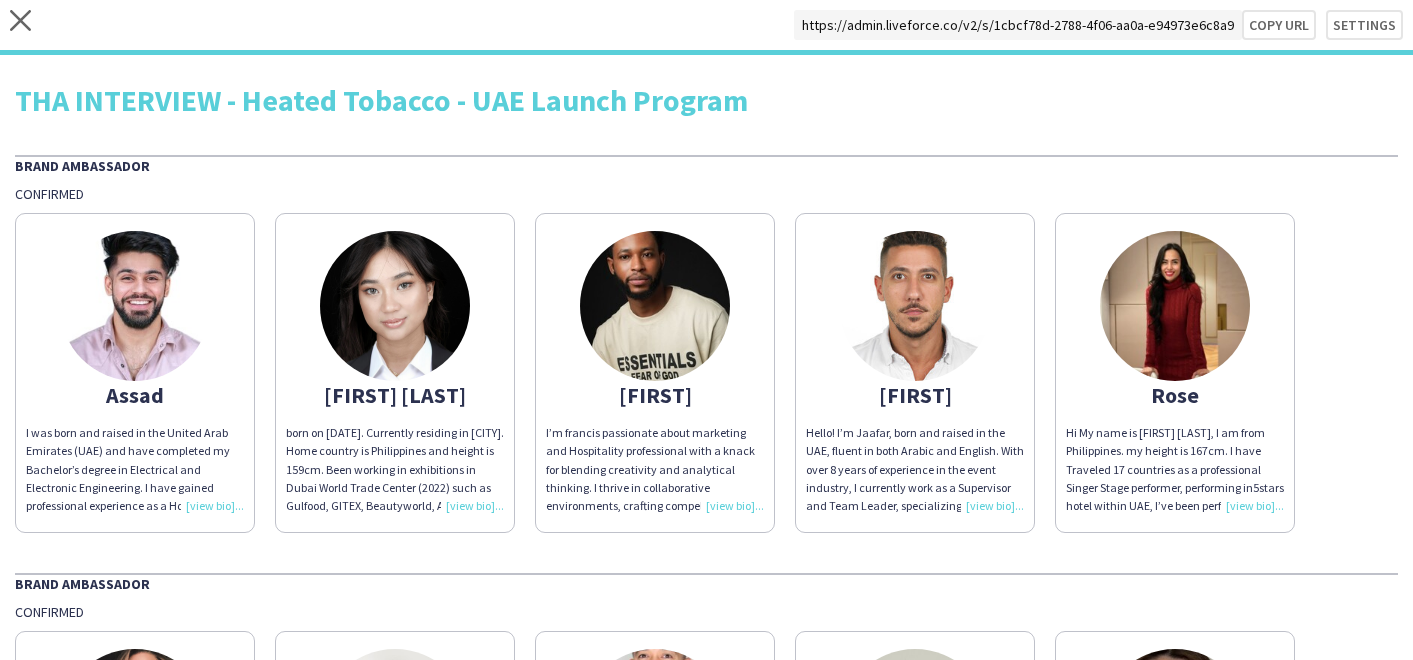 scroll, scrollTop: 0, scrollLeft: 0, axis: both 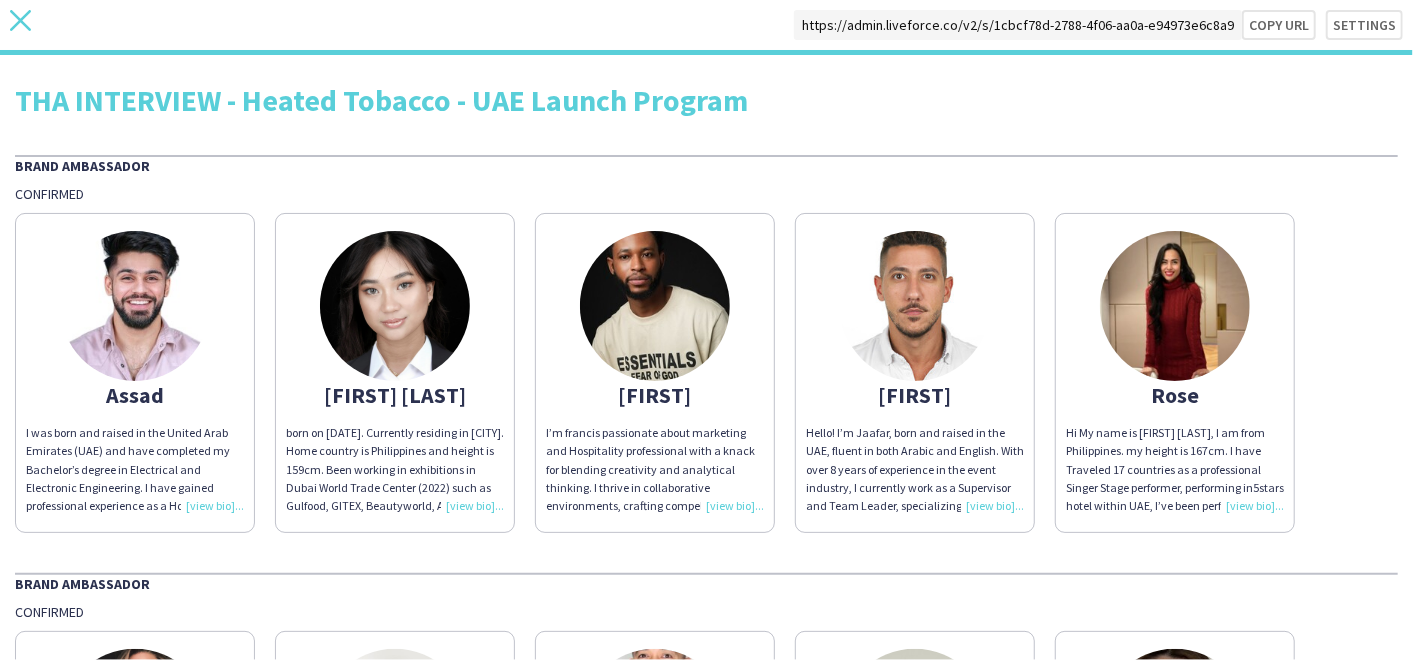 click on "close" 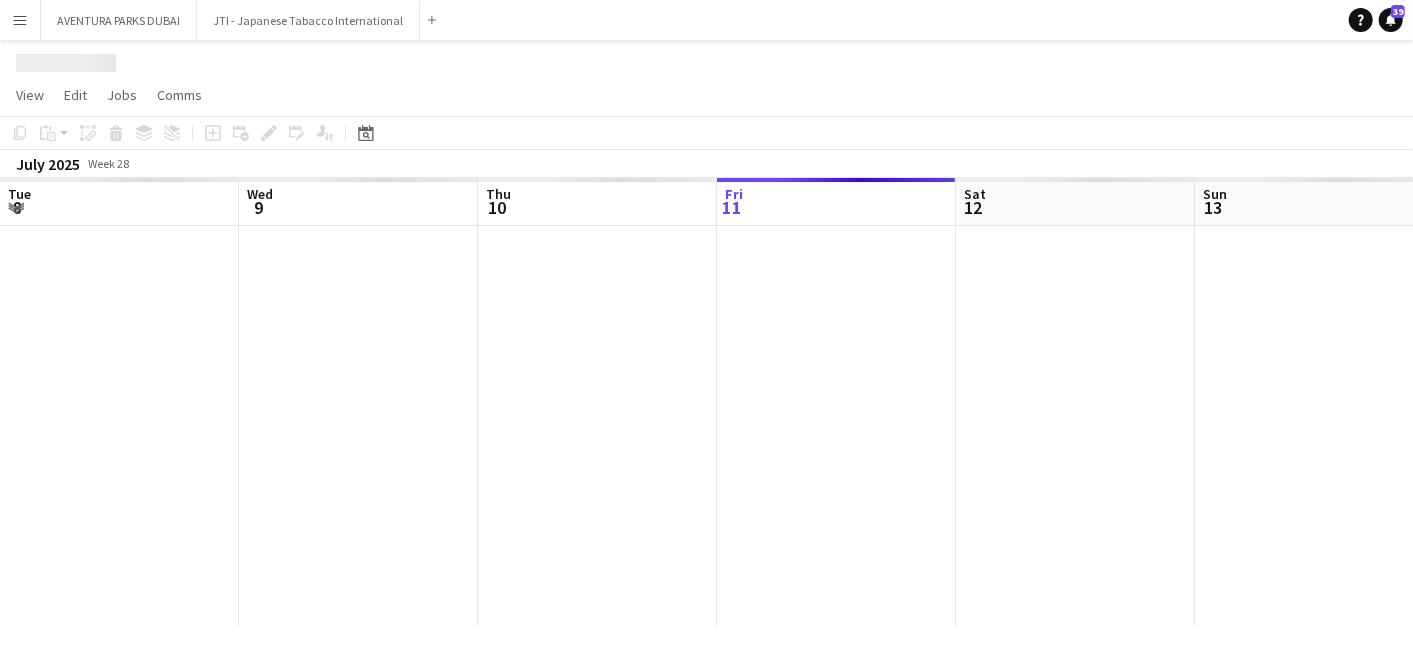 scroll, scrollTop: 0, scrollLeft: 477, axis: horizontal 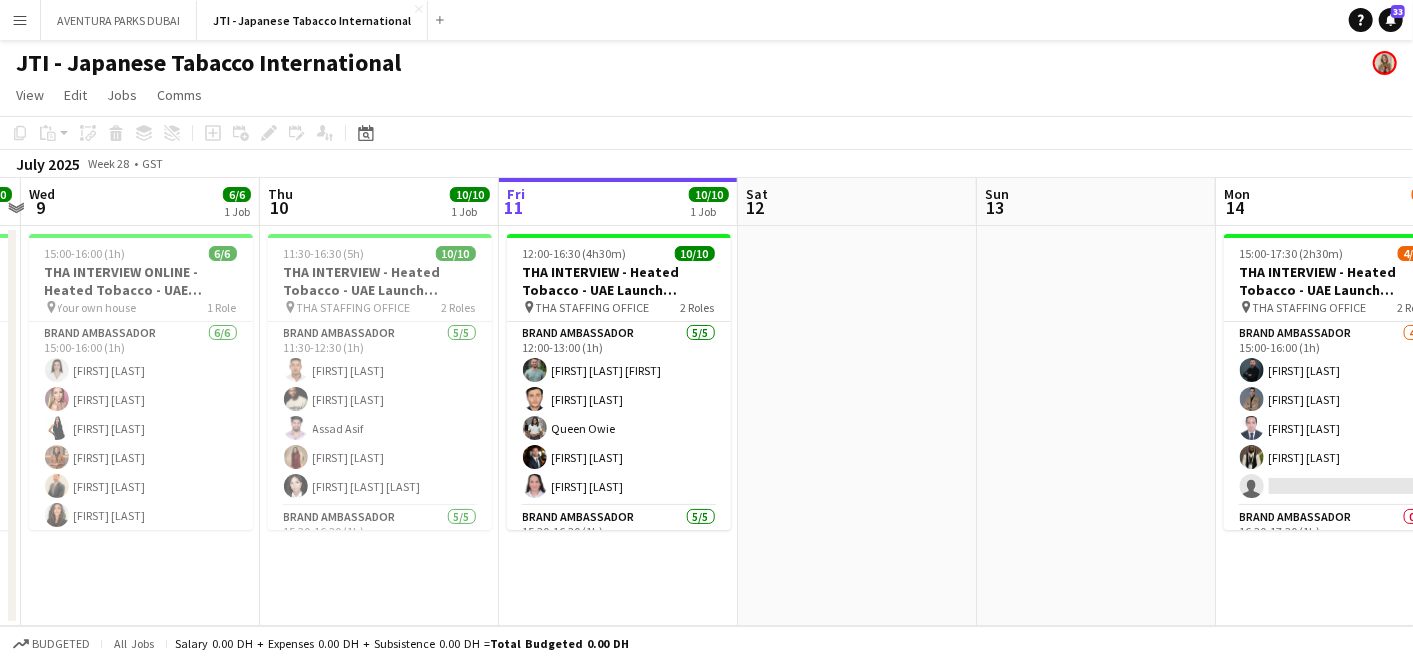 drag, startPoint x: 618, startPoint y: 408, endPoint x: 878, endPoint y: 407, distance: 260.00192 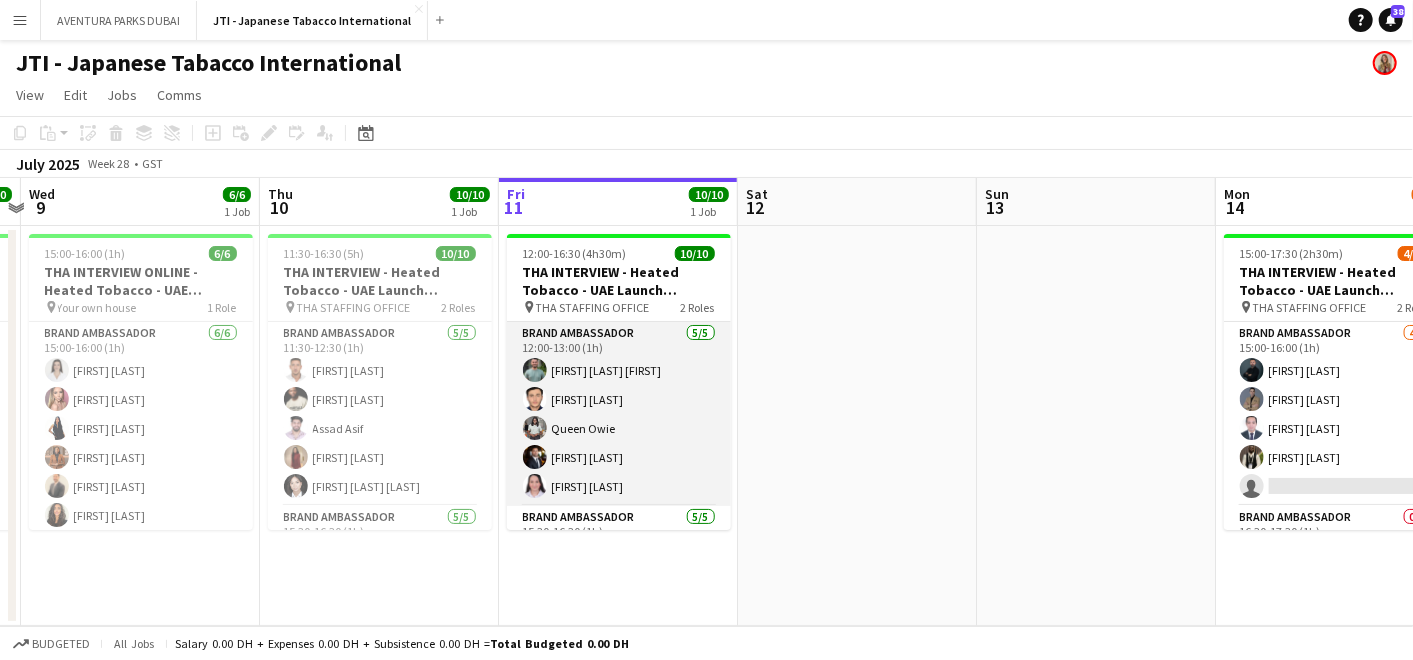 click on "Brand Ambassador    5/5   12:00-13:00 (1h)
[FIRST] [LAST] [FIRST] [LAST] [FIRST] [LAST] [FIRST] [LAST] [FIRST] [LAST]" at bounding box center [619, 414] 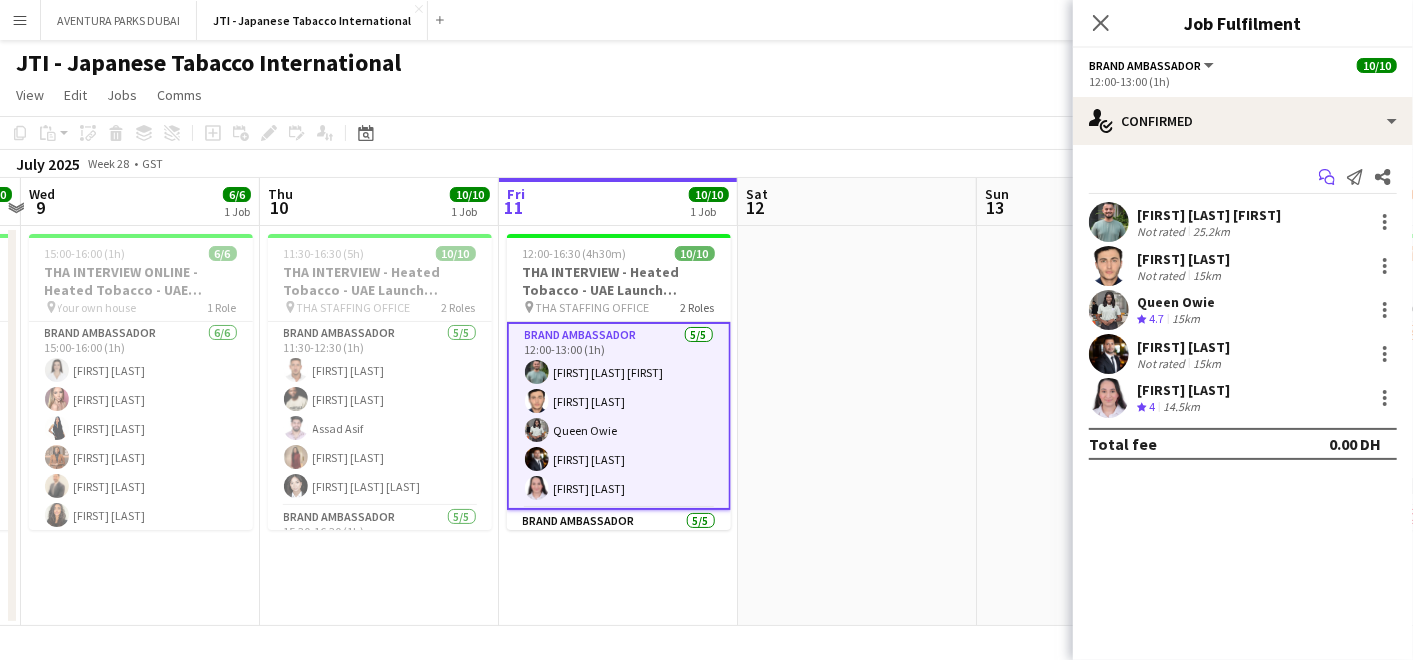click on "Start chat" 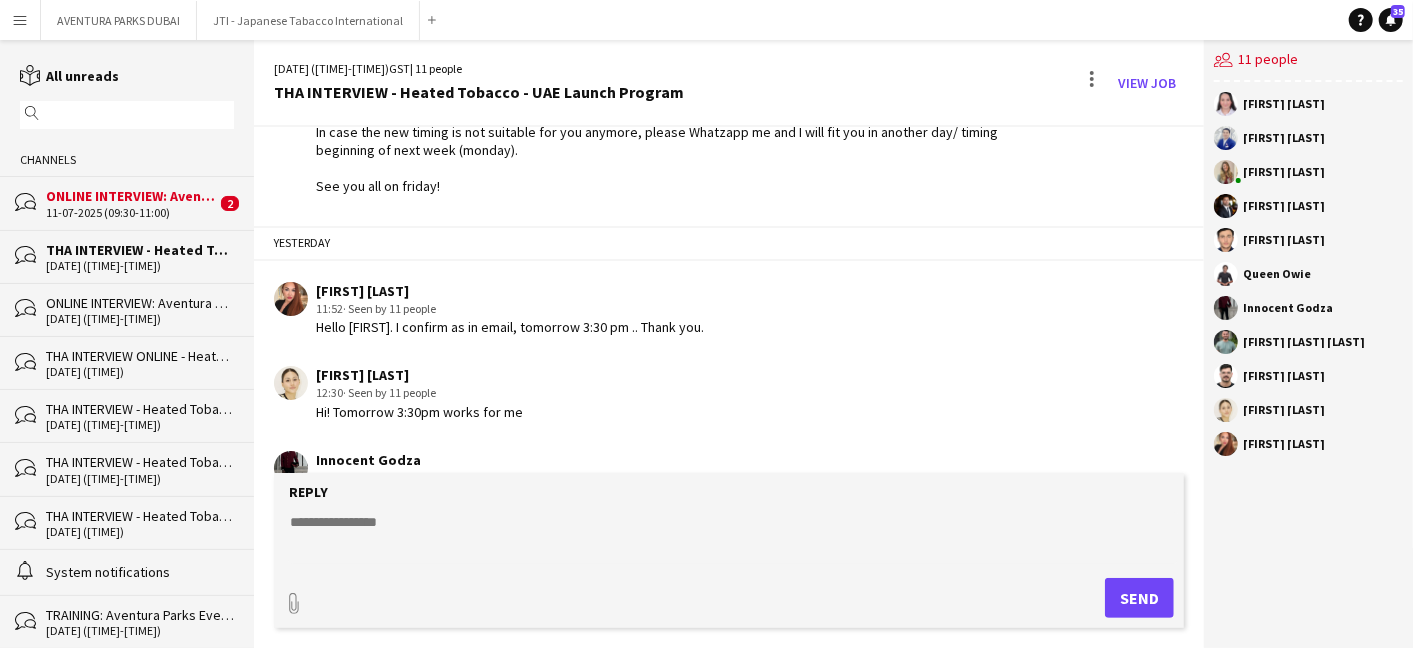 scroll, scrollTop: 1841, scrollLeft: 0, axis: vertical 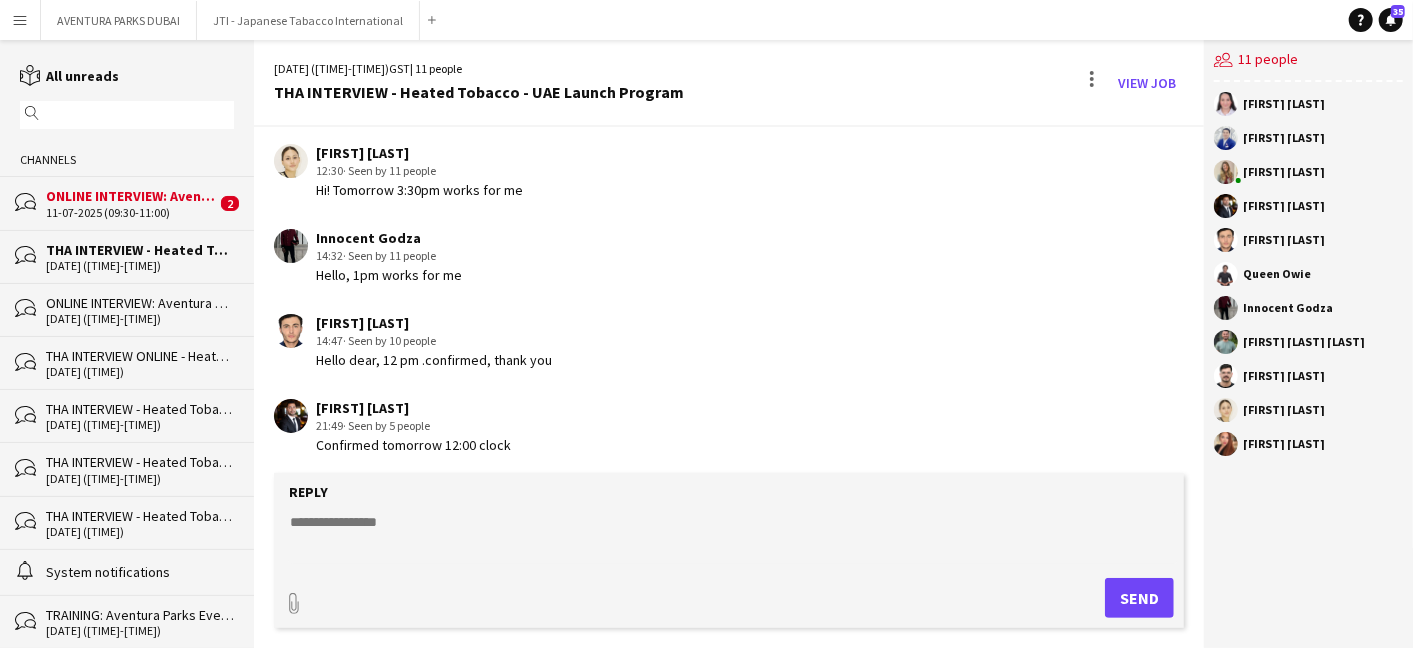click on "11-07-2025 (09:30-11:00)" 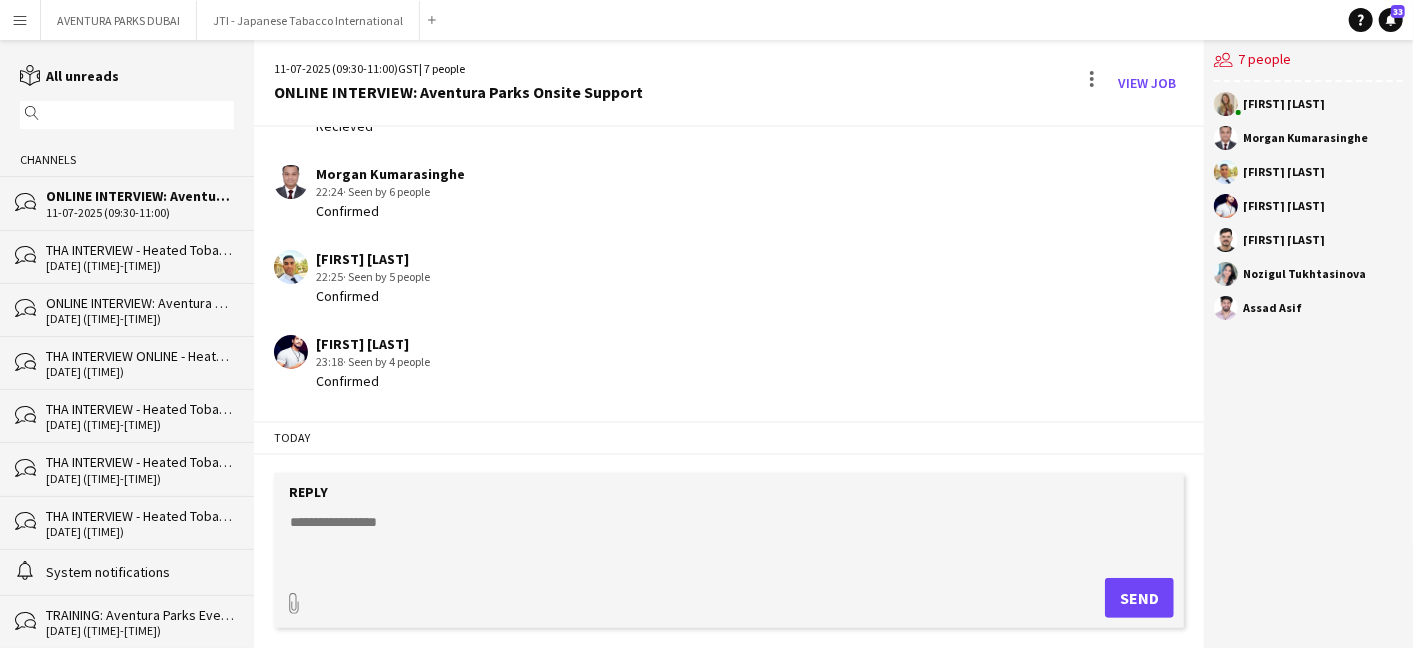 scroll, scrollTop: 1688, scrollLeft: 0, axis: vertical 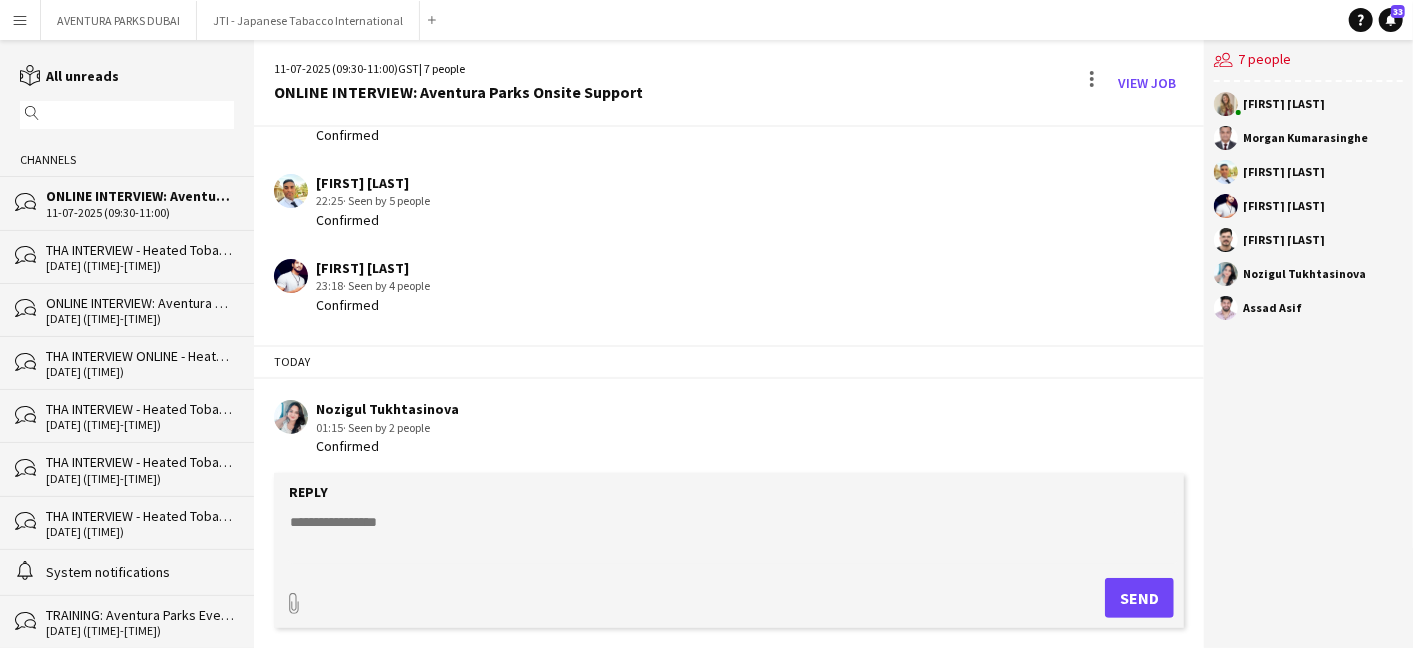 click 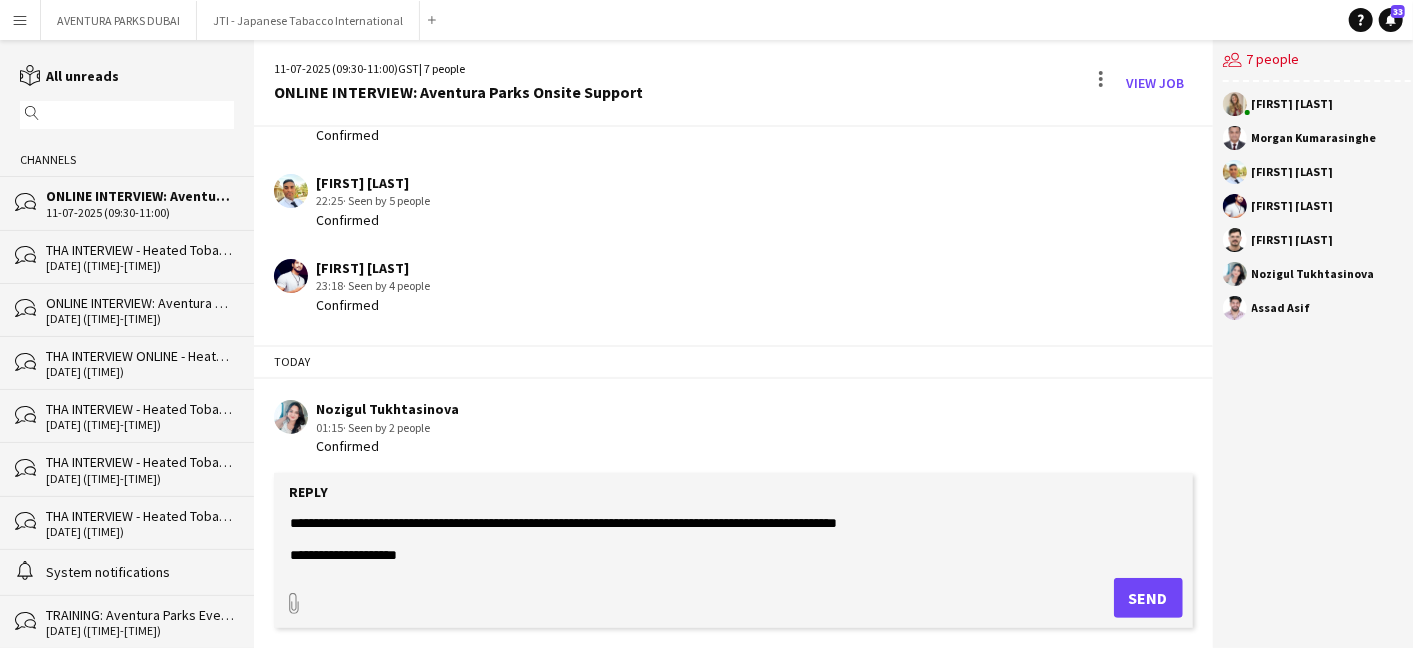 scroll, scrollTop: 46, scrollLeft: 0, axis: vertical 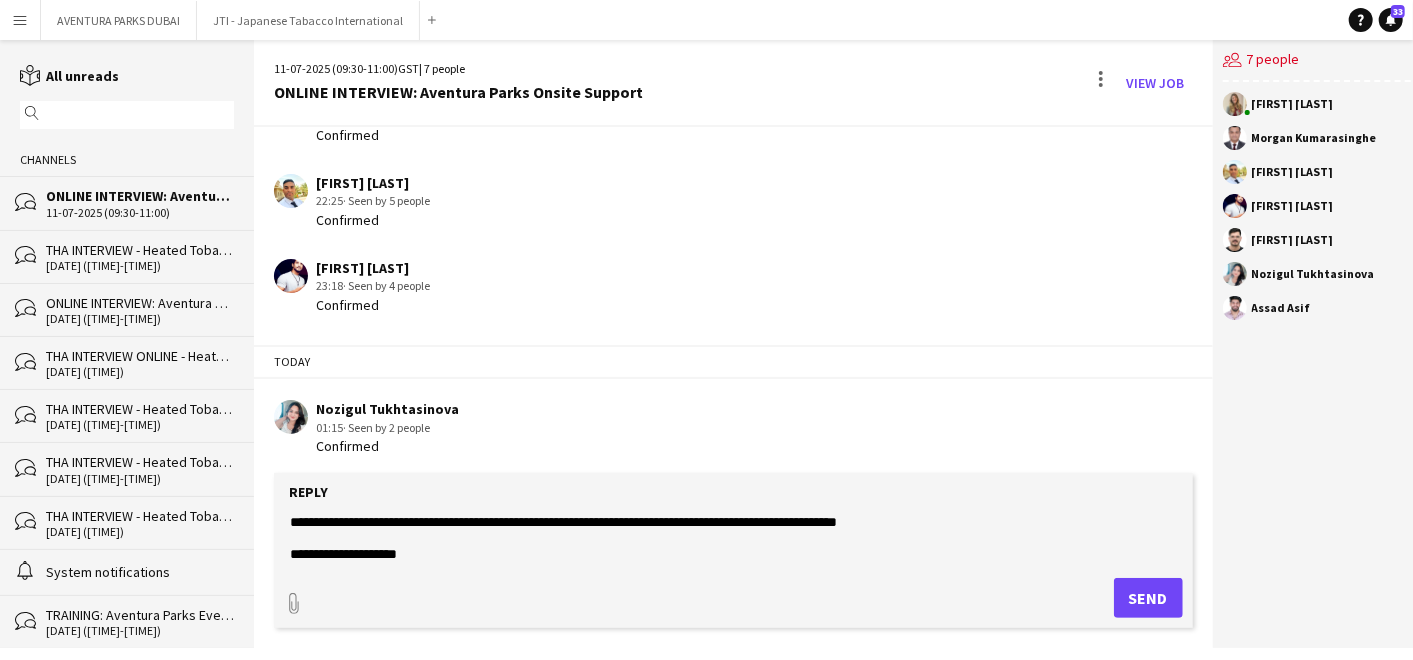 type on "**********" 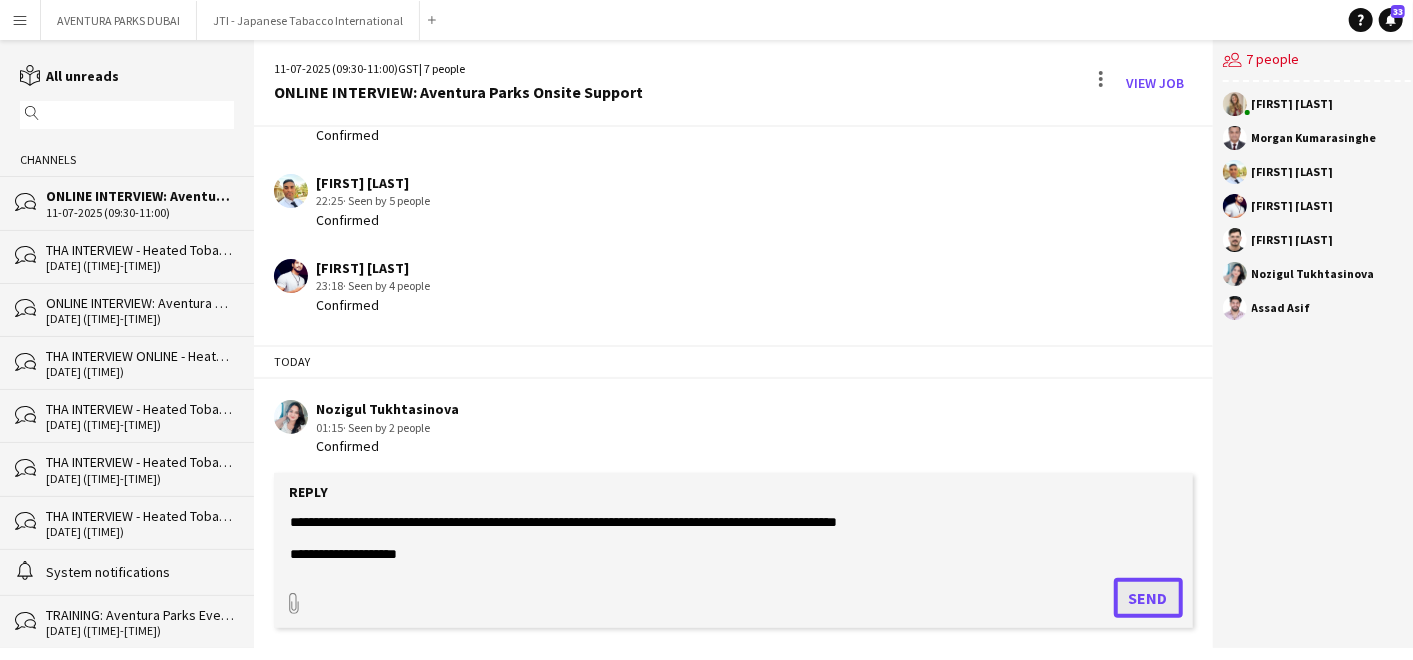 click on "Send" 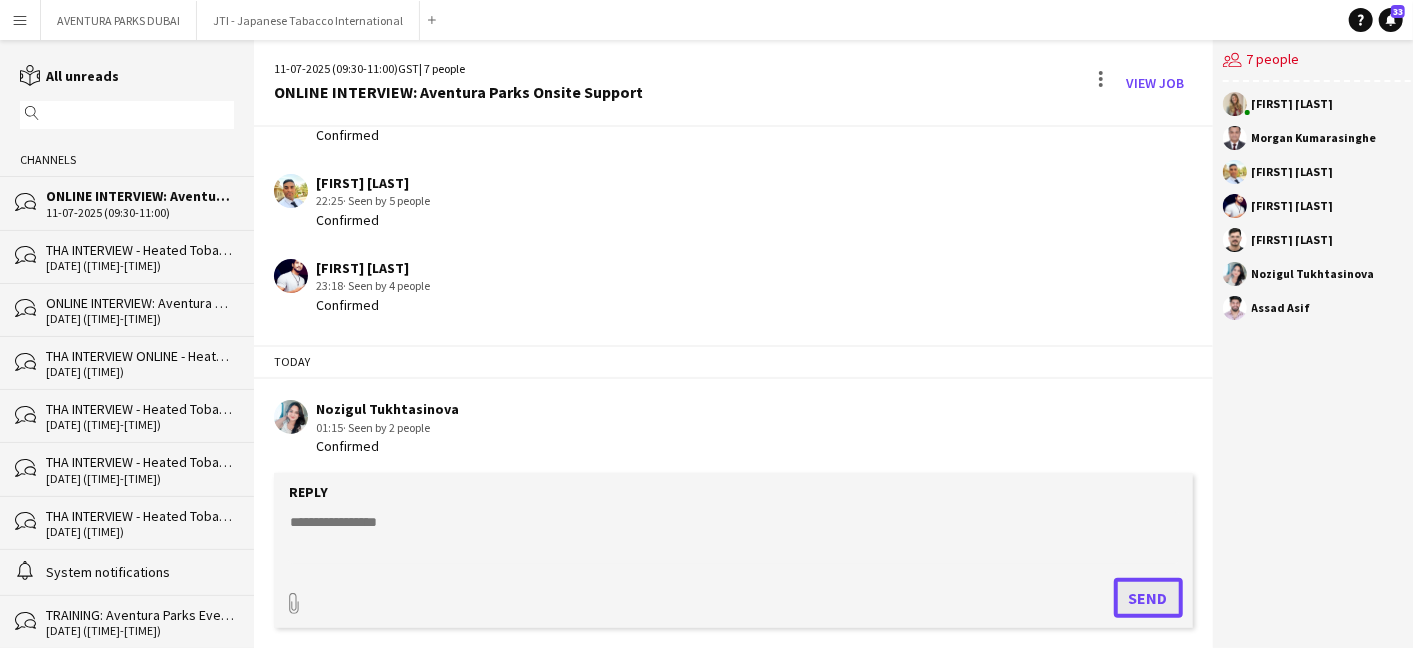 scroll, scrollTop: 0, scrollLeft: 0, axis: both 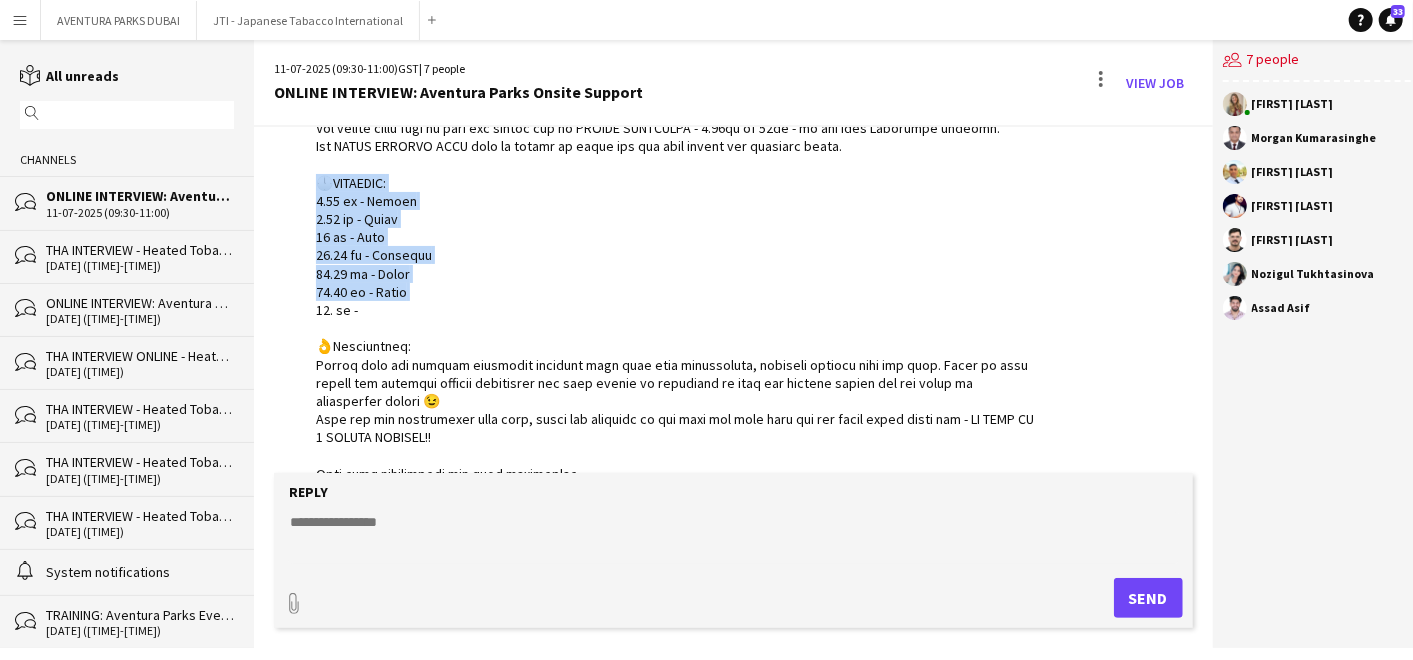 drag, startPoint x: 323, startPoint y: 393, endPoint x: 429, endPoint y: 290, distance: 147.80054 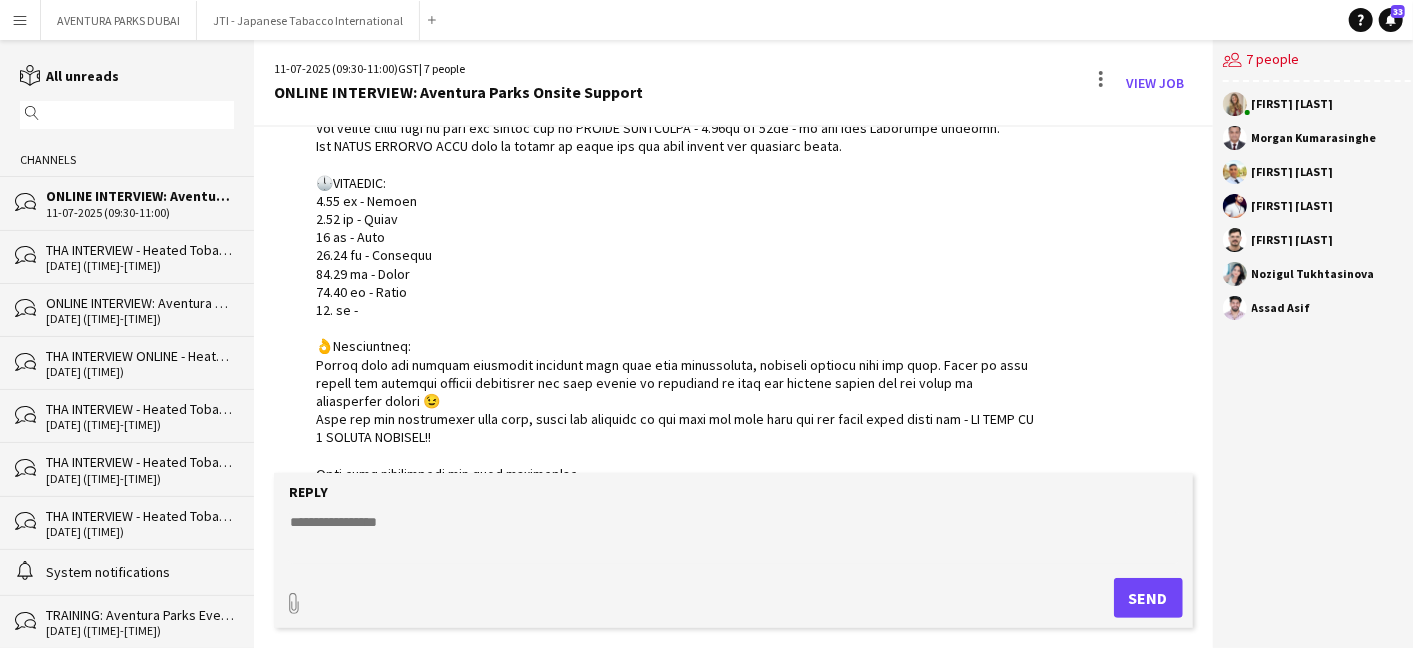 click 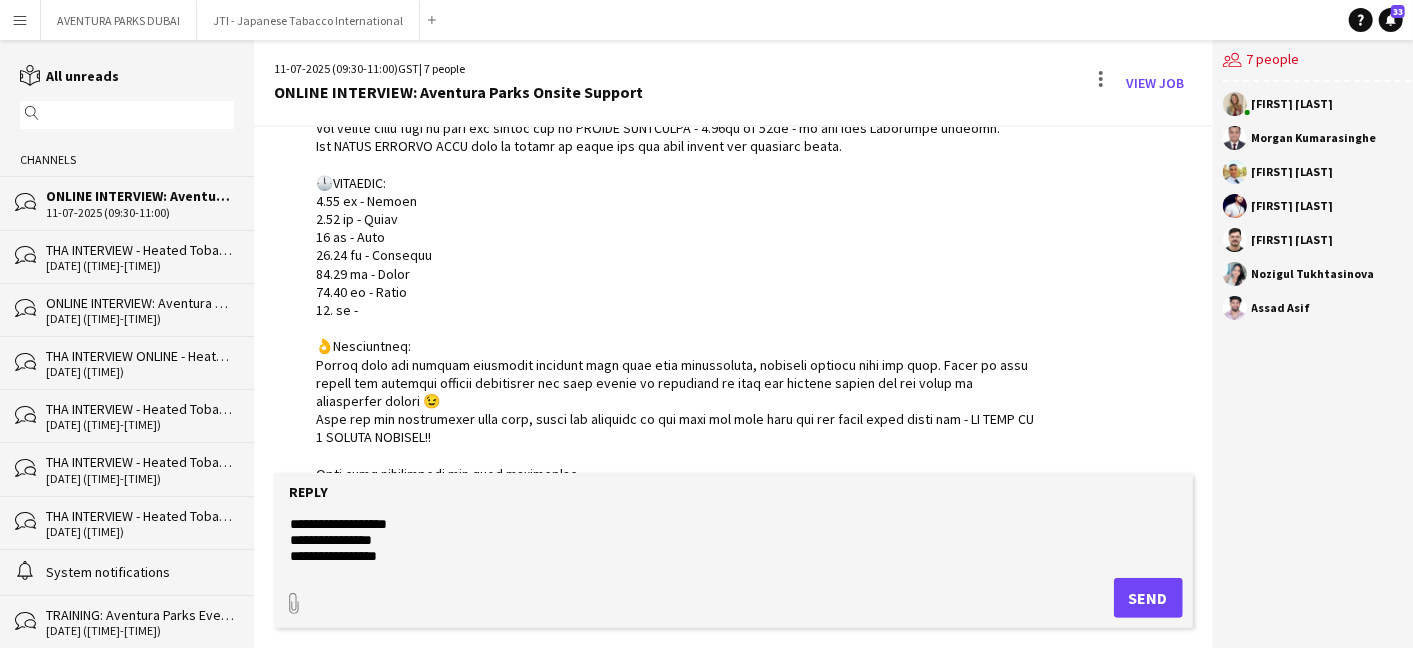 scroll, scrollTop: 79, scrollLeft: 0, axis: vertical 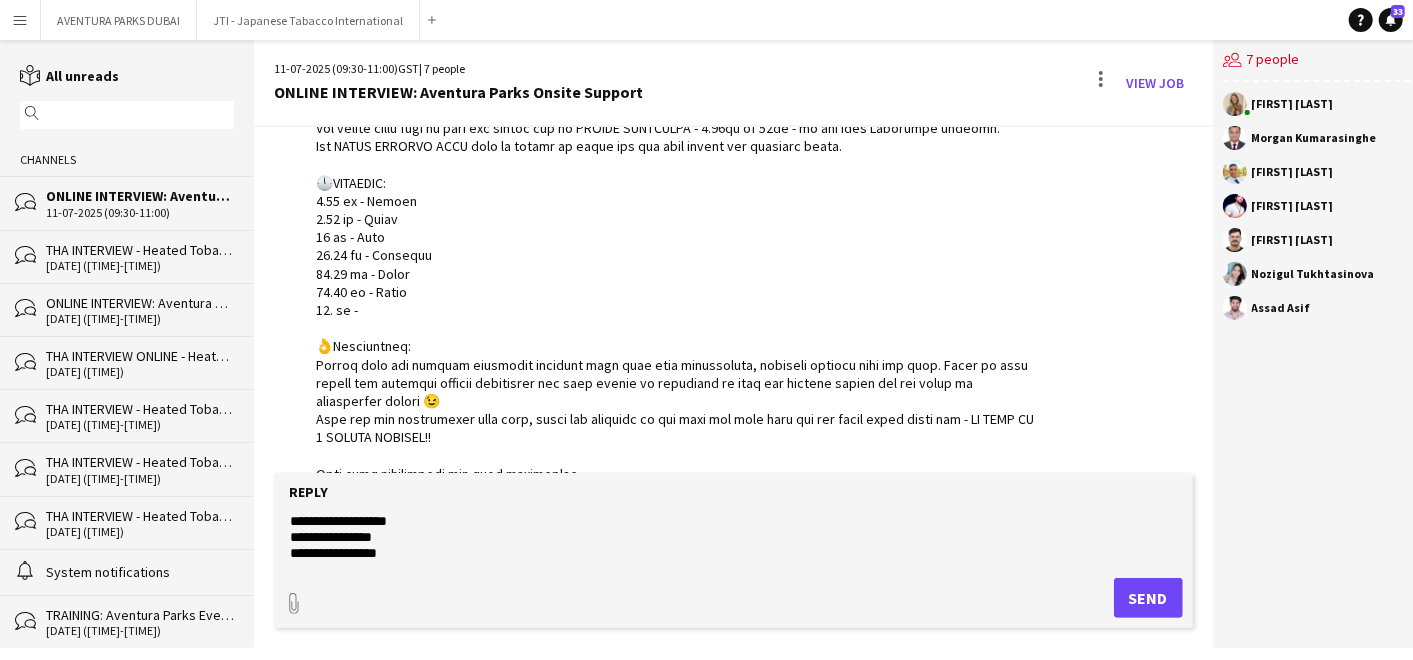 type on "**********" 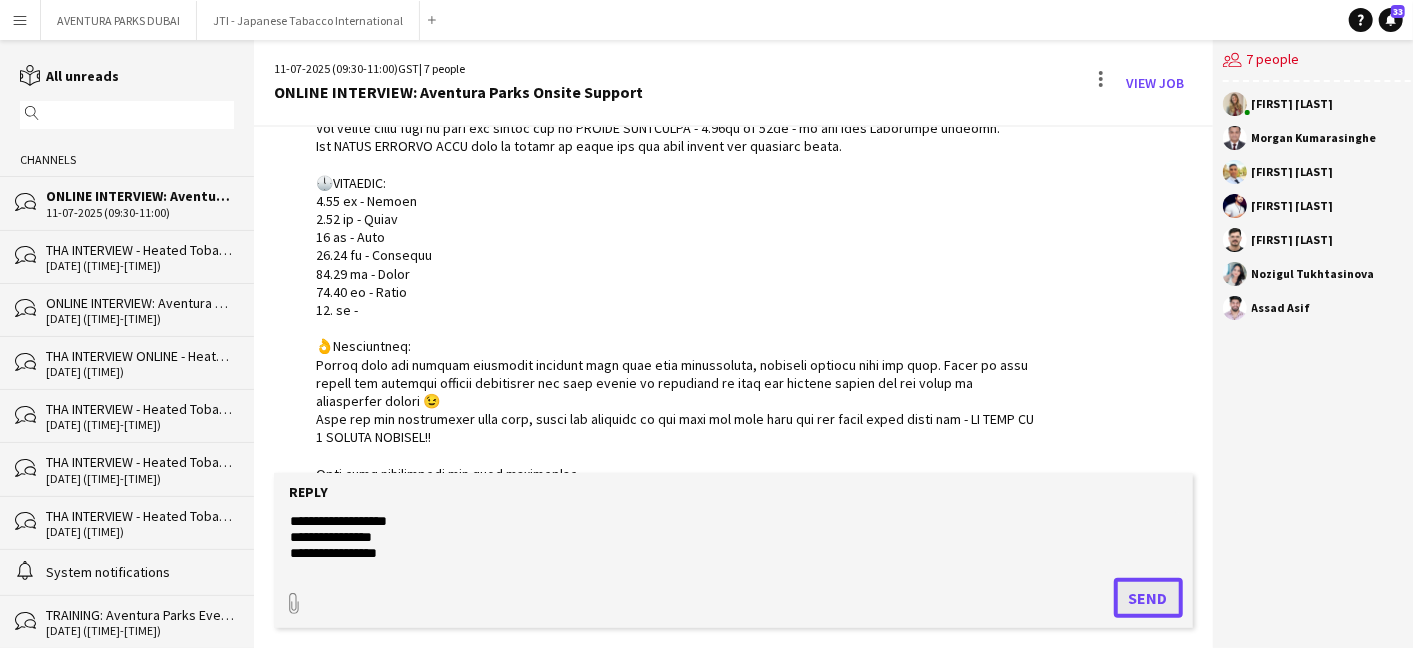 click on "Send" 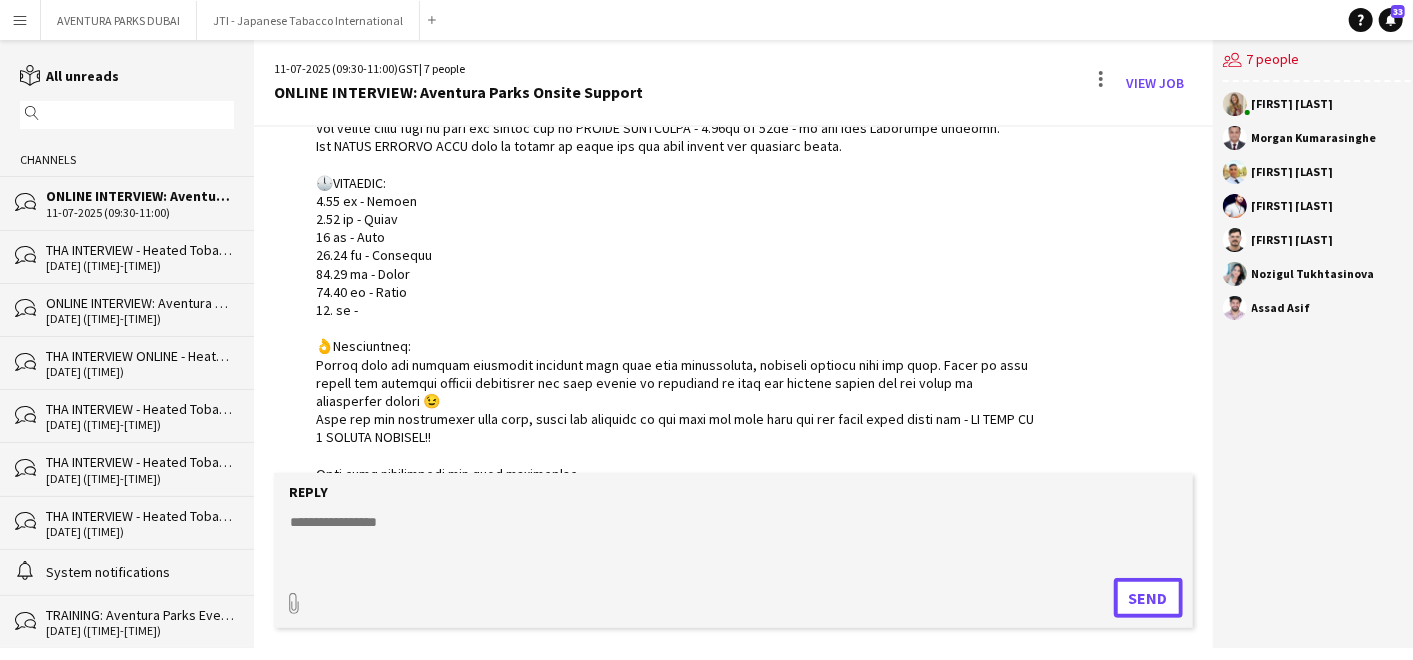 scroll, scrollTop: 0, scrollLeft: 0, axis: both 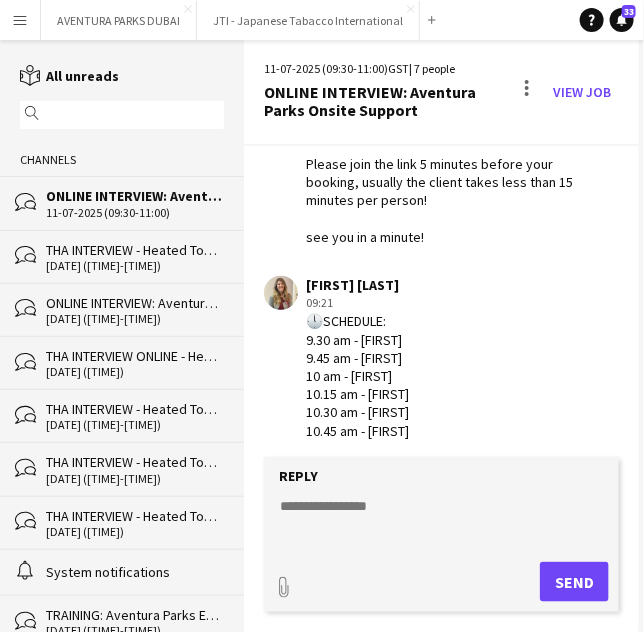 click 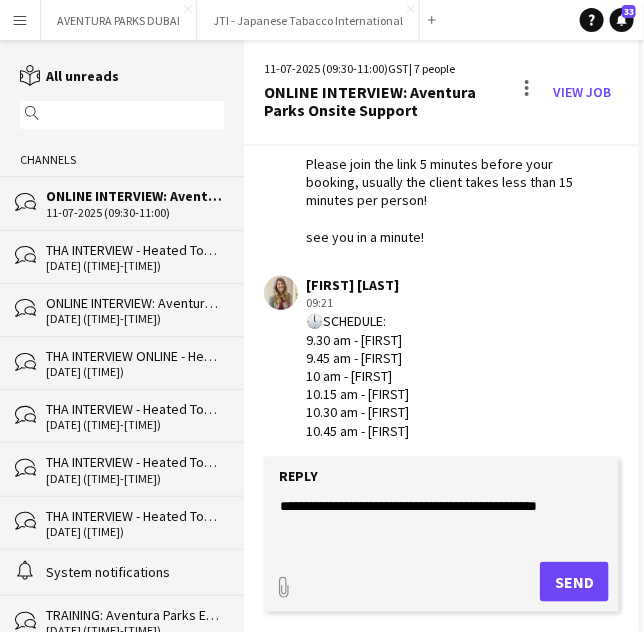 type on "**********" 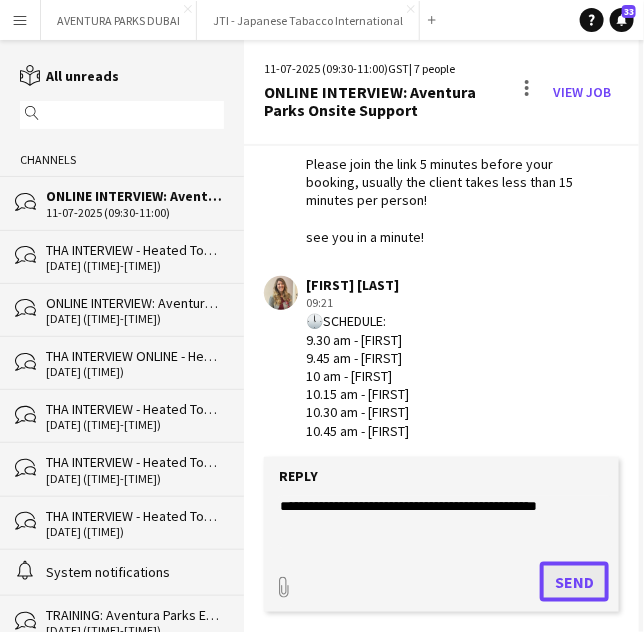click on "Send" 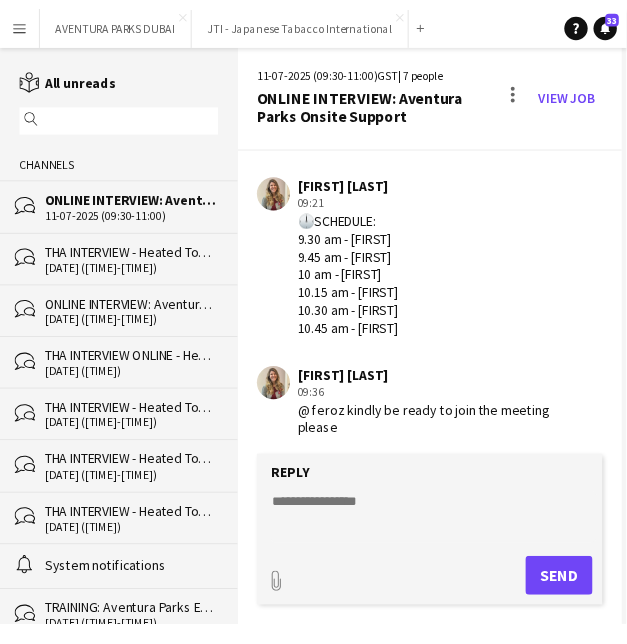 scroll, scrollTop: 2571, scrollLeft: 0, axis: vertical 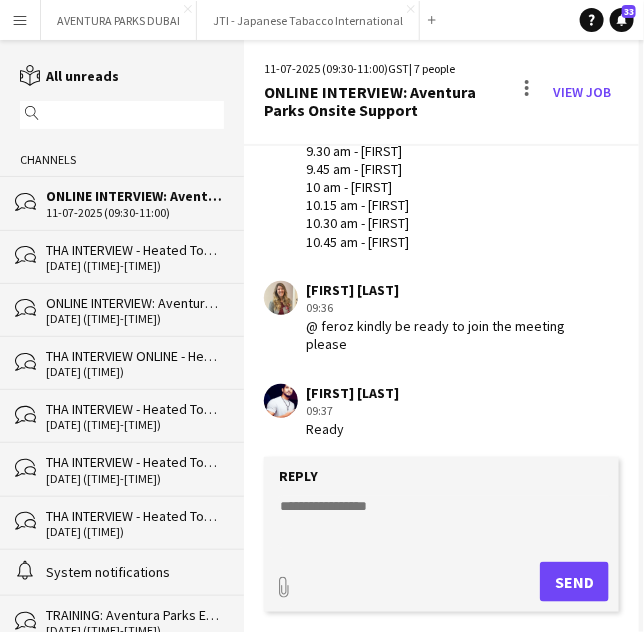drag, startPoint x: 346, startPoint y: 340, endPoint x: 305, endPoint y: 318, distance: 46.52956 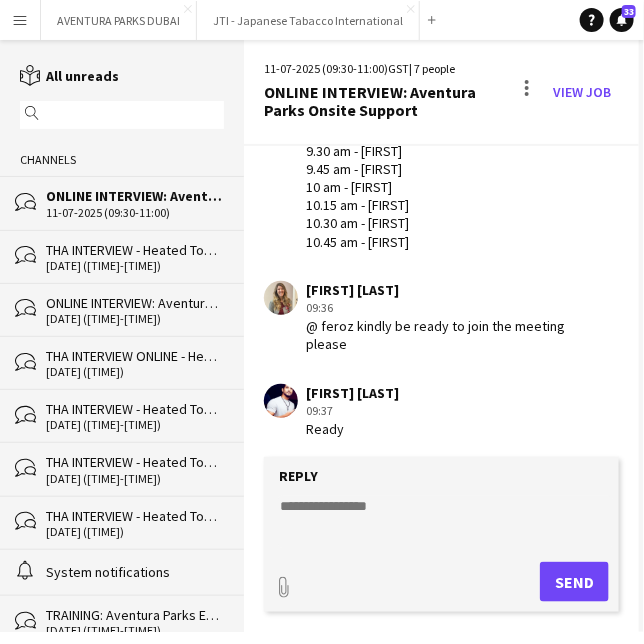 copy on "@ feroz kindly be ready to join the meeting please" 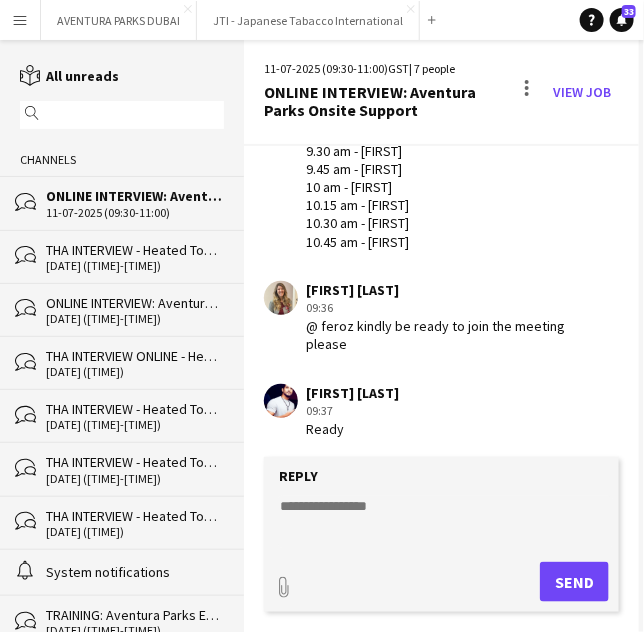 click 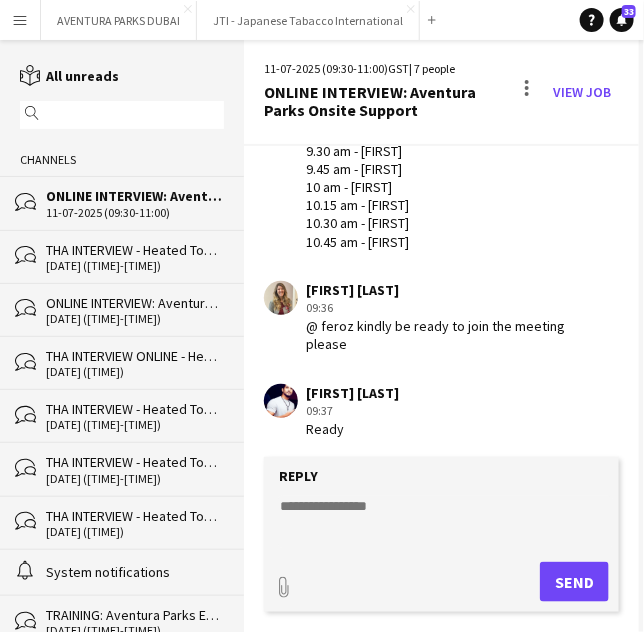 paste on "**********" 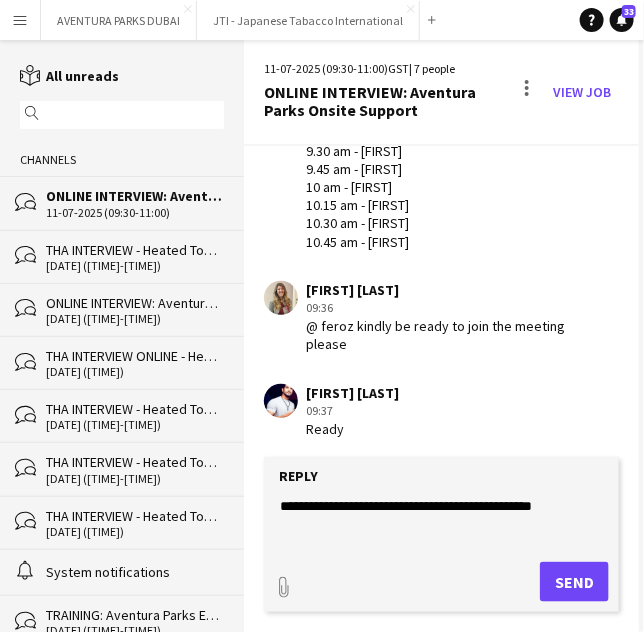click on "**********" 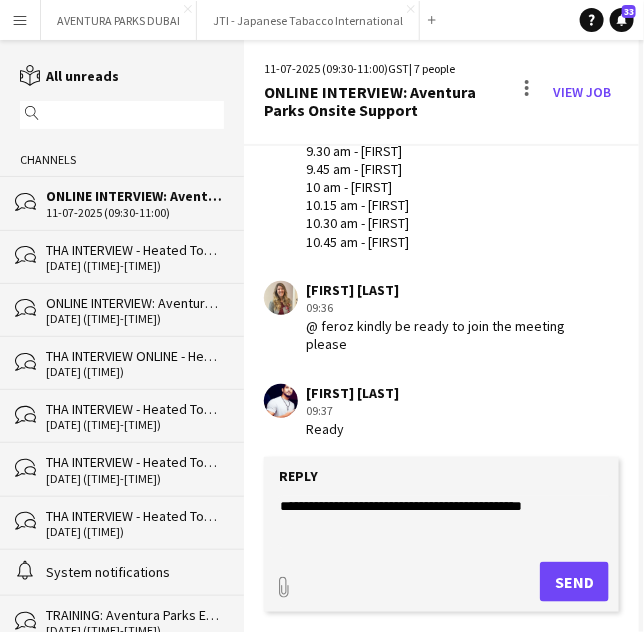 drag, startPoint x: 578, startPoint y: 503, endPoint x: 281, endPoint y: 504, distance: 297.00168 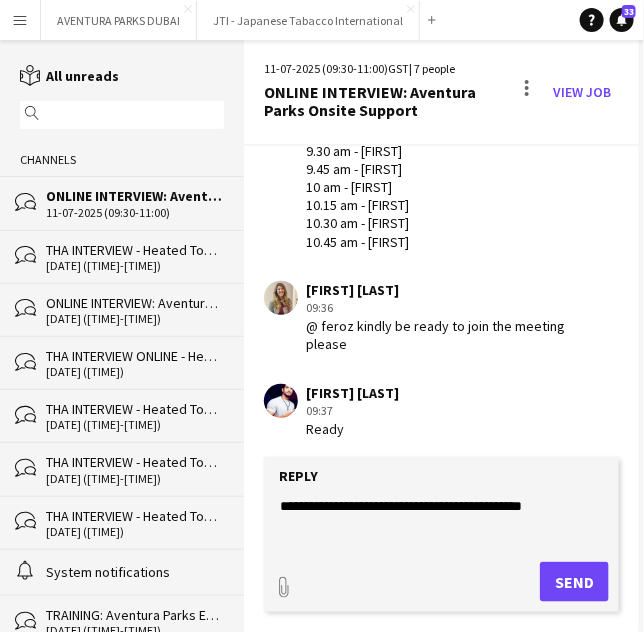click on "**********" 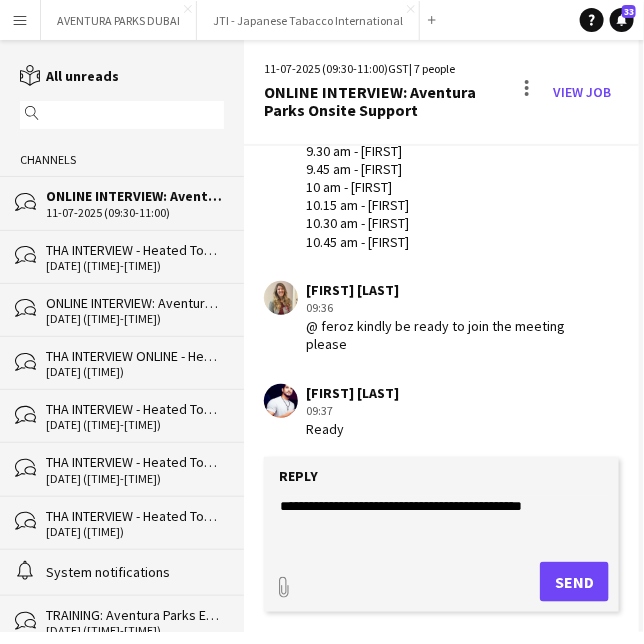 type on "**********" 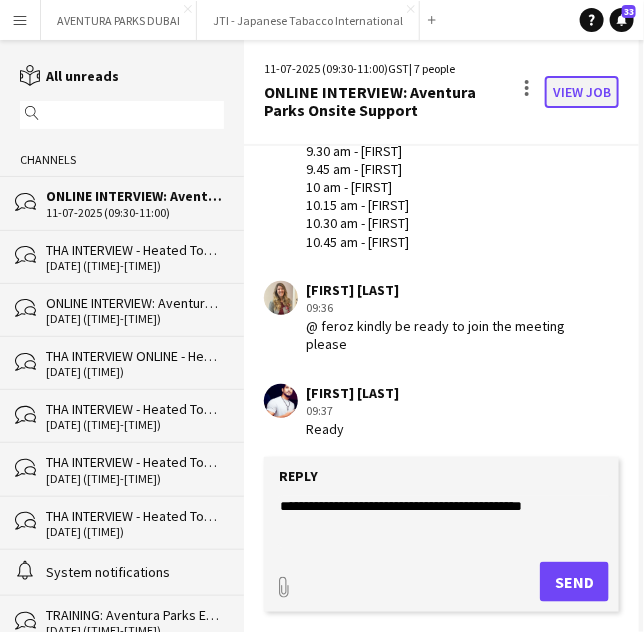 click on "View Job" 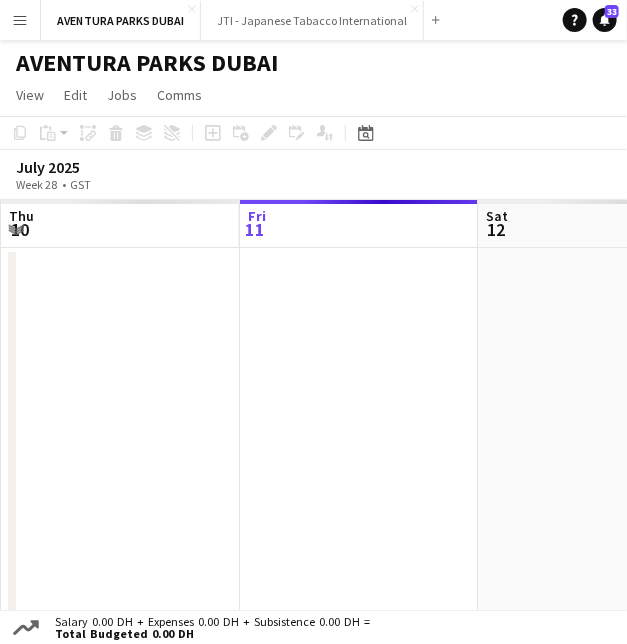 scroll, scrollTop: 0, scrollLeft: 418, axis: horizontal 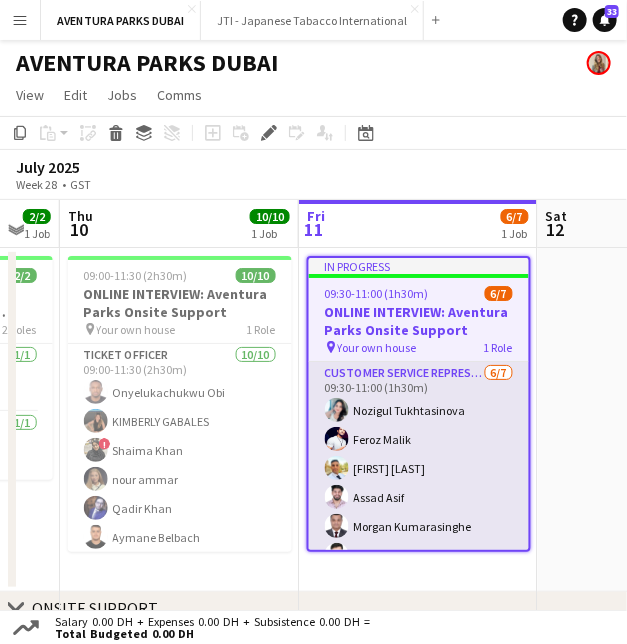 click on "Customer Service Representative   6/7   09:30-11:00 (1h30m)
[FIRST] [LAST] [FIRST] [LAST] [FIRST] [LAST] [FIRST] [LAST] [FIRST] [LAST] [FIRST] [LAST]
single-neutral-actions" at bounding box center [419, 483] 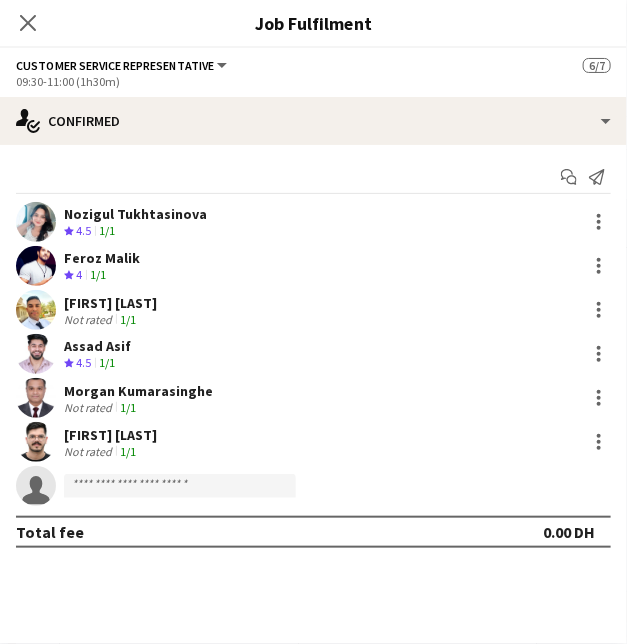 click on "Feroz Malik" at bounding box center [102, 258] 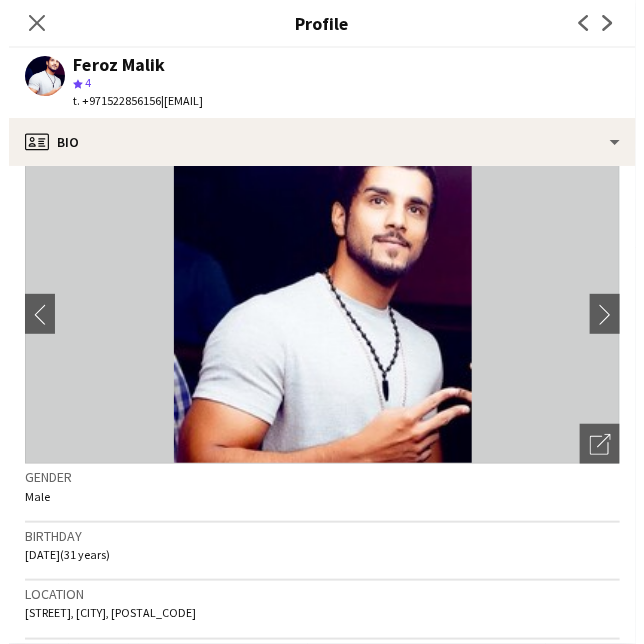scroll, scrollTop: 0, scrollLeft: 0, axis: both 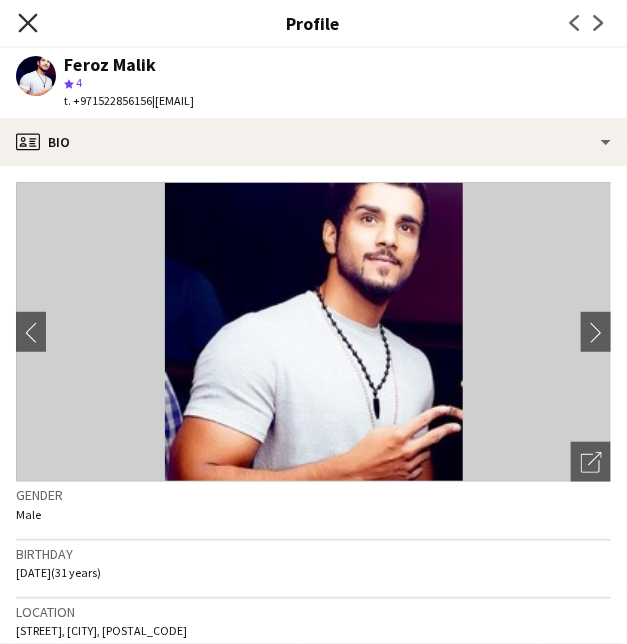 click on "Close pop-in" 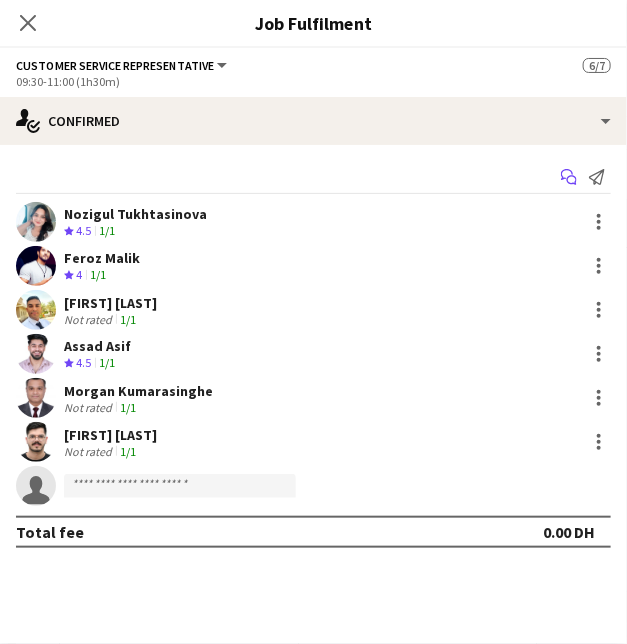 click 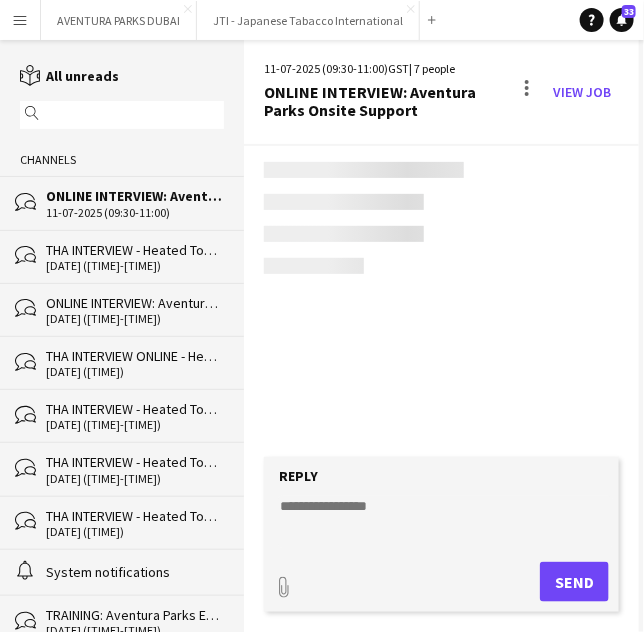 scroll, scrollTop: 2571, scrollLeft: 0, axis: vertical 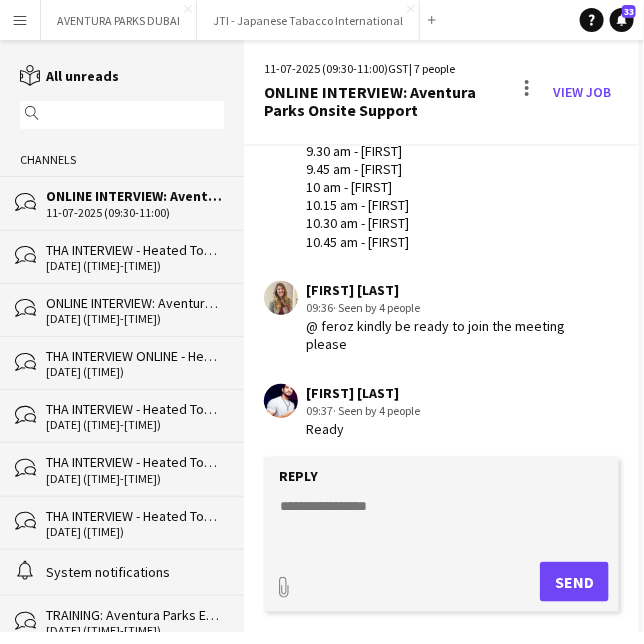 click 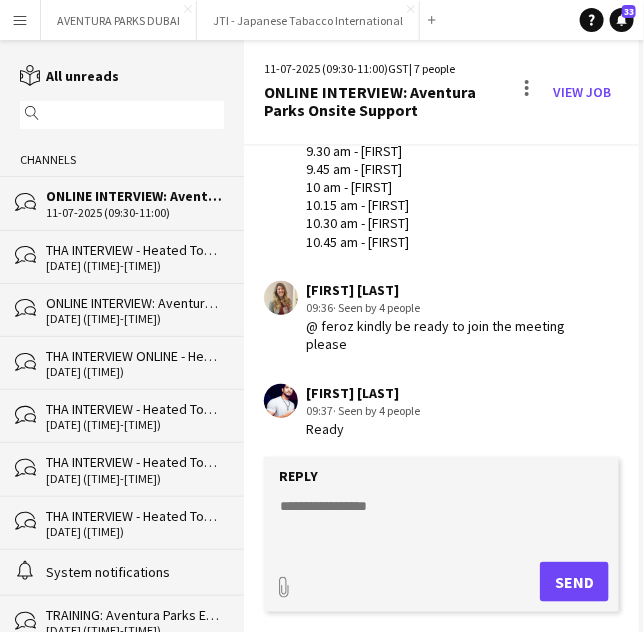 paste on "**********" 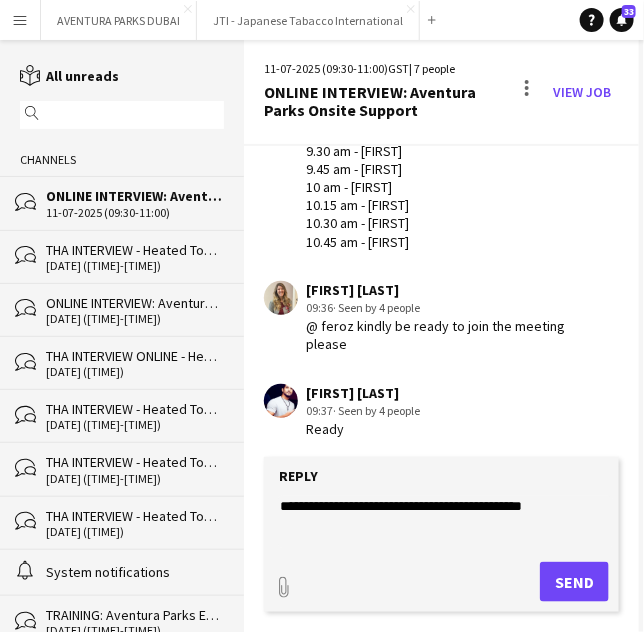 type on "**********" 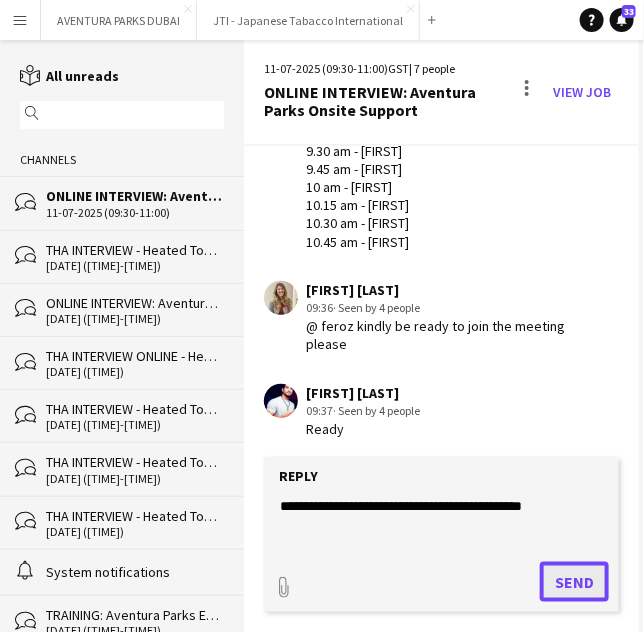 click on "Send" 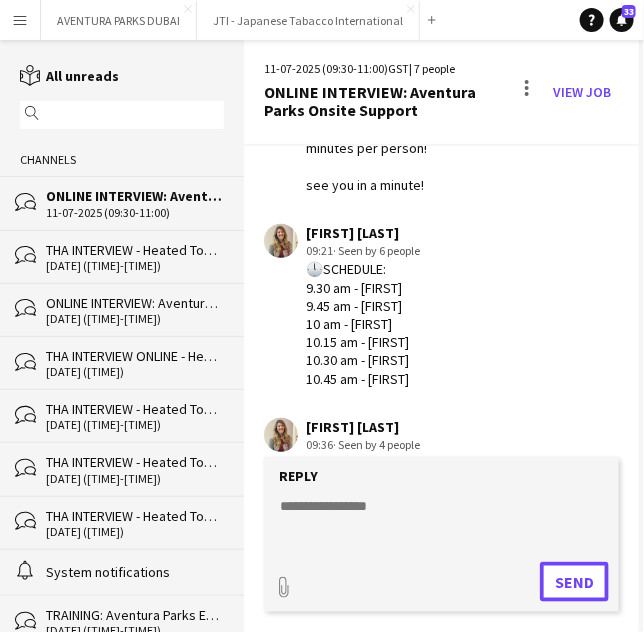 scroll, scrollTop: 2545, scrollLeft: 0, axis: vertical 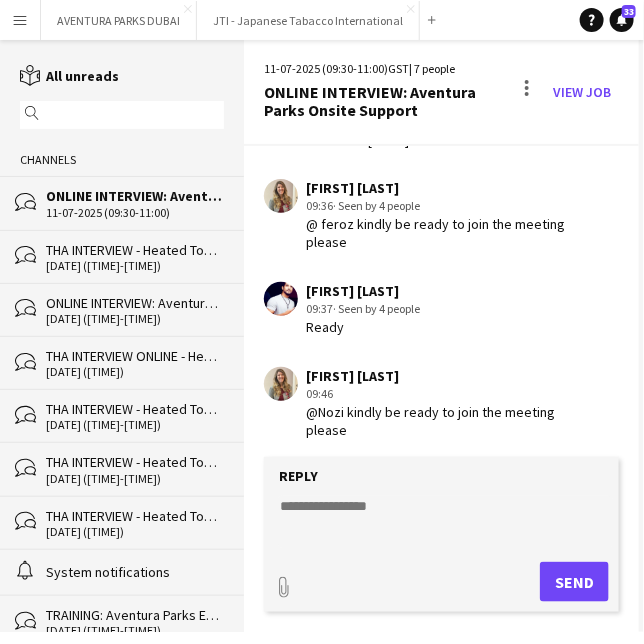 click on "@Nozi kindly be ready to join the meeting please" 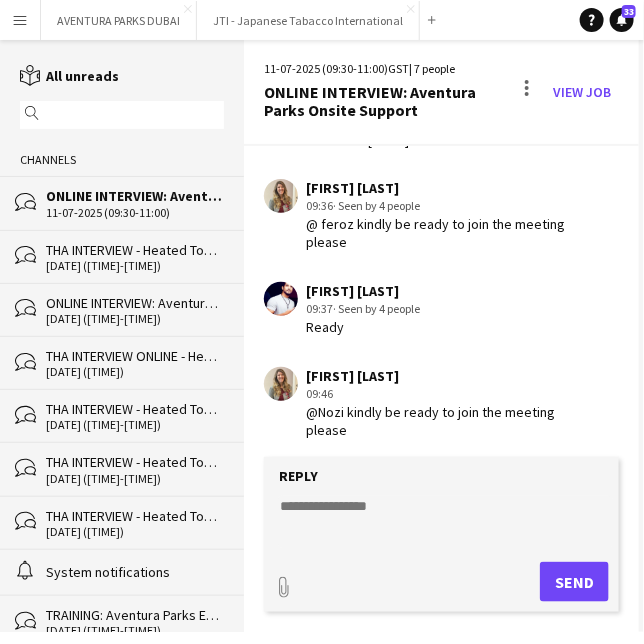 copy on "@Nozi kindly be ready to join the meeting please" 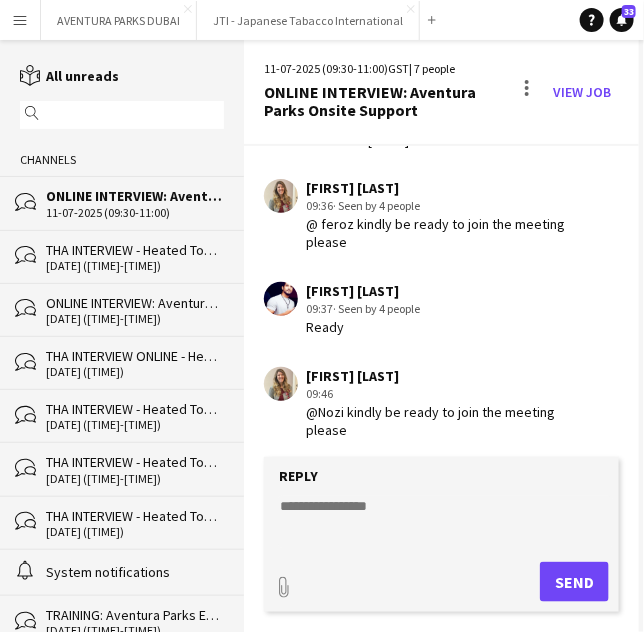 click on "Reply
paperclip
Send" 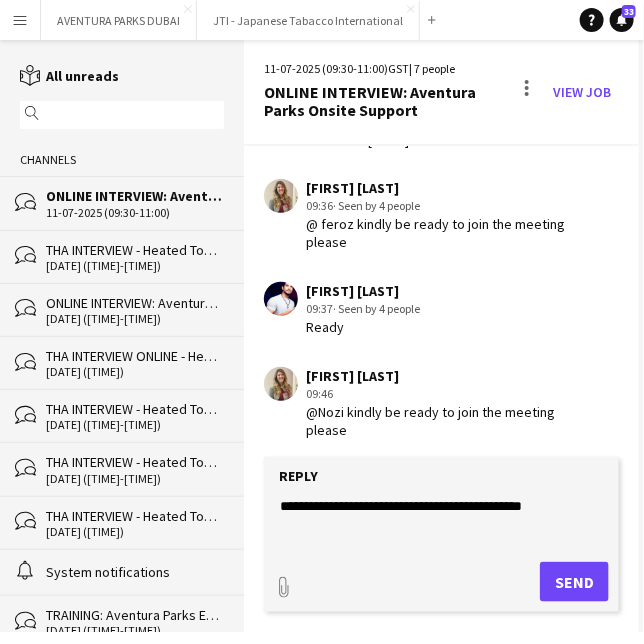 click on "**********" 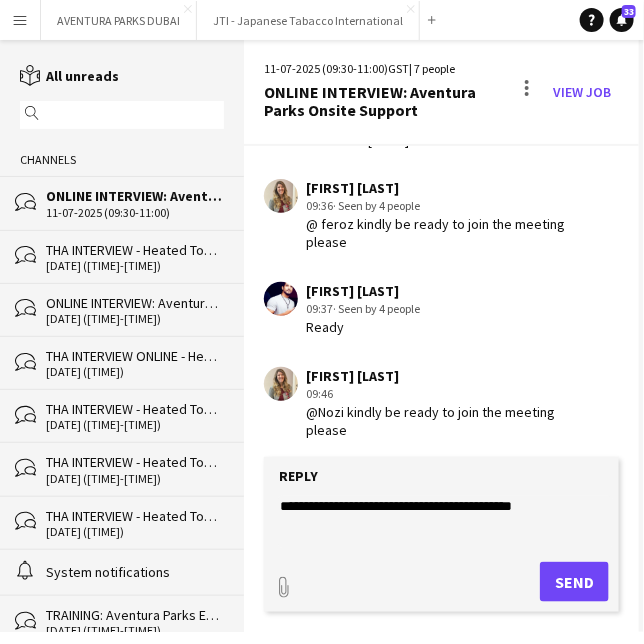 type on "**********" 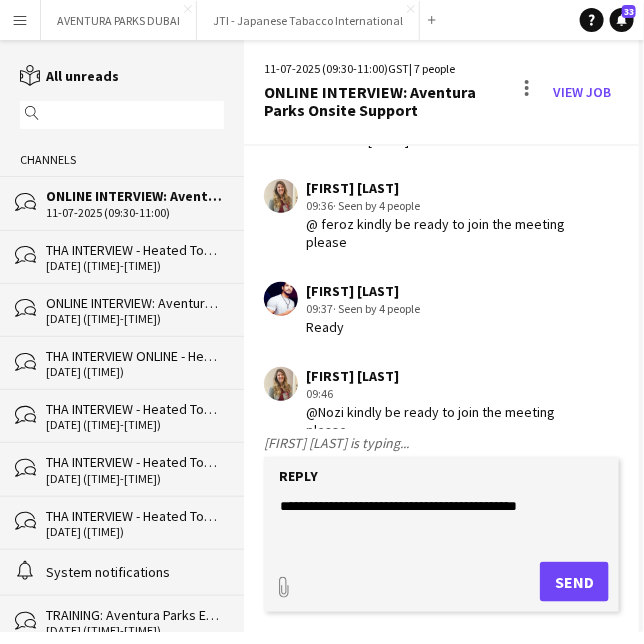 drag, startPoint x: 566, startPoint y: 507, endPoint x: 267, endPoint y: 508, distance: 299.00168 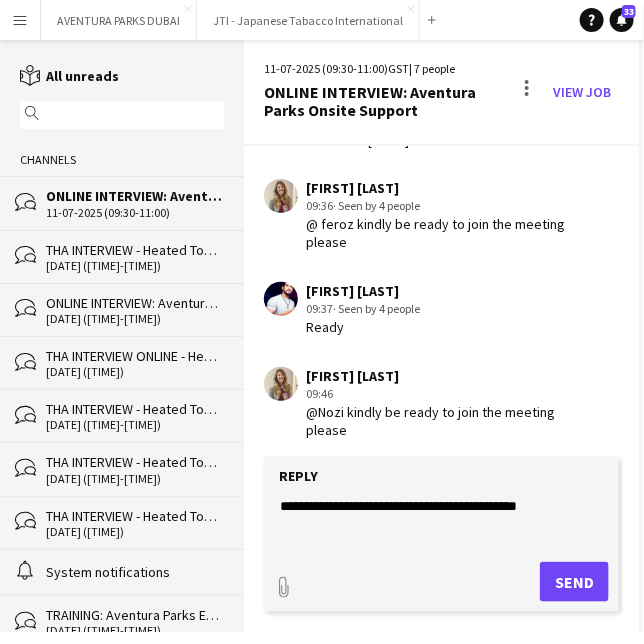 scroll, scrollTop: 2758, scrollLeft: 0, axis: vertical 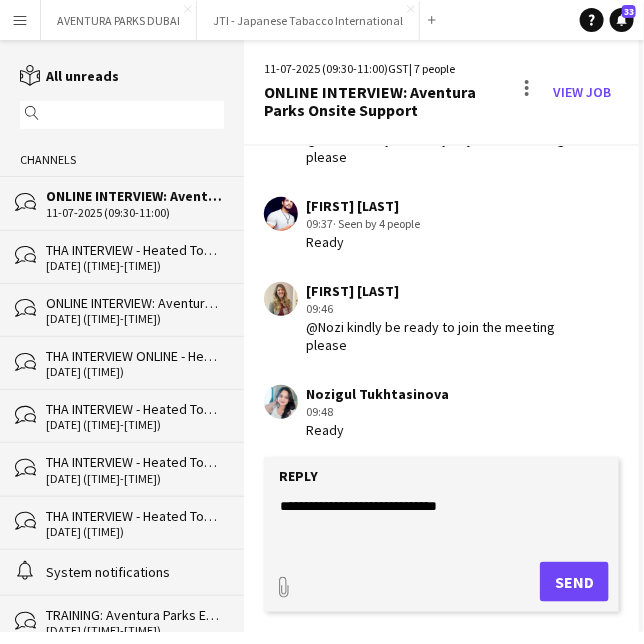 type on "**********" 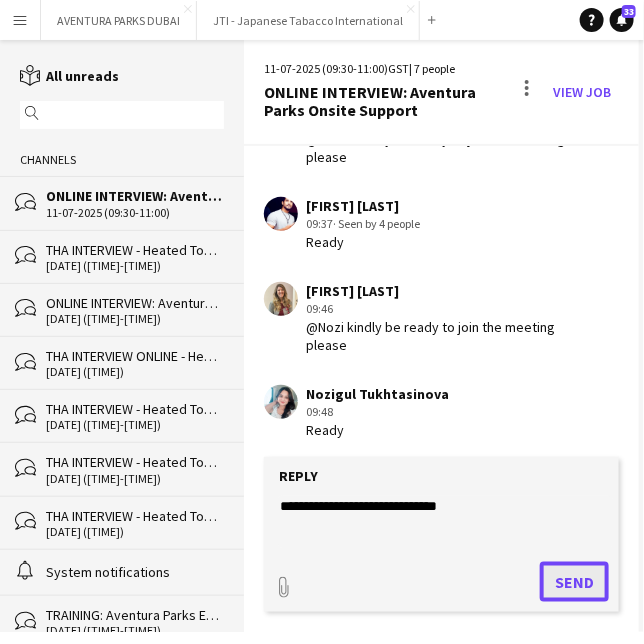 click on "Send" 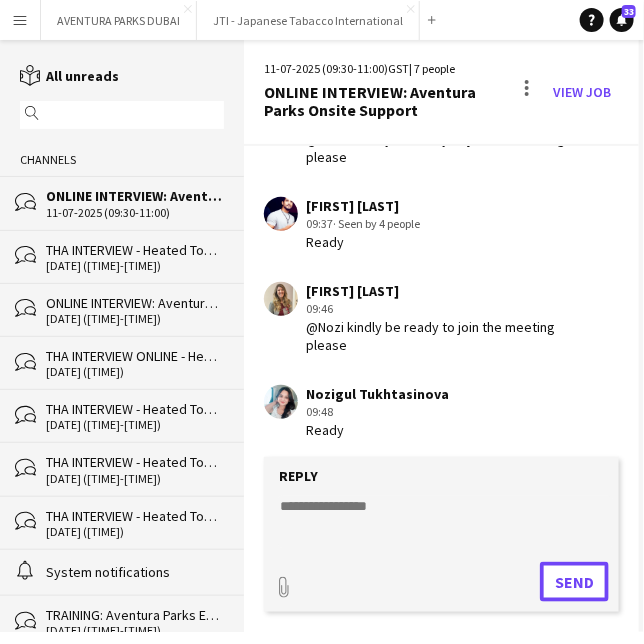 scroll, scrollTop: 2843, scrollLeft: 0, axis: vertical 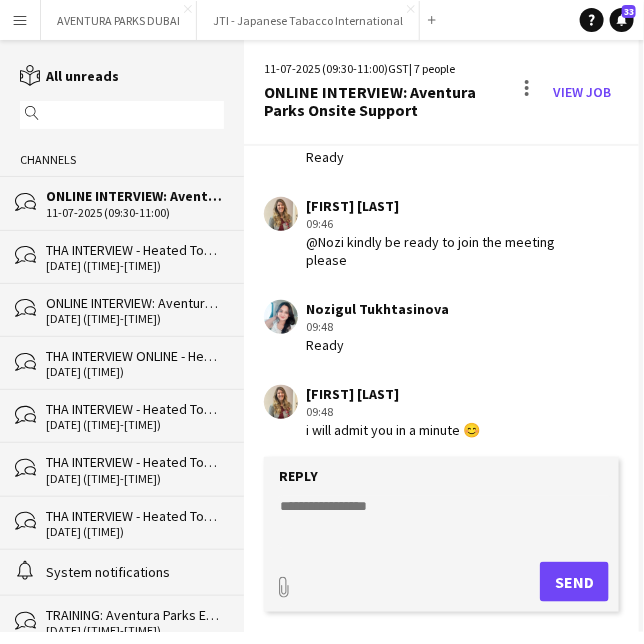 click 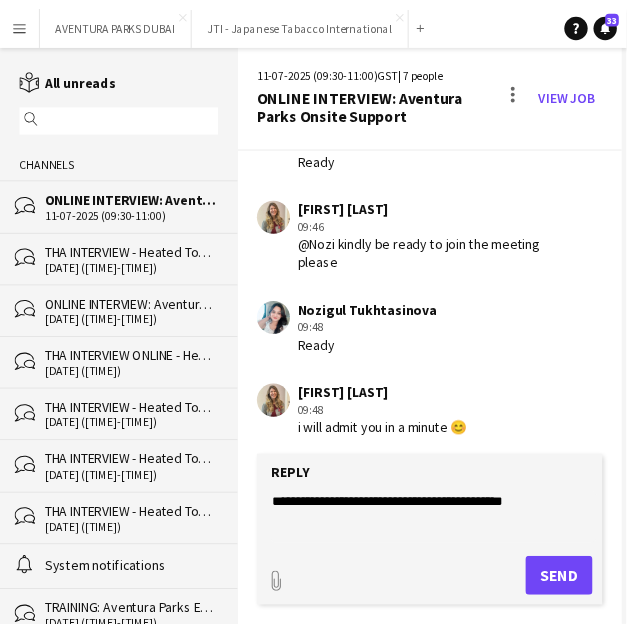 scroll, scrollTop: 2399, scrollLeft: 0, axis: vertical 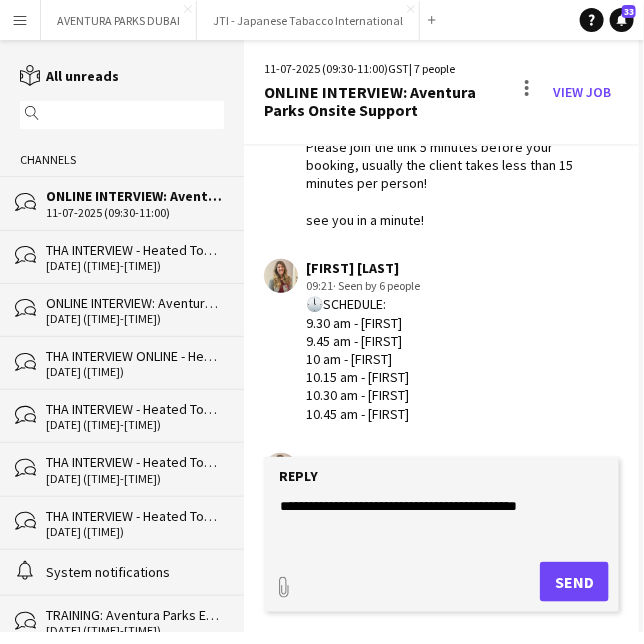 click on "**********" 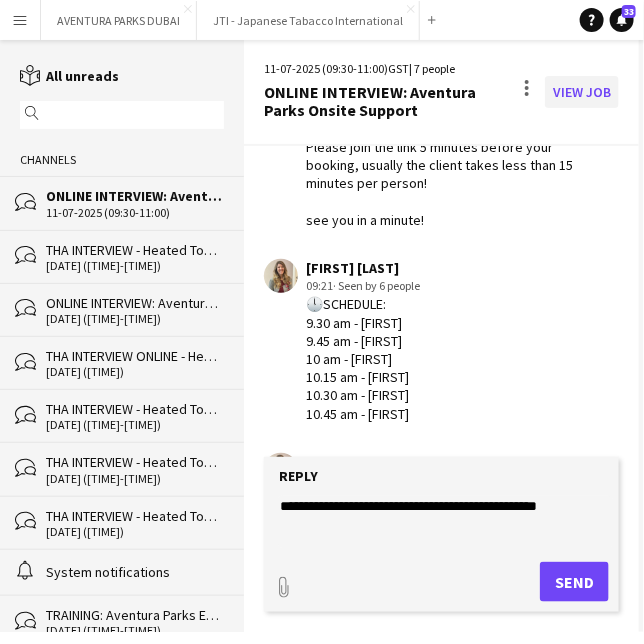 type on "**********" 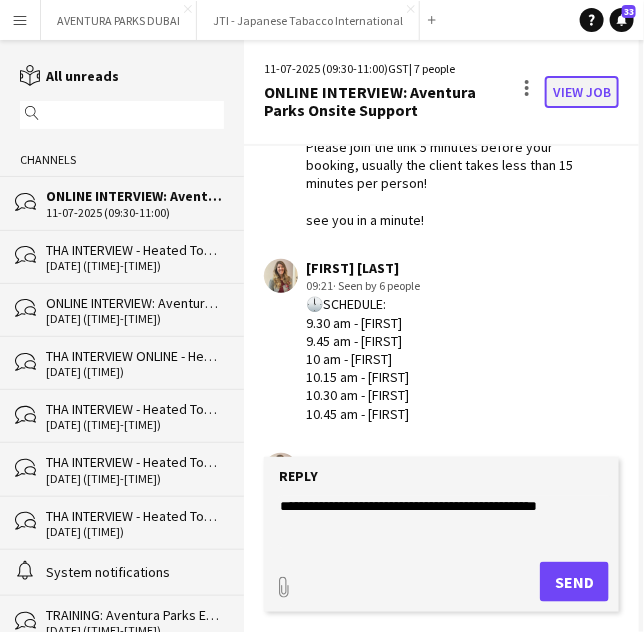 click on "View Job" 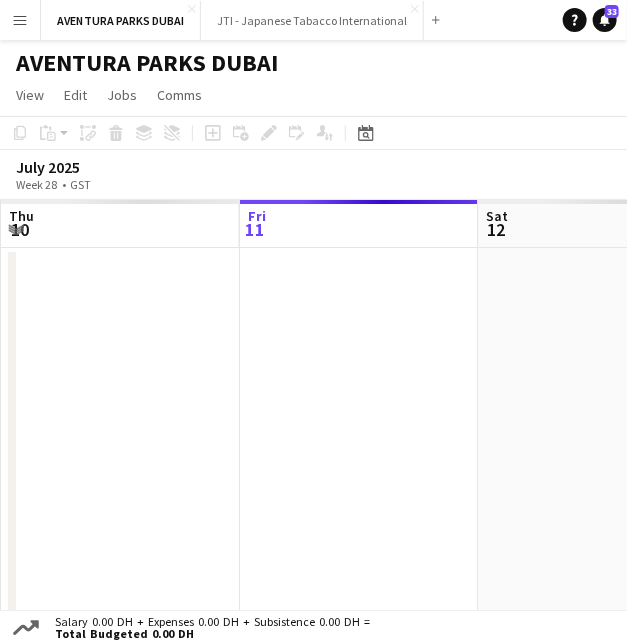 scroll, scrollTop: 0, scrollLeft: 418, axis: horizontal 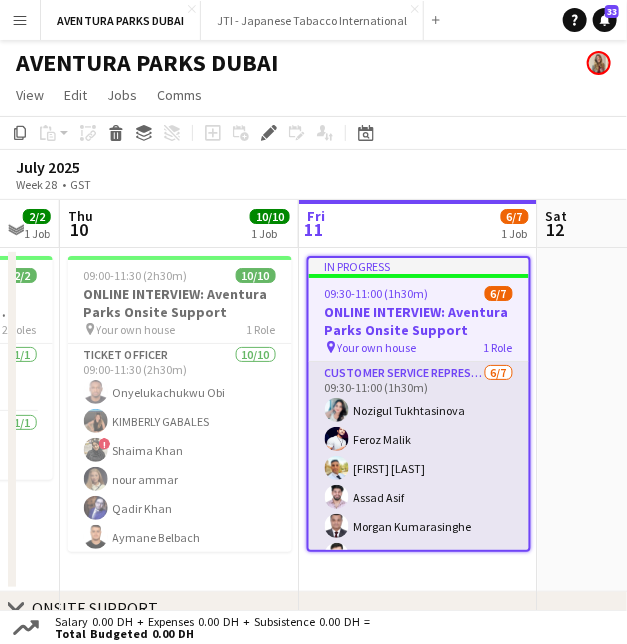 click on "Customer Service Representative   6/7   09:30-11:00 (1h30m)
[FIRST] [LAST] [FIRST] [LAST] [FIRST] [LAST] [FIRST] [LAST] [FIRST] [LAST] [FIRST] [LAST]
single-neutral-actions" at bounding box center [419, 483] 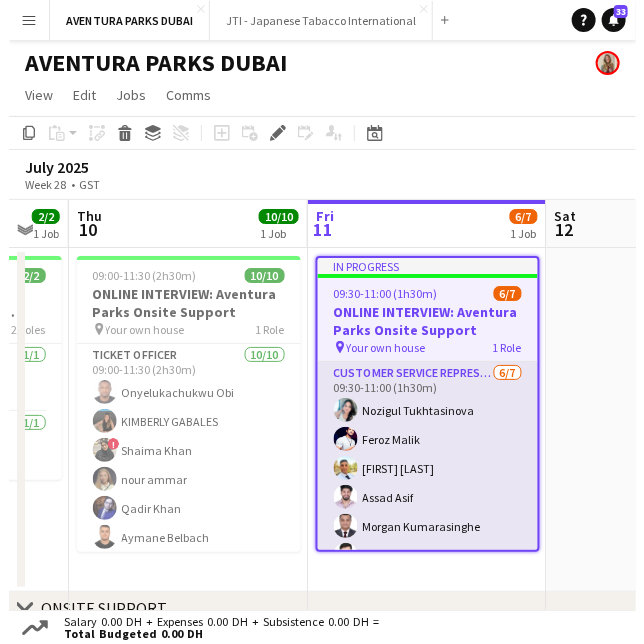 scroll, scrollTop: 0, scrollLeft: 419, axis: horizontal 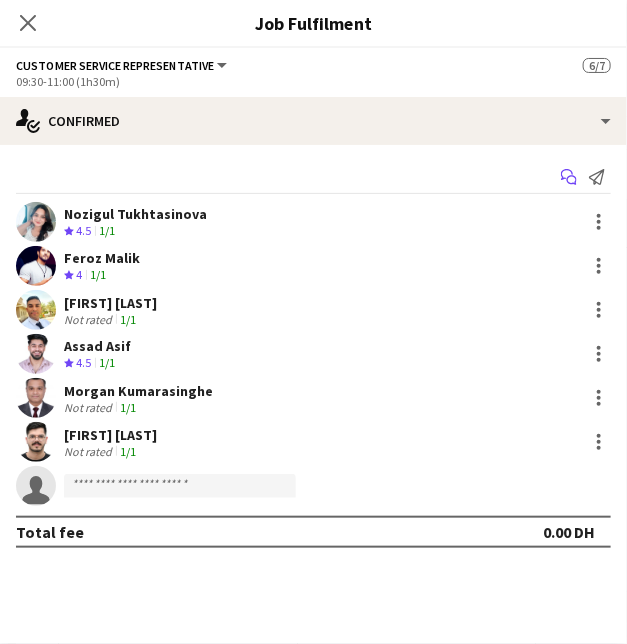click on "Start chat" 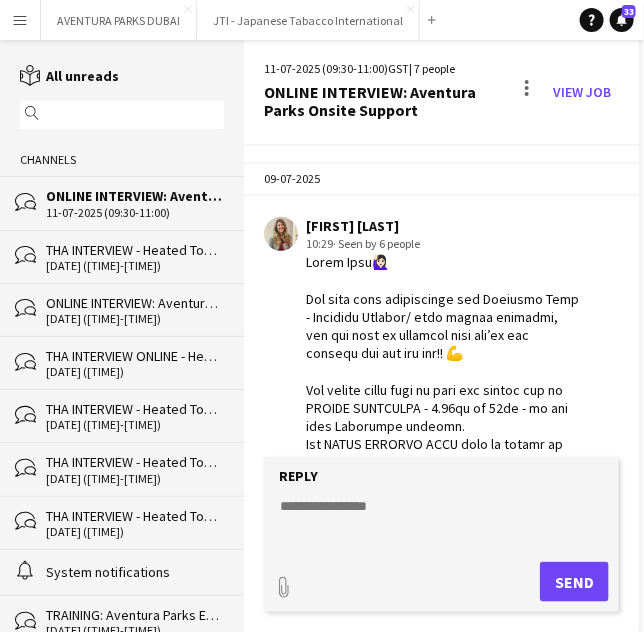 scroll, scrollTop: 2843, scrollLeft: 0, axis: vertical 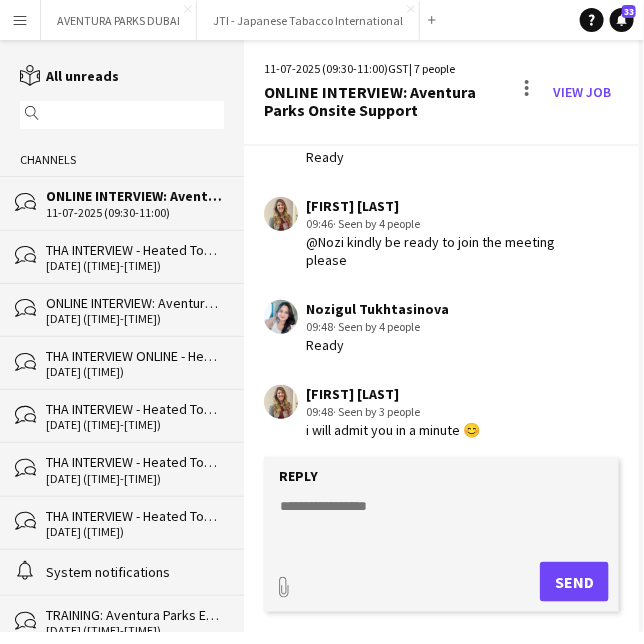 click 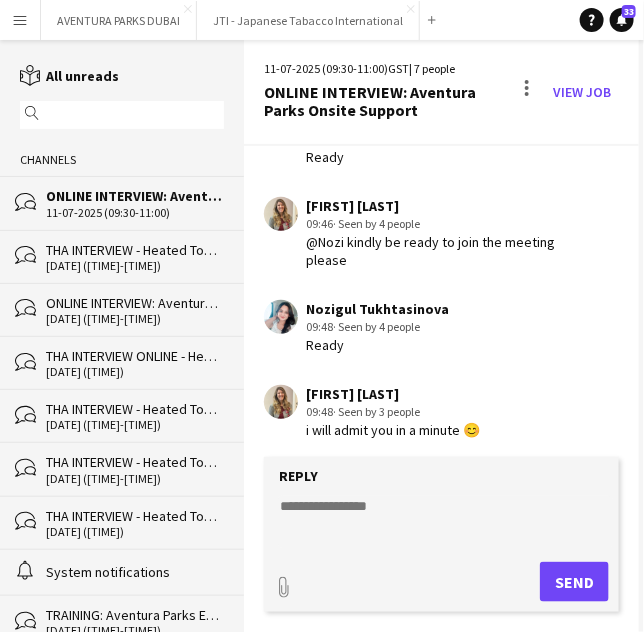 paste on "**********" 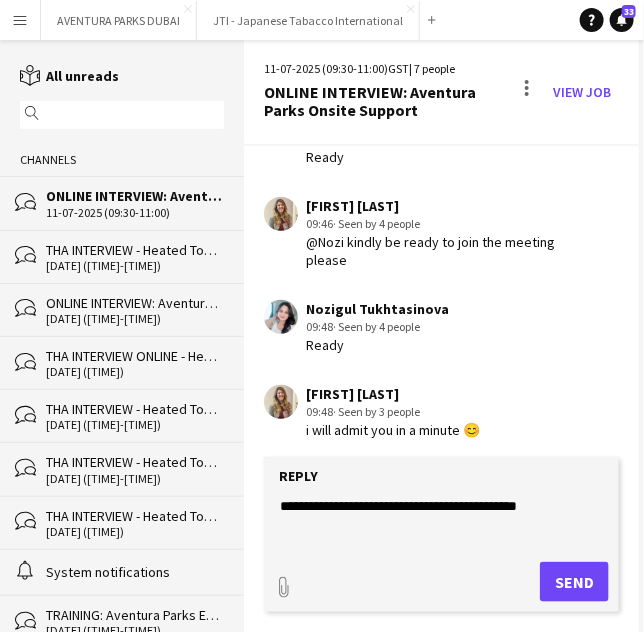 click on "**********" 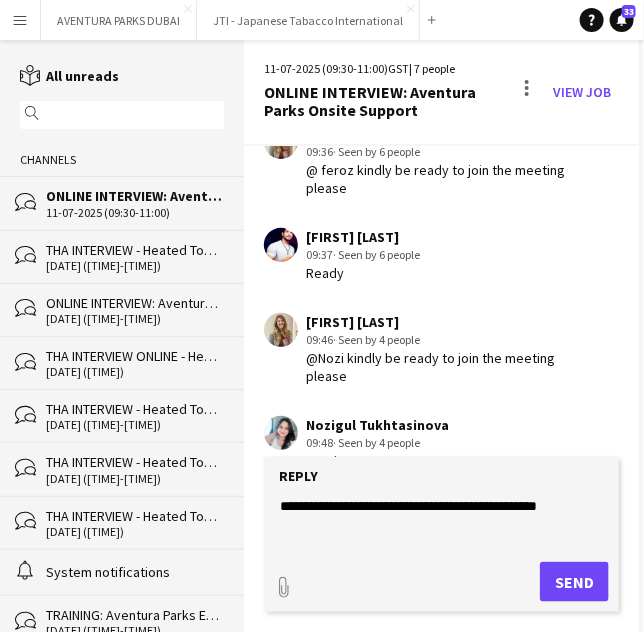 scroll, scrollTop: 2732, scrollLeft: 0, axis: vertical 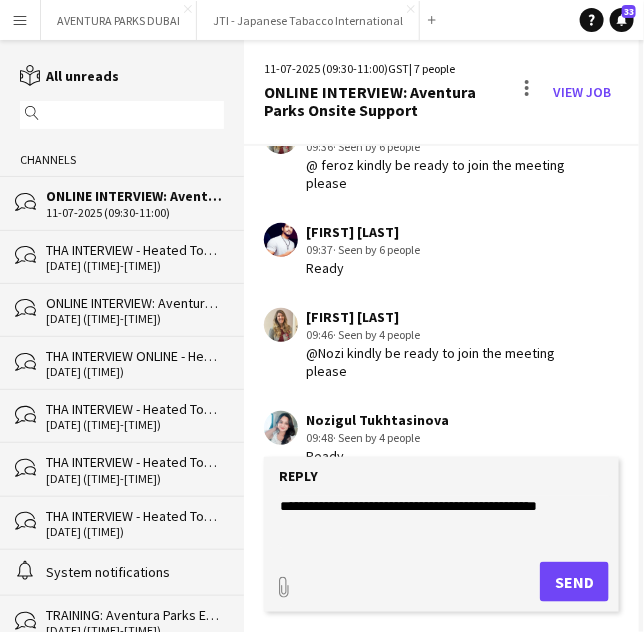 click on "**********" 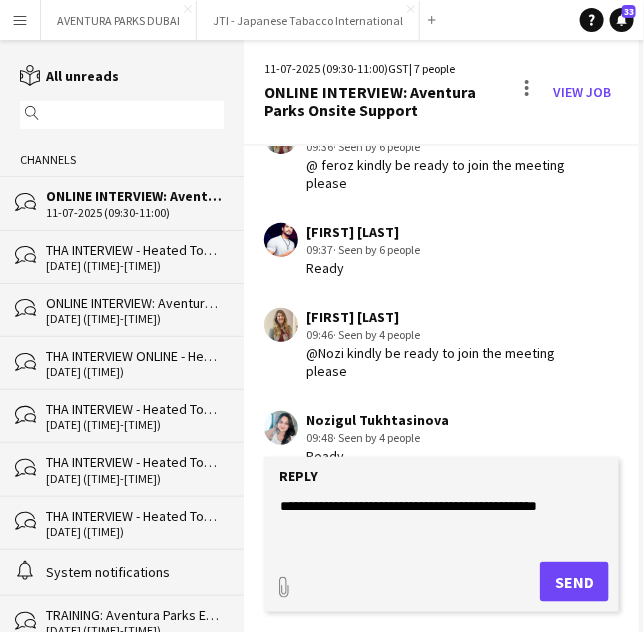 drag, startPoint x: 594, startPoint y: 501, endPoint x: 353, endPoint y: 518, distance: 241.59885 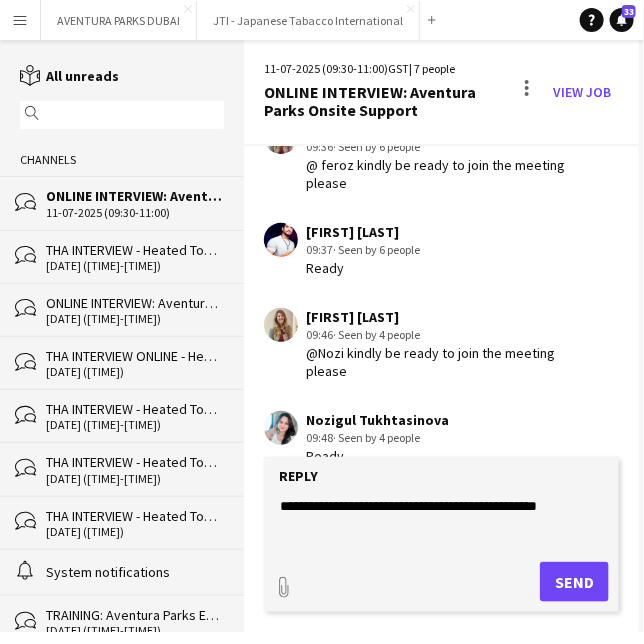 click on "**********" 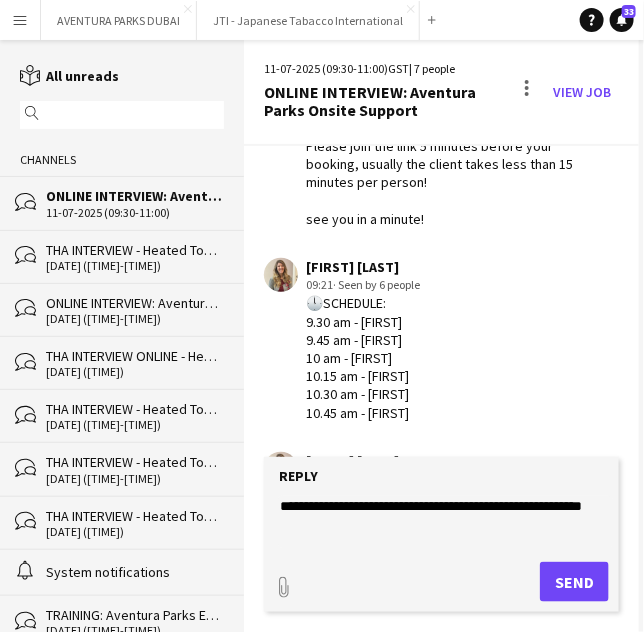 scroll, scrollTop: 2510, scrollLeft: 0, axis: vertical 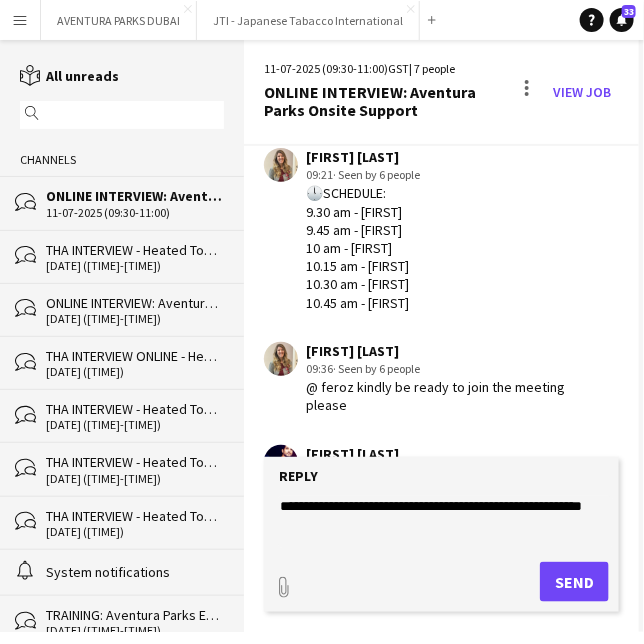 click on "**********" 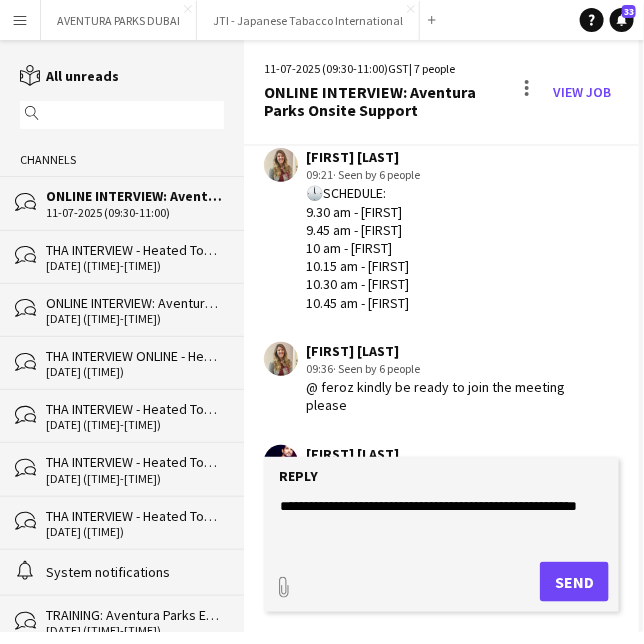 click on "**********" 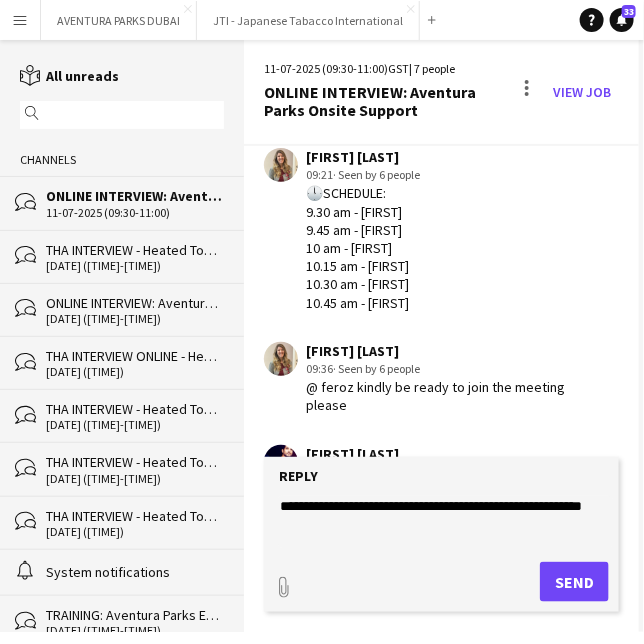 type on "**********" 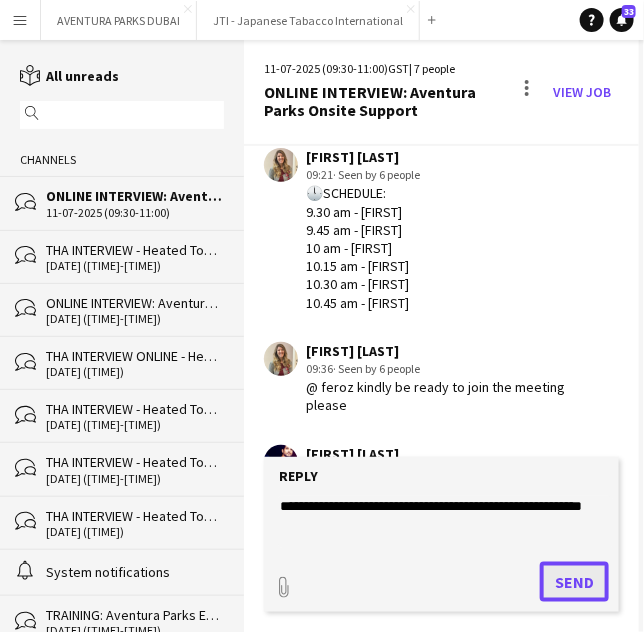 click on "Send" 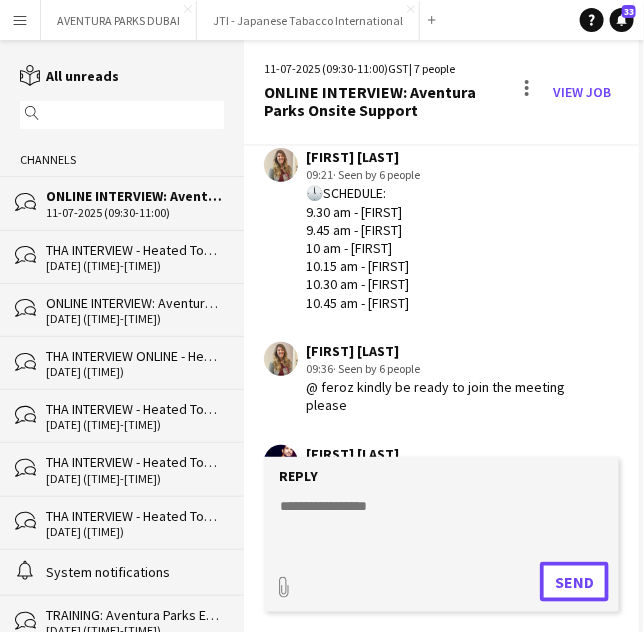 scroll, scrollTop: 2928, scrollLeft: 0, axis: vertical 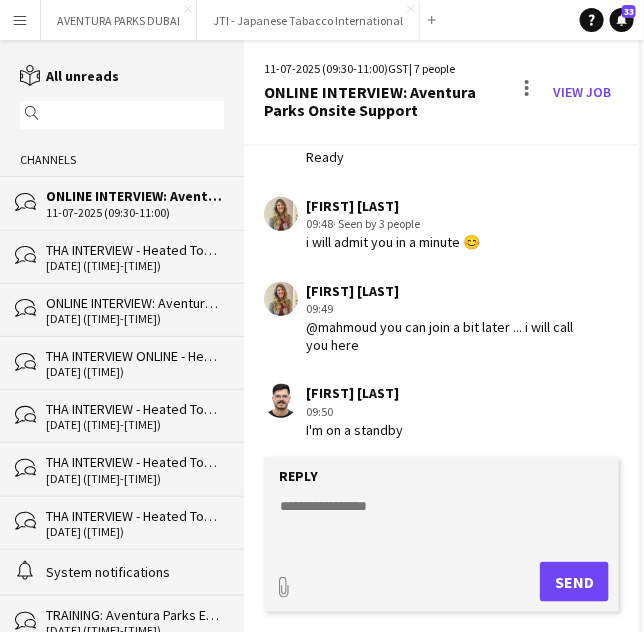click 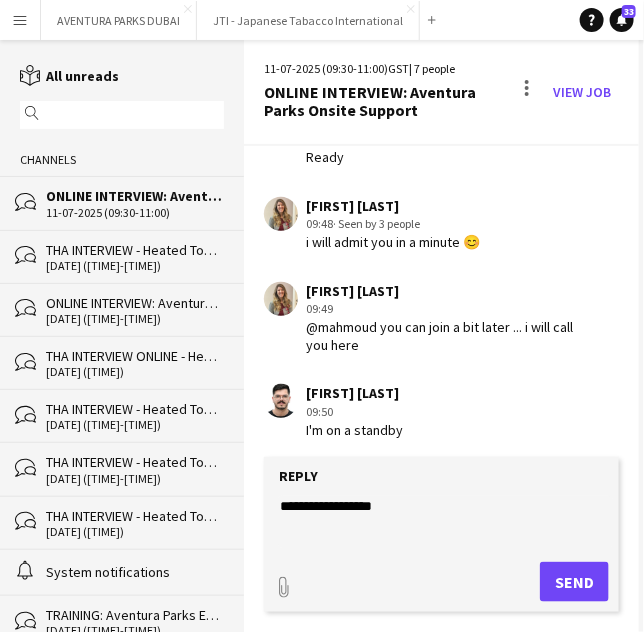 type on "**********" 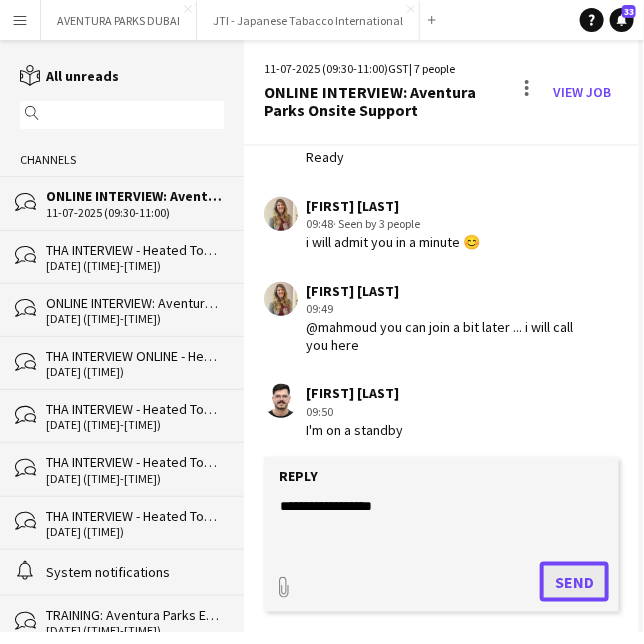 click on "Send" 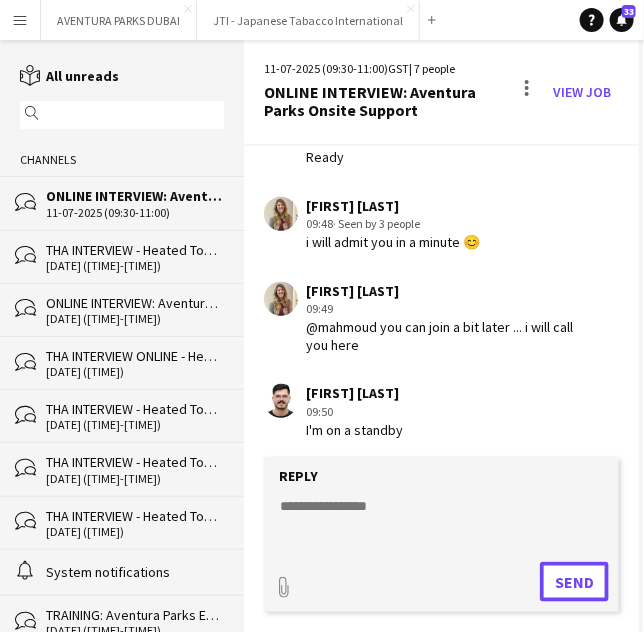 scroll, scrollTop: 3116, scrollLeft: 0, axis: vertical 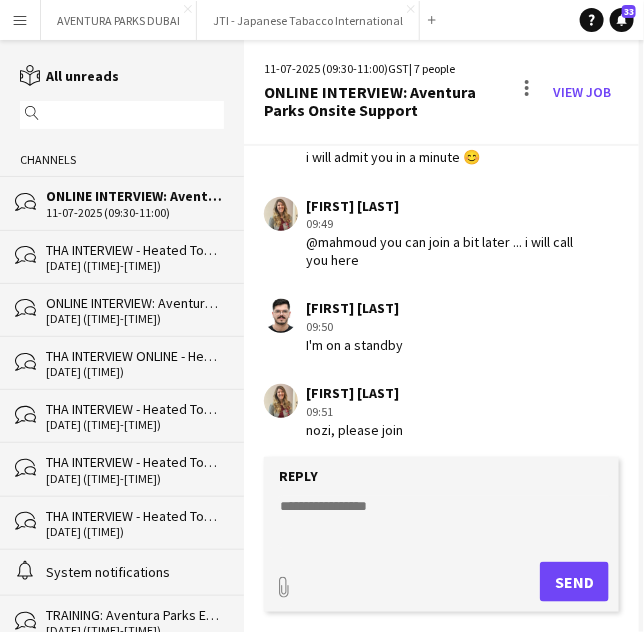 click on "Reply" 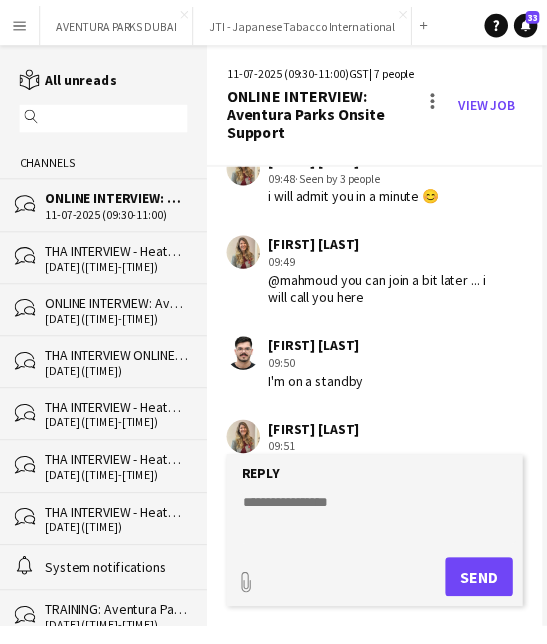 scroll, scrollTop: 3225, scrollLeft: 0, axis: vertical 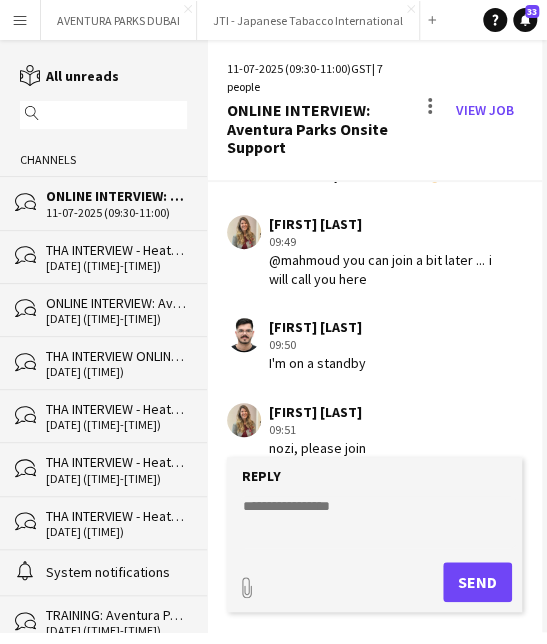 click 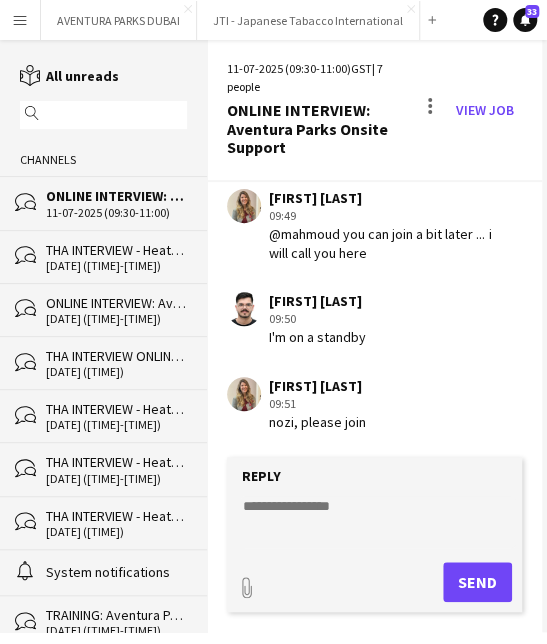 click 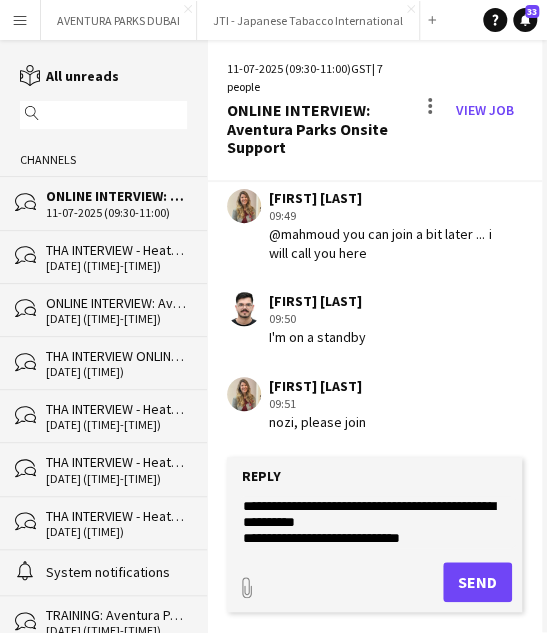 type on "**********" 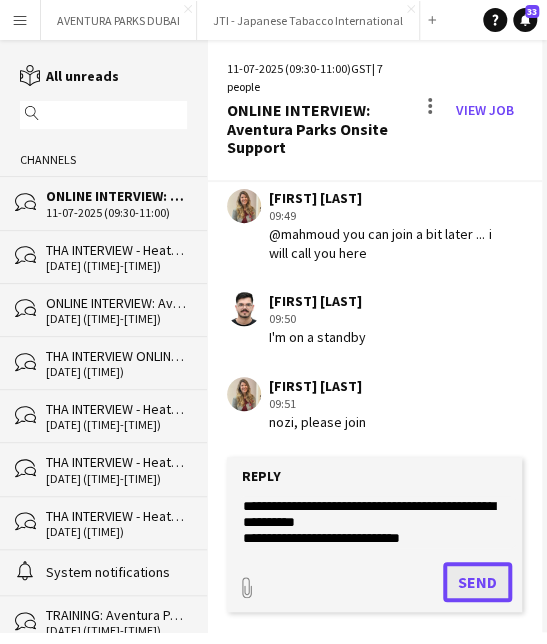 click on "Send" 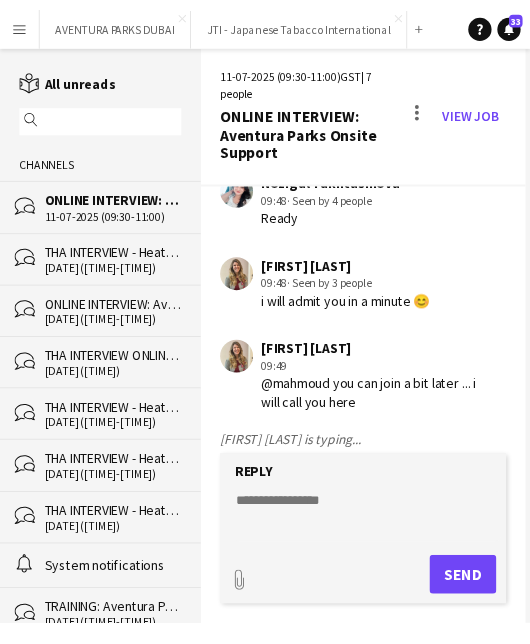 scroll, scrollTop: 3077, scrollLeft: 0, axis: vertical 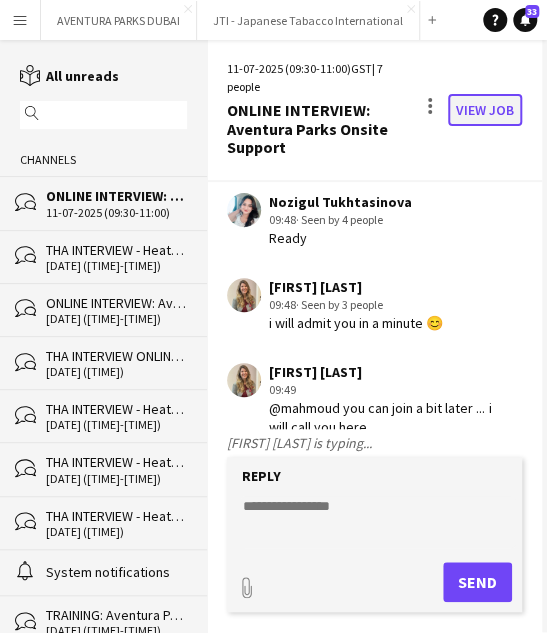 click on "View Job" 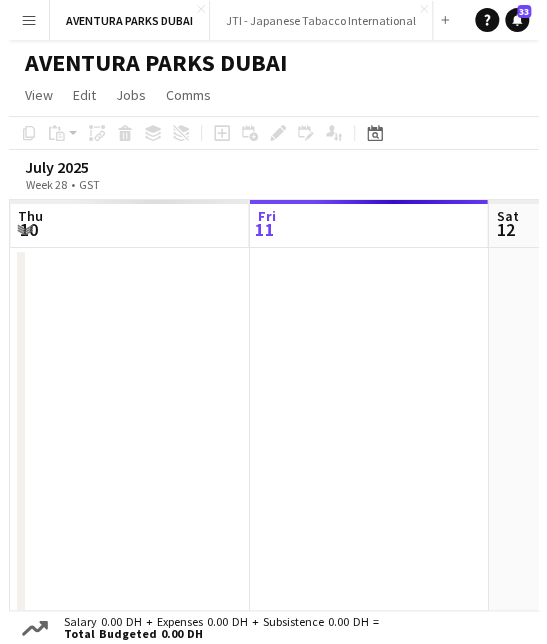 scroll, scrollTop: 0, scrollLeft: 418, axis: horizontal 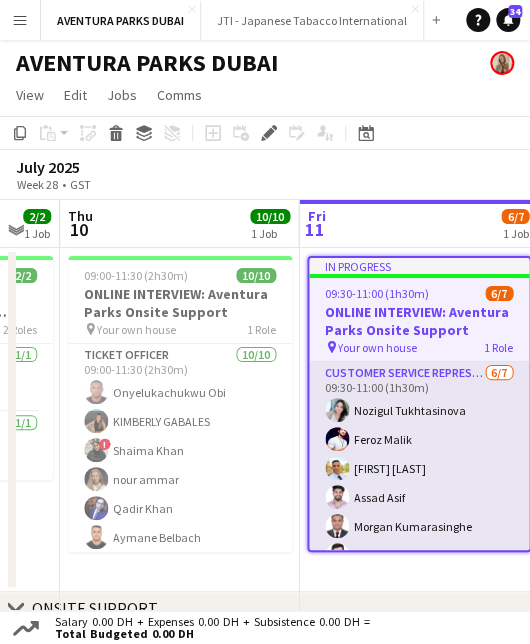 click on "Customer Service Representative   6/7   09:30-11:00 (1h30m)
[FIRST] [LAST] [FIRST] [LAST] [FIRST] [LAST] [FIRST] [LAST] [FIRST] [LAST] [FIRST] [LAST]
single-neutral-actions" at bounding box center (419, 483) 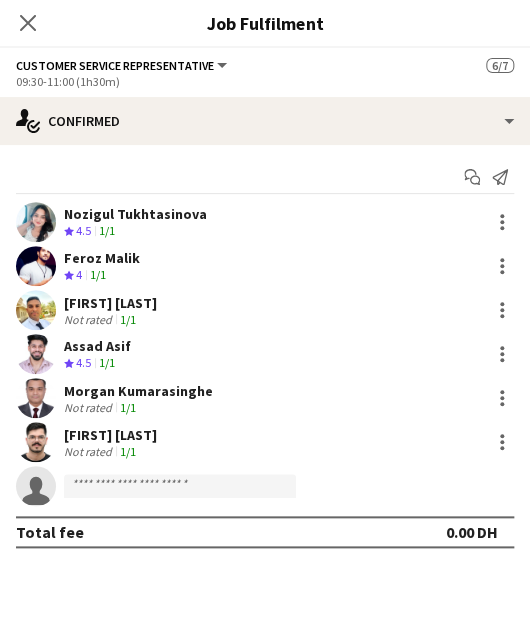 click on "Assad Asif" at bounding box center (97, 346) 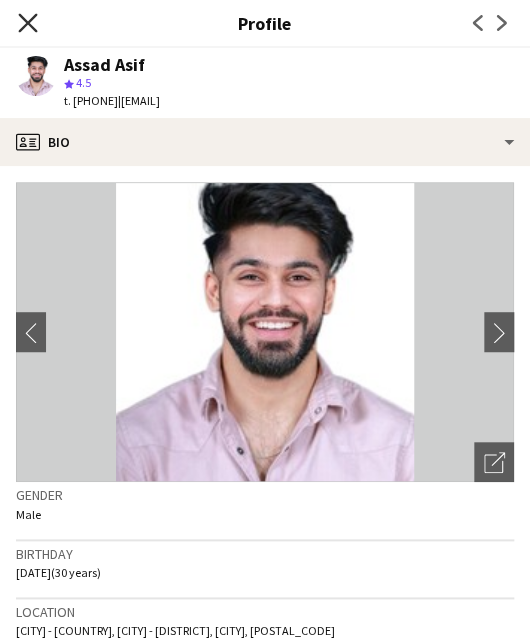 click 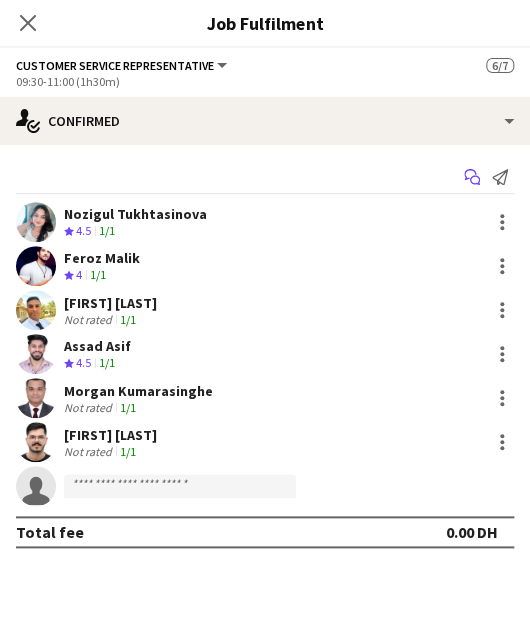 click on "Start chat" 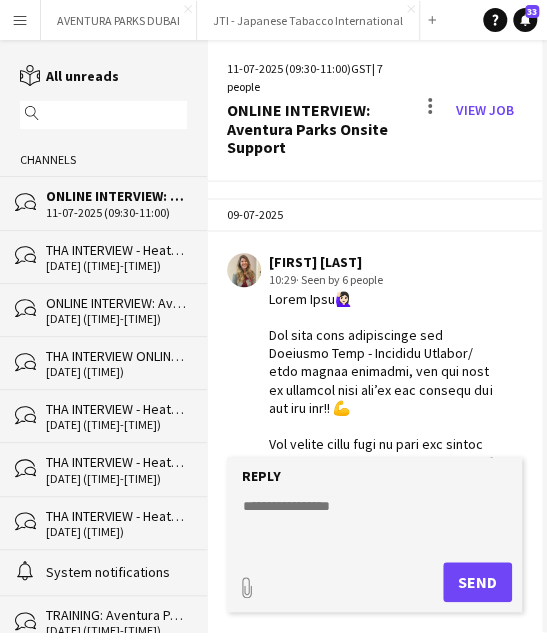 scroll, scrollTop: 3467, scrollLeft: 0, axis: vertical 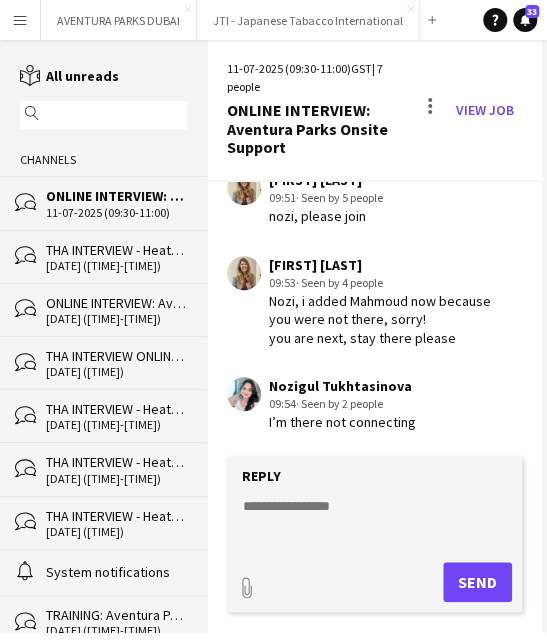 click on "Reply" 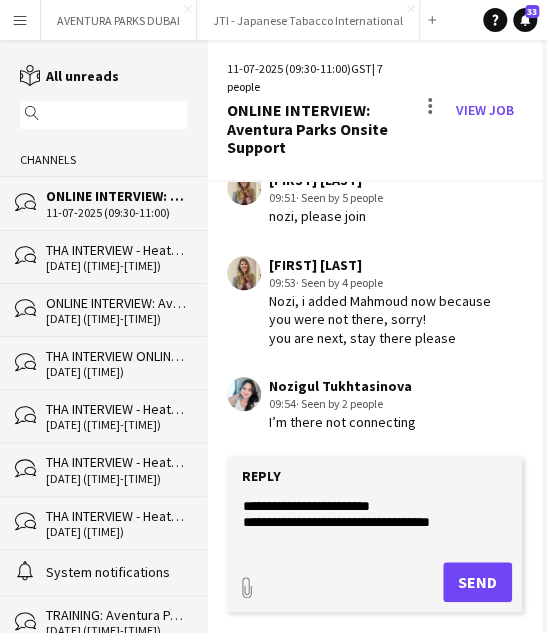 drag, startPoint x: 318, startPoint y: 520, endPoint x: 290, endPoint y: 549, distance: 40.311287 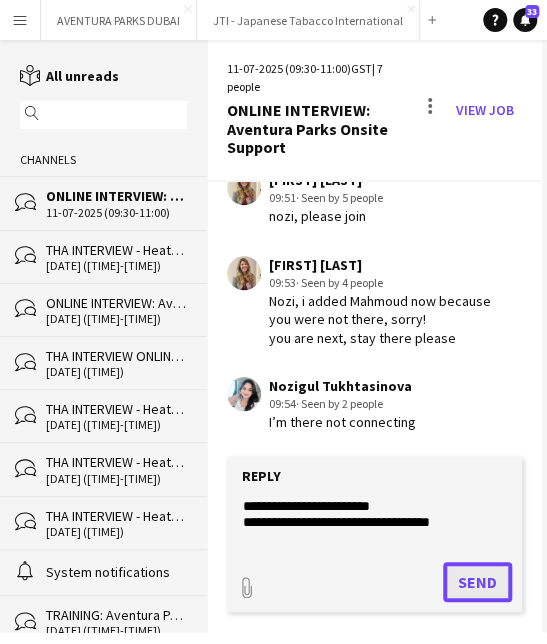 click on "Send" 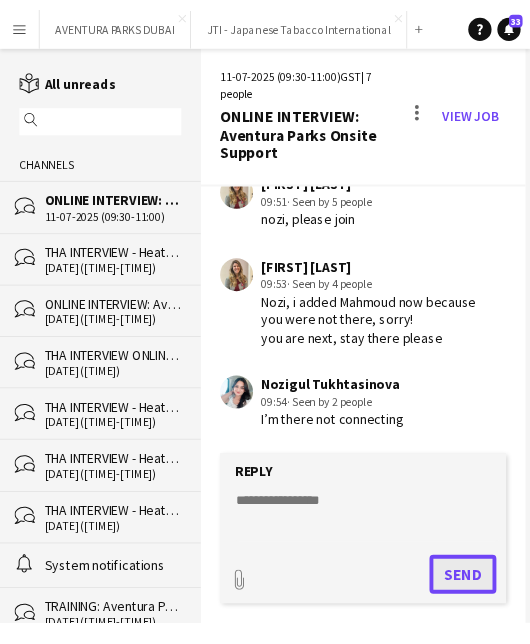scroll, scrollTop: 3552, scrollLeft: 0, axis: vertical 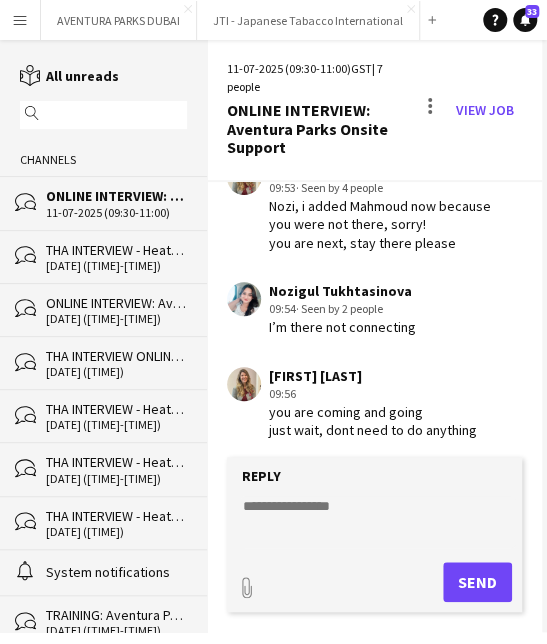 click on "[DATE] ([TIME]-[TIME])   GST   | 7 people   ONLINE INTERVIEW: Aventura Parks Onsite Support  View Job" 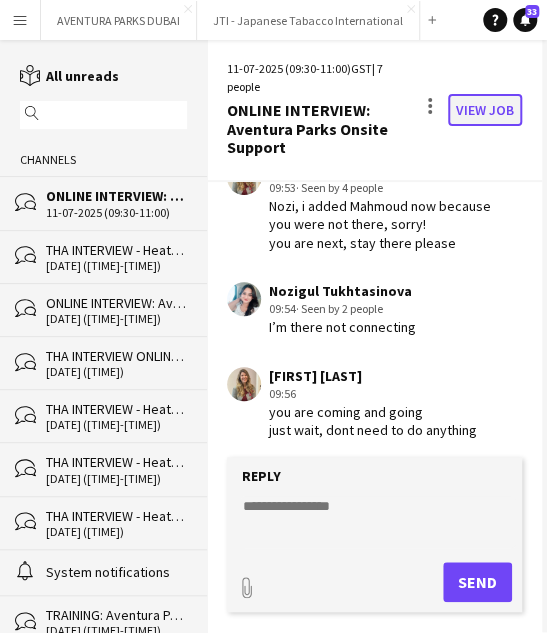 click on "View Job" 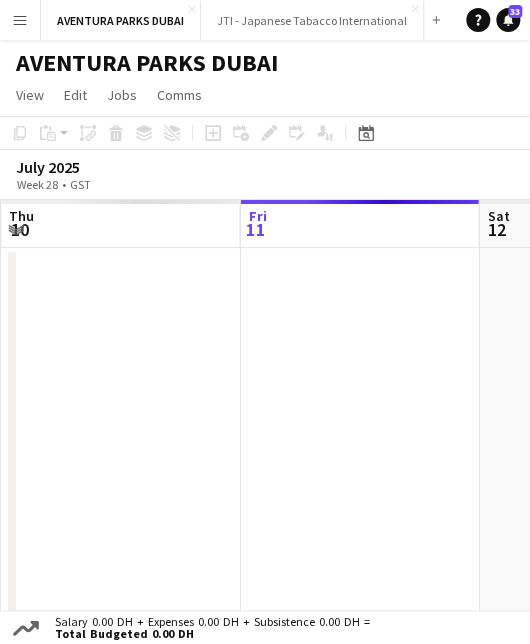 scroll, scrollTop: 0, scrollLeft: 418, axis: horizontal 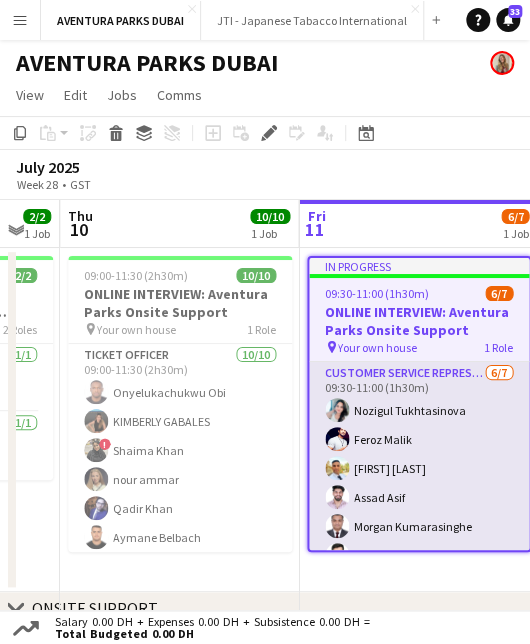 click on "Customer Service Representative   6/7   09:30-11:00 (1h30m)
[FIRST] [LAST] [FIRST] [LAST] [FIRST] [LAST] [FIRST] [LAST] [FIRST] [LAST] [FIRST] [LAST]
single-neutral-actions" at bounding box center [419, 483] 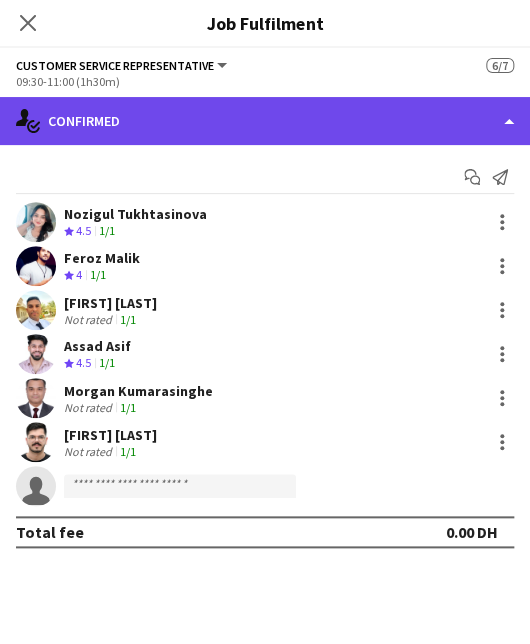 click on "single-neutral-actions-check-2
Confirmed" 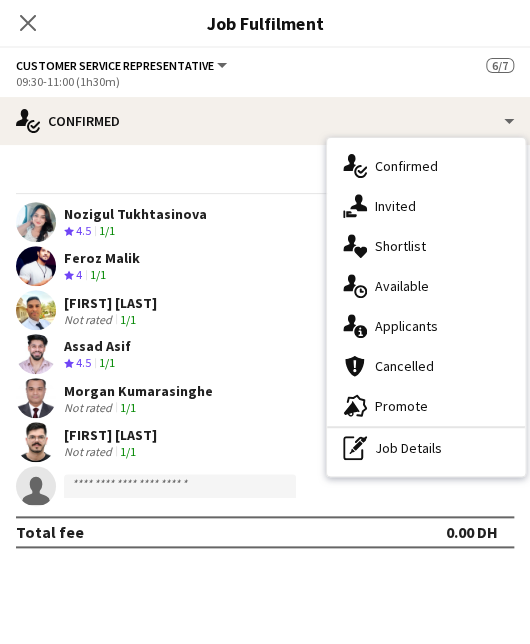 drag, startPoint x: 411, startPoint y: 241, endPoint x: 470, endPoint y: 249, distance: 59.5399 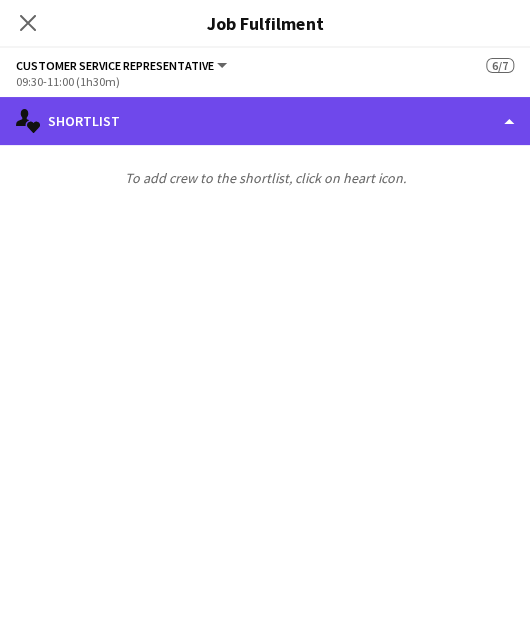 click on "single-neutral-actions-heart
Shortlist" 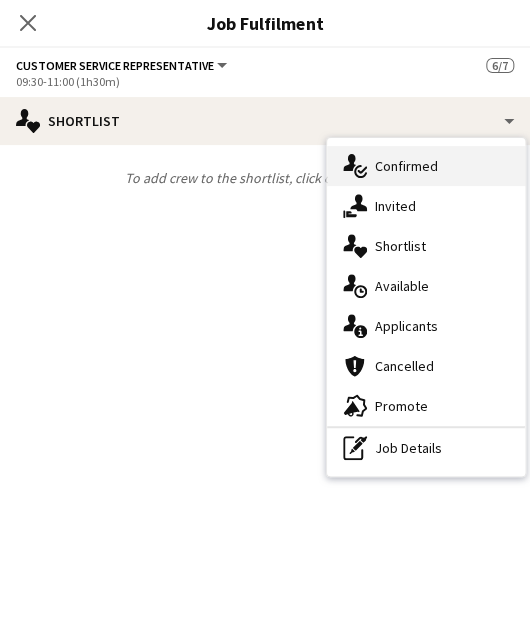 click on "single-neutral-actions-check-2
Confirmed" at bounding box center [426, 166] 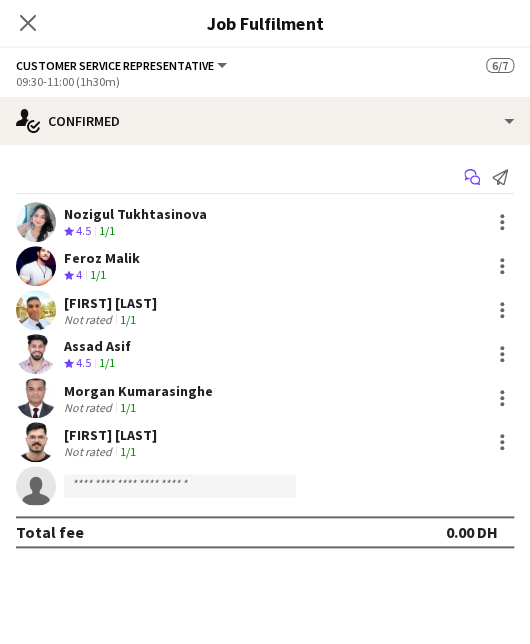 click on "Start chat" 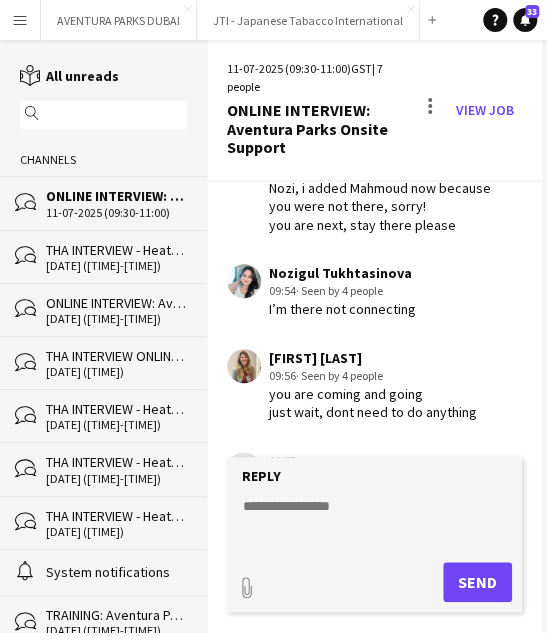 scroll, scrollTop: 3655, scrollLeft: 0, axis: vertical 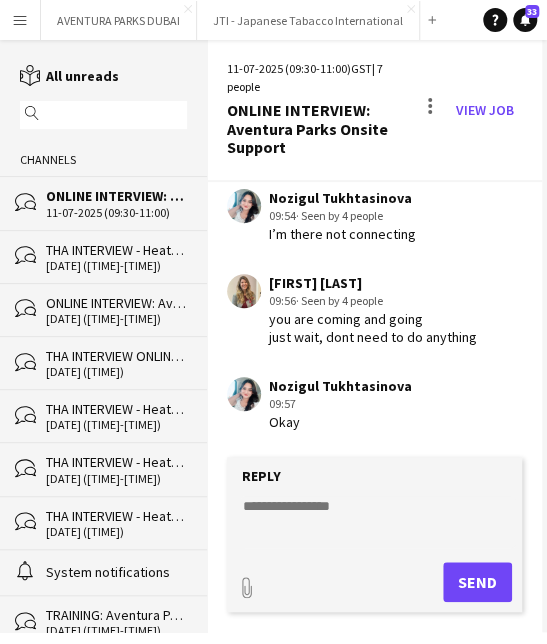 click 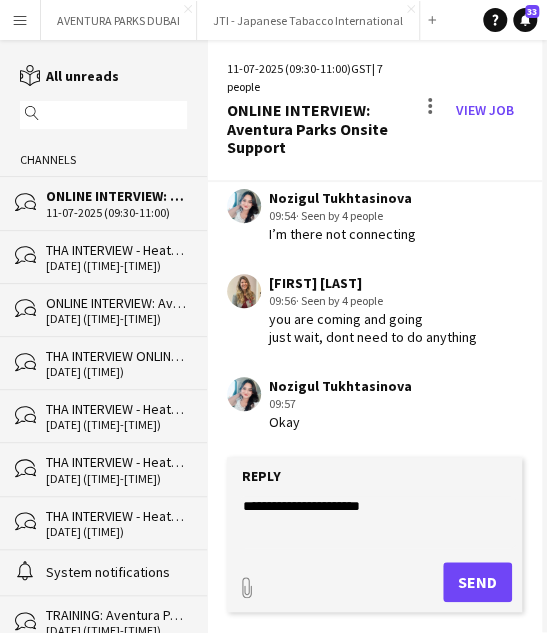 type on "**********" 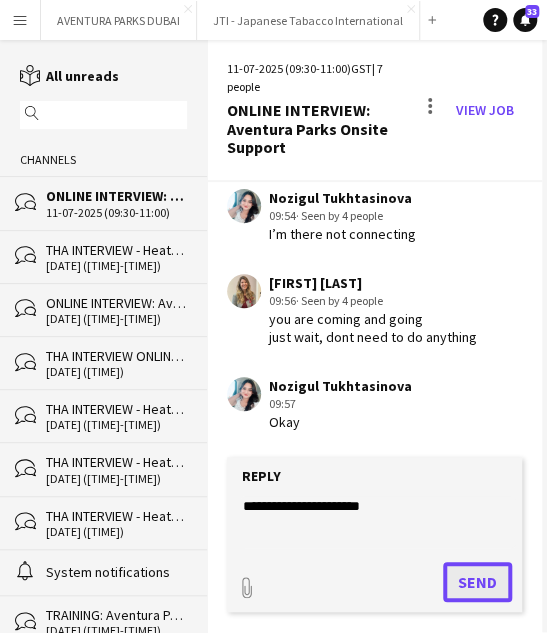 click on "Send" 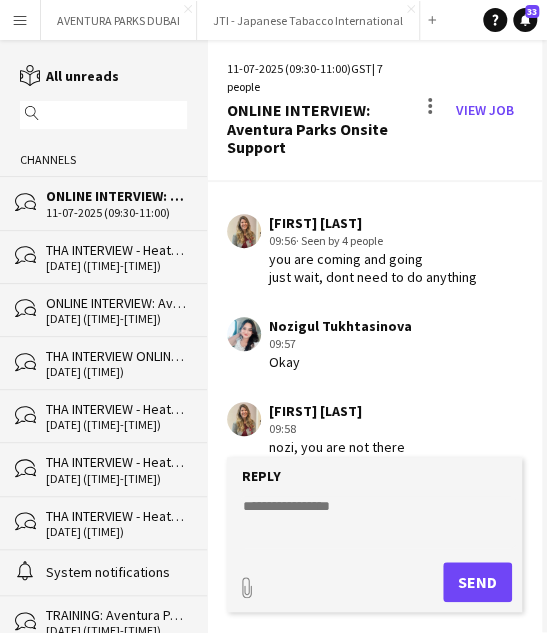 scroll, scrollTop: 3740, scrollLeft: 0, axis: vertical 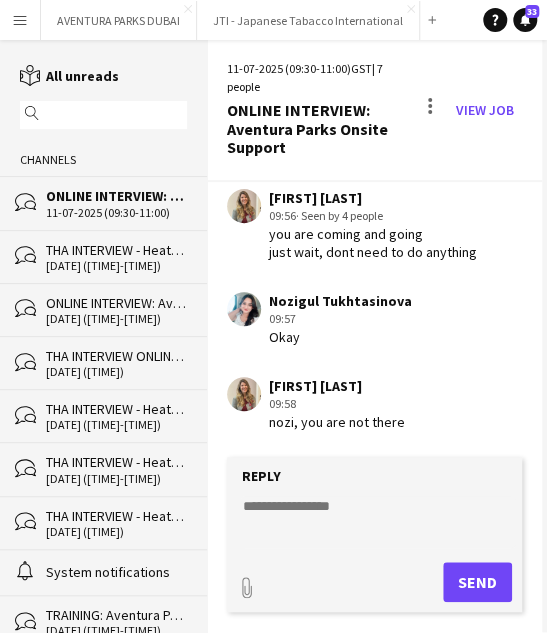 click 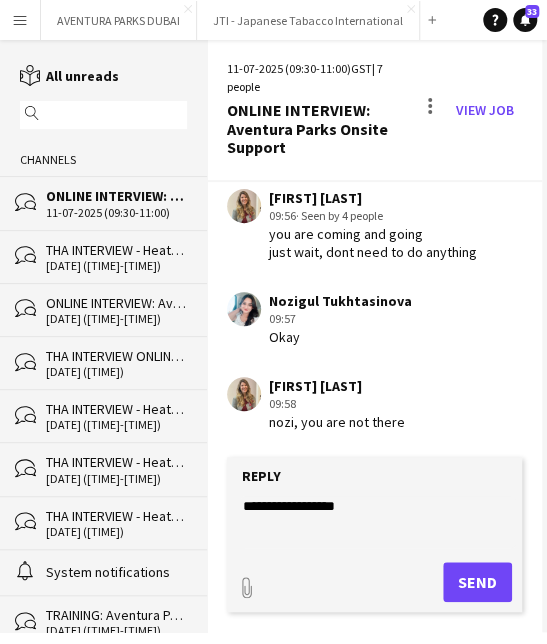 type on "**********" 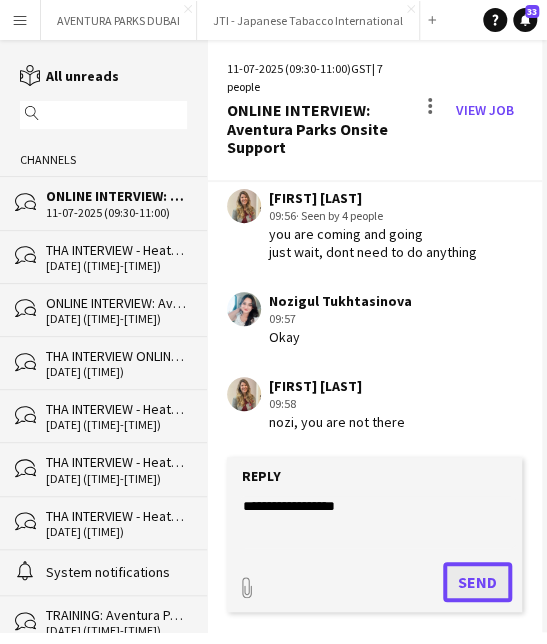 click on "Send" 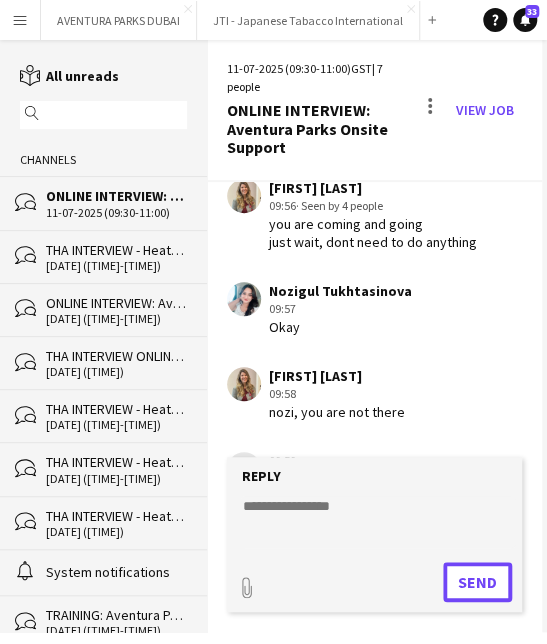 scroll, scrollTop: 3825, scrollLeft: 0, axis: vertical 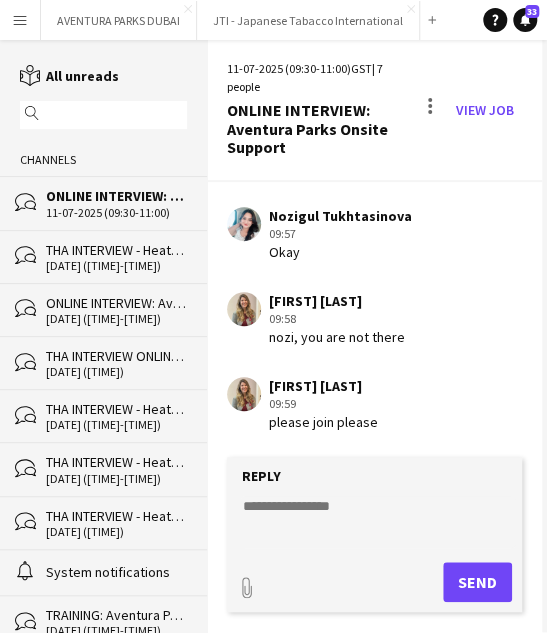 drag, startPoint x: 374, startPoint y: 488, endPoint x: 385, endPoint y: 486, distance: 11.18034 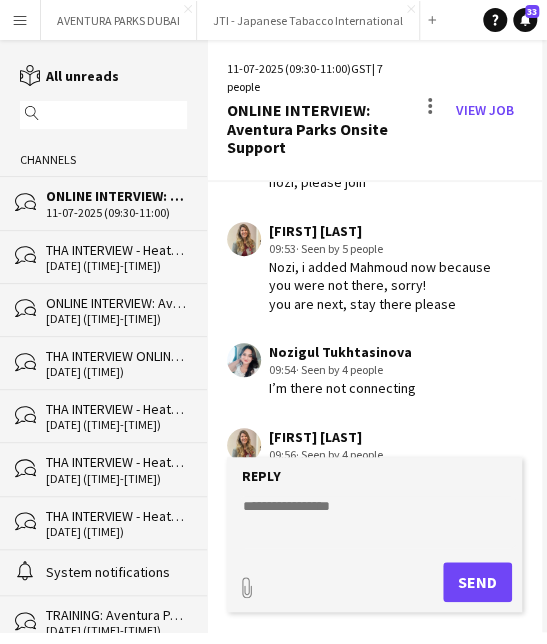 scroll, scrollTop: 3825, scrollLeft: 0, axis: vertical 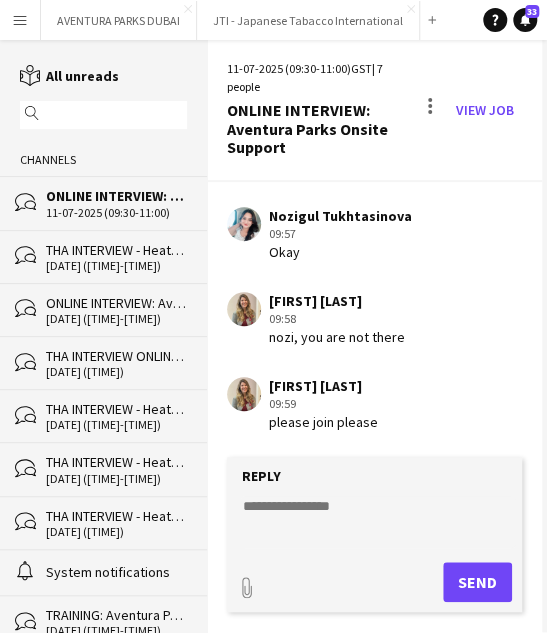 click on "[DATE] ([TIME]-[TIME])   GST   | 7 people   ONLINE INTERVIEW: Aventura Parks Onsite Support" 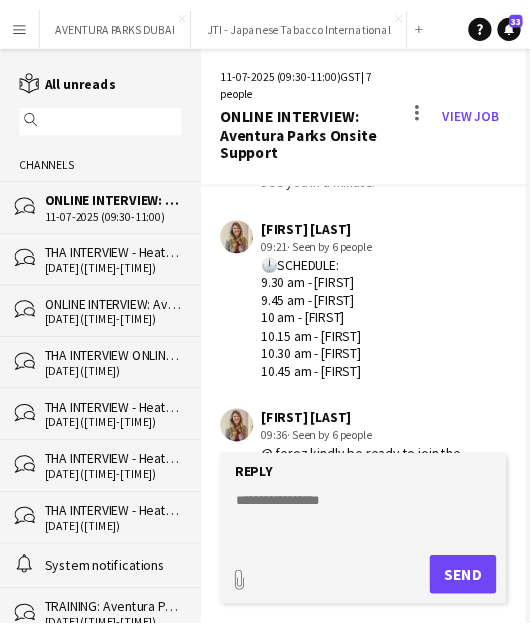 scroll, scrollTop: 2602, scrollLeft: 0, axis: vertical 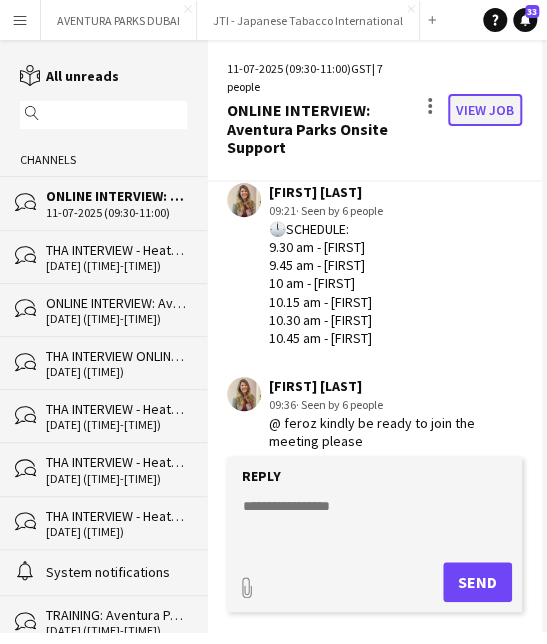 click on "View Job" 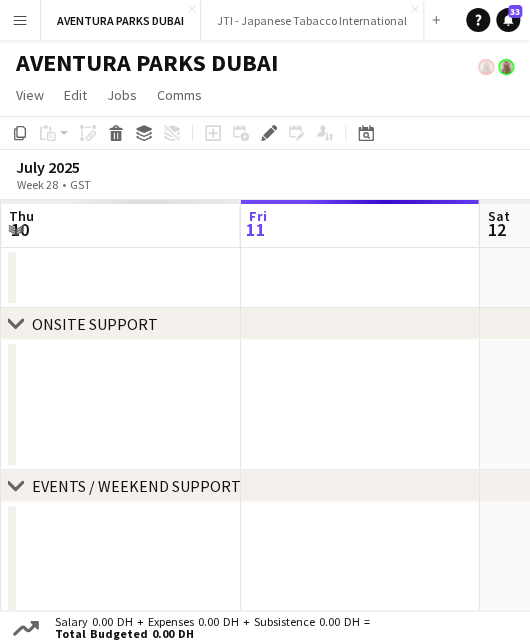 scroll, scrollTop: 0, scrollLeft: 418, axis: horizontal 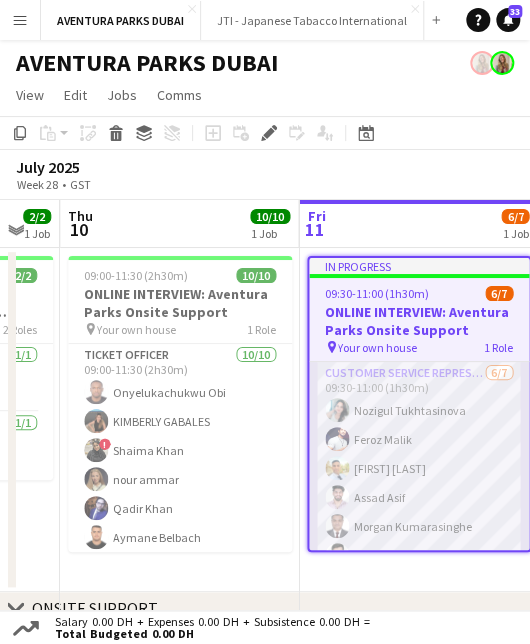 click on "Customer Service Representative   6/7   09:30-11:00 (1h30m)
[FIRST] [LAST] [FIRST] [LAST] [FIRST] [LAST] [FIRST] [LAST] [FIRST] [LAST] [FIRST] [LAST]
single-neutral-actions" at bounding box center [419, 483] 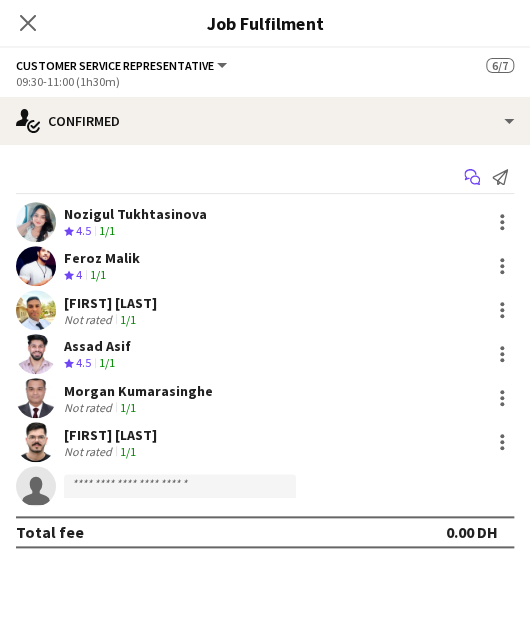click on "Start chat" 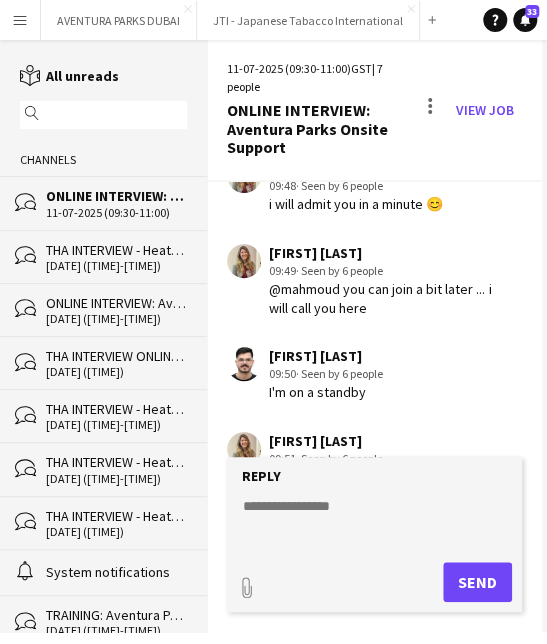 scroll, scrollTop: 3555, scrollLeft: 0, axis: vertical 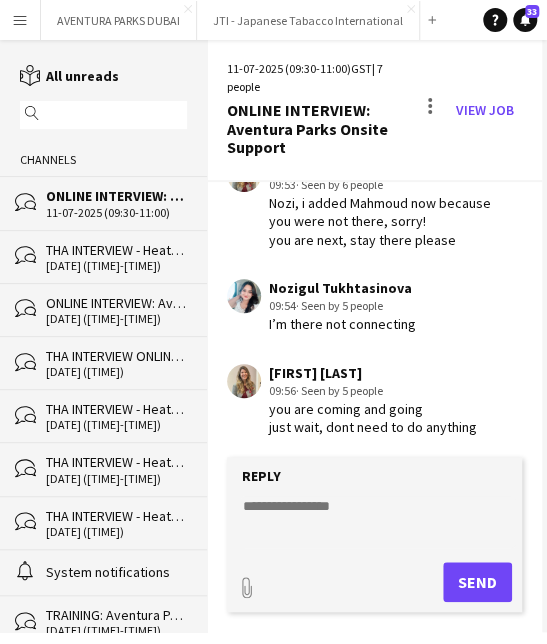 click 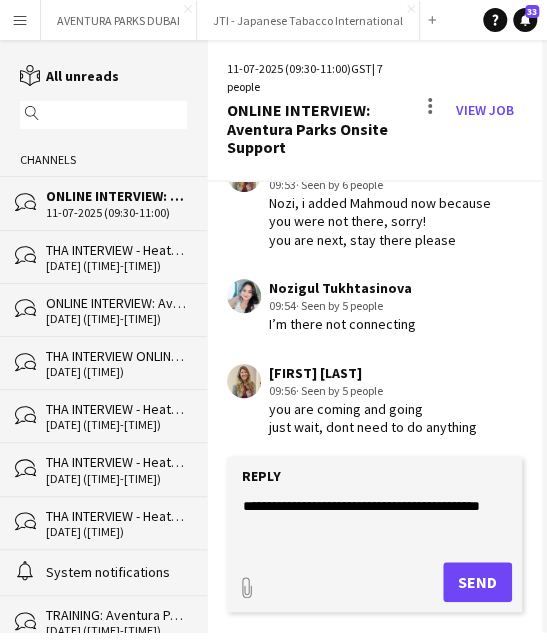 click on "**********" 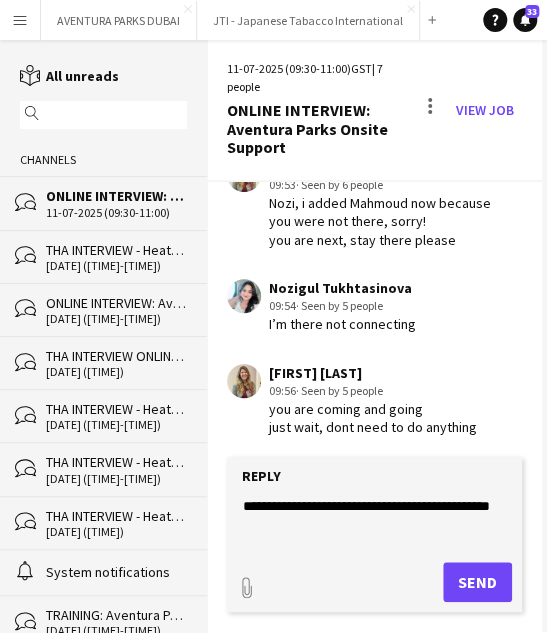 type on "**********" 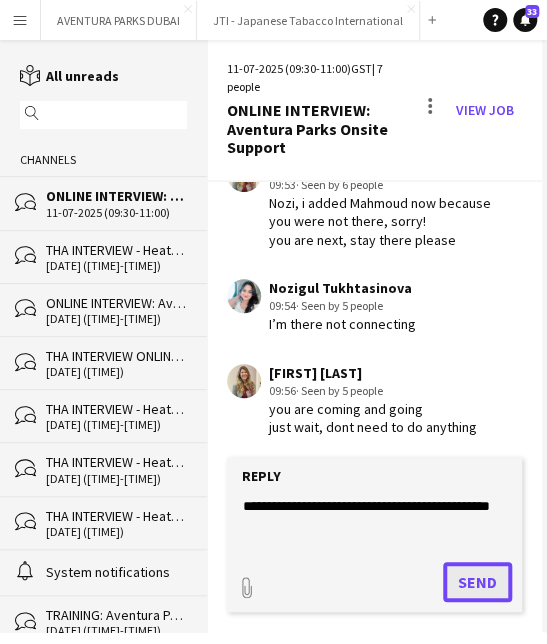 click on "Send" 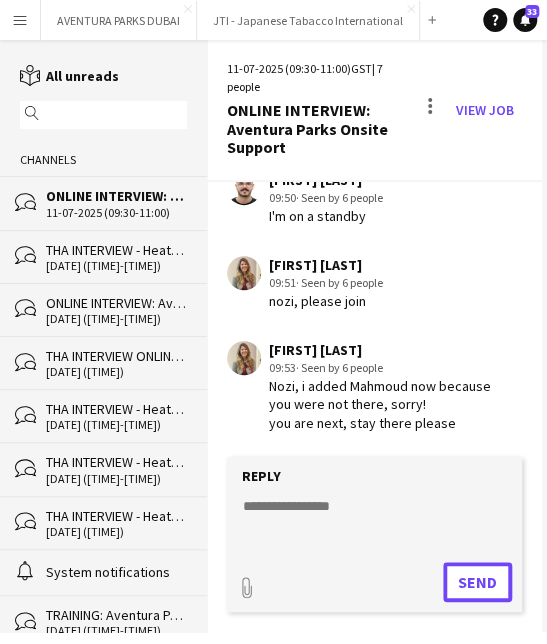 scroll, scrollTop: 3928, scrollLeft: 0, axis: vertical 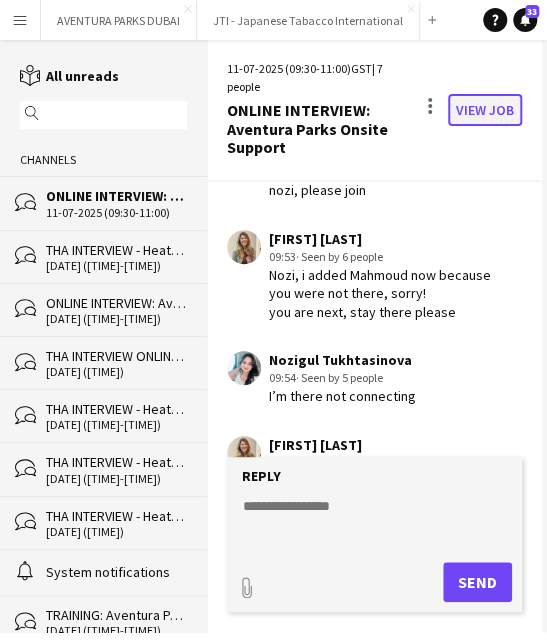 click on "View Job" 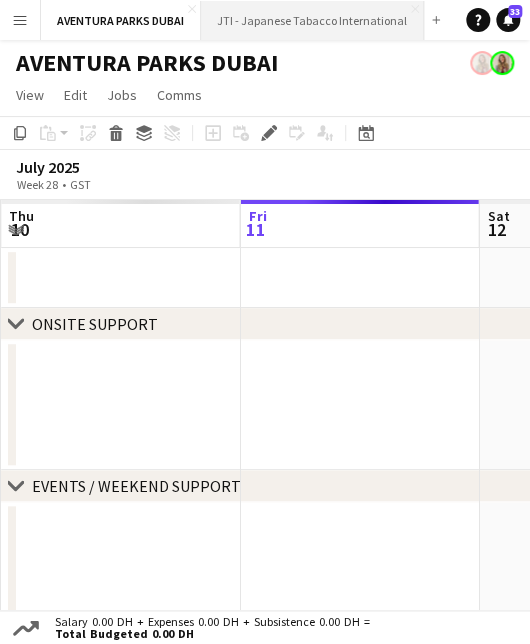 scroll, scrollTop: 0, scrollLeft: 418, axis: horizontal 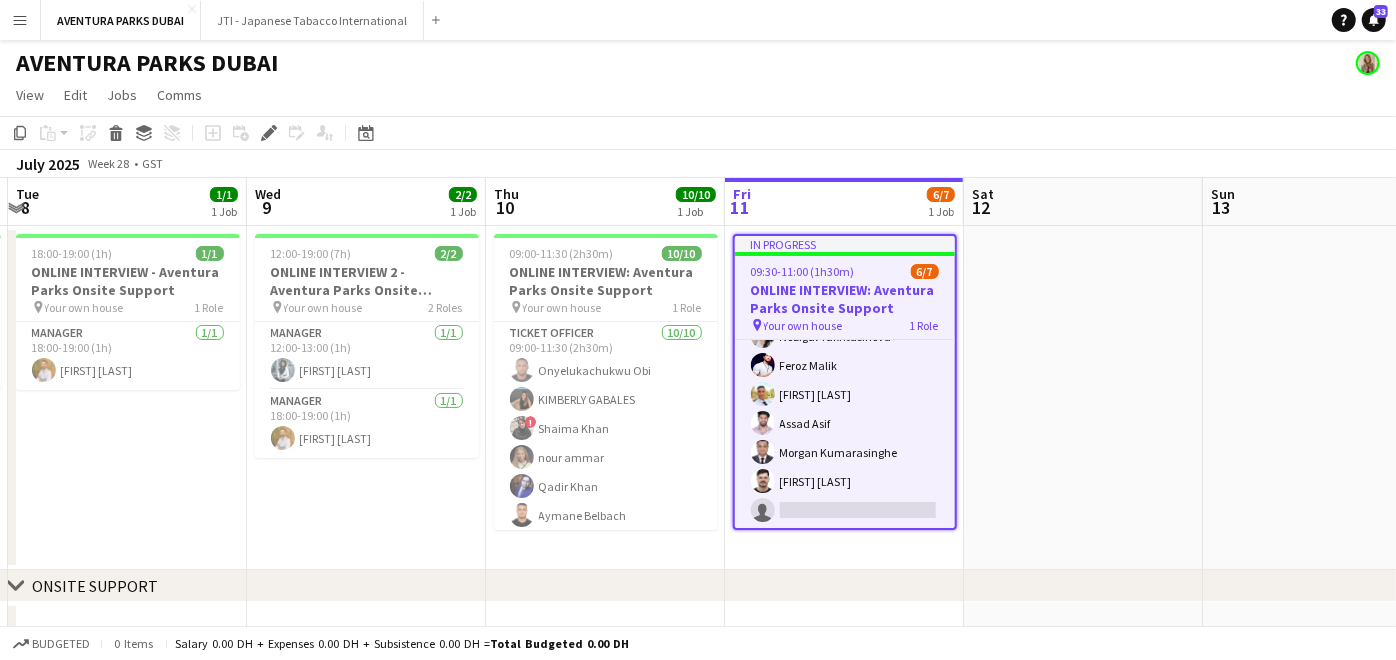 drag, startPoint x: 545, startPoint y: 400, endPoint x: 642, endPoint y: 411, distance: 97.62172 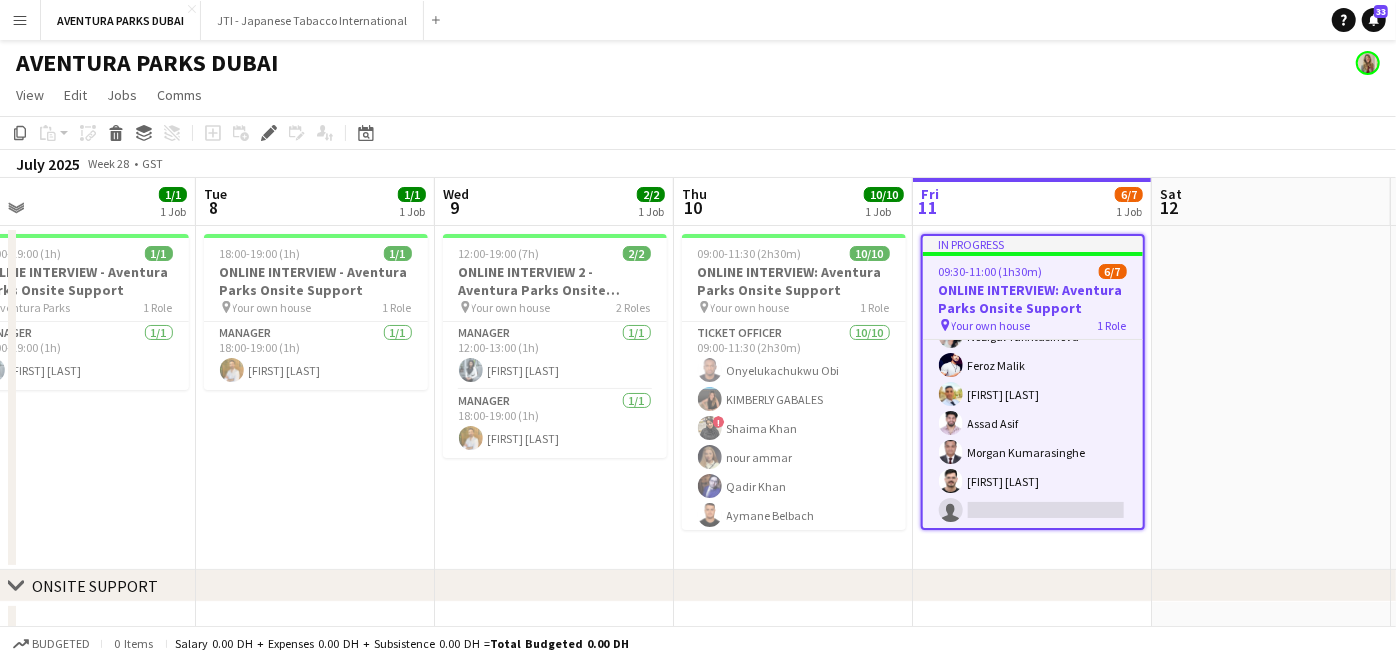 drag, startPoint x: 457, startPoint y: 462, endPoint x: 517, endPoint y: 465, distance: 60.074955 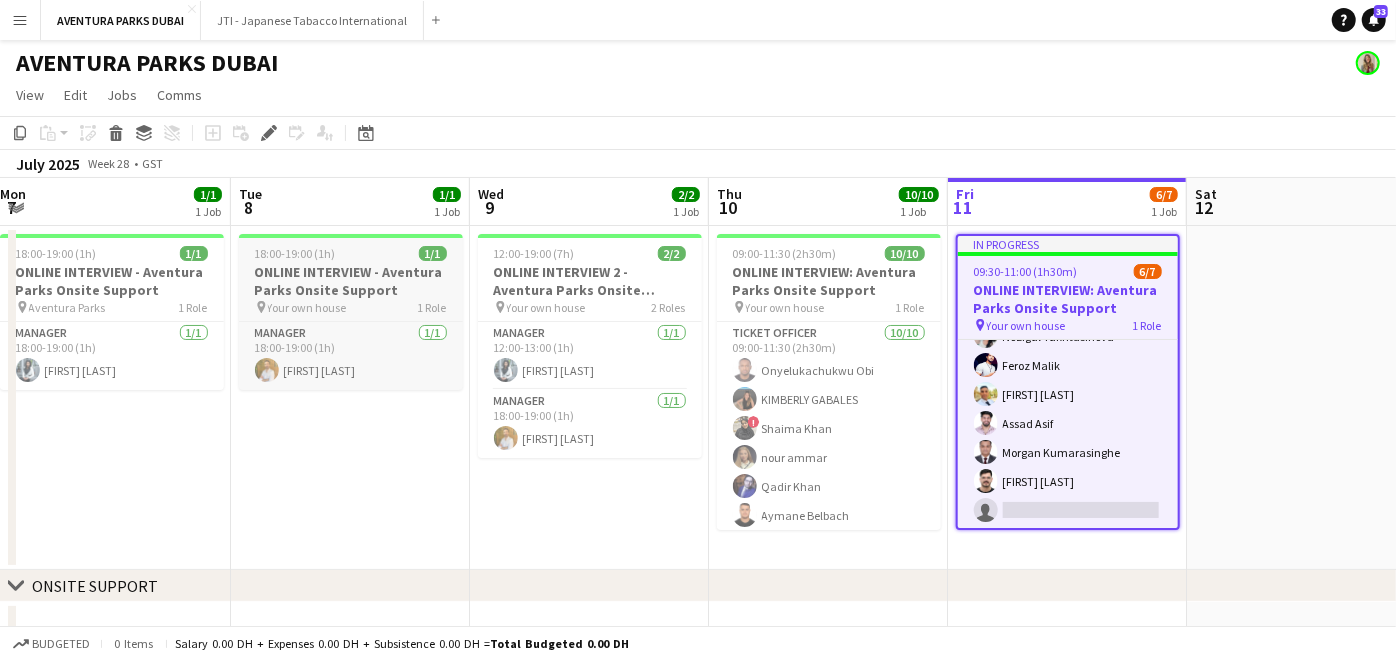 click on "ONLINE INTERVIEW - Aventura Parks Onsite Support" at bounding box center (351, 281) 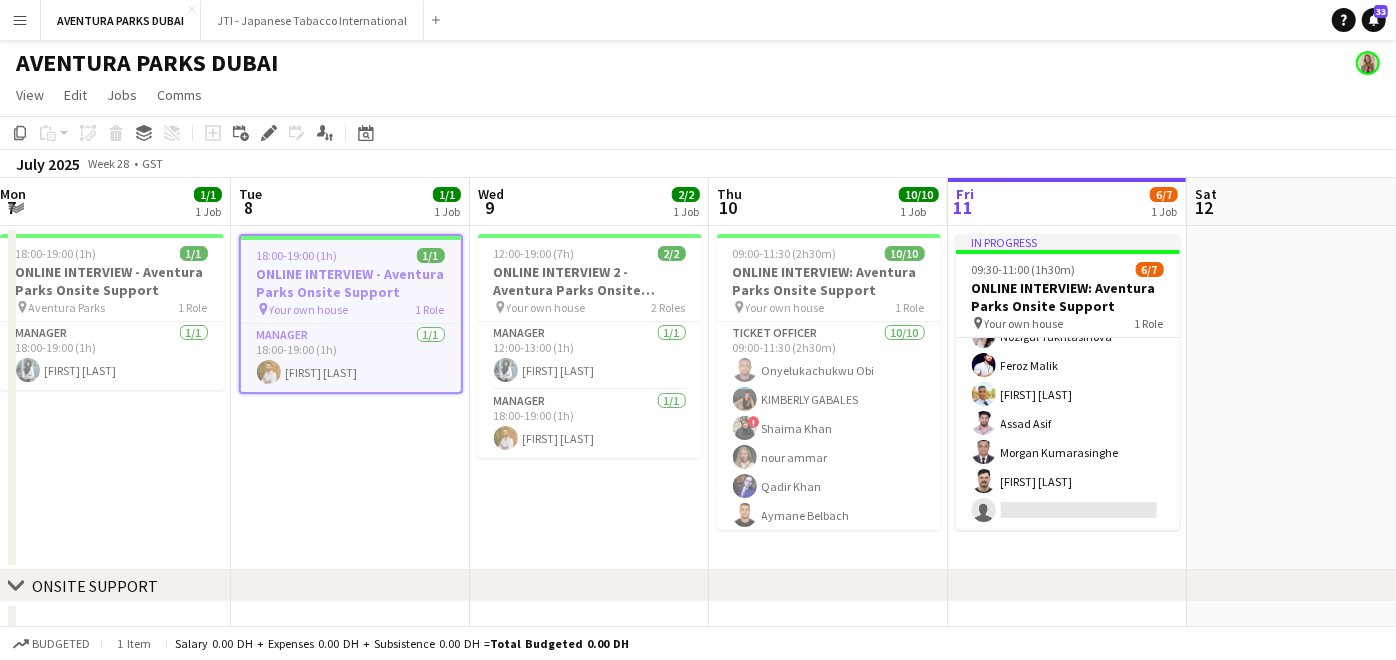 scroll, scrollTop: 49, scrollLeft: 0, axis: vertical 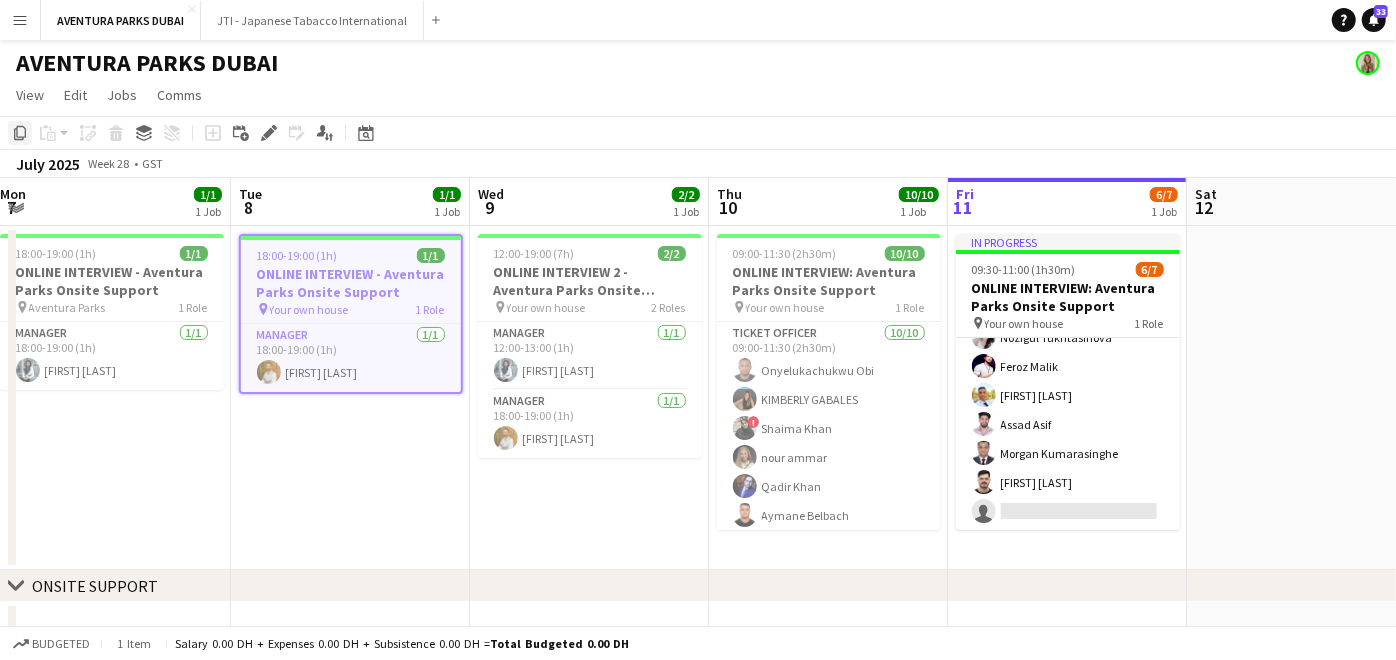 click on "Copy" 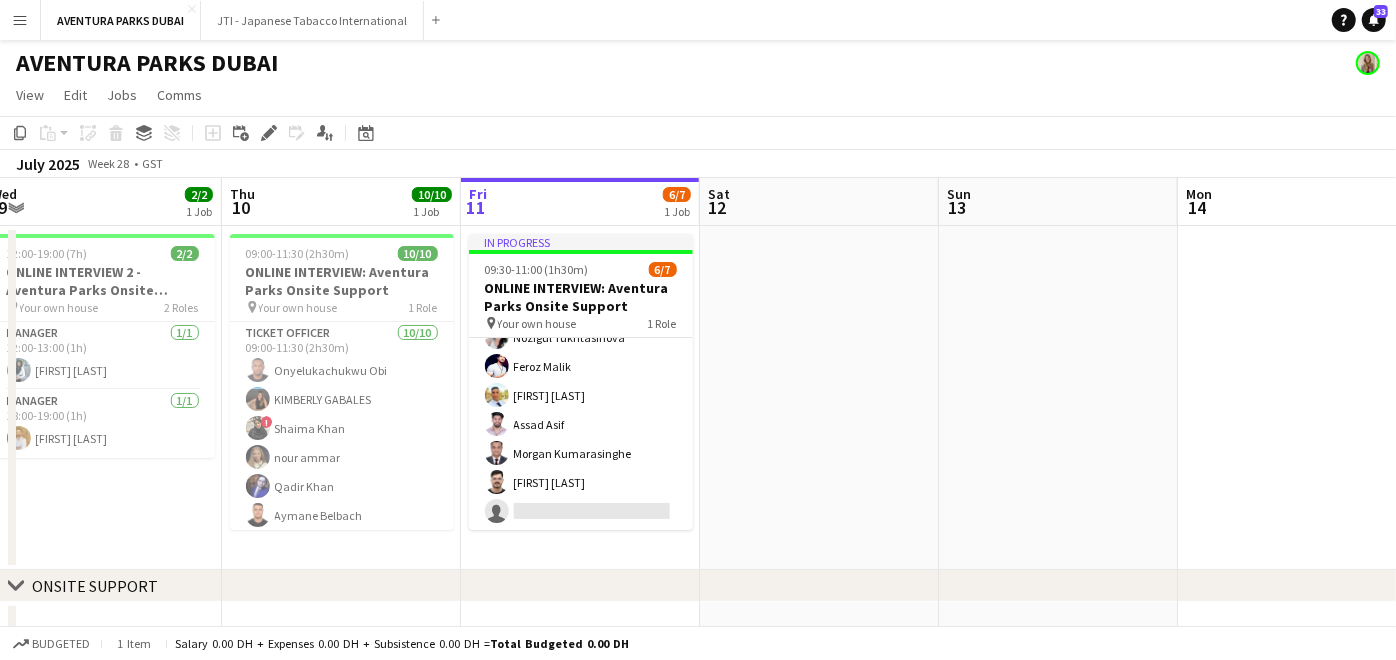 drag, startPoint x: 1265, startPoint y: 335, endPoint x: 765, endPoint y: 297, distance: 501.44193 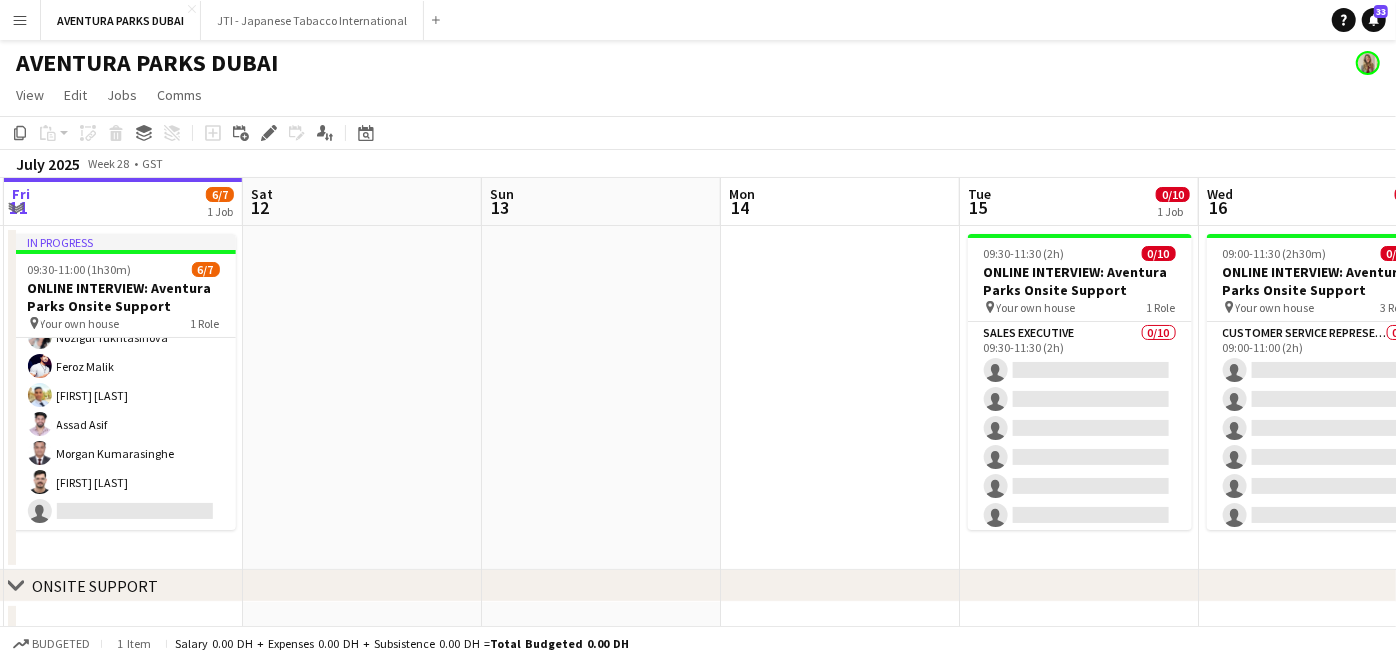 drag, startPoint x: 1202, startPoint y: 302, endPoint x: 757, endPoint y: 305, distance: 445.0101 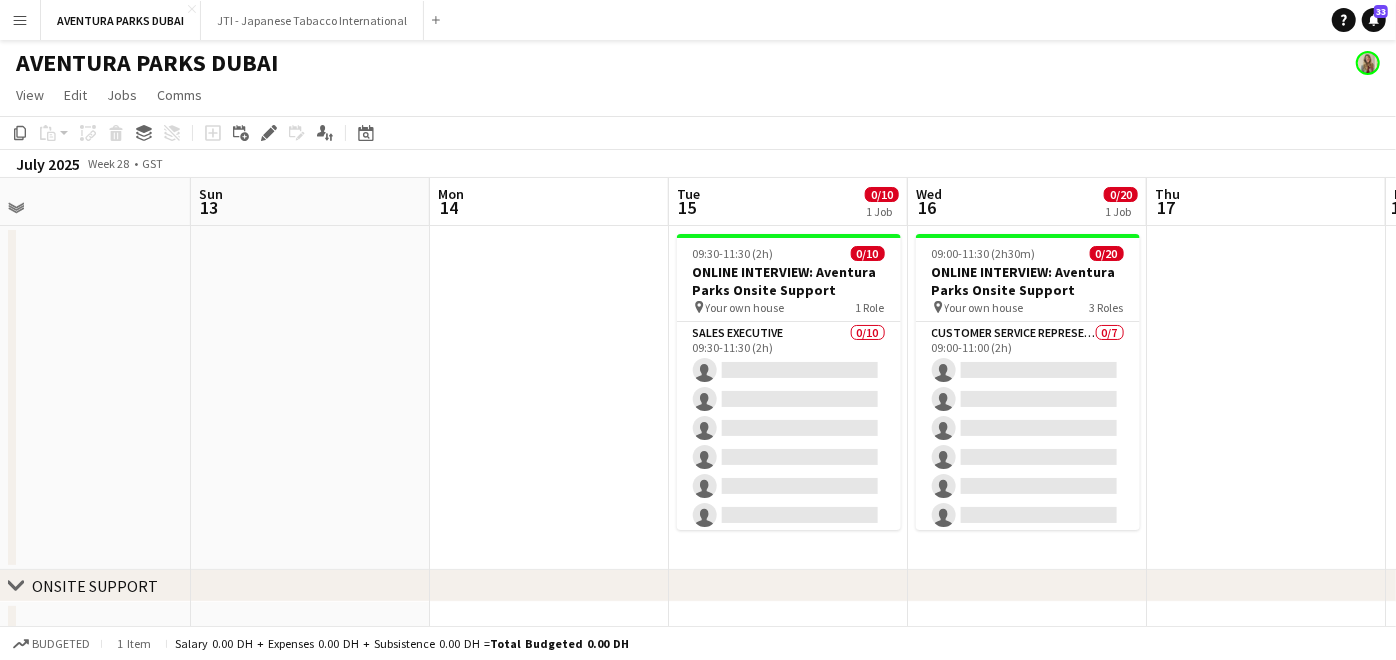 drag, startPoint x: 860, startPoint y: 298, endPoint x: 540, endPoint y: 277, distance: 320.68832 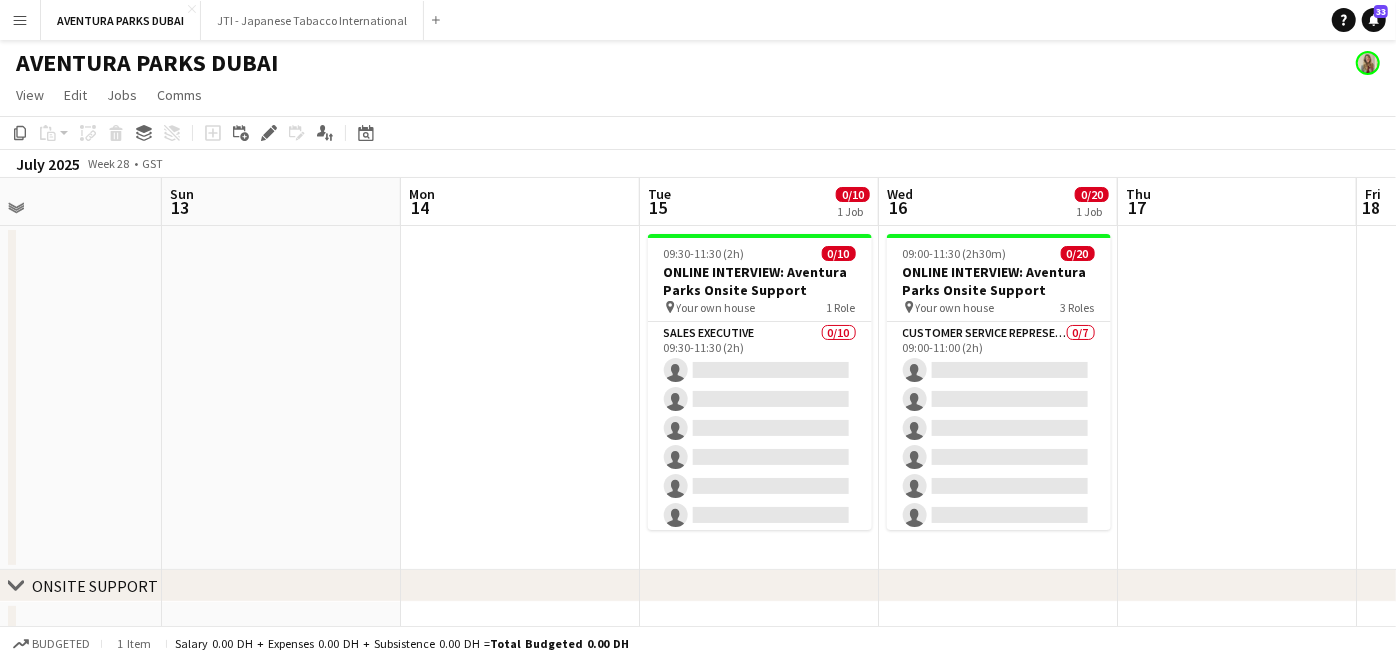 click at bounding box center (520, 398) 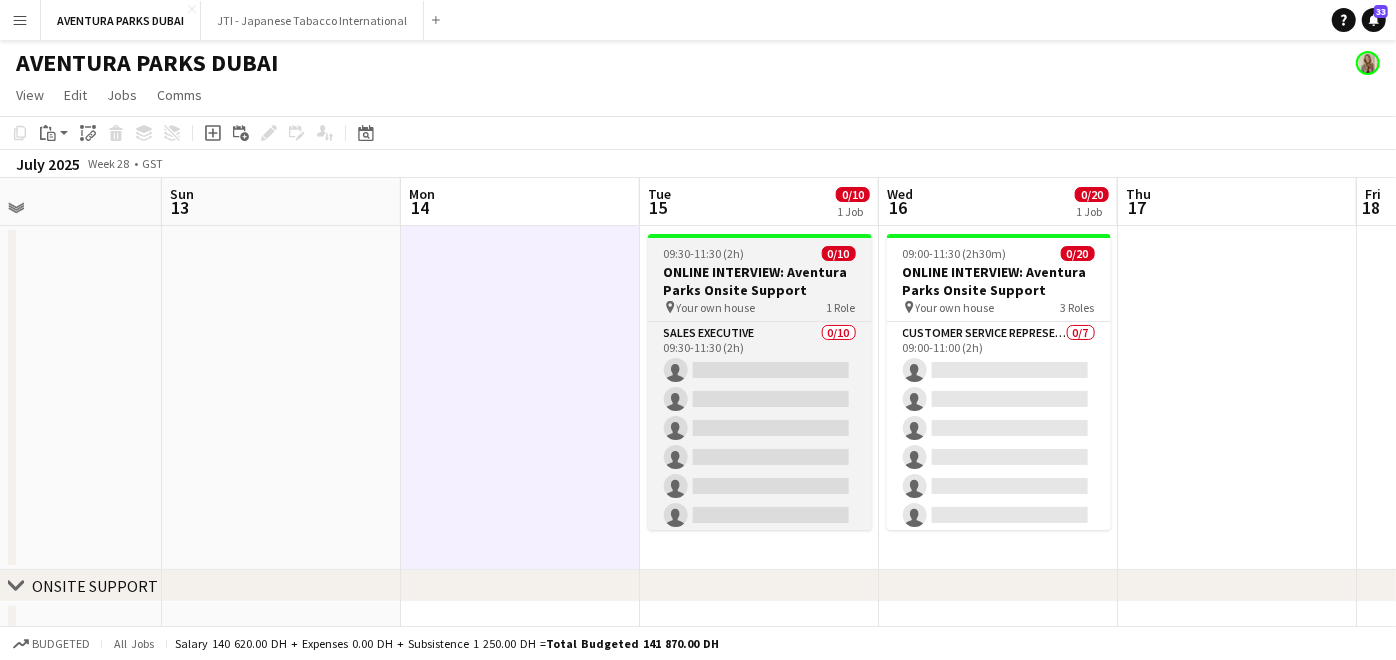 click on "ONLINE INTERVIEW: Aventura Parks Onsite Support" at bounding box center [760, 281] 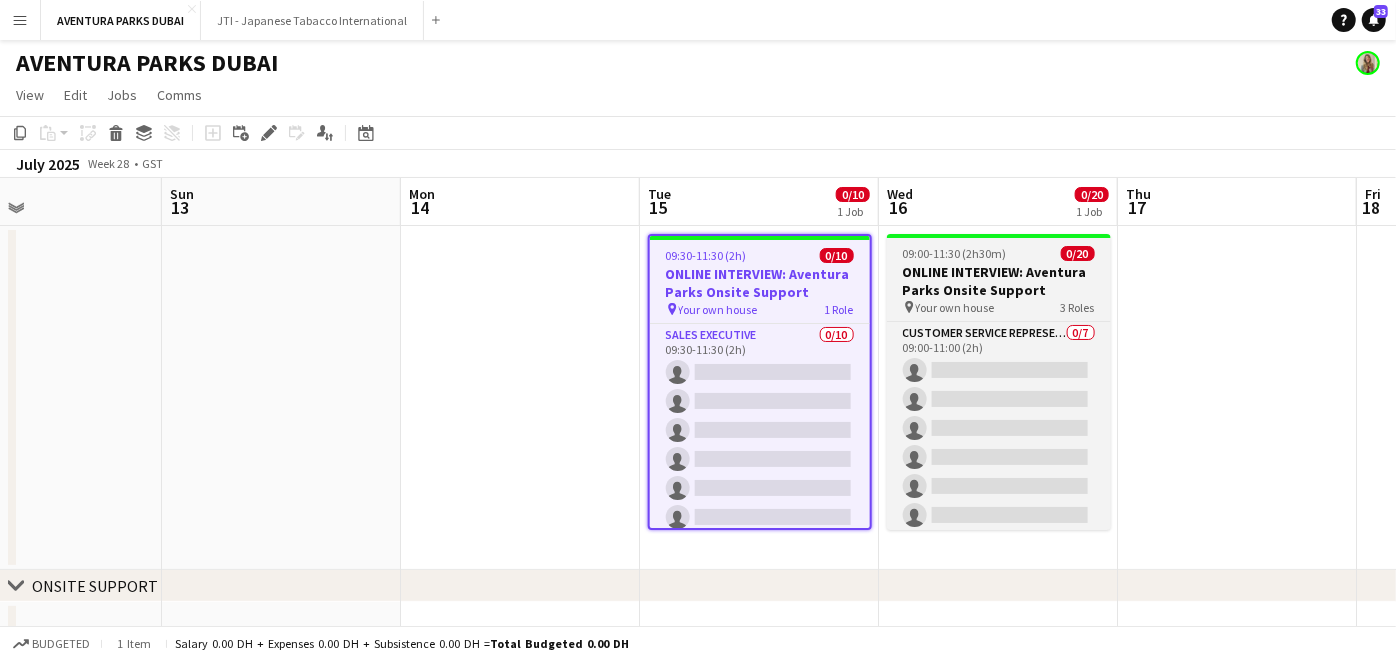click on "ONLINE INTERVIEW: Aventura Parks Onsite Support" at bounding box center (999, 281) 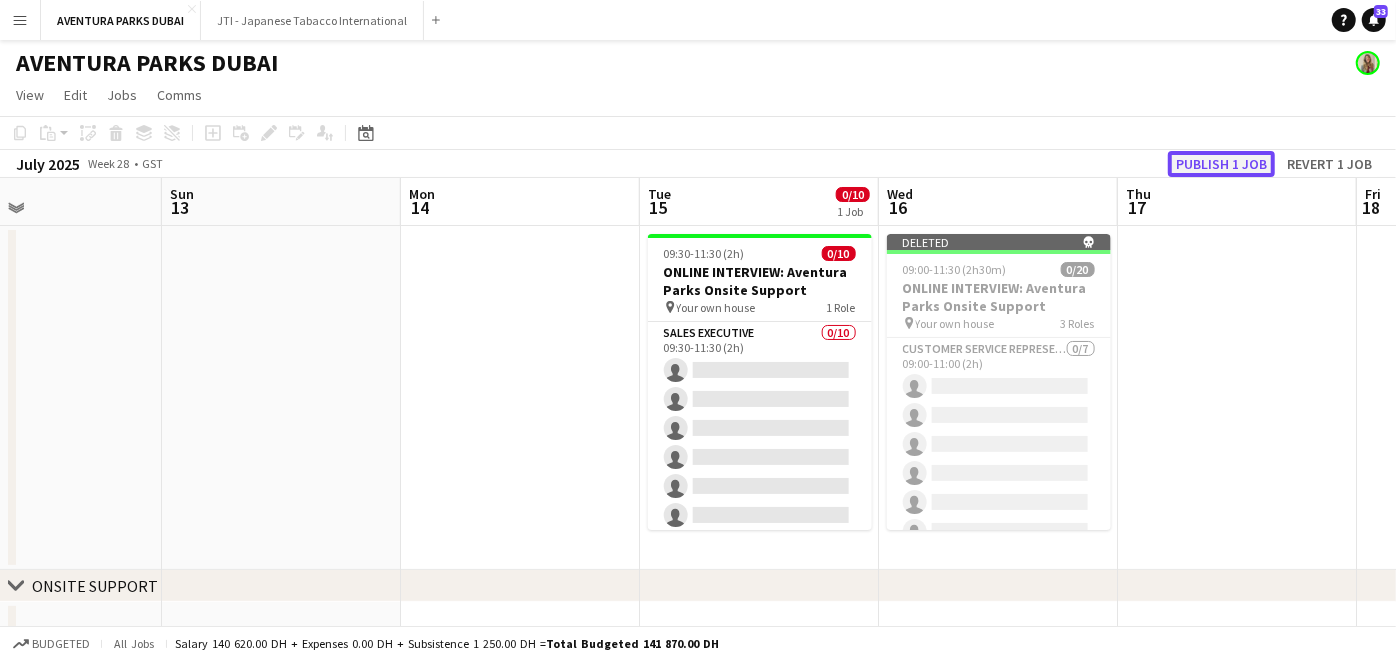 click on "Publish 1 job" 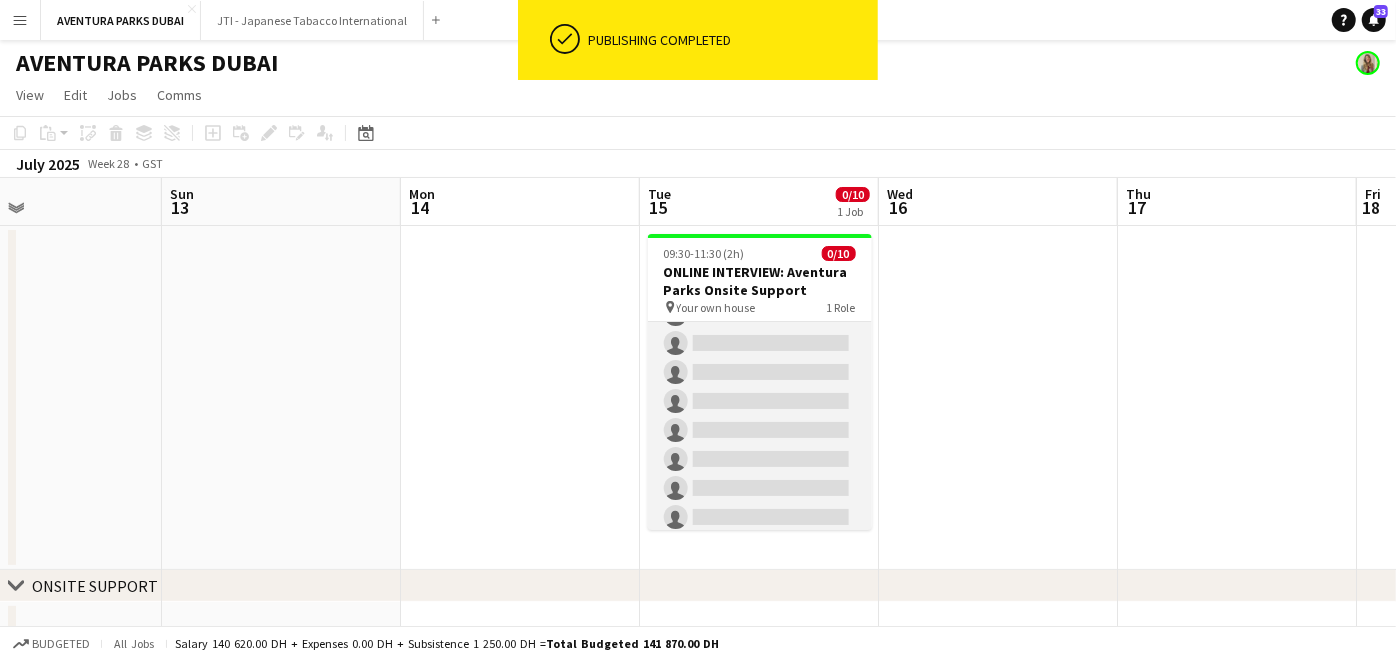 scroll, scrollTop: 120, scrollLeft: 0, axis: vertical 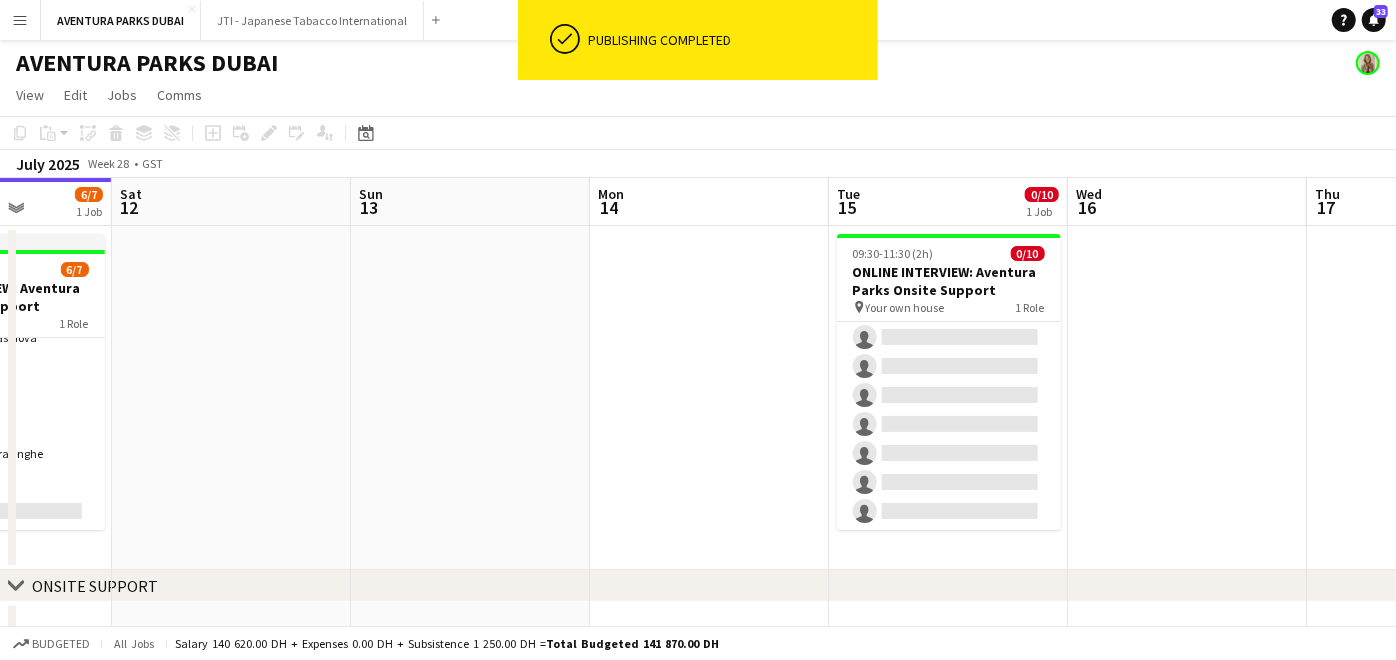 drag, startPoint x: 465, startPoint y: 358, endPoint x: 580, endPoint y: 369, distance: 115.52489 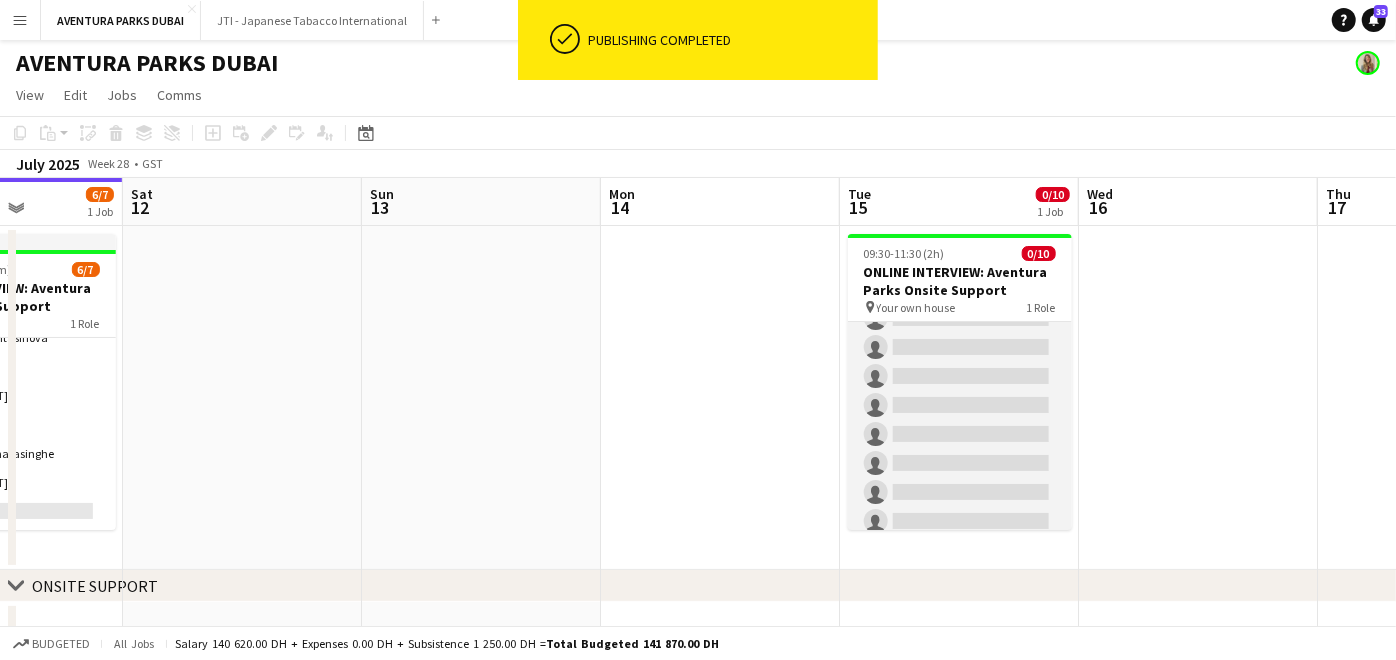 scroll, scrollTop: 0, scrollLeft: 0, axis: both 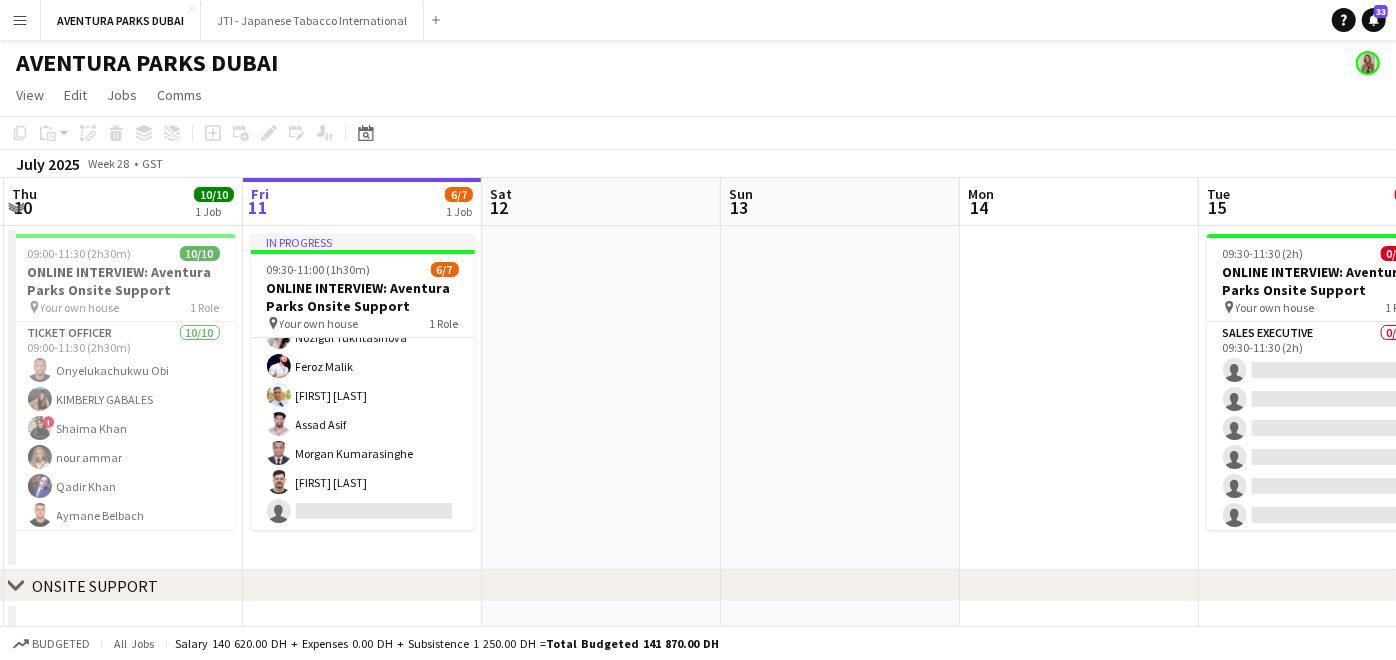 drag, startPoint x: 621, startPoint y: 372, endPoint x: 957, endPoint y: 372, distance: 336 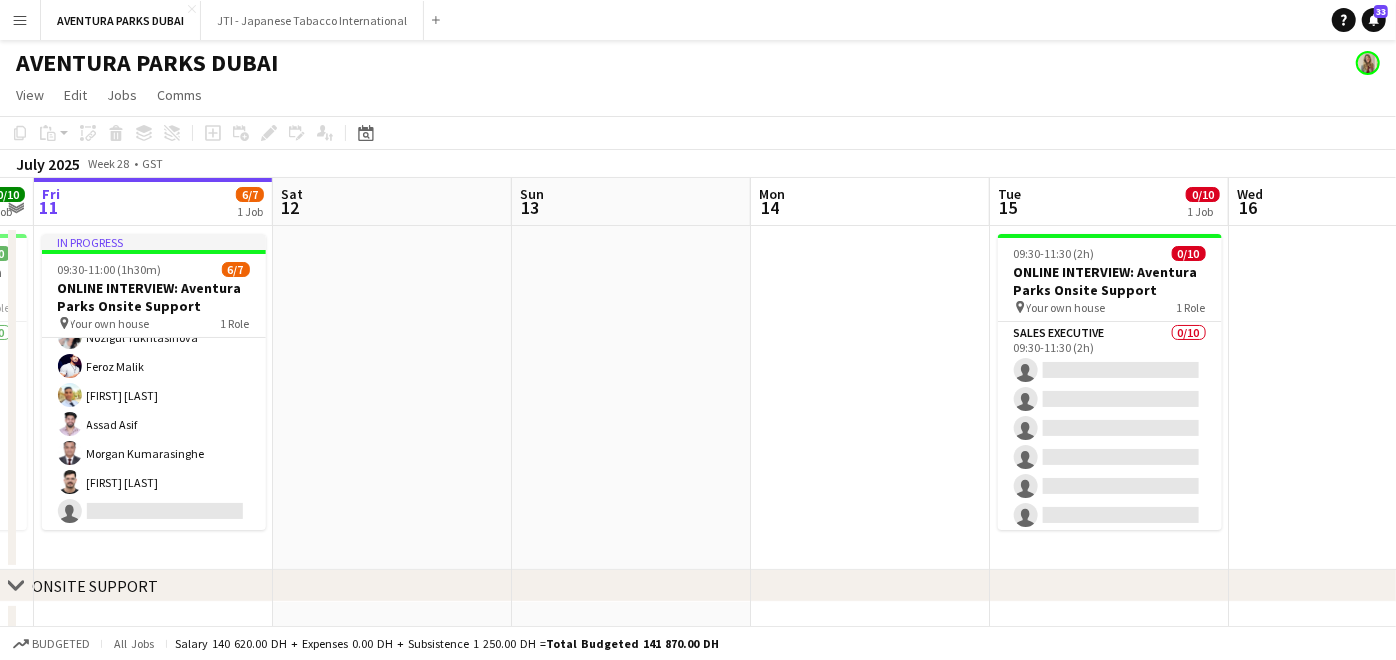 drag, startPoint x: 965, startPoint y: 368, endPoint x: 514, endPoint y: 353, distance: 451.2494 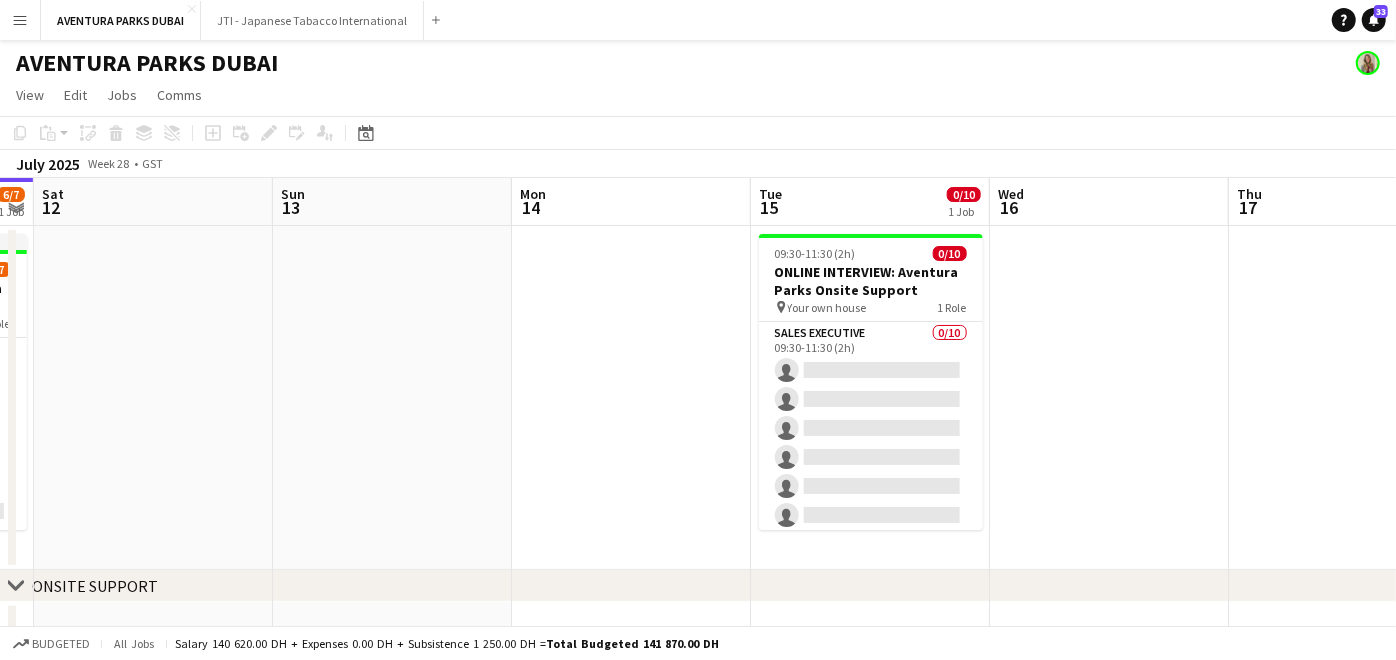 scroll, scrollTop: 0, scrollLeft: 686, axis: horizontal 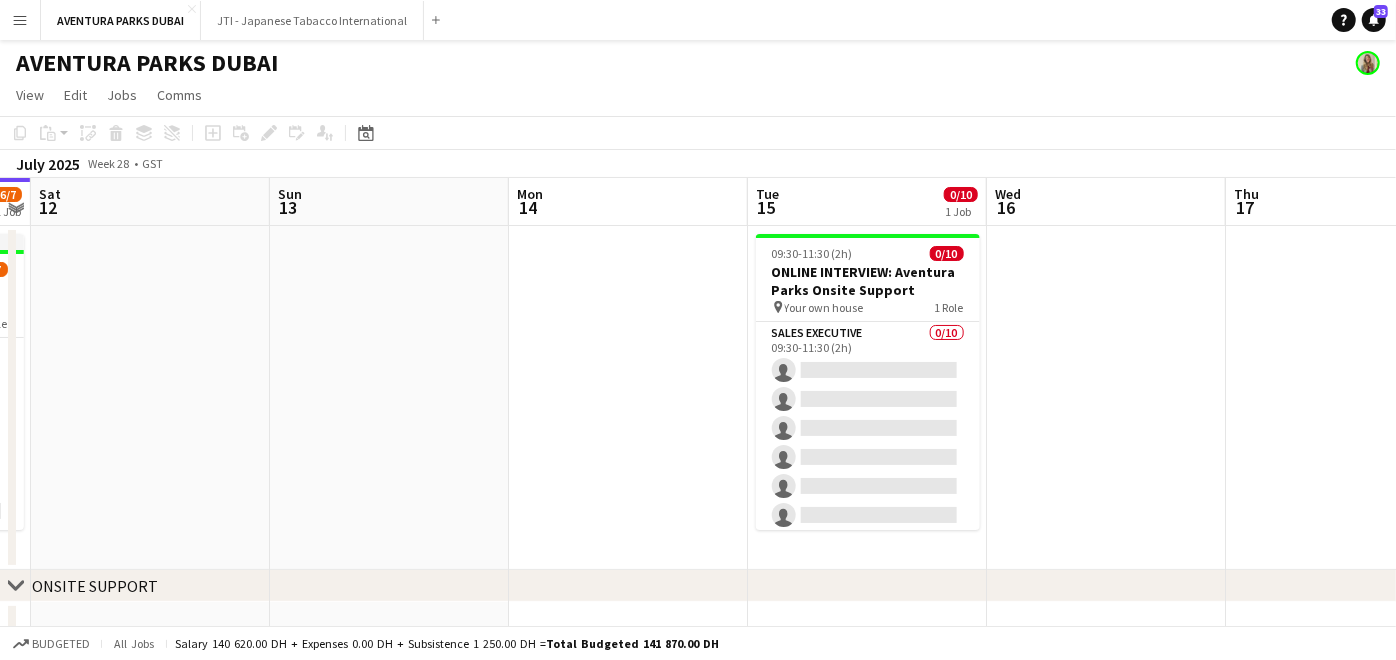 click at bounding box center [628, 398] 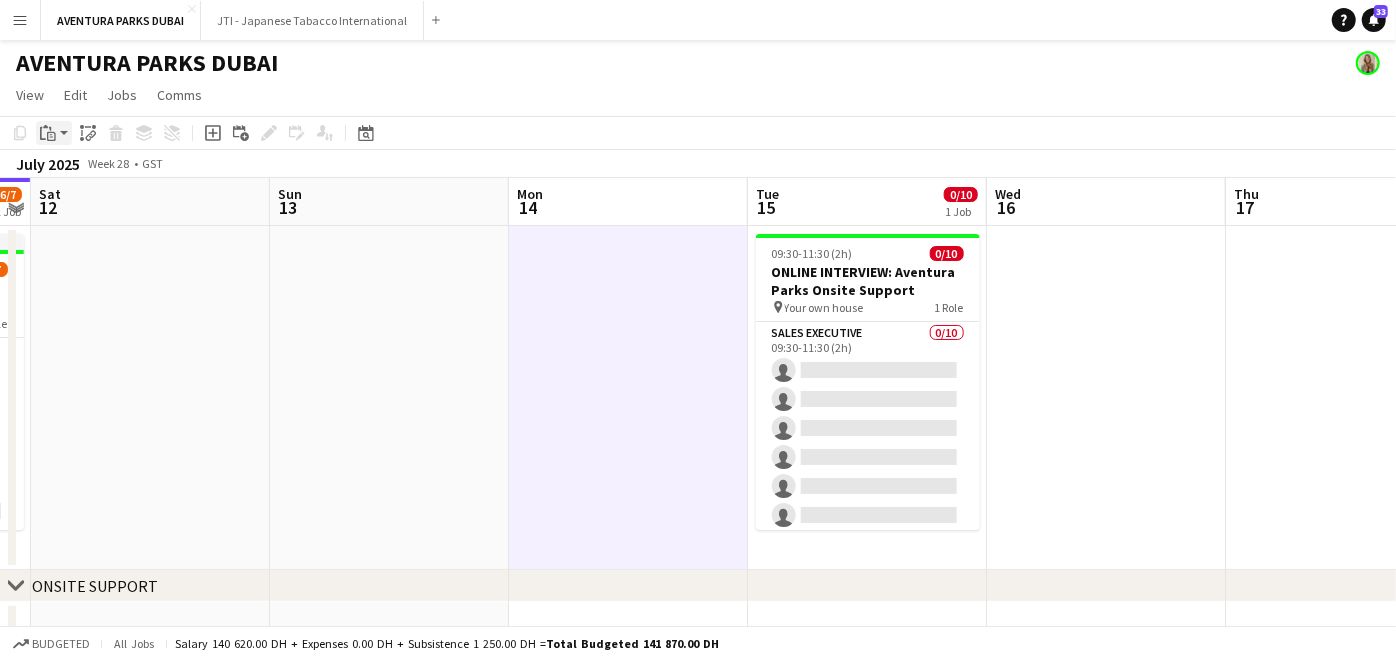 click 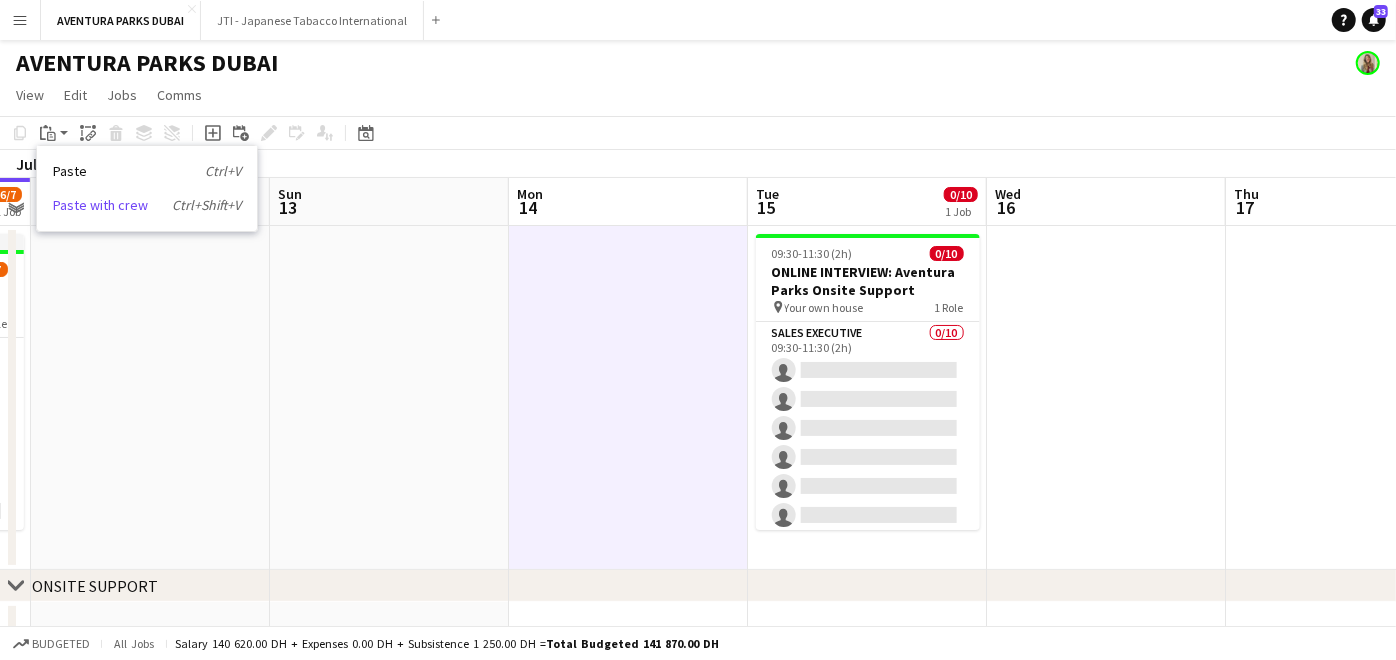 click on "Paste with crew  Ctrl+Shift+V" at bounding box center [147, 205] 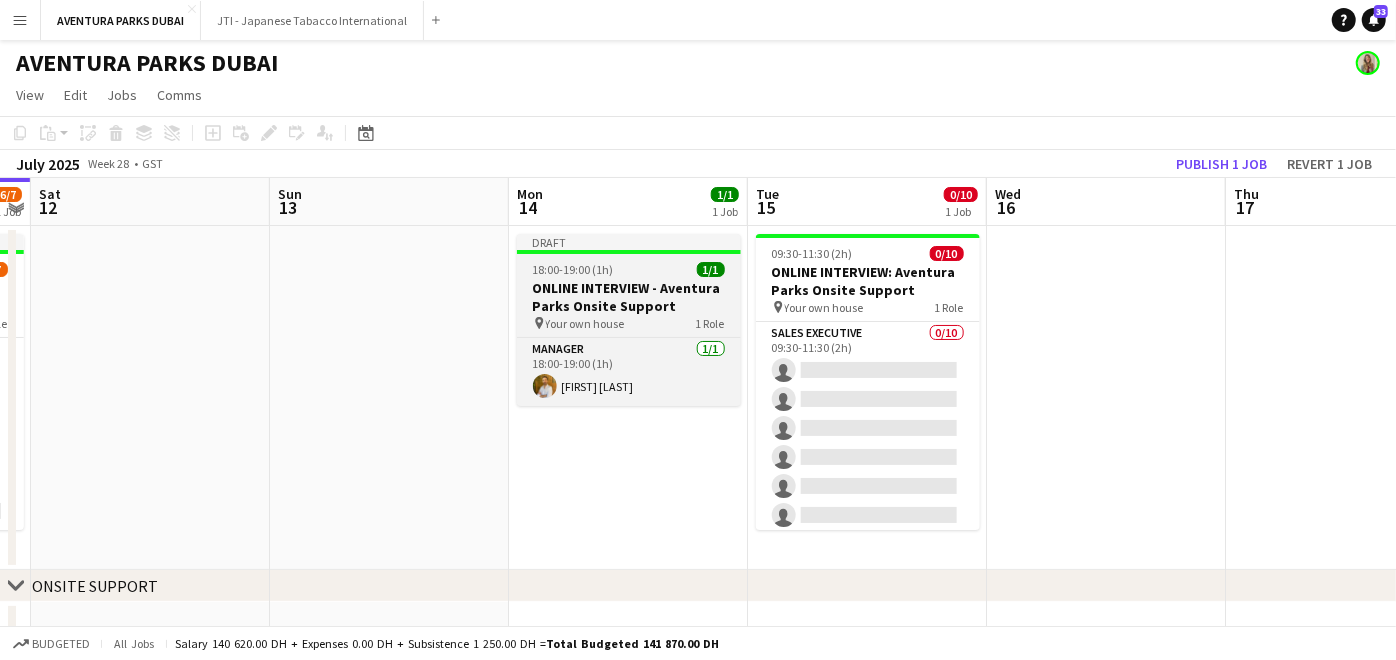 click on "ONLINE INTERVIEW - Aventura Parks Onsite Support" at bounding box center (629, 297) 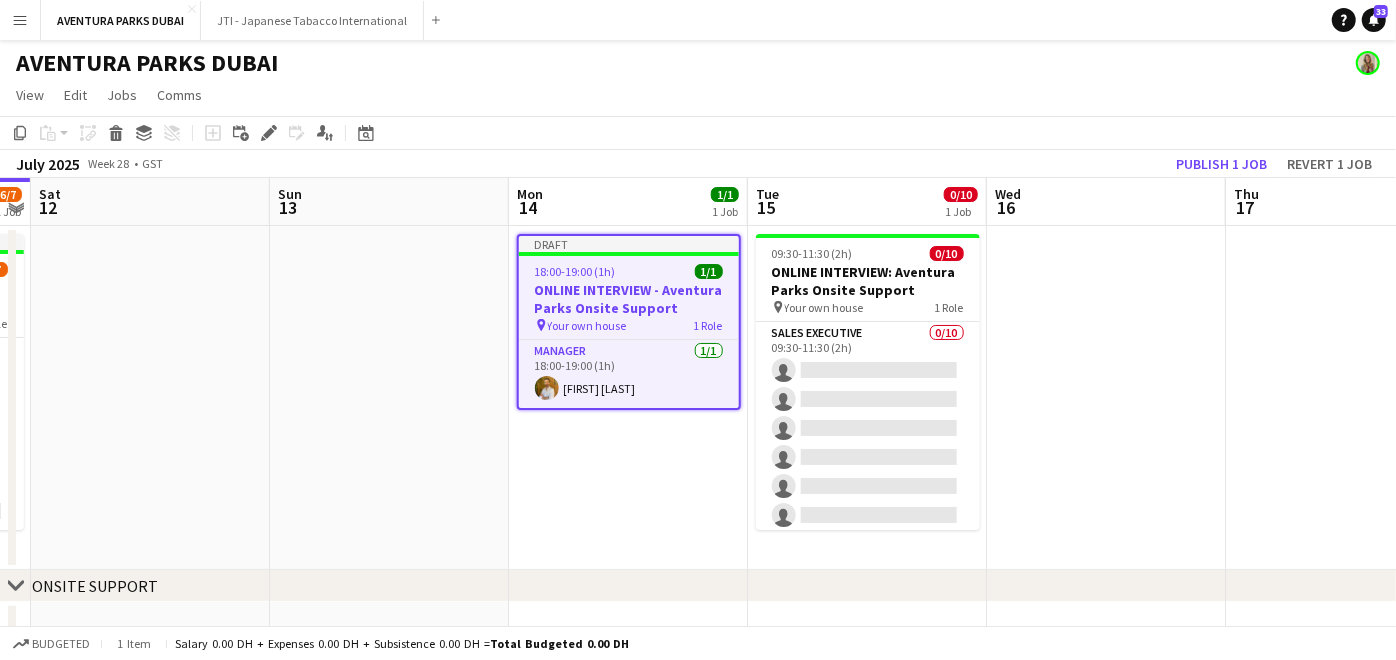 drag, startPoint x: 263, startPoint y: 126, endPoint x: 288, endPoint y: 131, distance: 25.495098 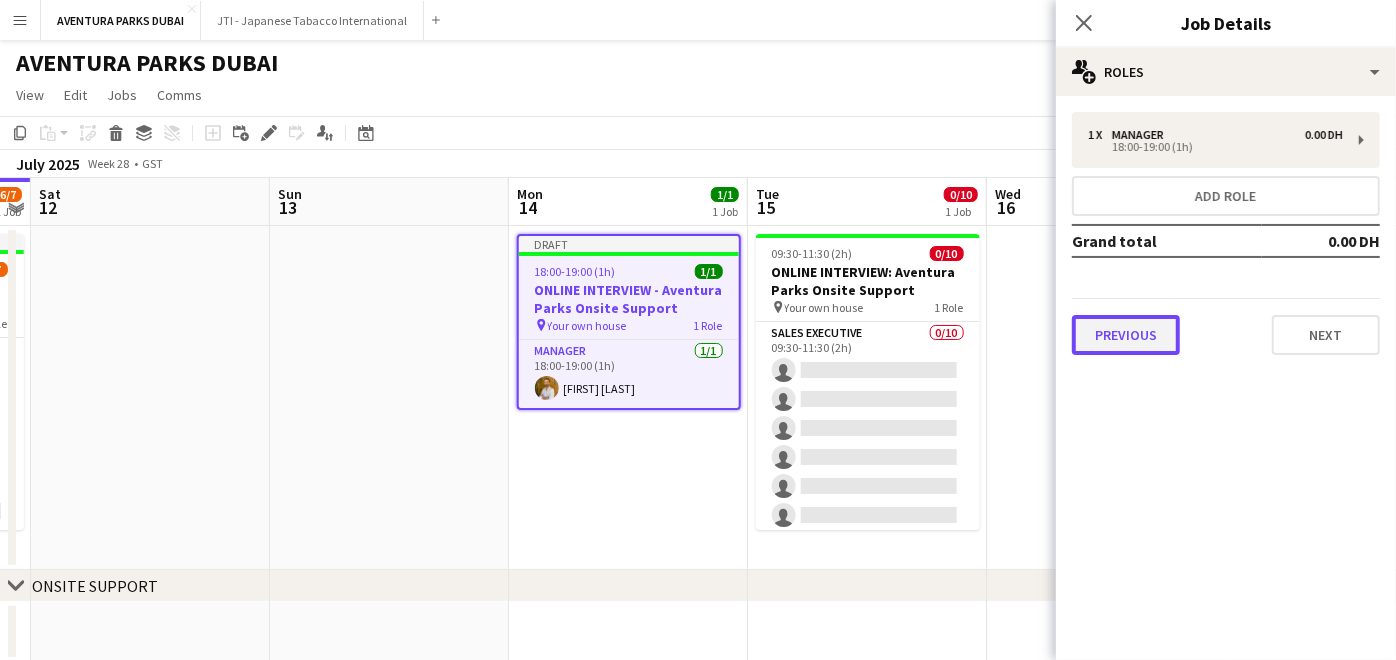 click on "Previous" at bounding box center (1126, 335) 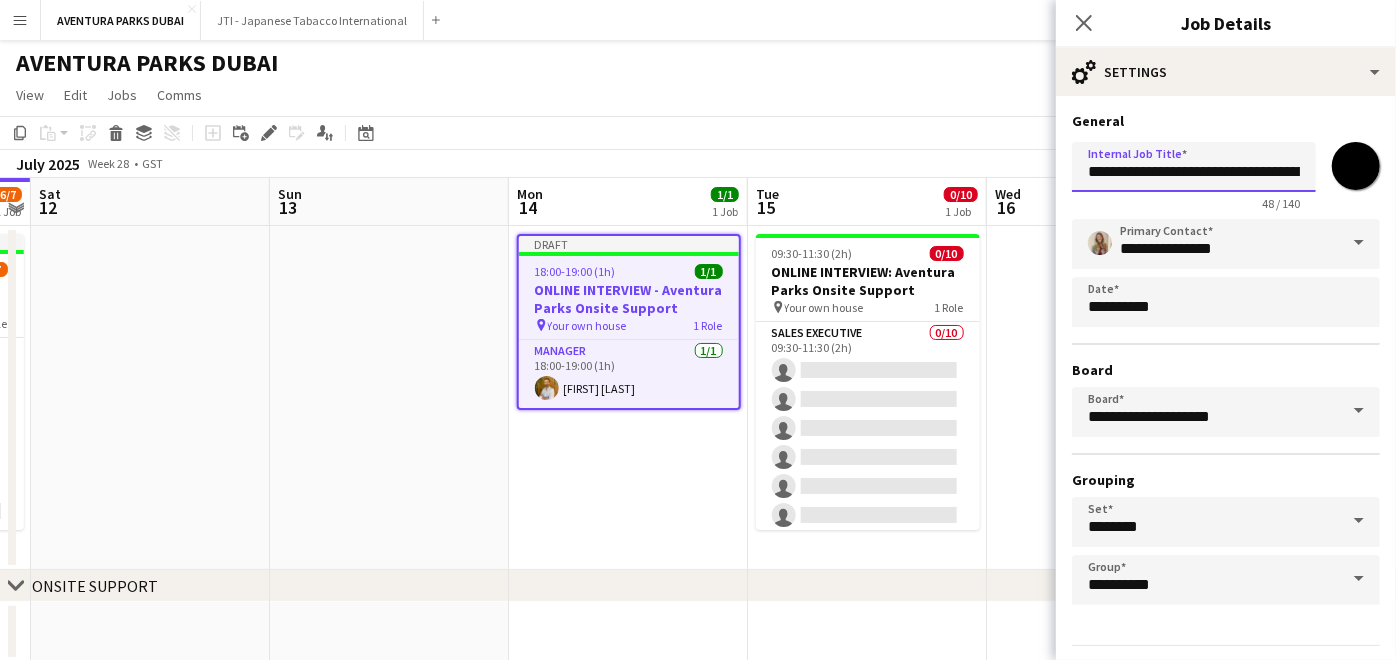 click on "**********" at bounding box center (1194, 167) 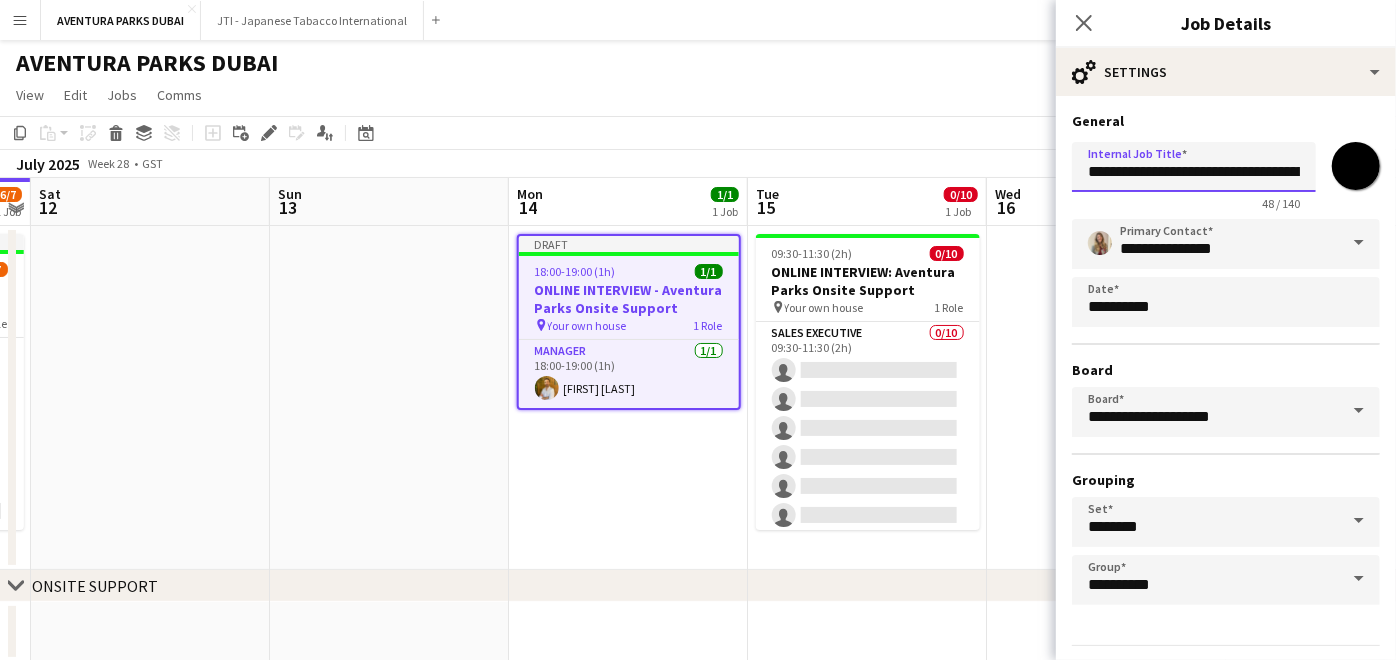 click on "**********" at bounding box center [1194, 167] 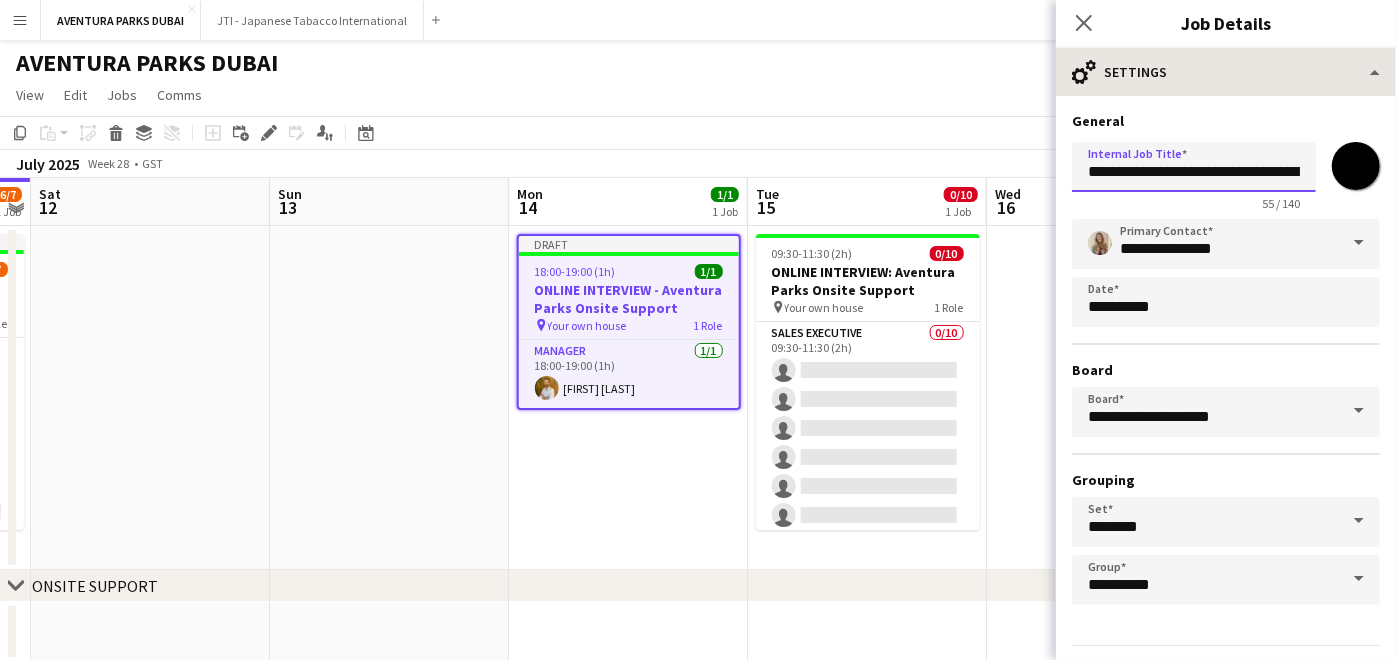 type on "**********" 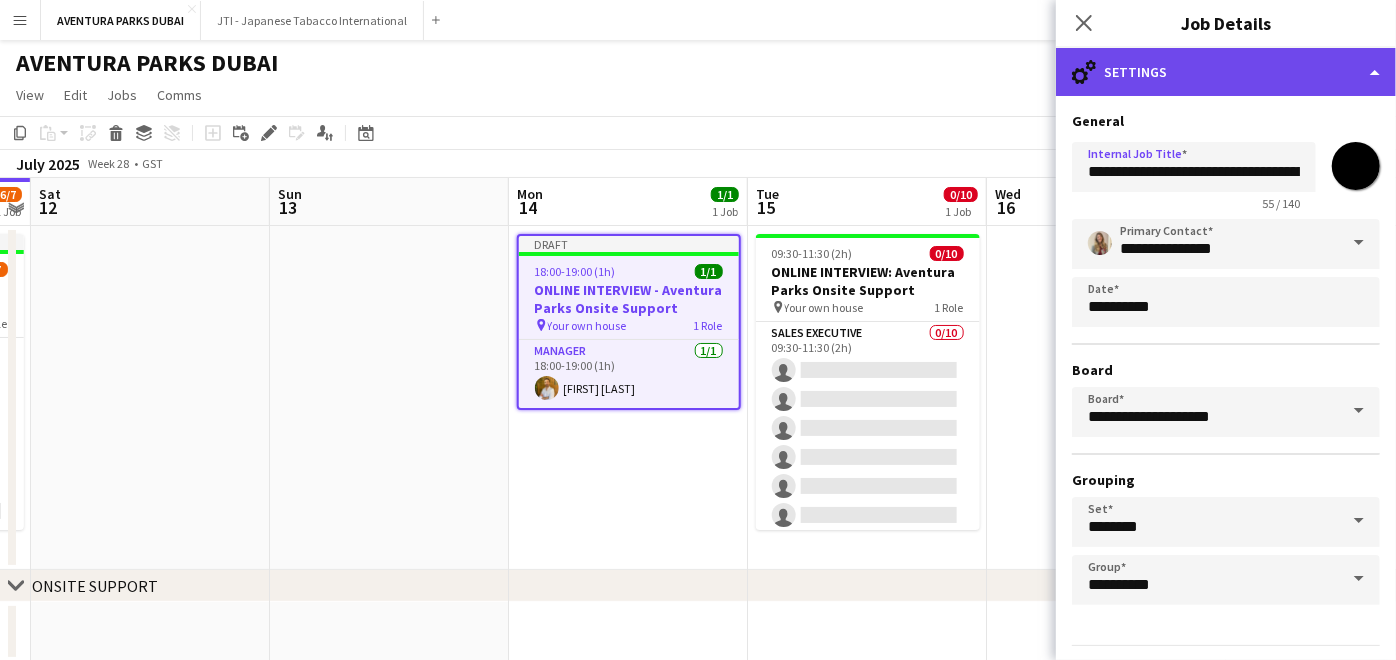 click on "cog-double-3
Settings" 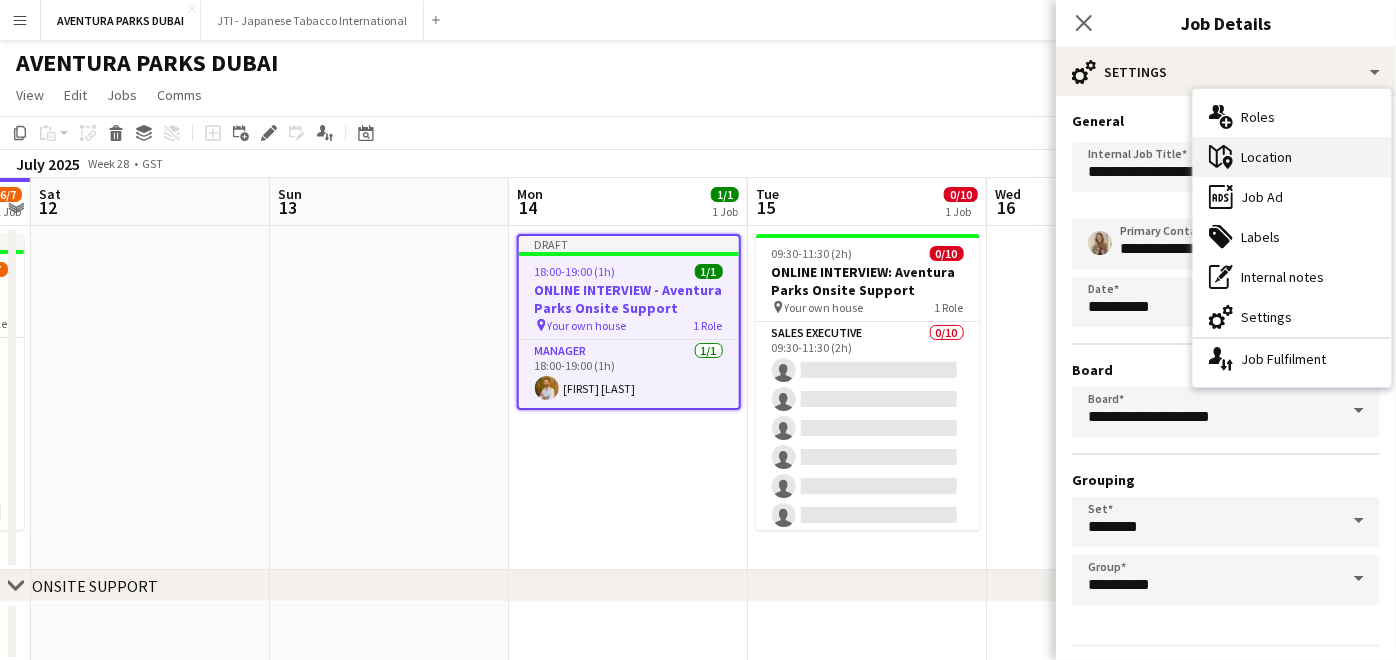 drag, startPoint x: 1297, startPoint y: 155, endPoint x: 1305, endPoint y: 148, distance: 10.630146 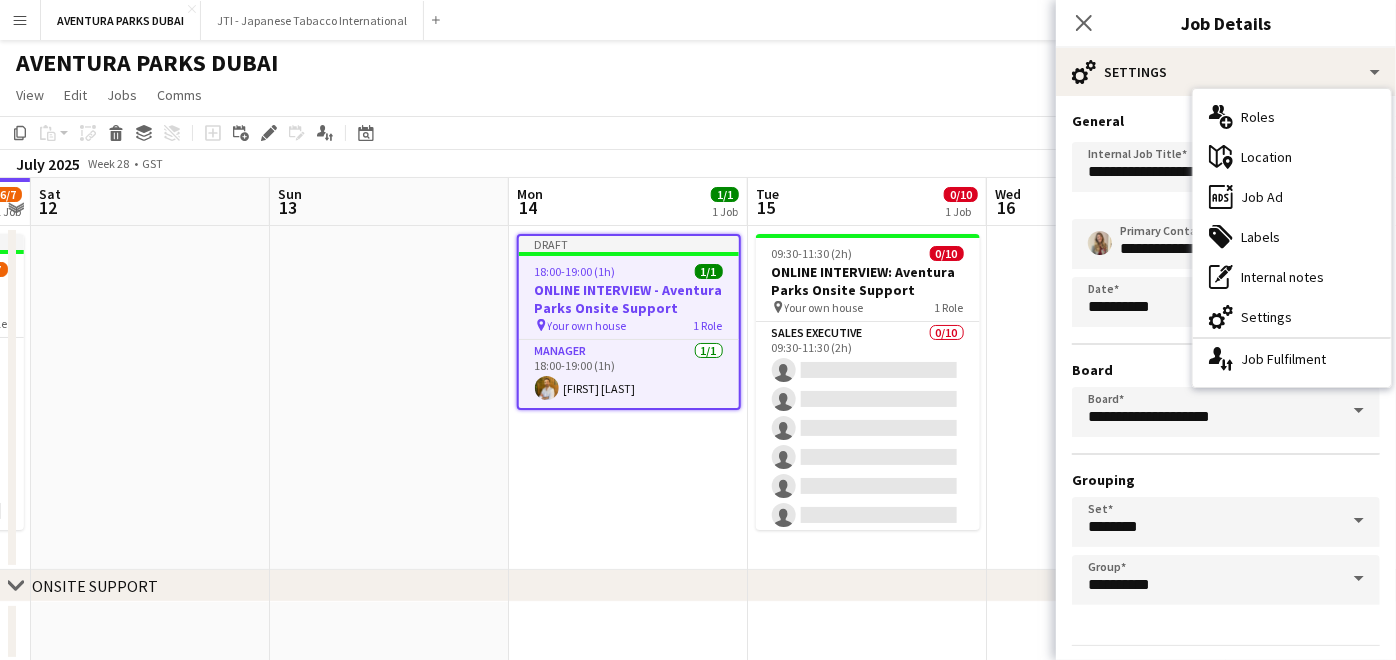 click on "maps-pin-1
Location" at bounding box center (1292, 157) 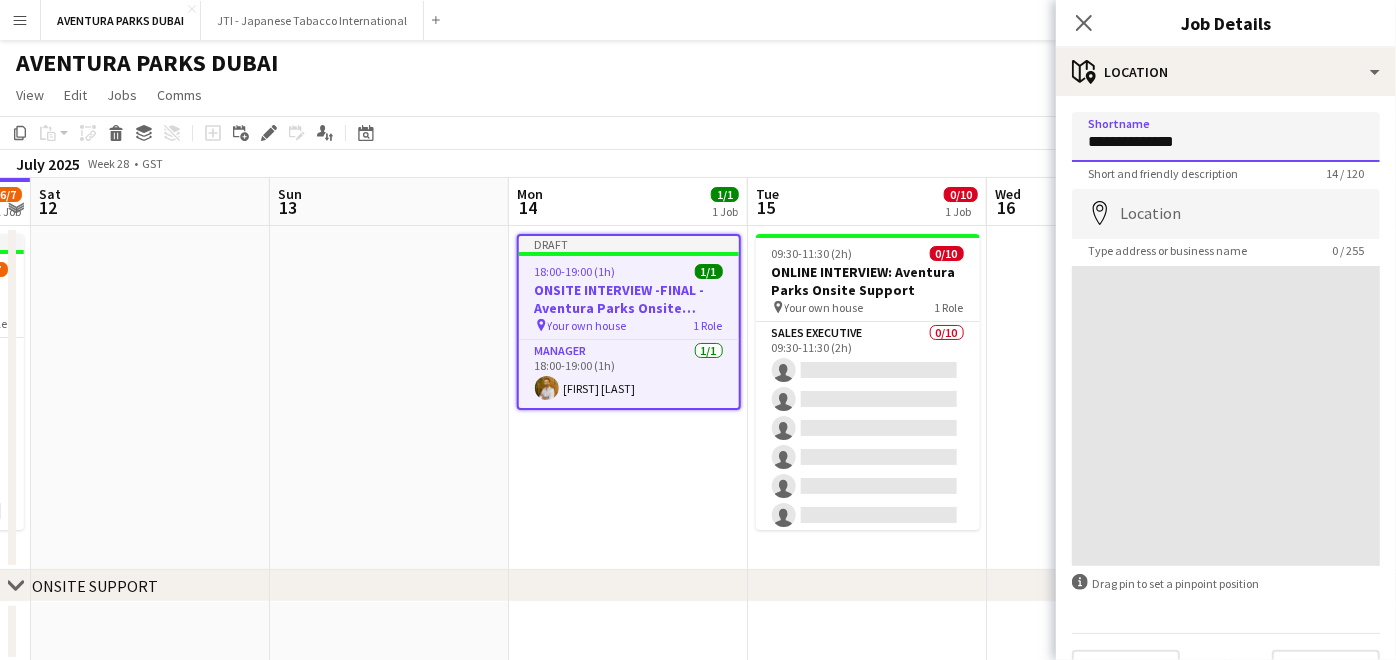 drag, startPoint x: 1254, startPoint y: 151, endPoint x: 900, endPoint y: 143, distance: 354.0904 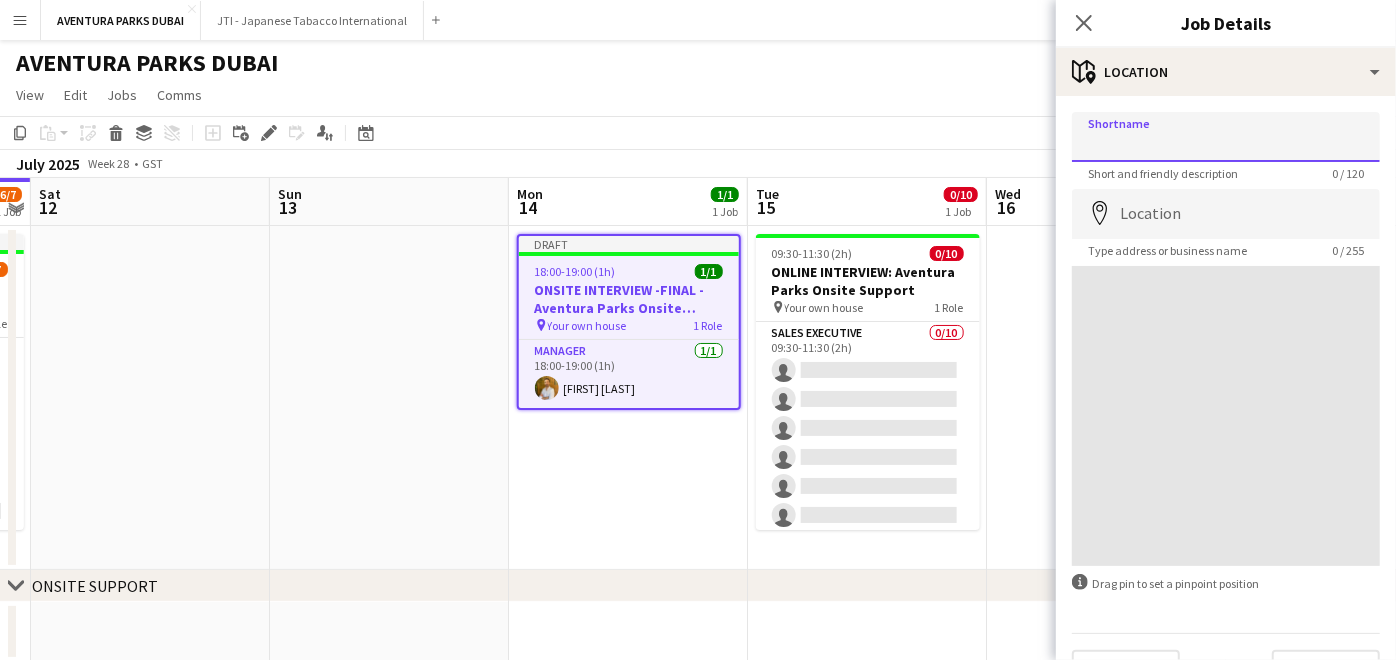 type on "*" 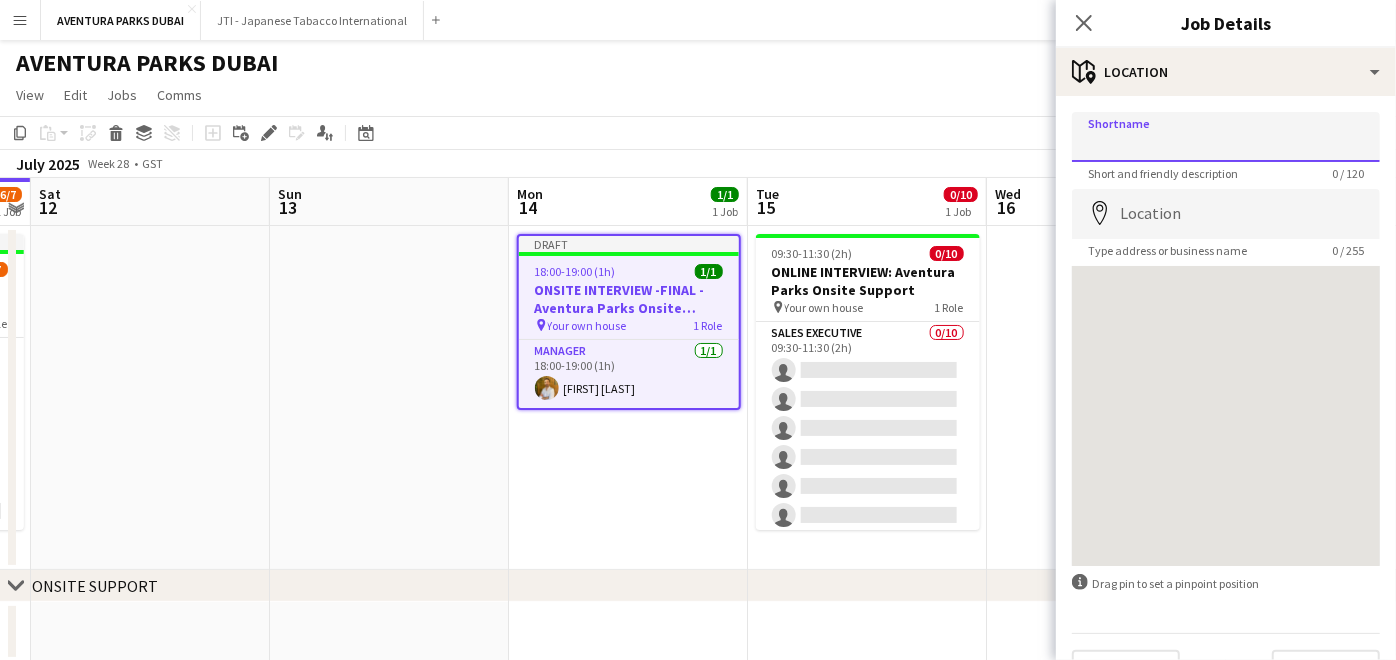 type on "*" 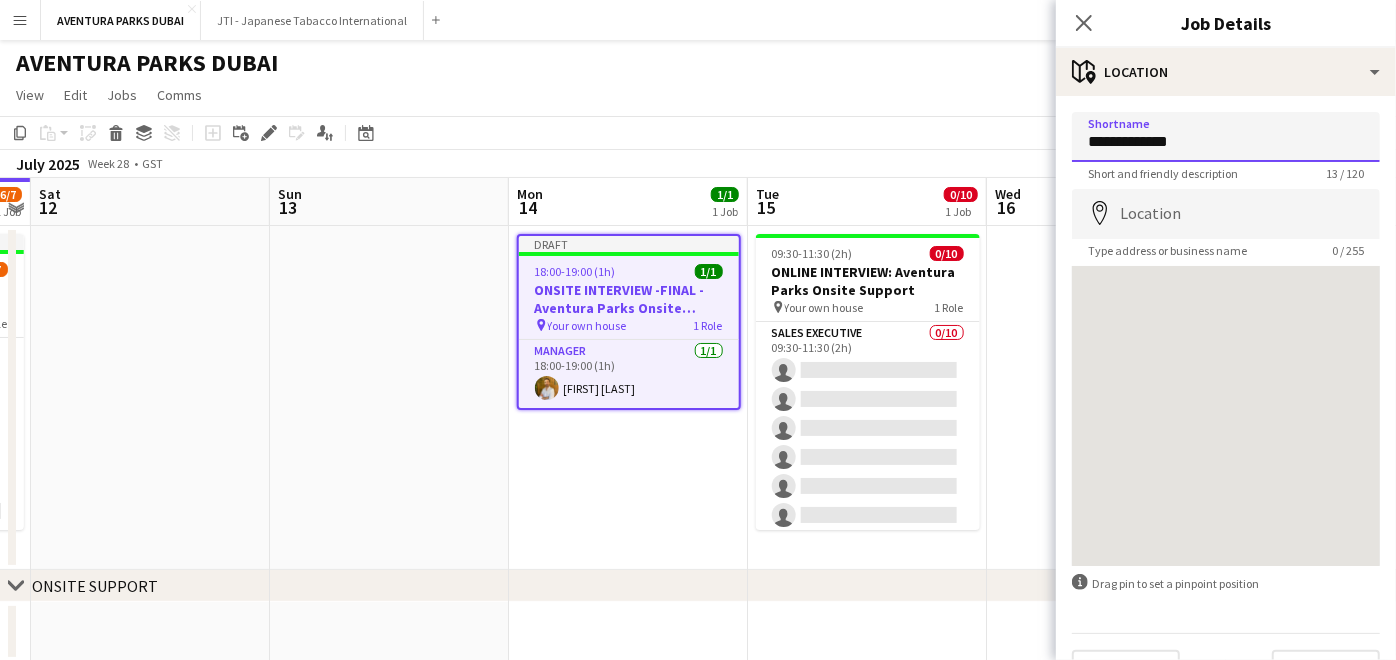type on "**********" 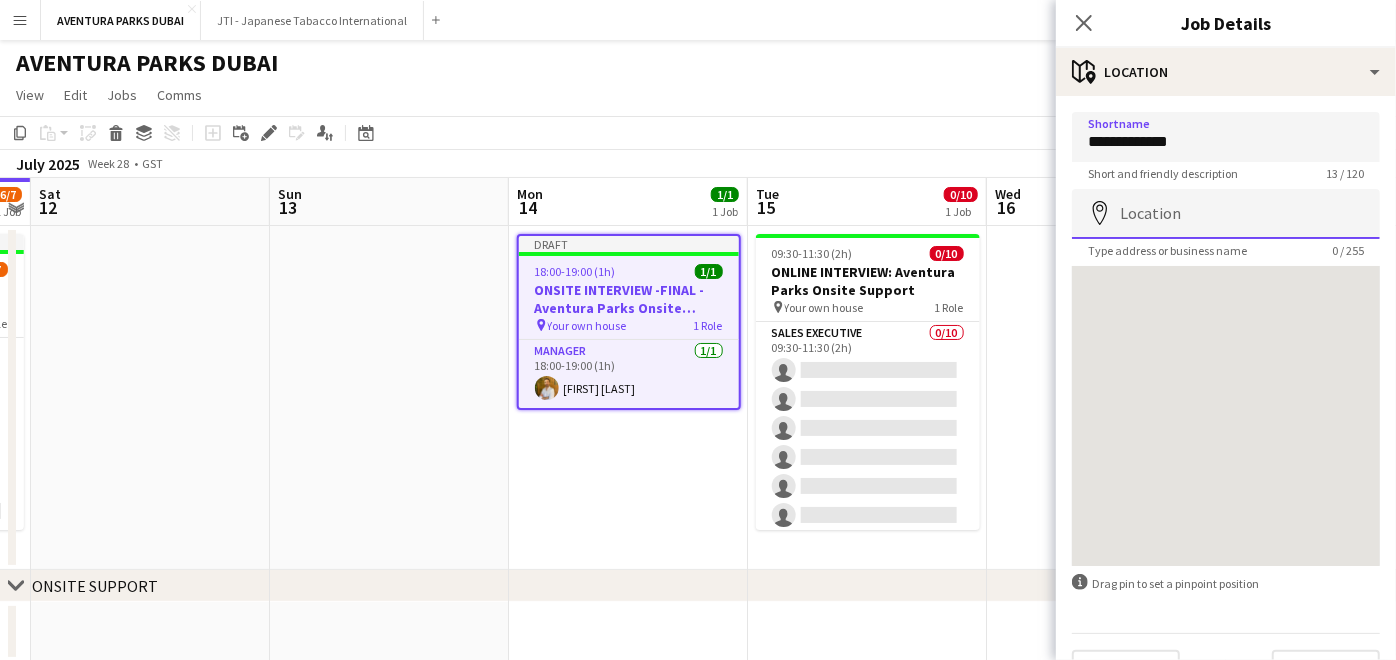 click on "Location" at bounding box center [1226, 214] 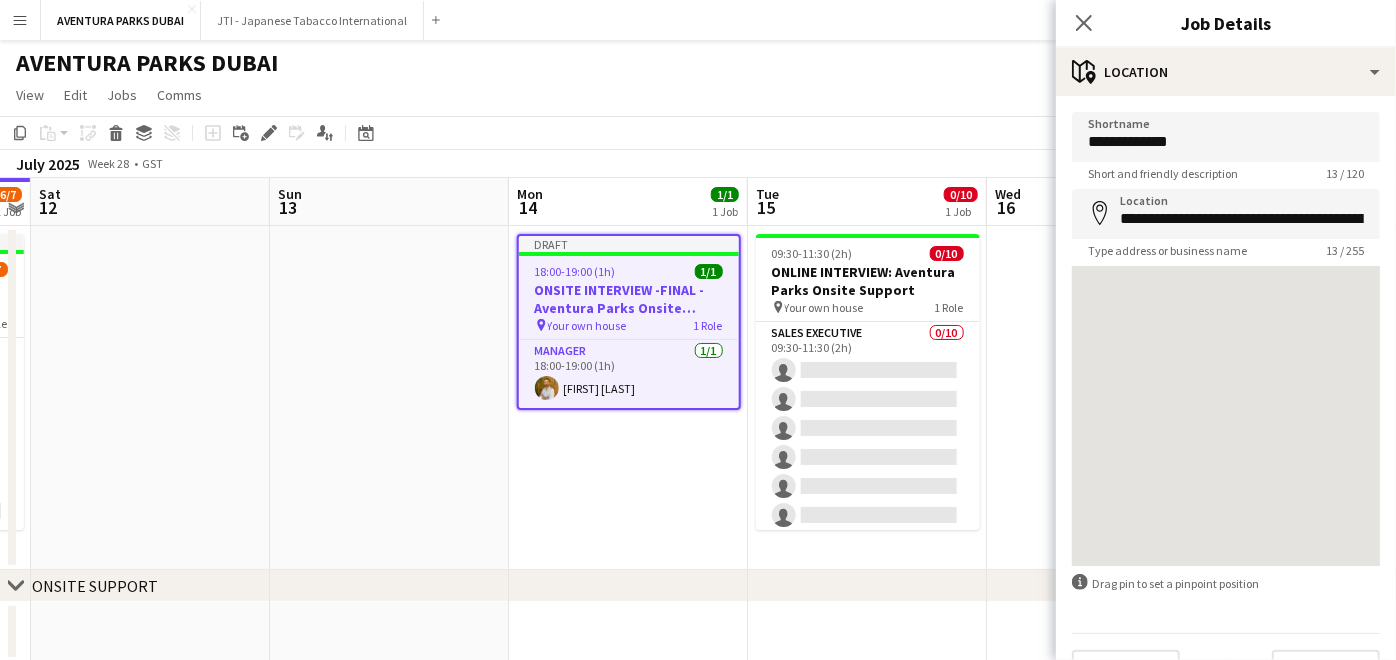 type on "**********" 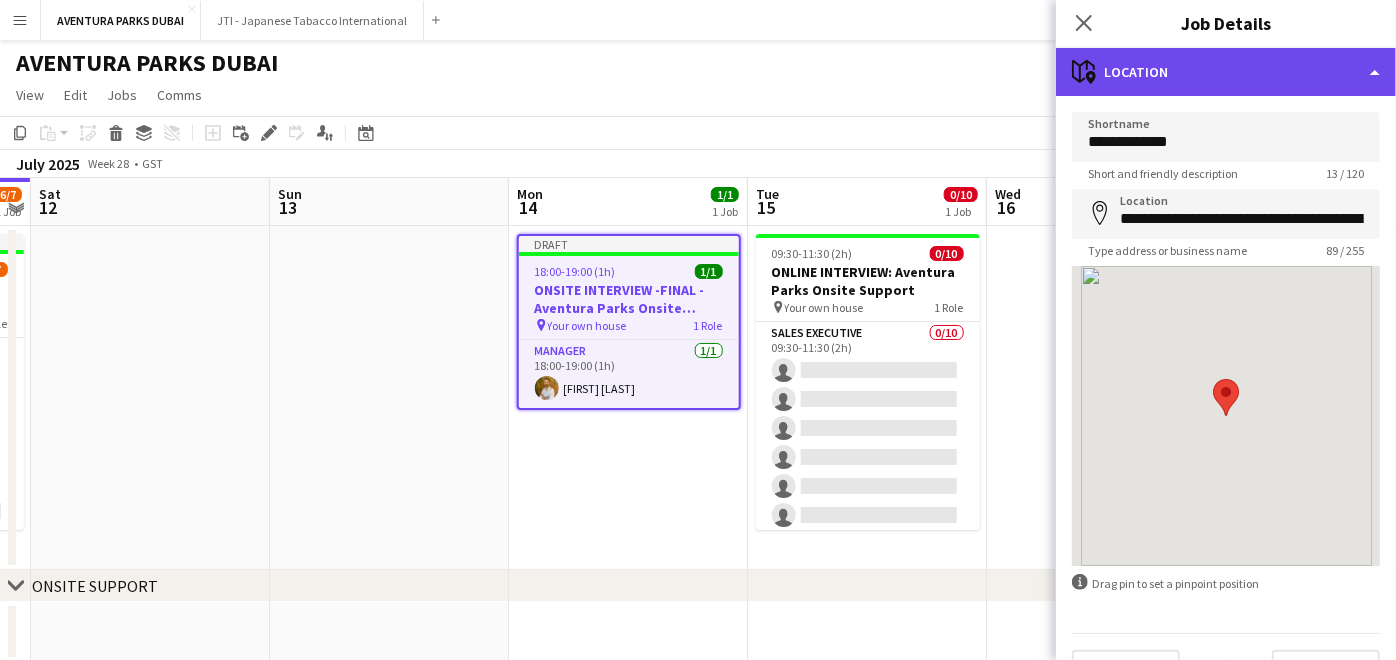 click on "maps-pin-1
Location" 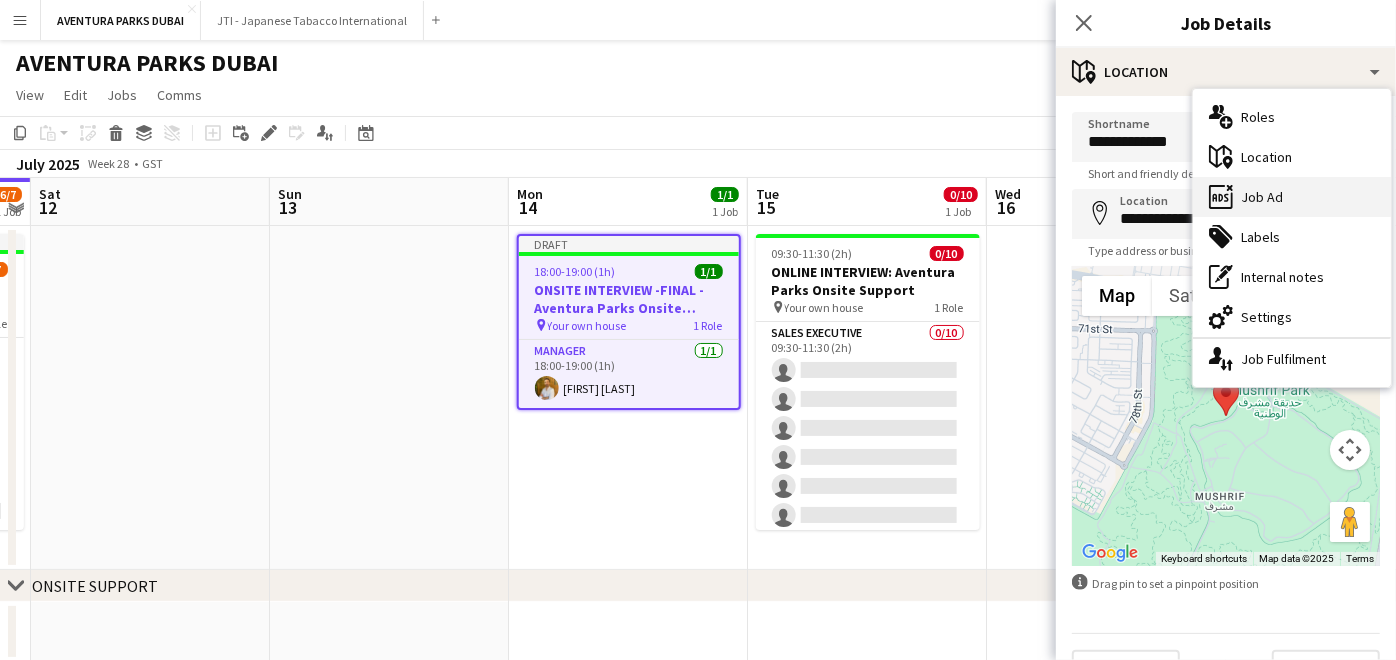 click on "ads-window
Job Ad" at bounding box center [1292, 197] 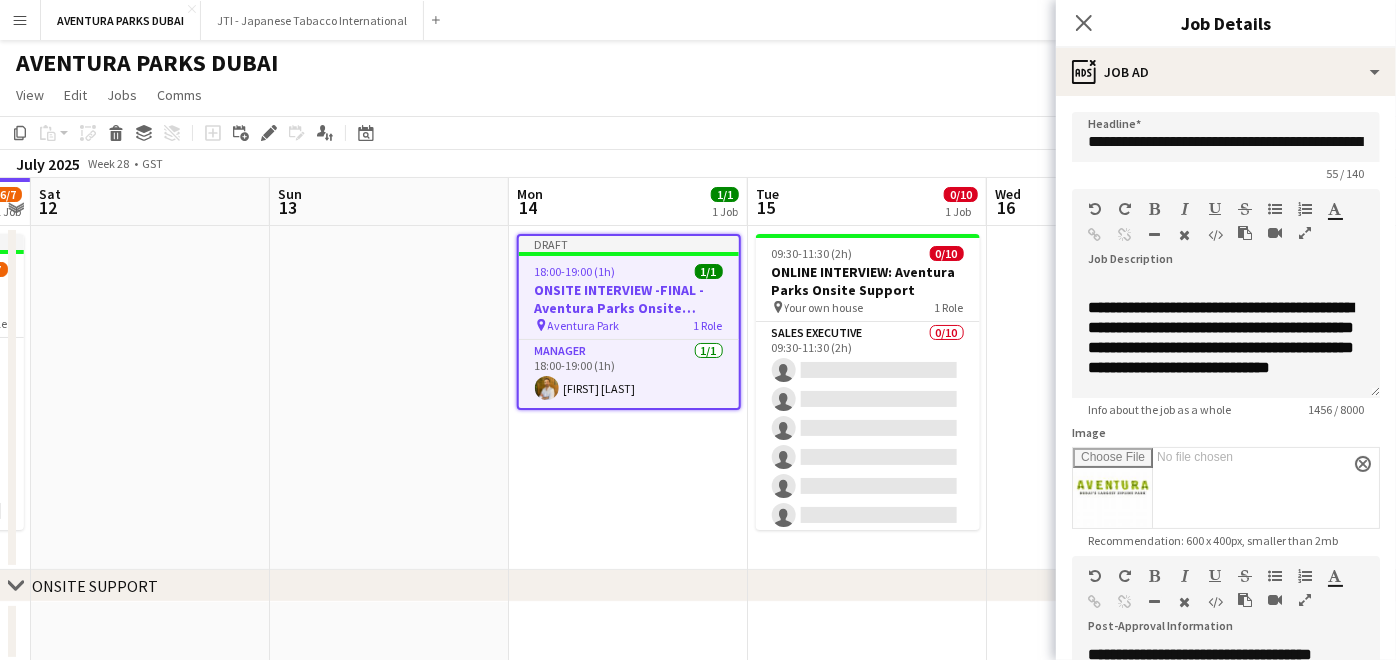 click at bounding box center [1305, 233] 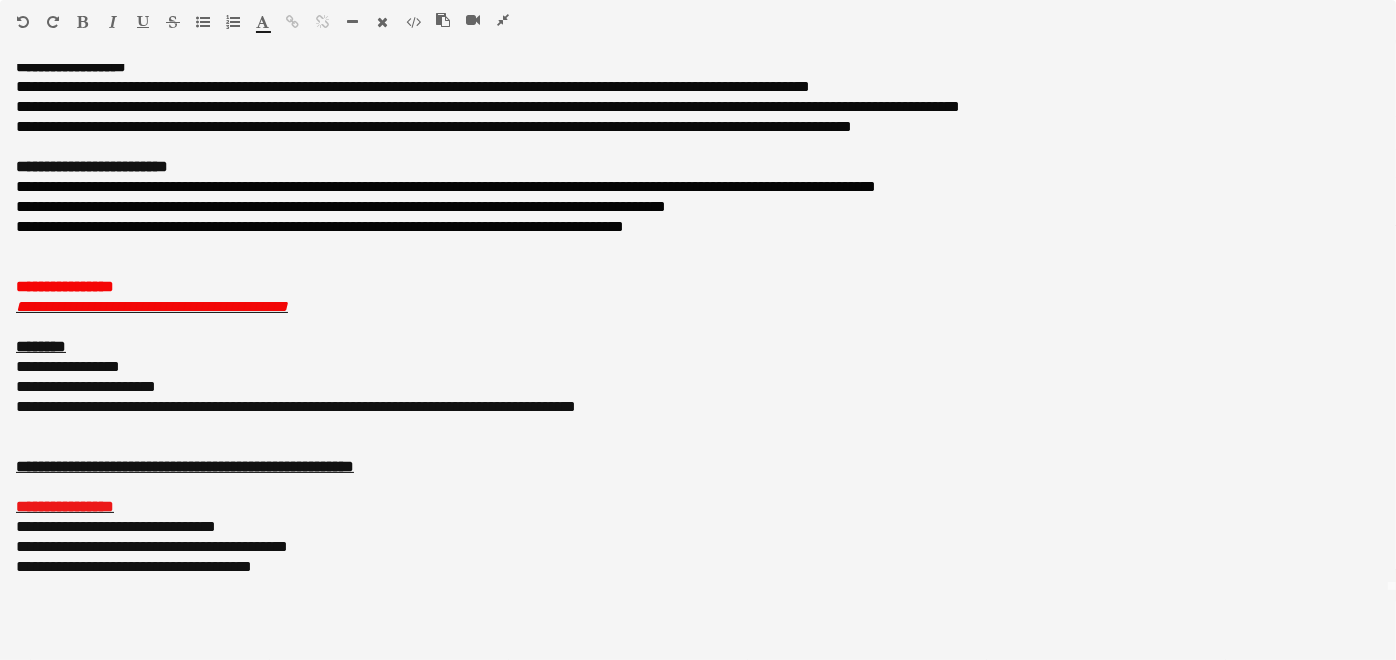 scroll, scrollTop: 140, scrollLeft: 0, axis: vertical 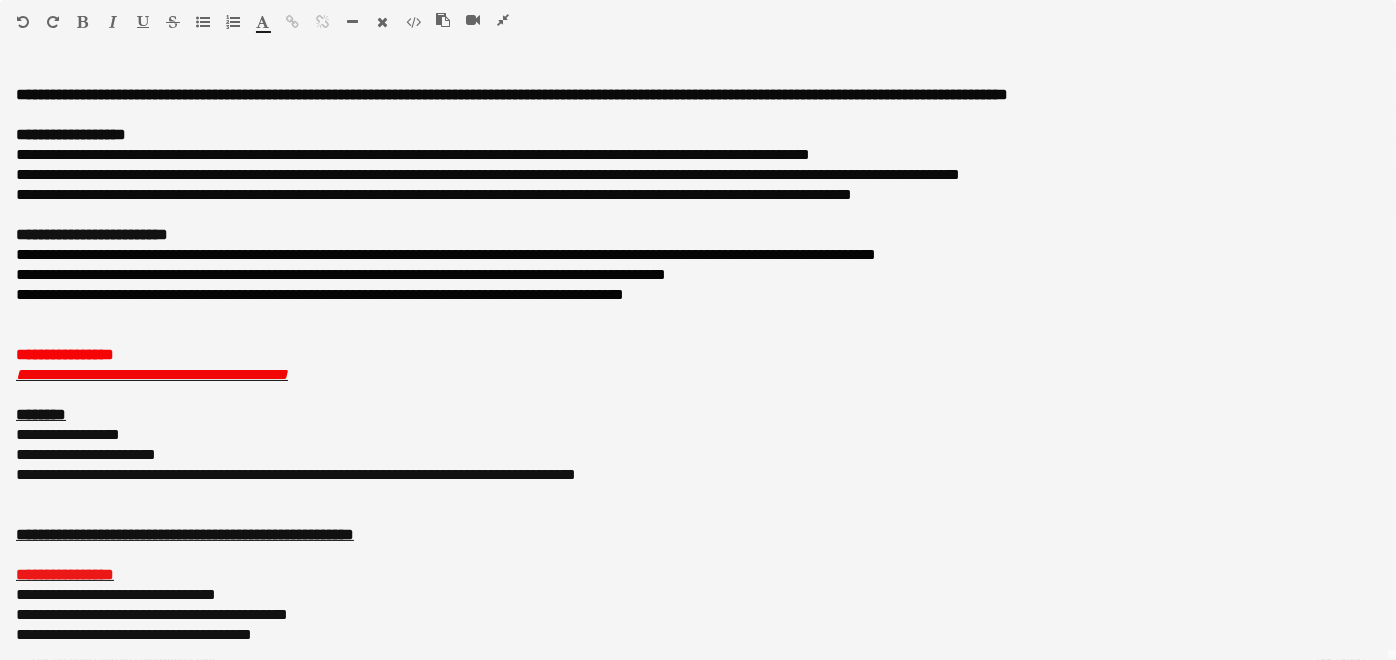 click at bounding box center [503, 20] 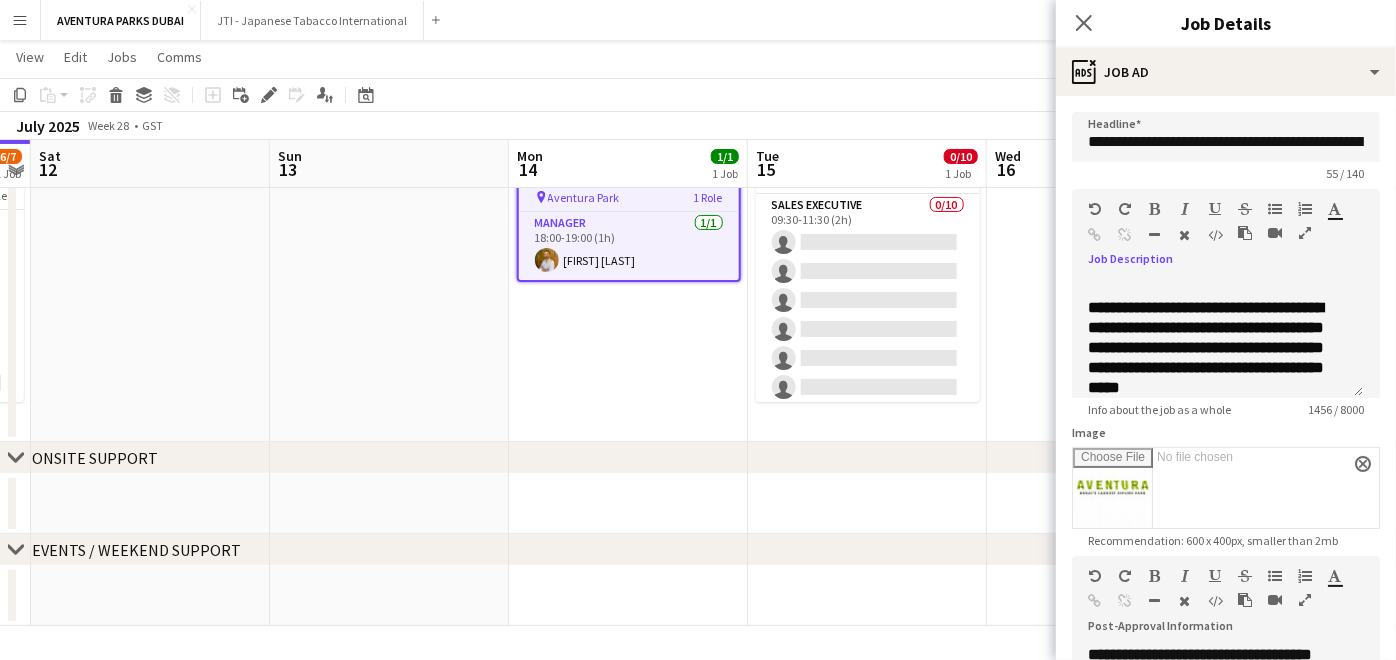 scroll, scrollTop: 125, scrollLeft: 0, axis: vertical 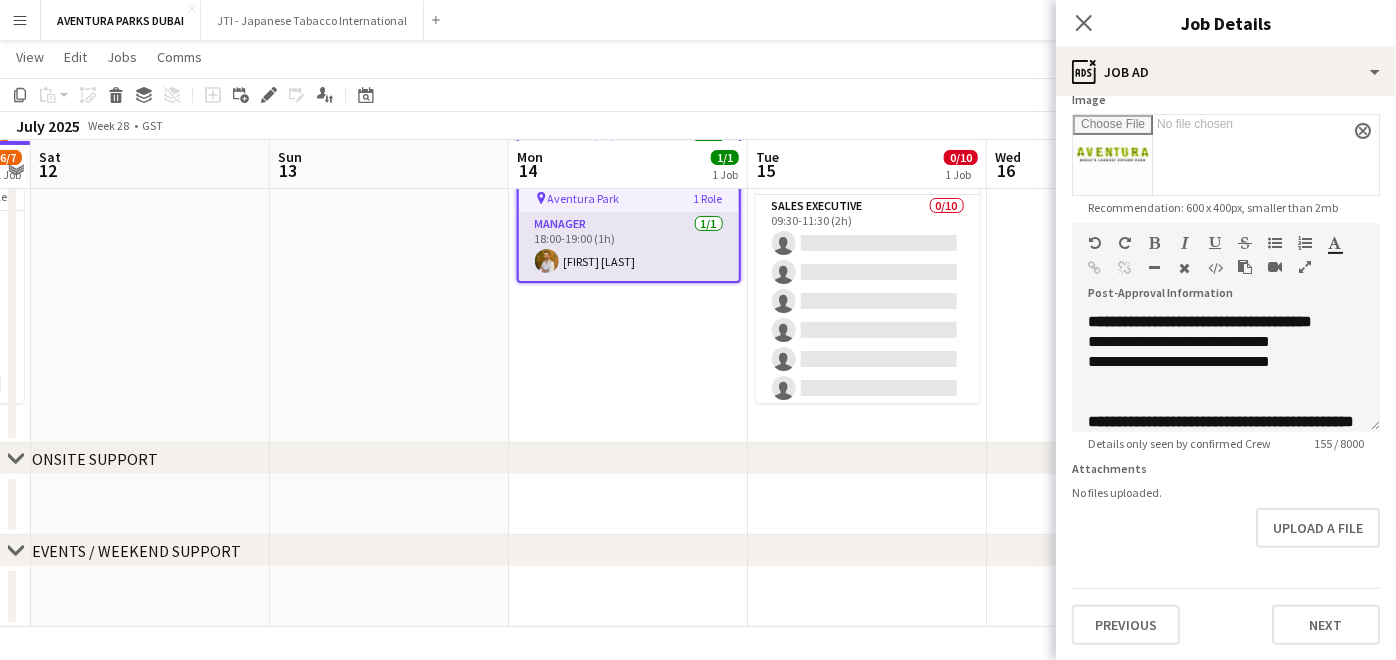 click on "Manager   1/1   18:00-19:00 (1h)
[FIRST] [LAST]" at bounding box center [629, 247] 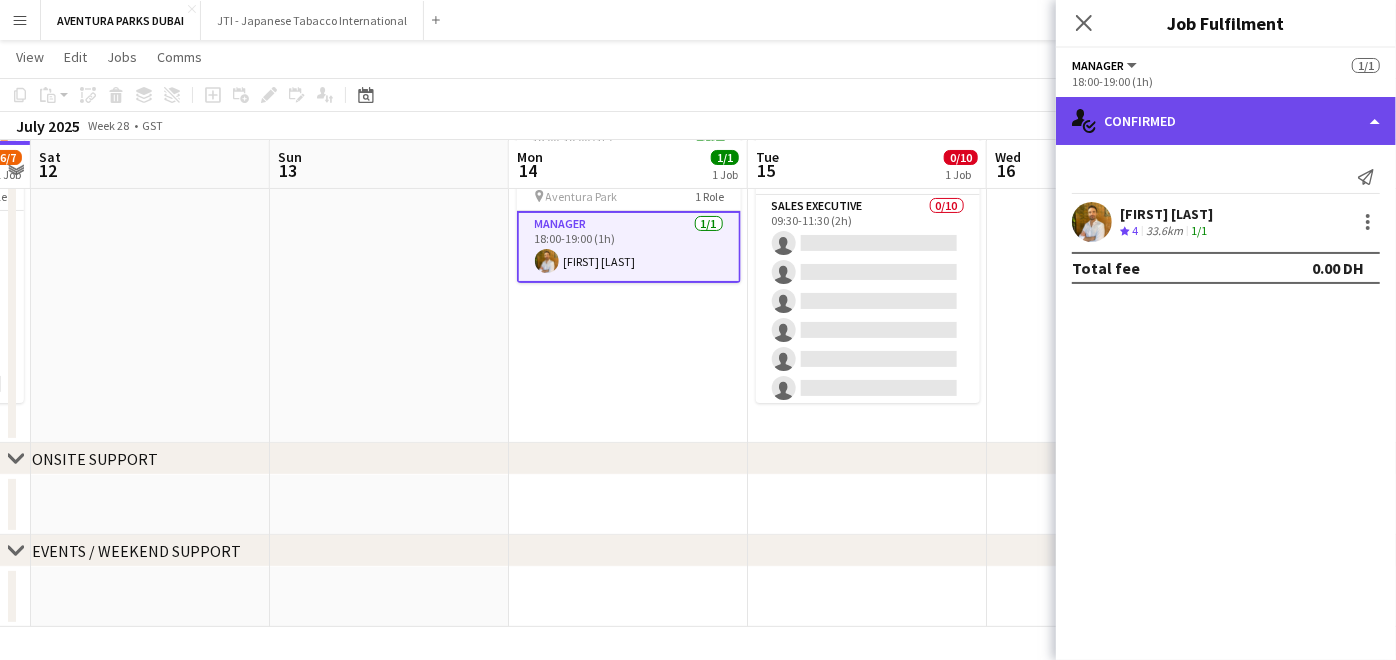 click on "single-neutral-actions-check-2
Confirmed" 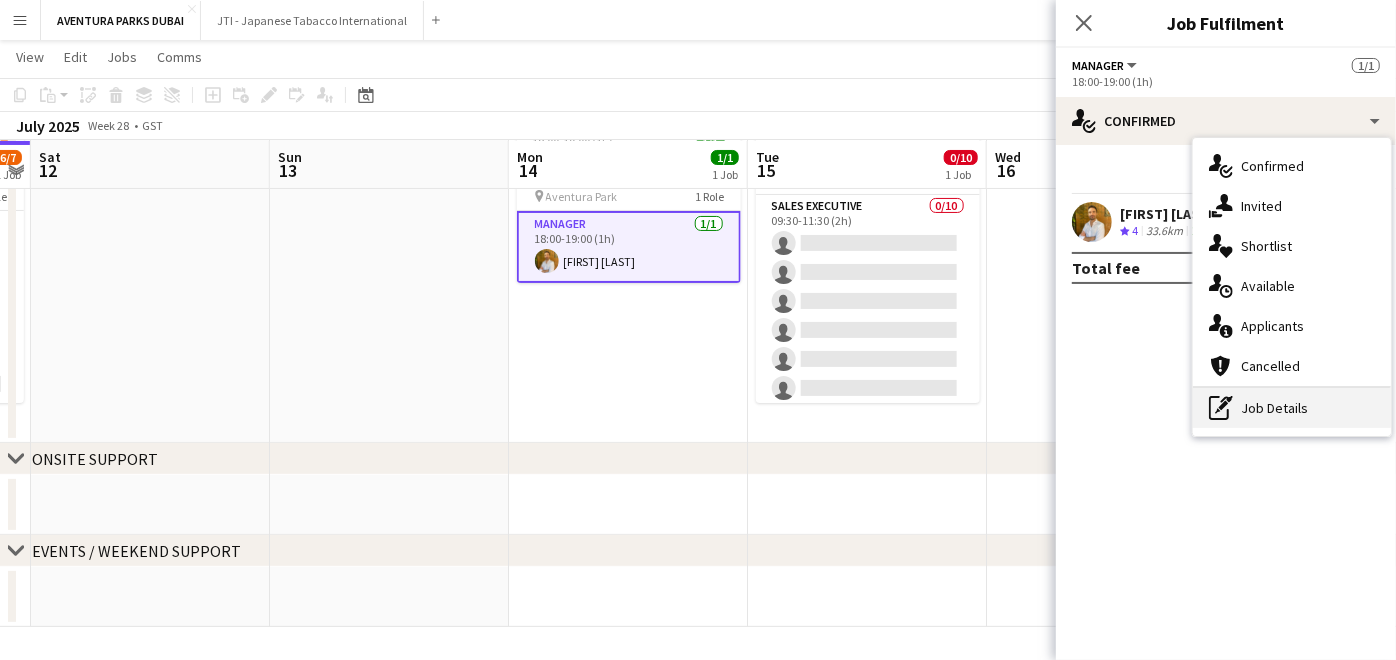 click on "pen-write
Job Details" at bounding box center (1292, 408) 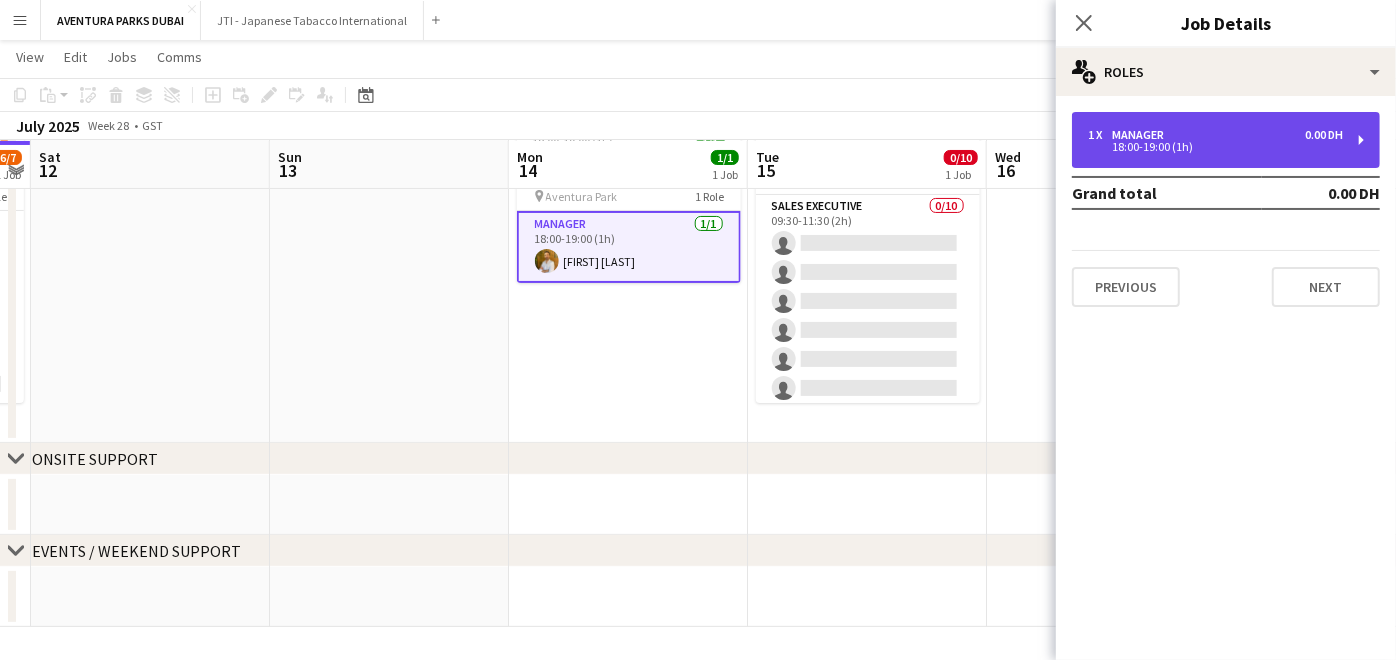 click on "18:00-19:00 (1h)" at bounding box center [1215, 147] 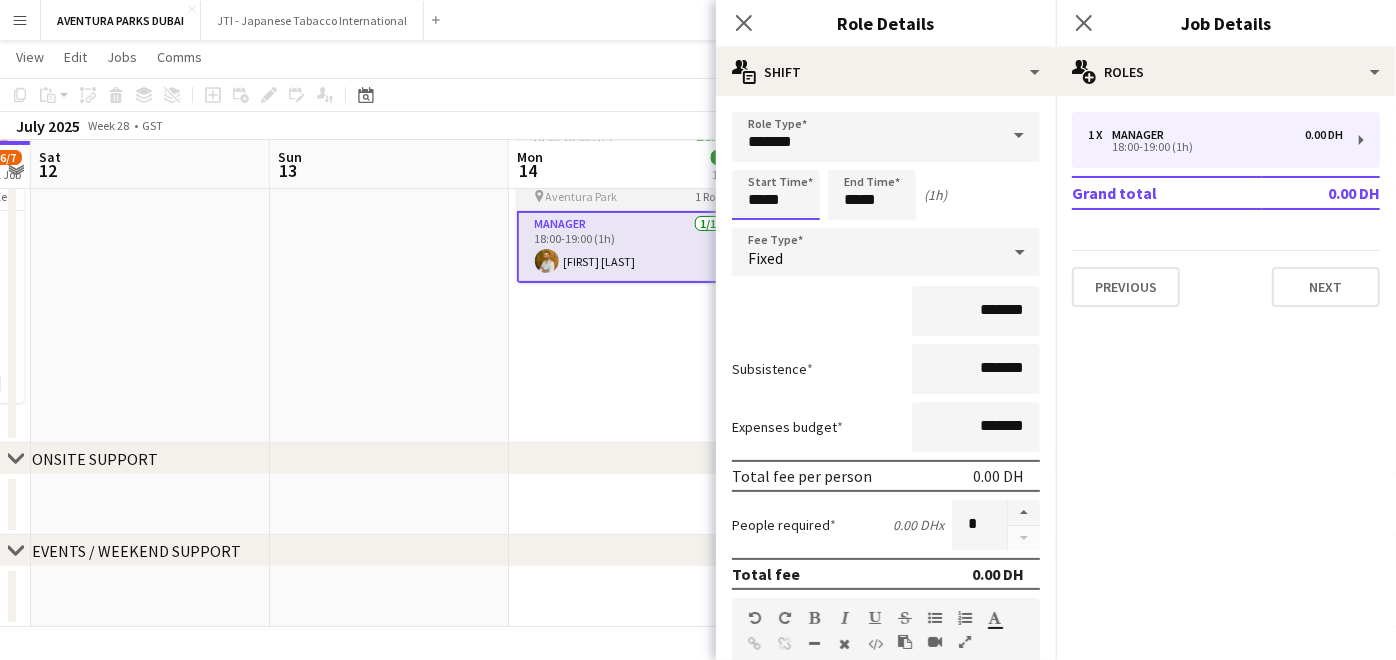 drag, startPoint x: 790, startPoint y: 197, endPoint x: 686, endPoint y: 196, distance: 104.00481 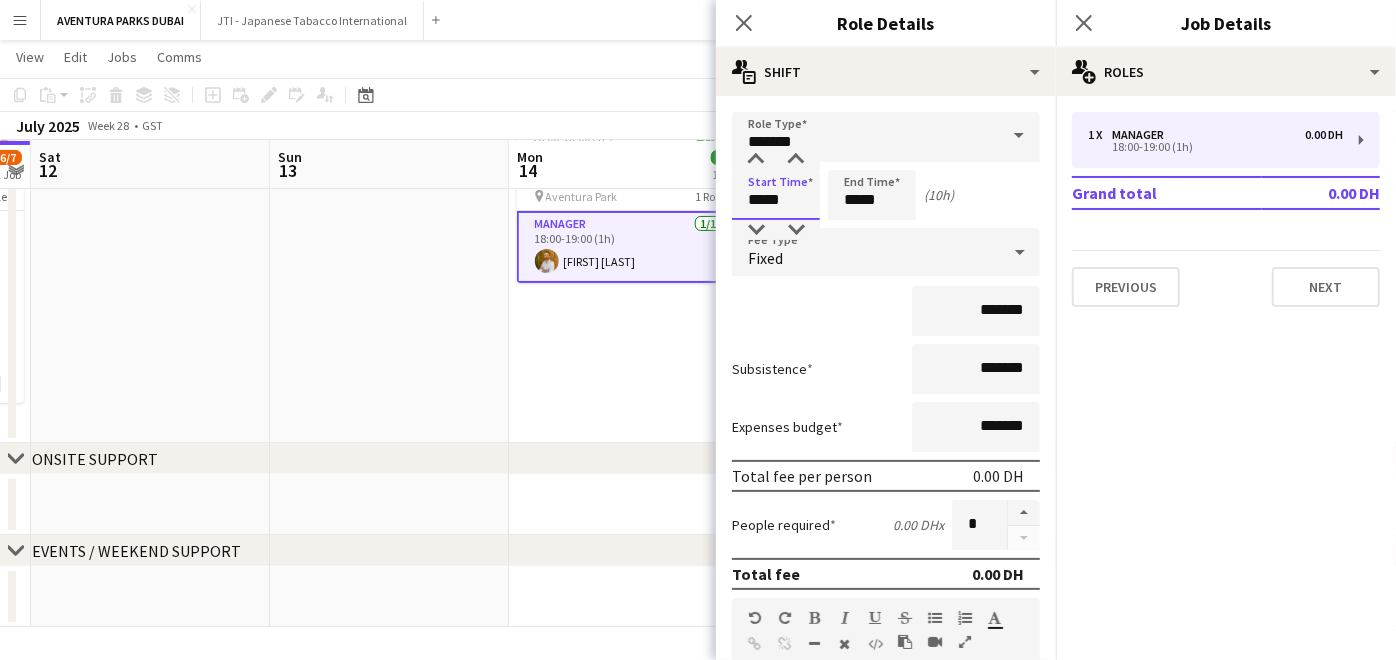 type on "*****" 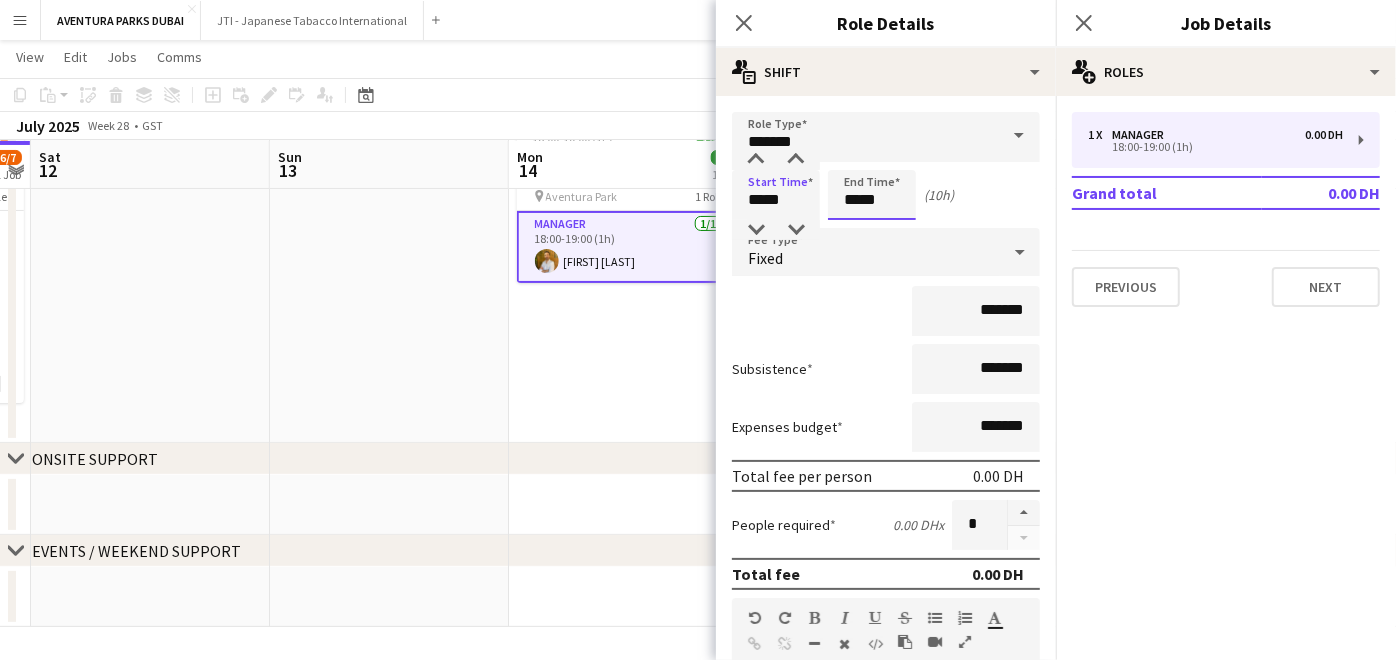 drag, startPoint x: 899, startPoint y: 195, endPoint x: 803, endPoint y: 202, distance: 96.25487 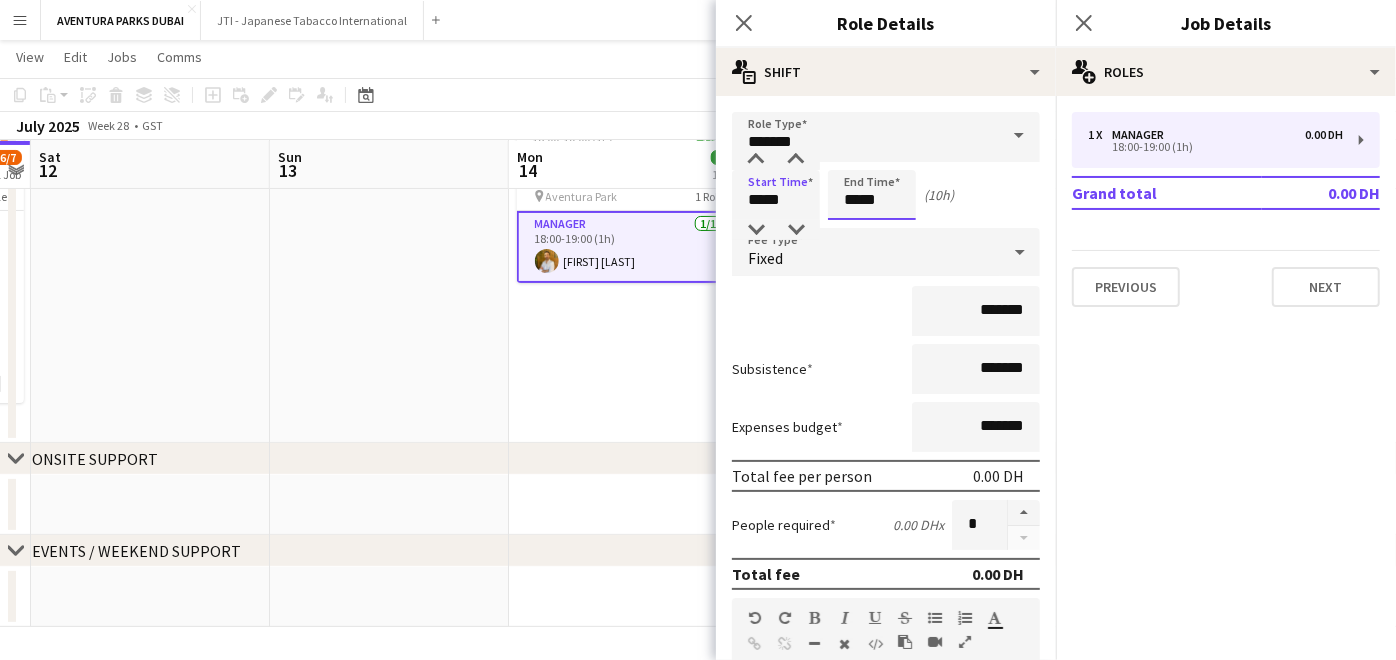 click on "Start Time  *****  End Time  *****  (10h)" at bounding box center [886, 195] 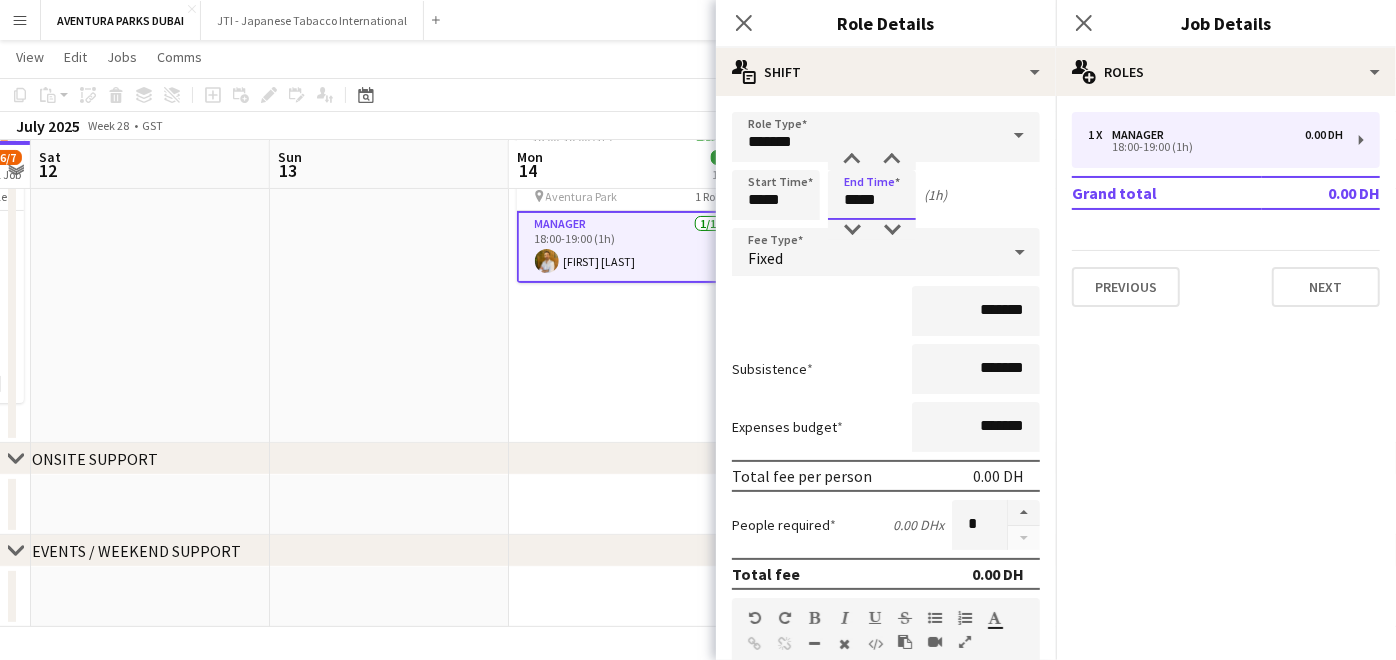 scroll, scrollTop: 333, scrollLeft: 0, axis: vertical 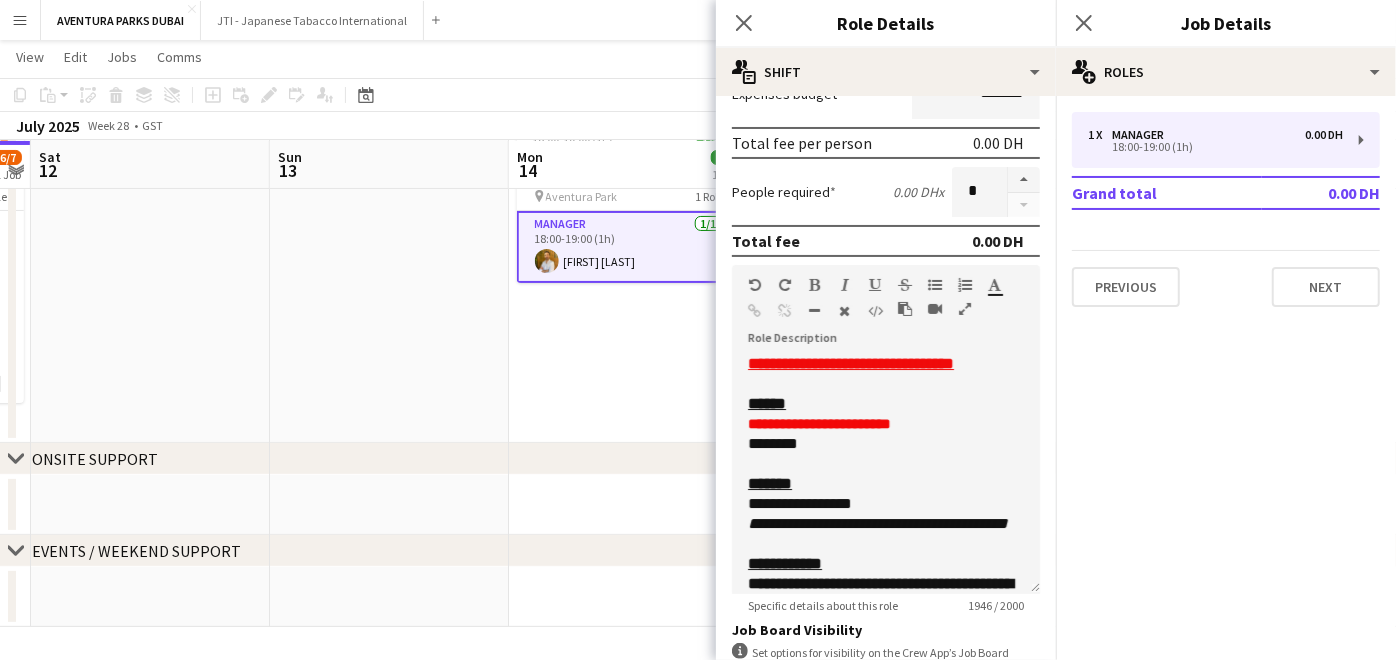 type on "*****" 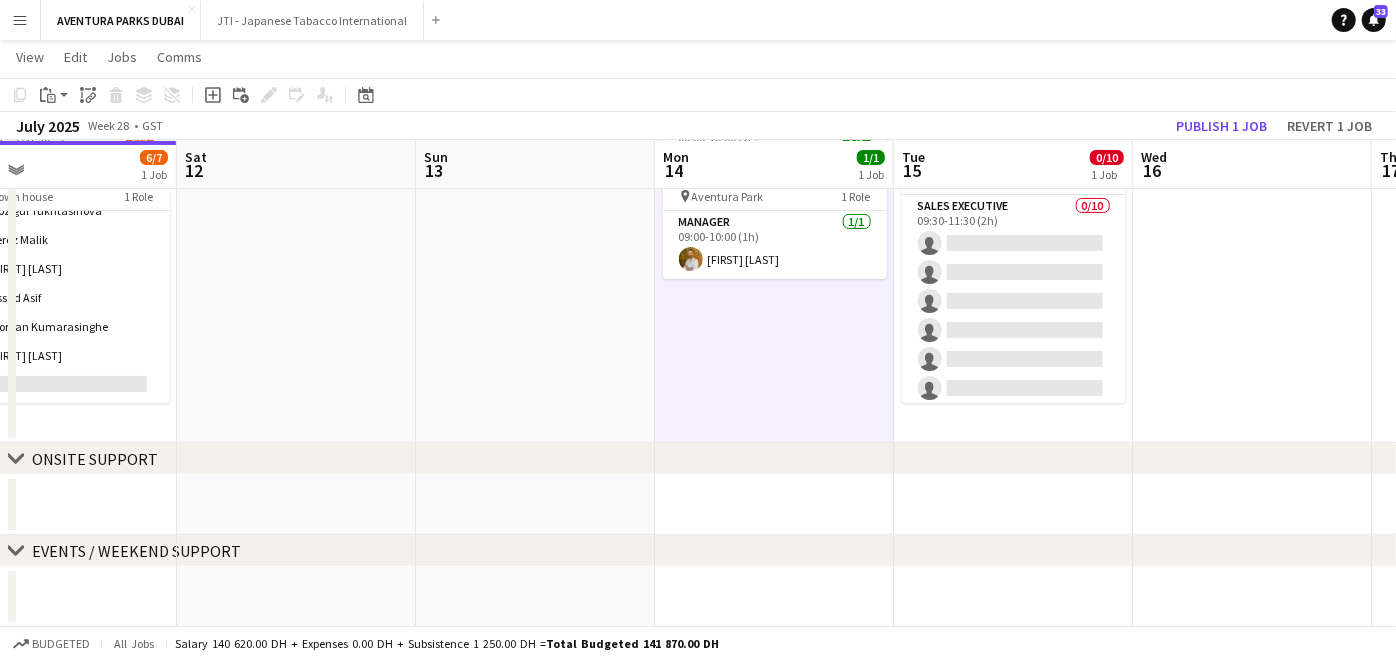 drag, startPoint x: 525, startPoint y: 273, endPoint x: 688, endPoint y: 285, distance: 163.44112 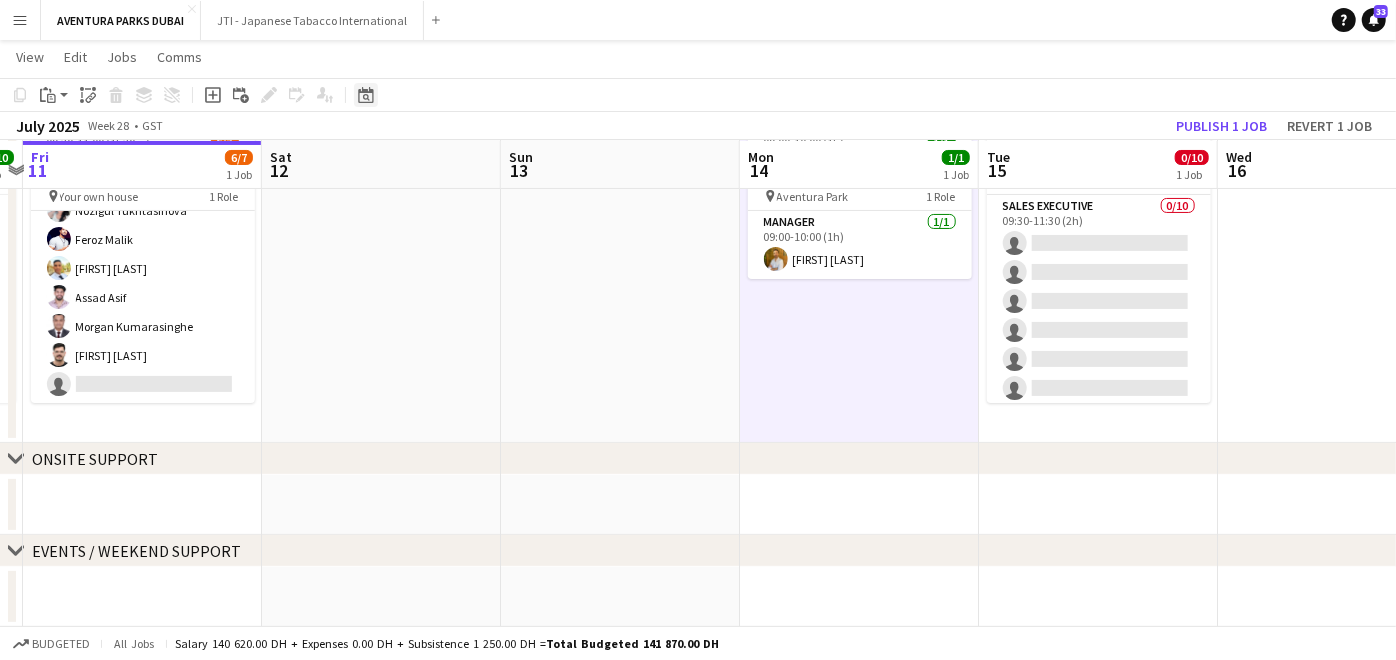 click on "Date picker" 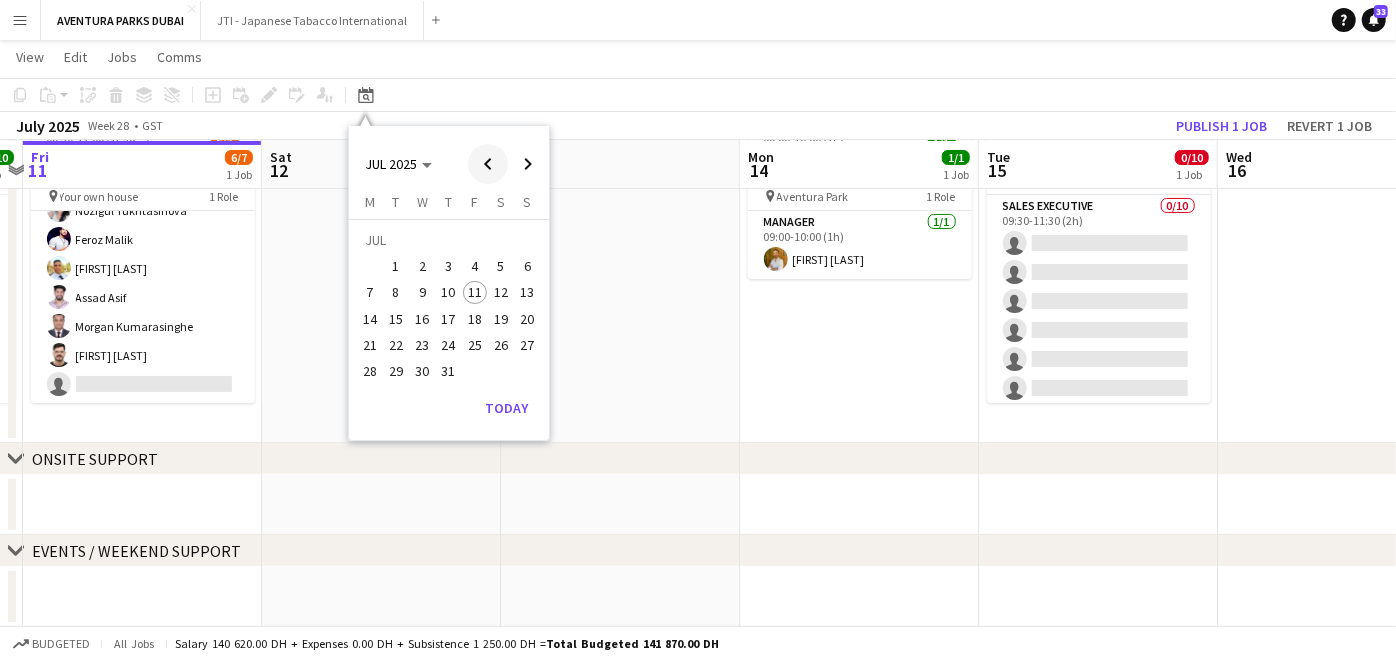 click at bounding box center (488, 164) 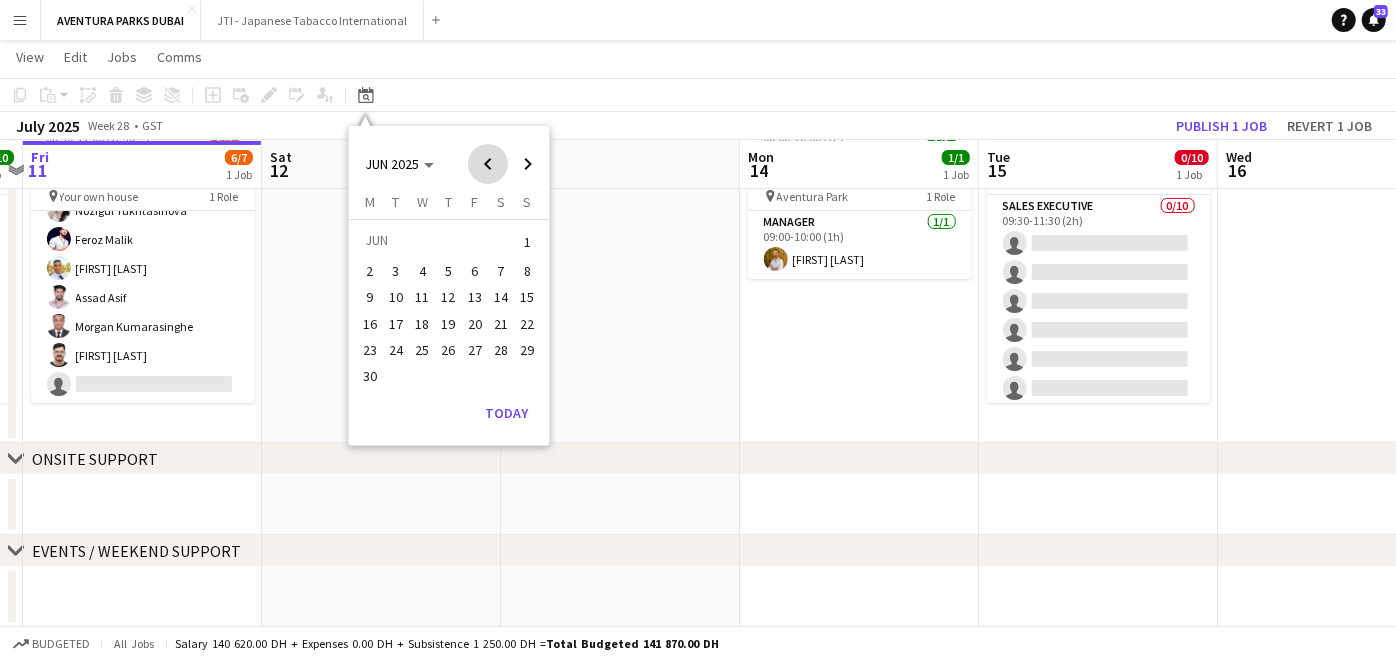 click at bounding box center (488, 164) 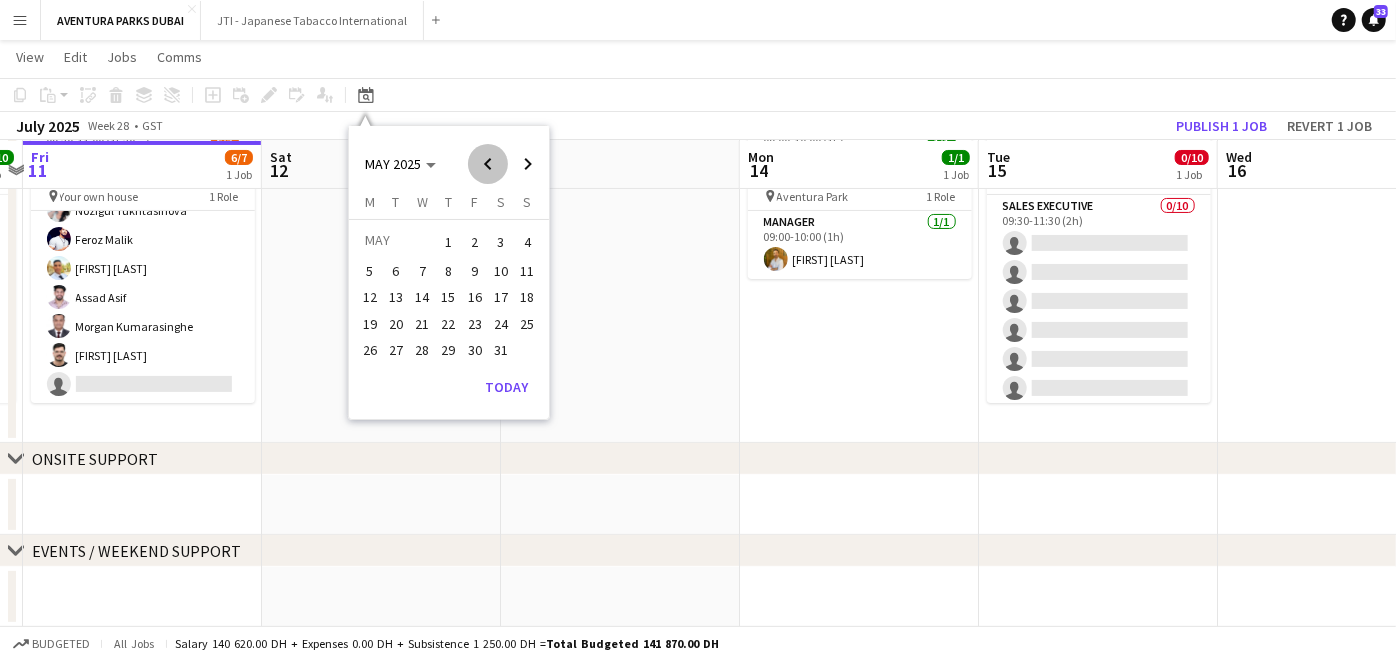 click at bounding box center (488, 164) 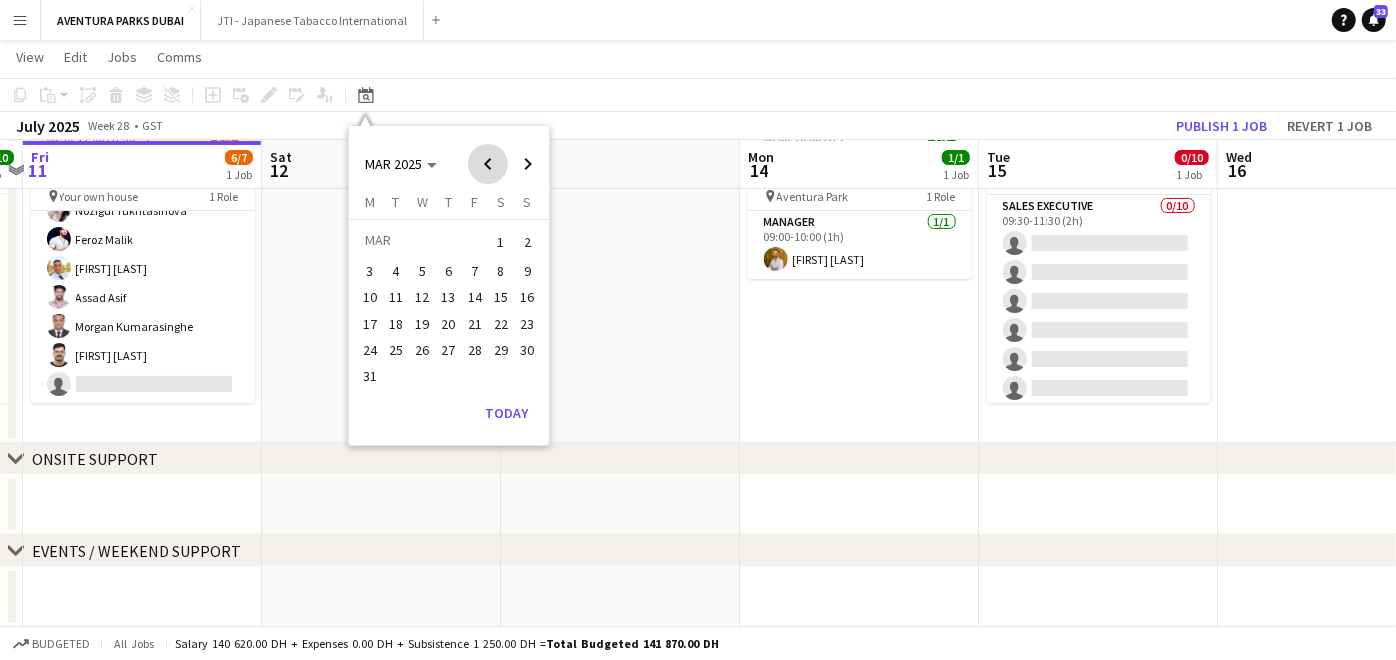 click at bounding box center (488, 164) 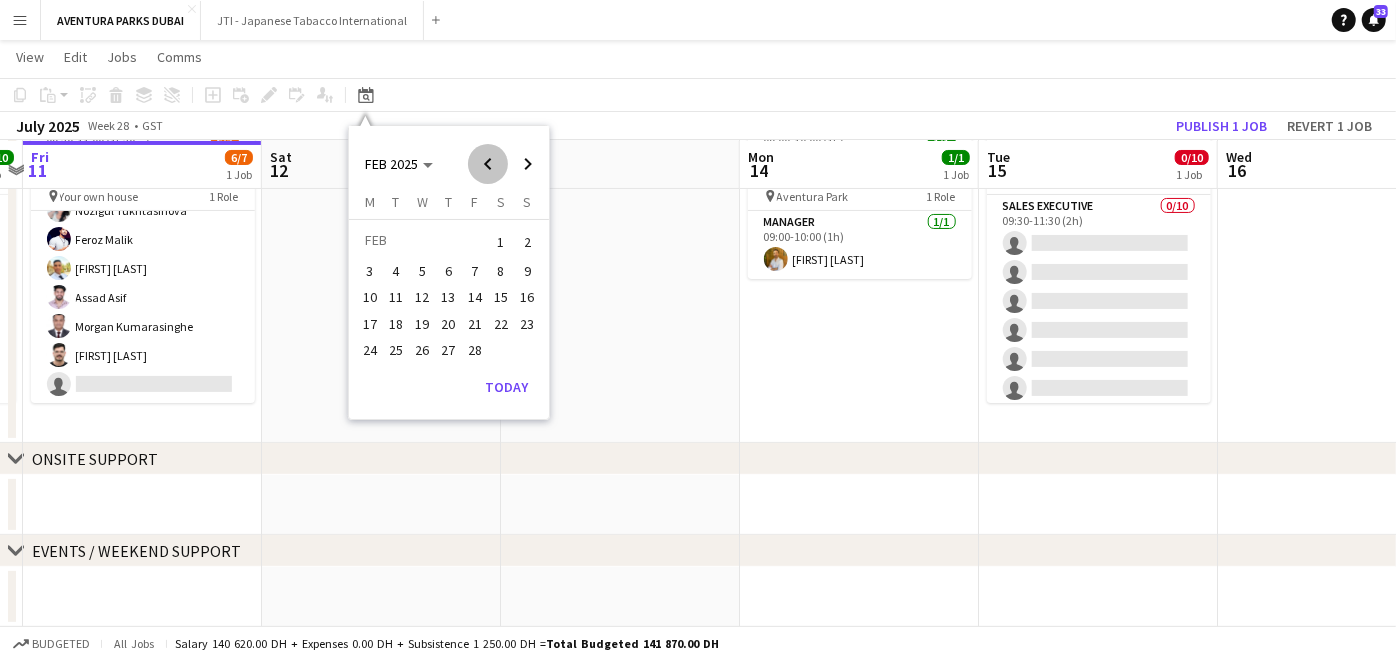 click at bounding box center (488, 164) 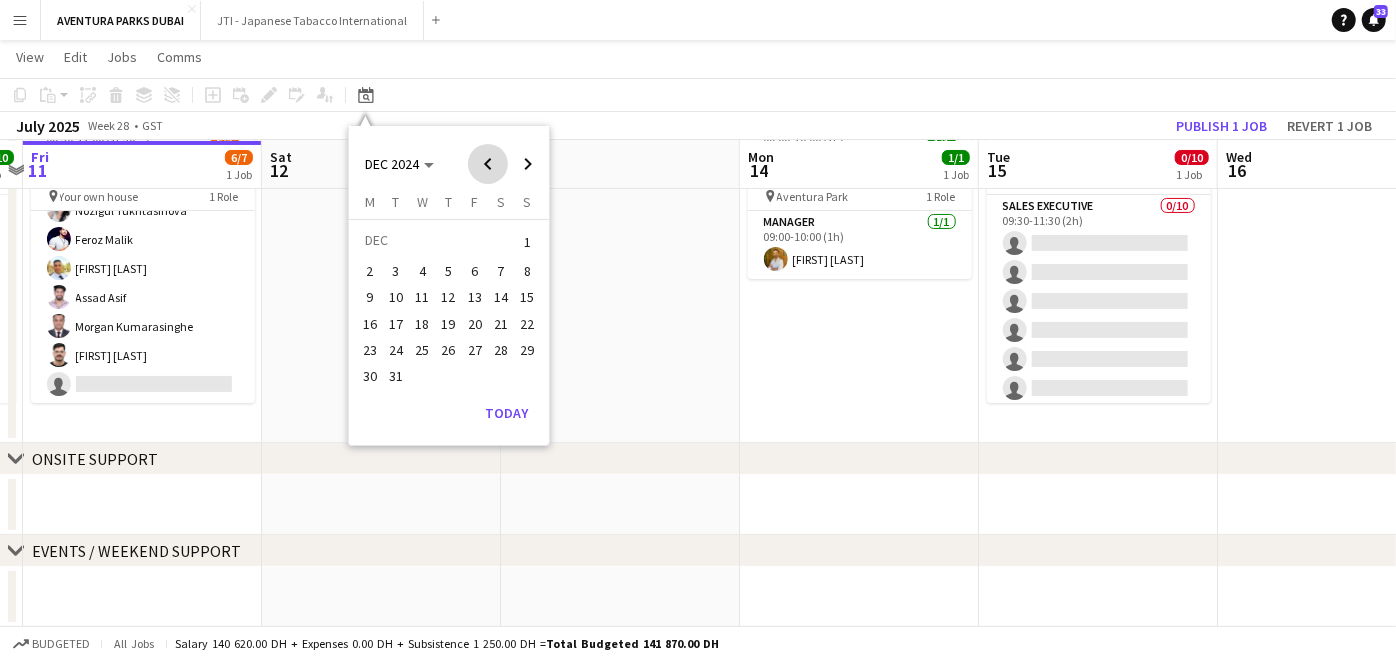 click at bounding box center (488, 164) 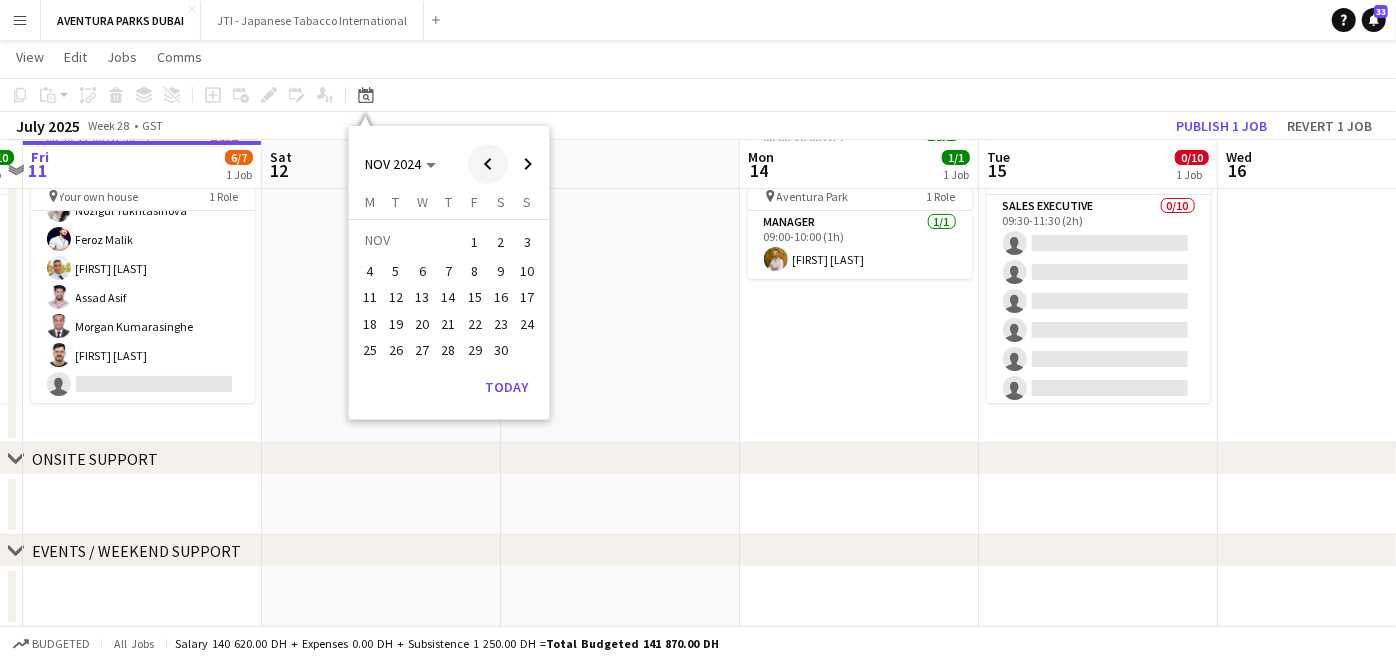 click at bounding box center (488, 164) 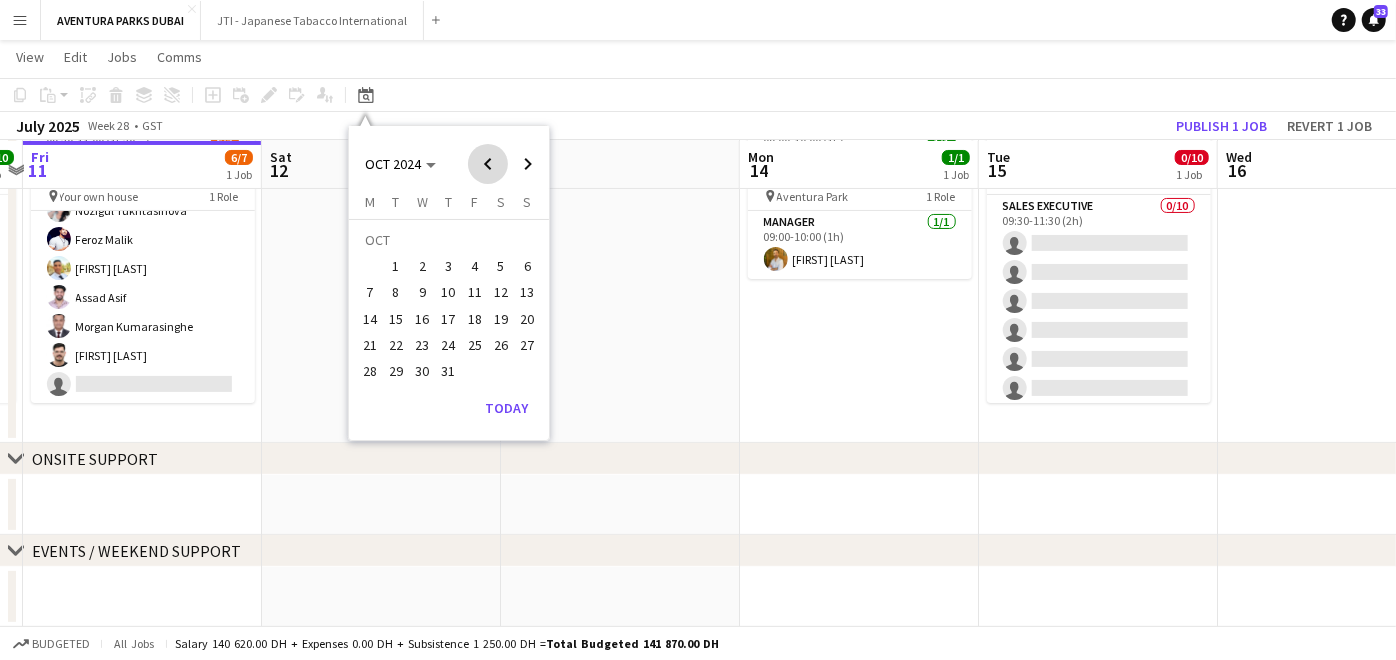 click at bounding box center [488, 164] 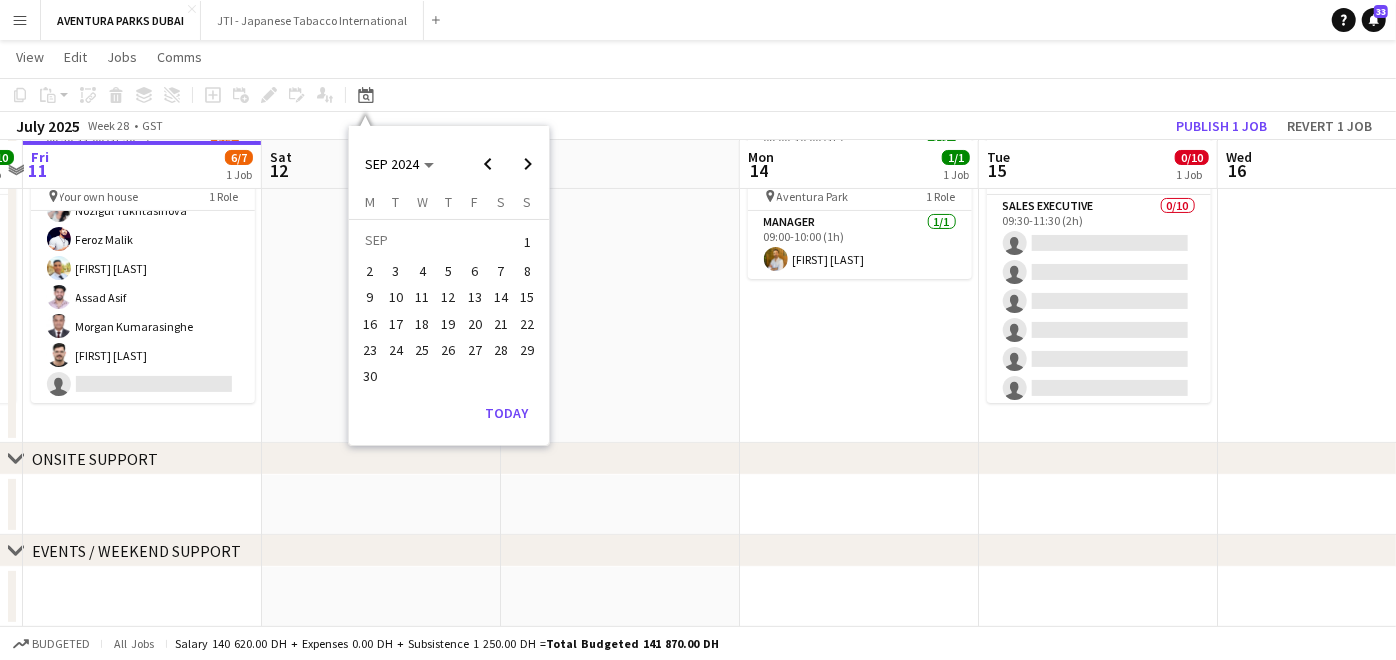 click on "1" at bounding box center [528, 242] 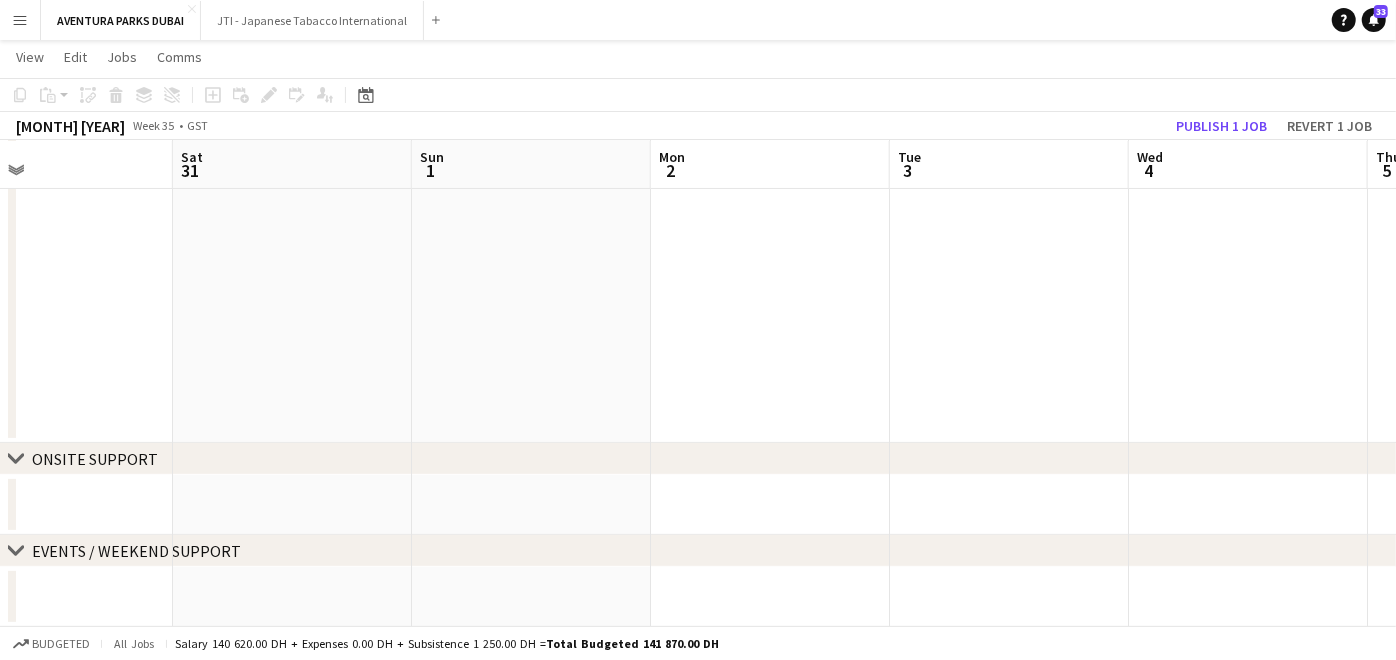 drag, startPoint x: 1118, startPoint y: 313, endPoint x: 371, endPoint y: 298, distance: 747.1506 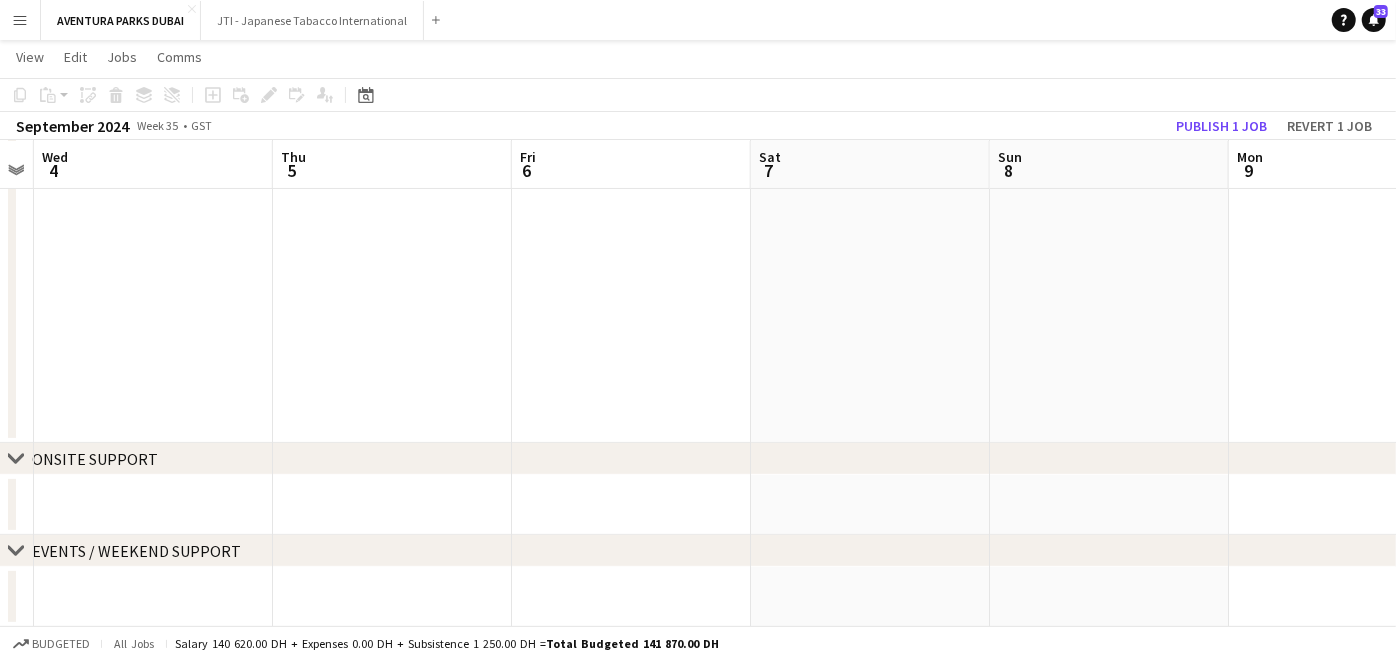 drag, startPoint x: 811, startPoint y: 321, endPoint x: 169, endPoint y: 282, distance: 643.1835 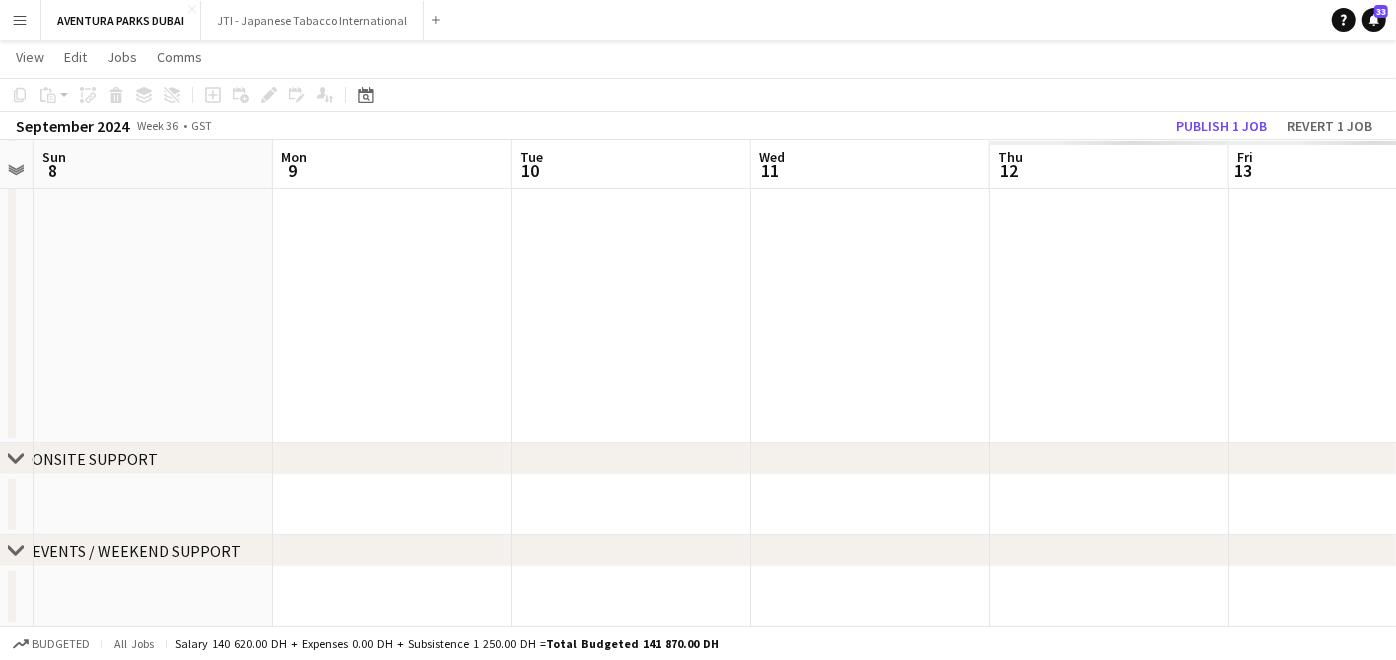 drag, startPoint x: 860, startPoint y: 326, endPoint x: 114, endPoint y: 322, distance: 746.01074 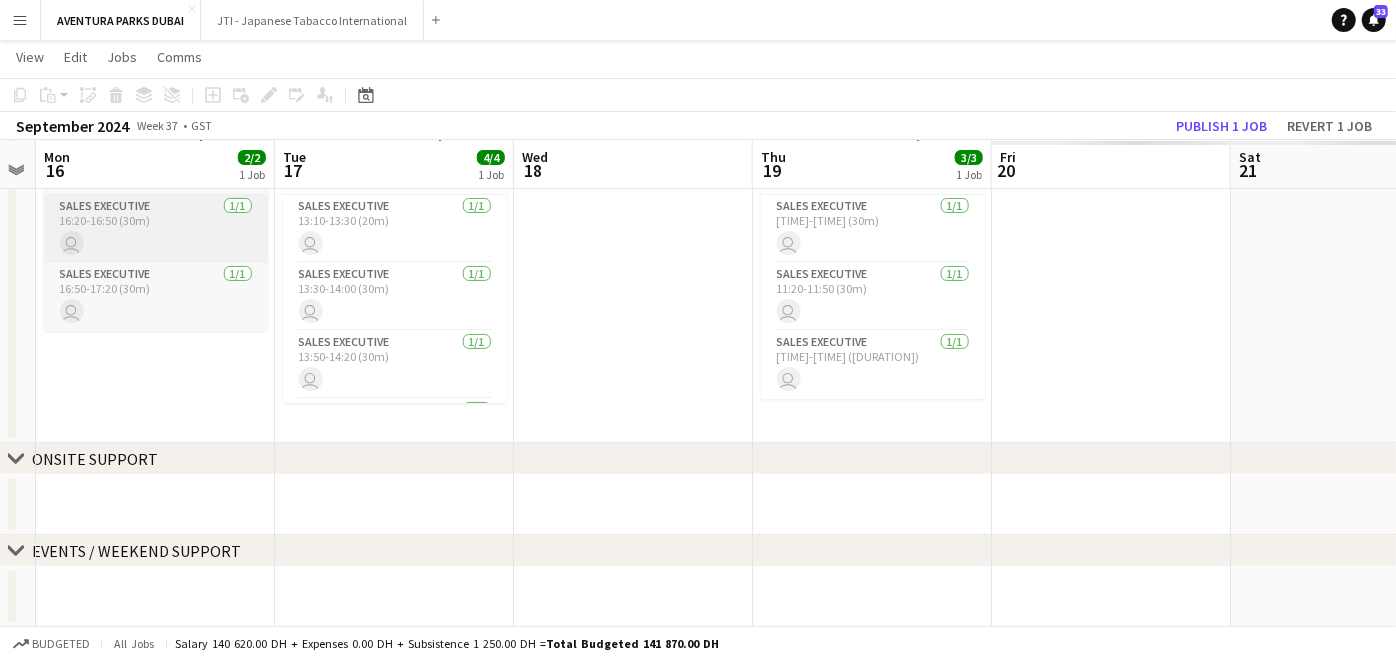 drag, startPoint x: 665, startPoint y: 303, endPoint x: 285, endPoint y: 260, distance: 382.42517 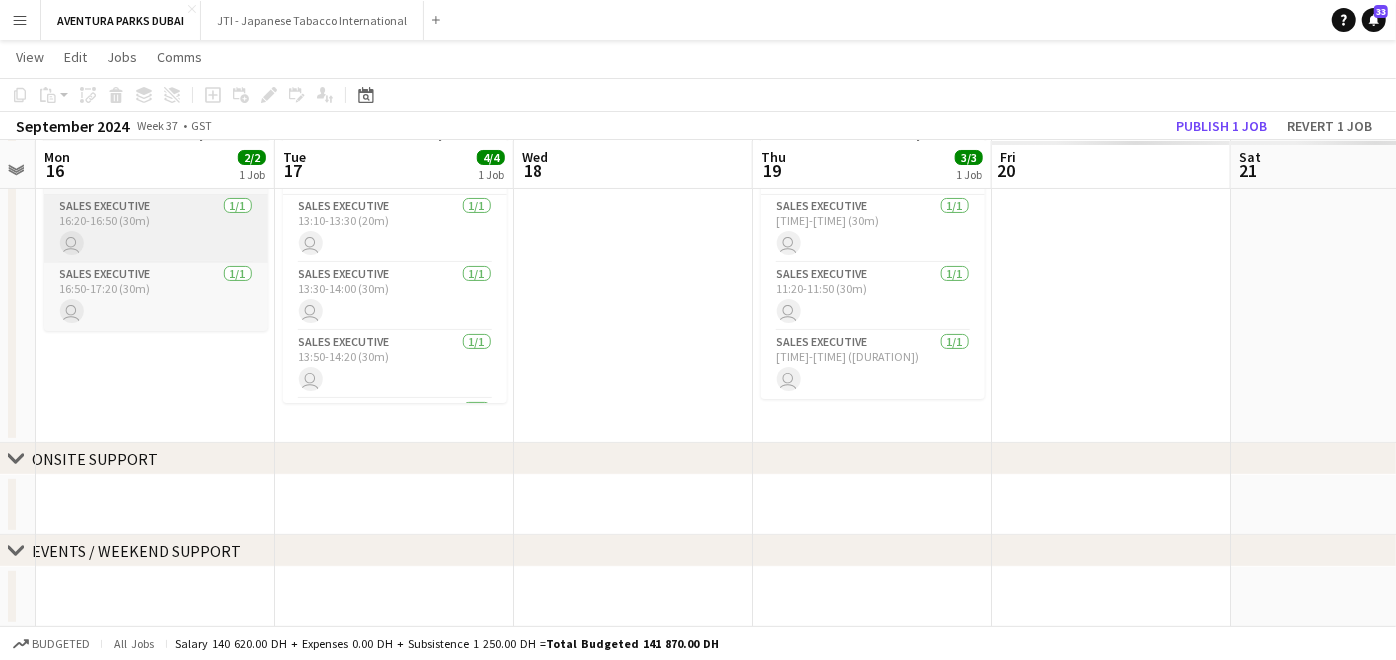 click on "Fri   13   Sat   14   Sun   15   Mon   16   2/2   1 Job   Tue   17   4/4   1 Job   Wed   18   Thu   19   3/3   1 Job   Fri   20   Sat   21   Sun   22   Mon   23      16:20-17:20 (1h)    2/2   ONLINE INTERVIEW: Sales Executive @ Aventura Parks
pin
Your own house   2 Roles   Sales Executive   1/1   16:20-16:50 (30m)
user
Sales Executive   1/1   16:50-17:20 (30m)
user
13:10-14:50 (1h40m)    4/4   ONLINE INTERVIEW: Sales Executive @ Aventura Parks
pin
Your own house   4 Roles   Sales Executive   1/1   13:10-13:30 (20m)
user
Sales Executive   1/1   13:30-14:00 (30m)
user
Sales Executive   1/1   13:50-14:20 (30m)
user
Sales Executive   1/1   14:20-14:50 (30m)
user
11:00-12:00 (1h)    3/3   ONLINE INTERVIEW: Sales Executive @ Aventura Parks  pin" at bounding box center [698, 290] 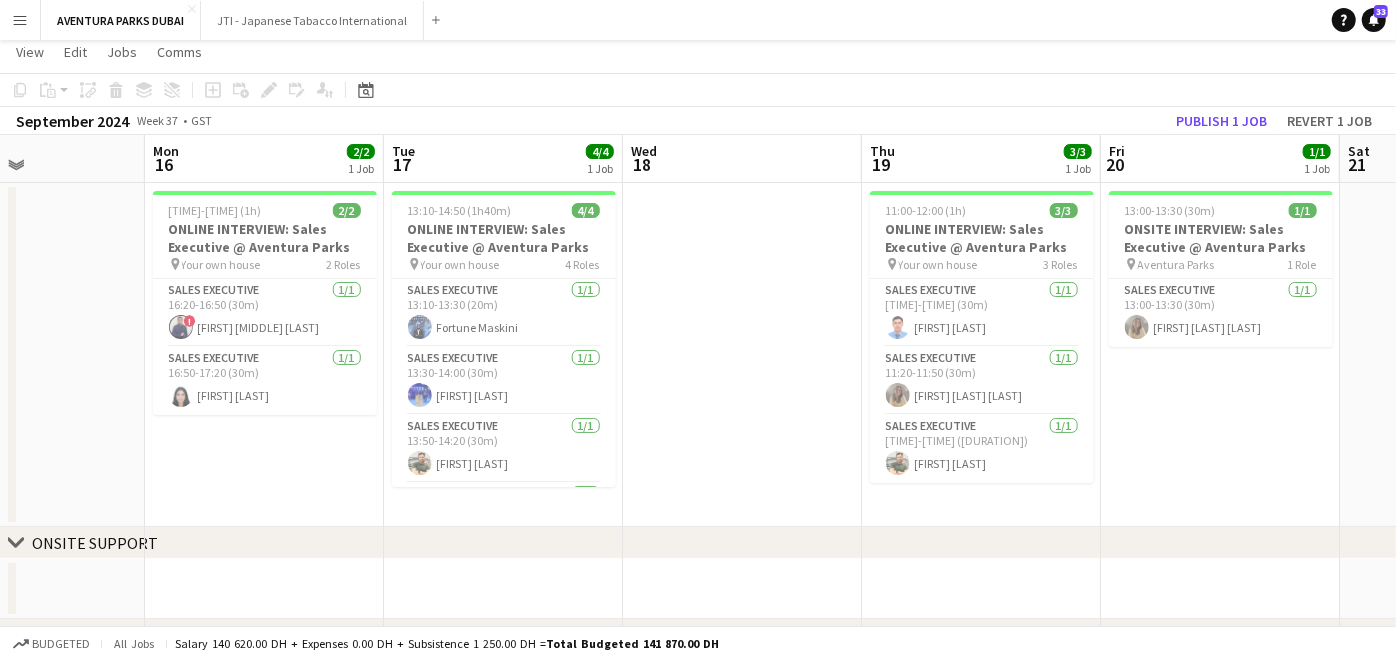 scroll, scrollTop: 14, scrollLeft: 0, axis: vertical 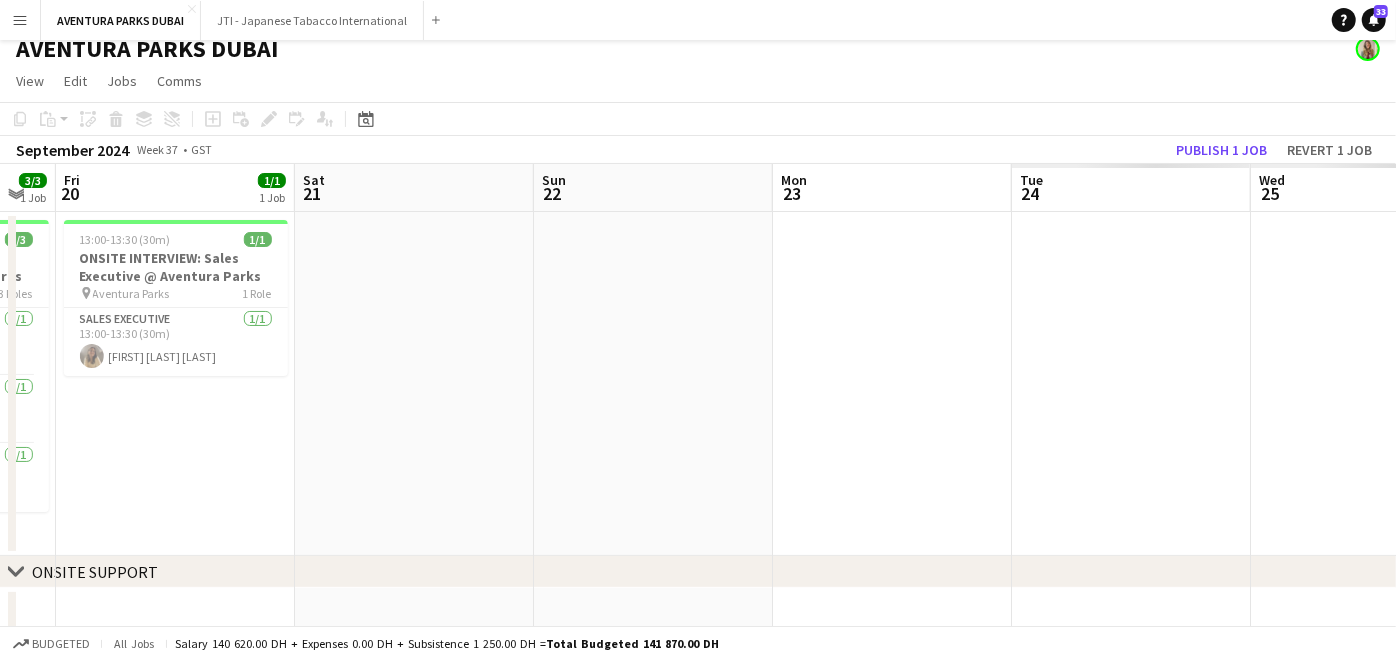 drag, startPoint x: 877, startPoint y: 327, endPoint x: 0, endPoint y: 320, distance: 877.02795 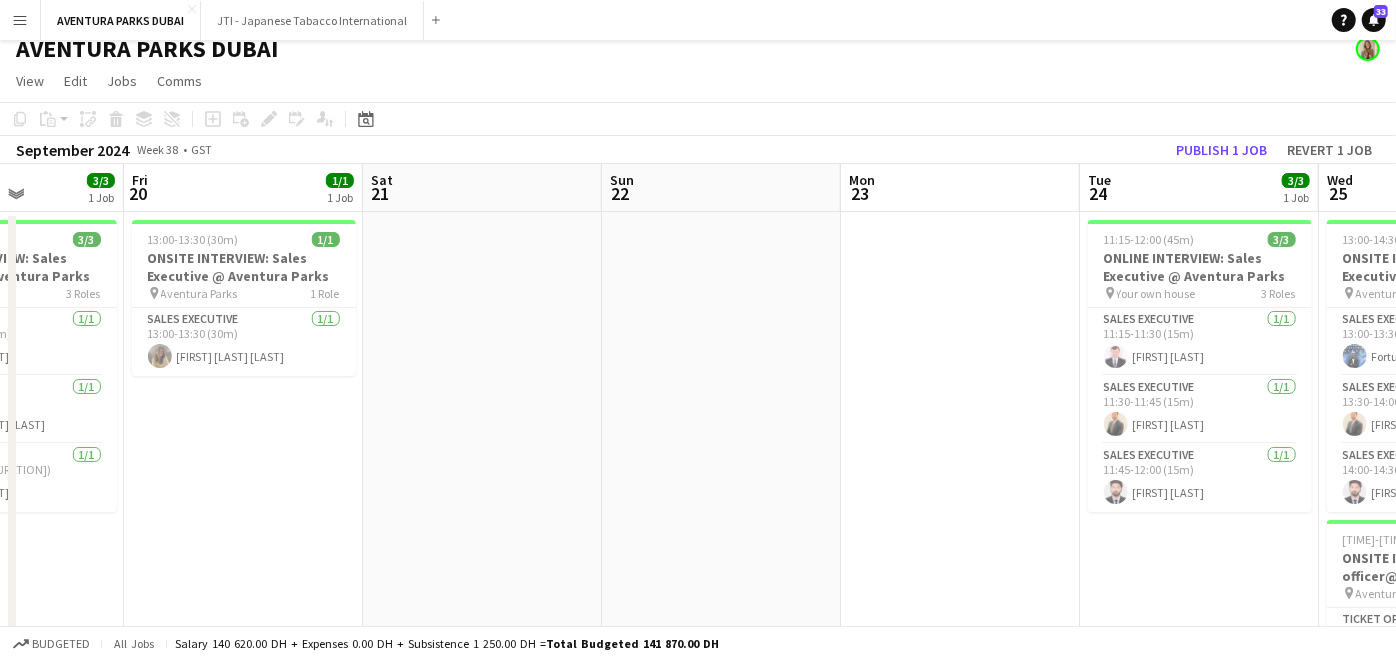 drag, startPoint x: 677, startPoint y: 343, endPoint x: 54, endPoint y: 315, distance: 623.6289 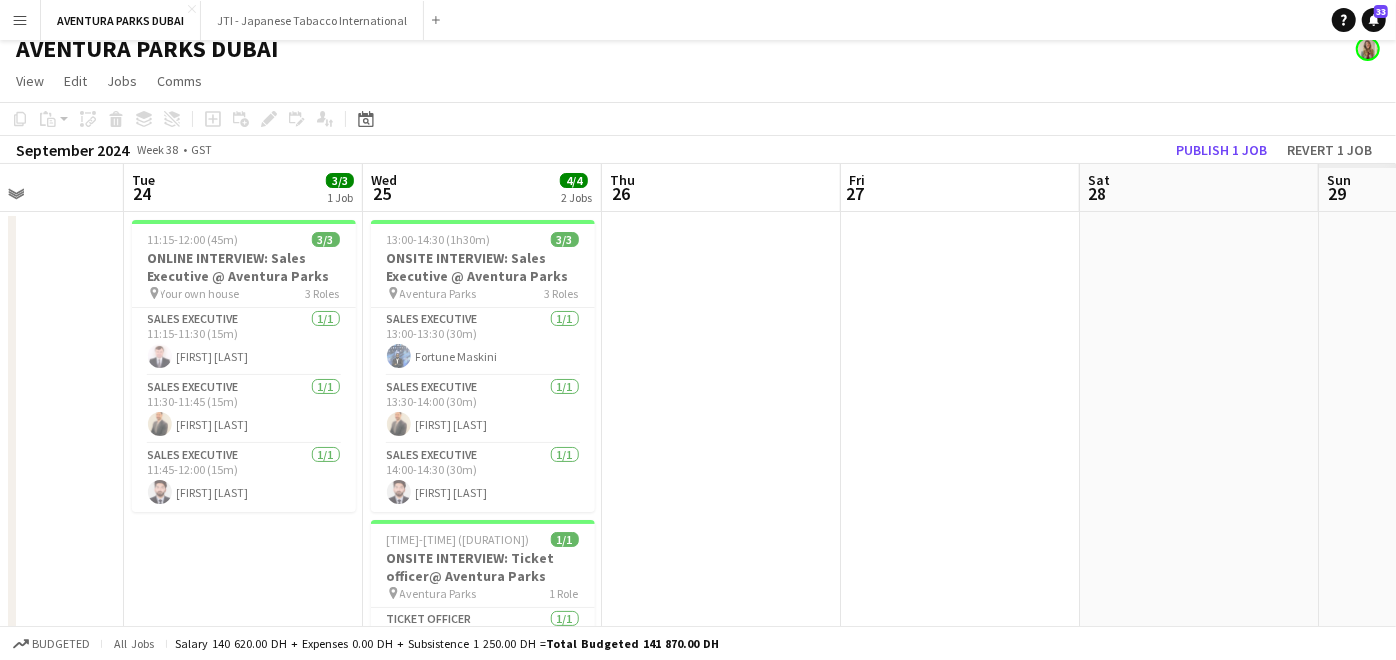 scroll, scrollTop: 0, scrollLeft: 625, axis: horizontal 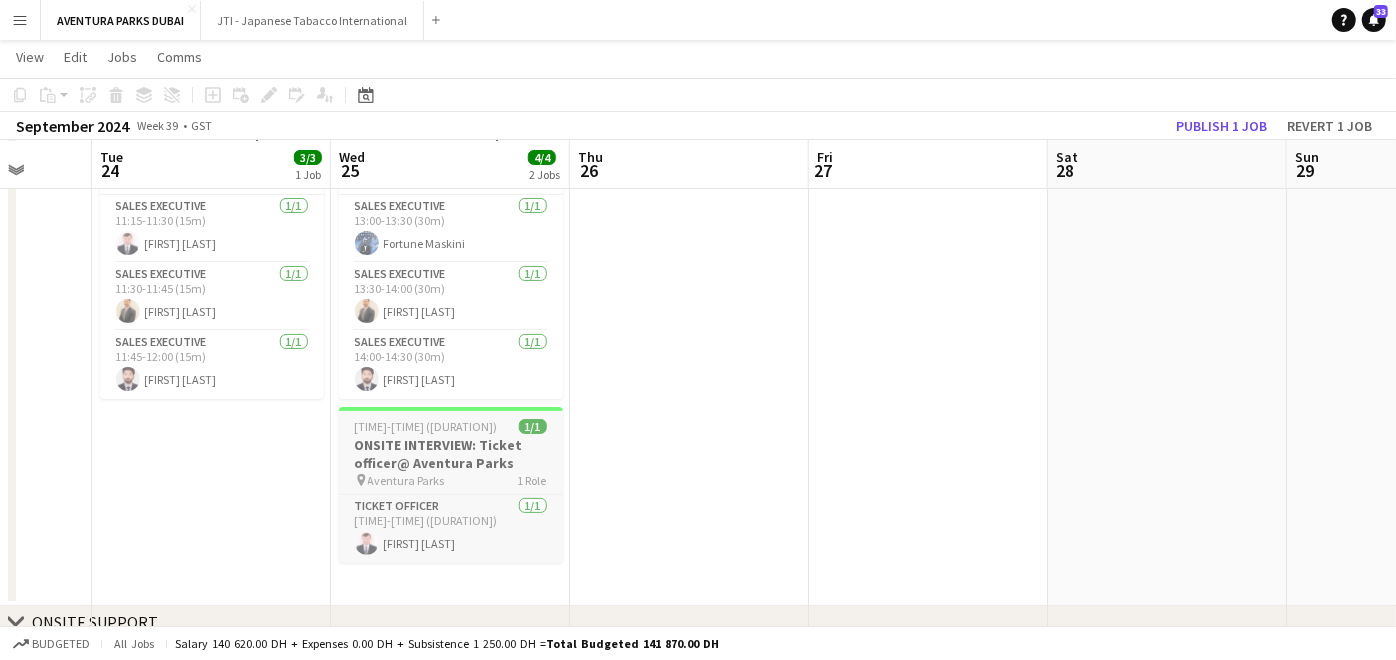 click on "[TIME]-[TIME] ([DURATION])" at bounding box center [426, 426] 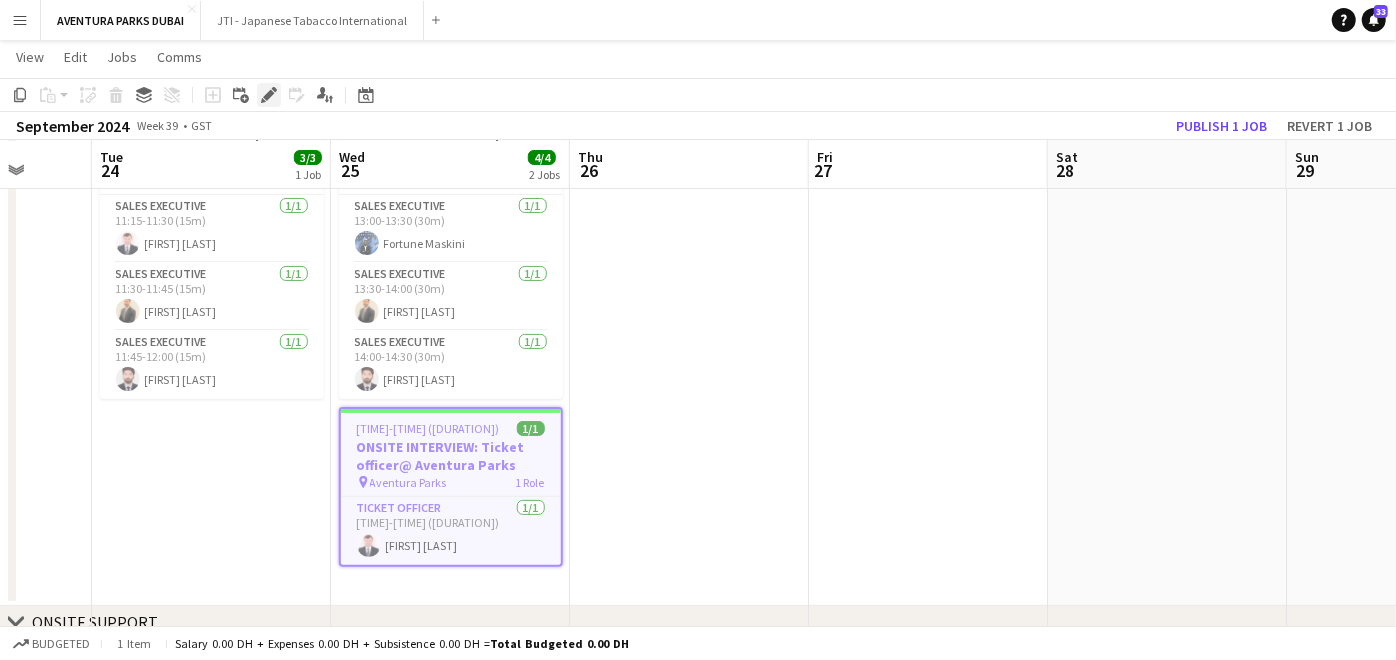click 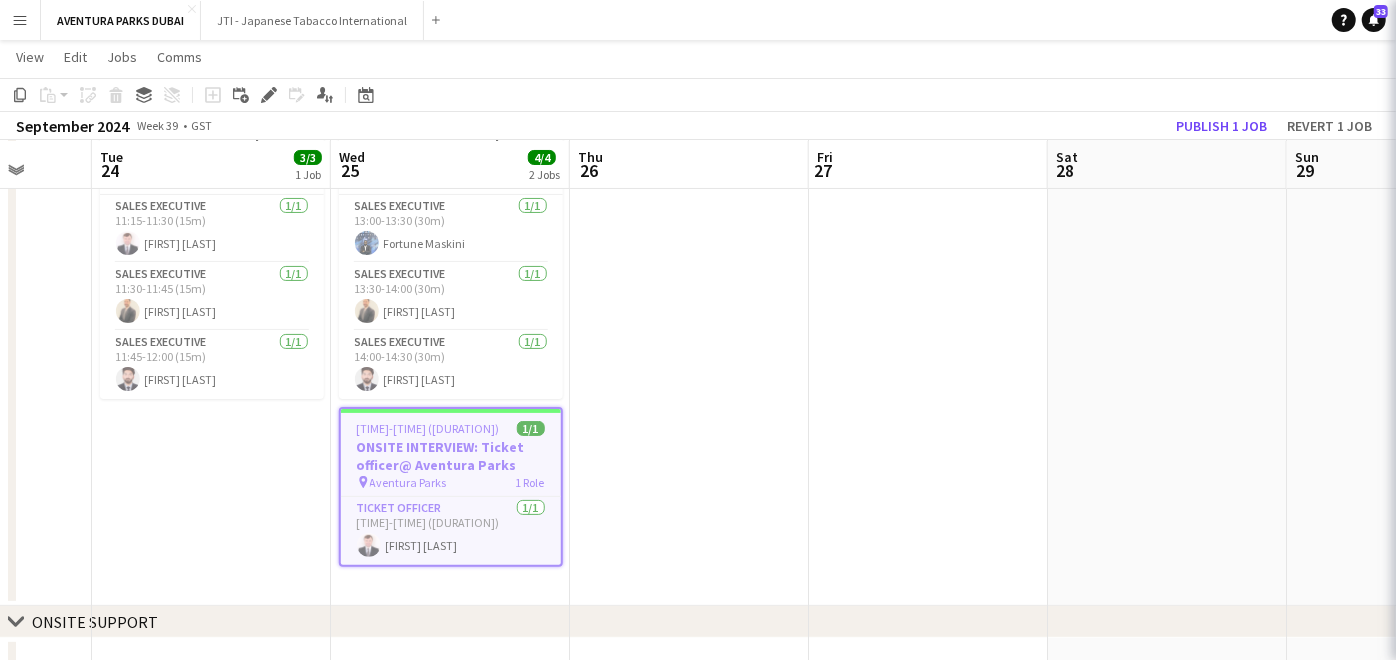 type on "**********" 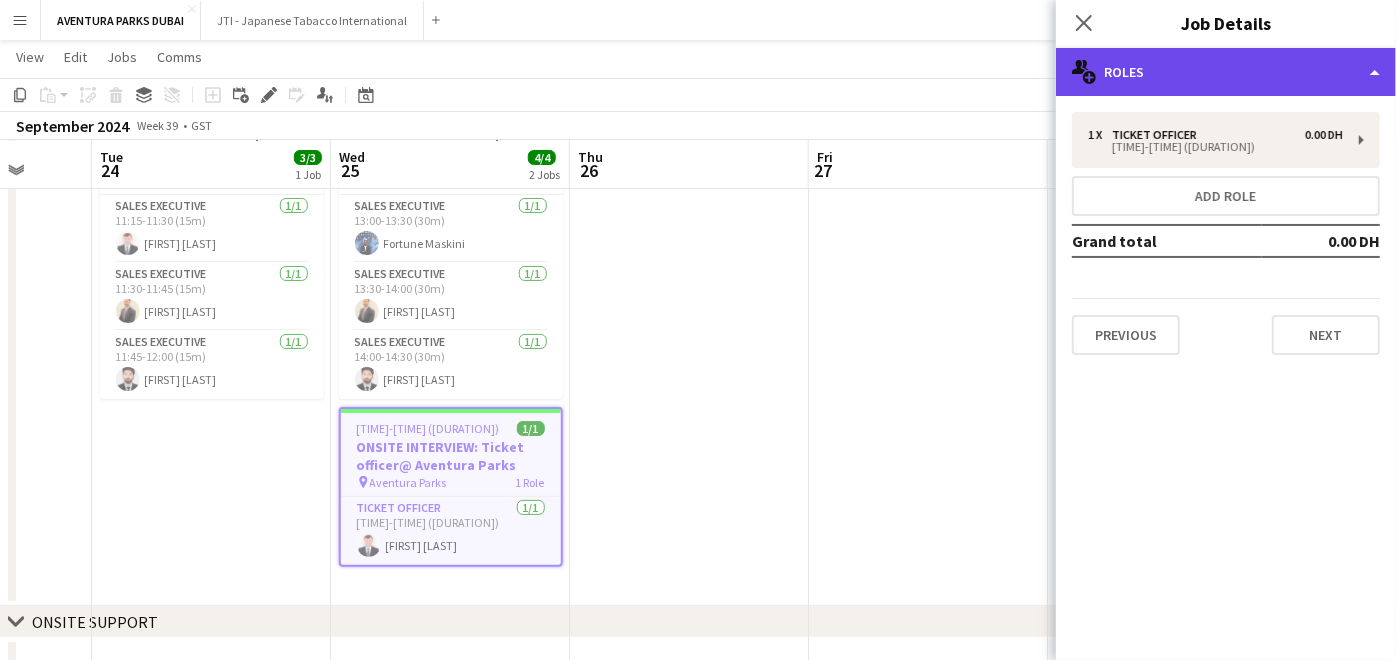 click on "multiple-users-add
Roles" 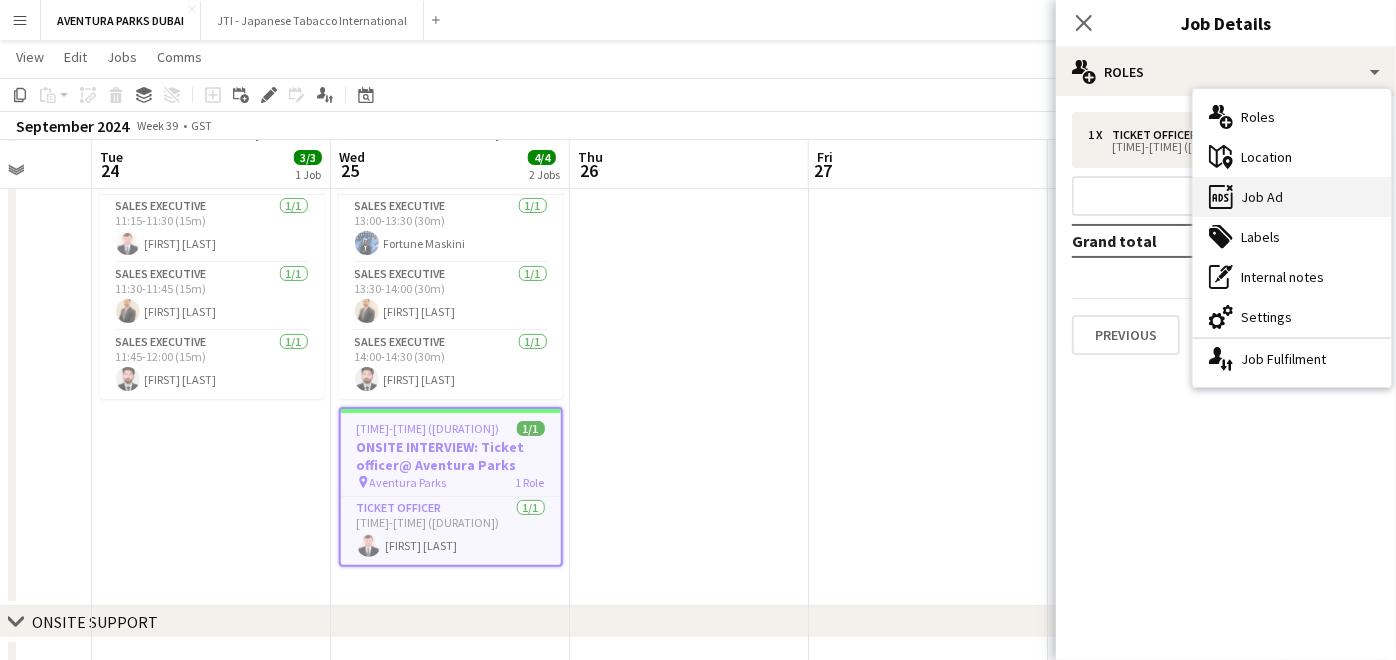 click on "ads-window
Job Ad" at bounding box center [1292, 197] 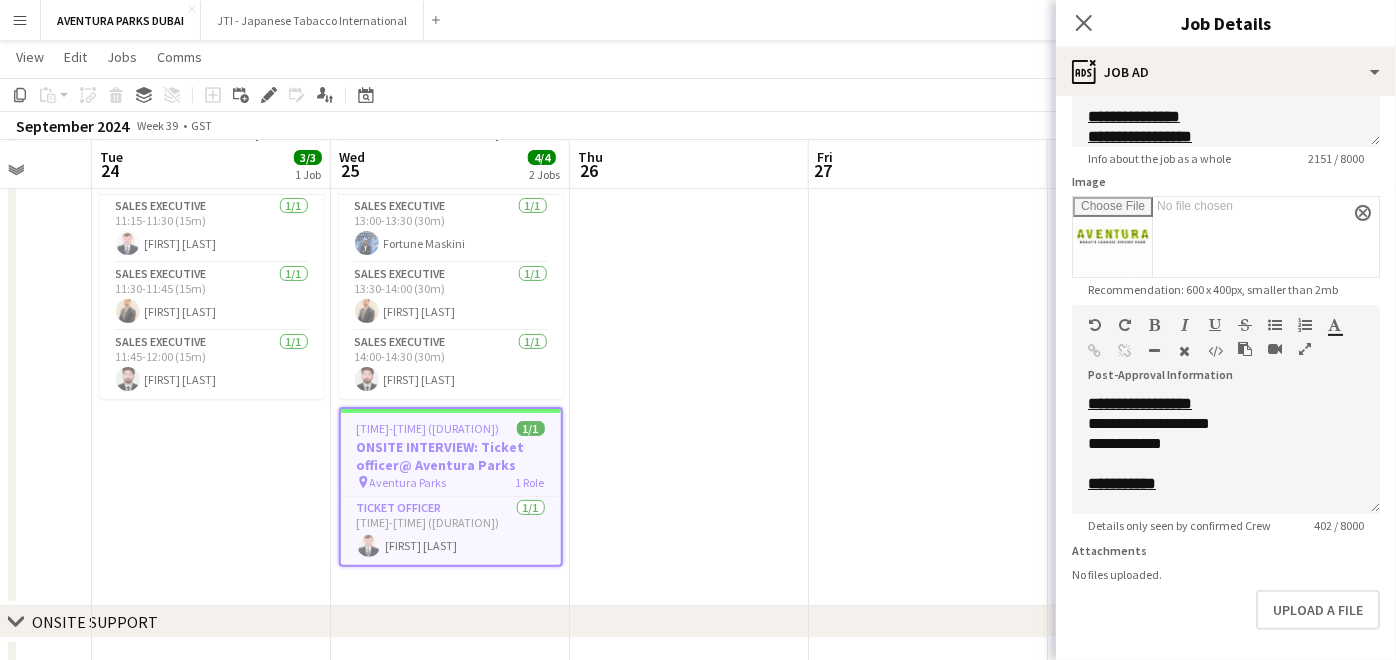 scroll, scrollTop: 345, scrollLeft: 0, axis: vertical 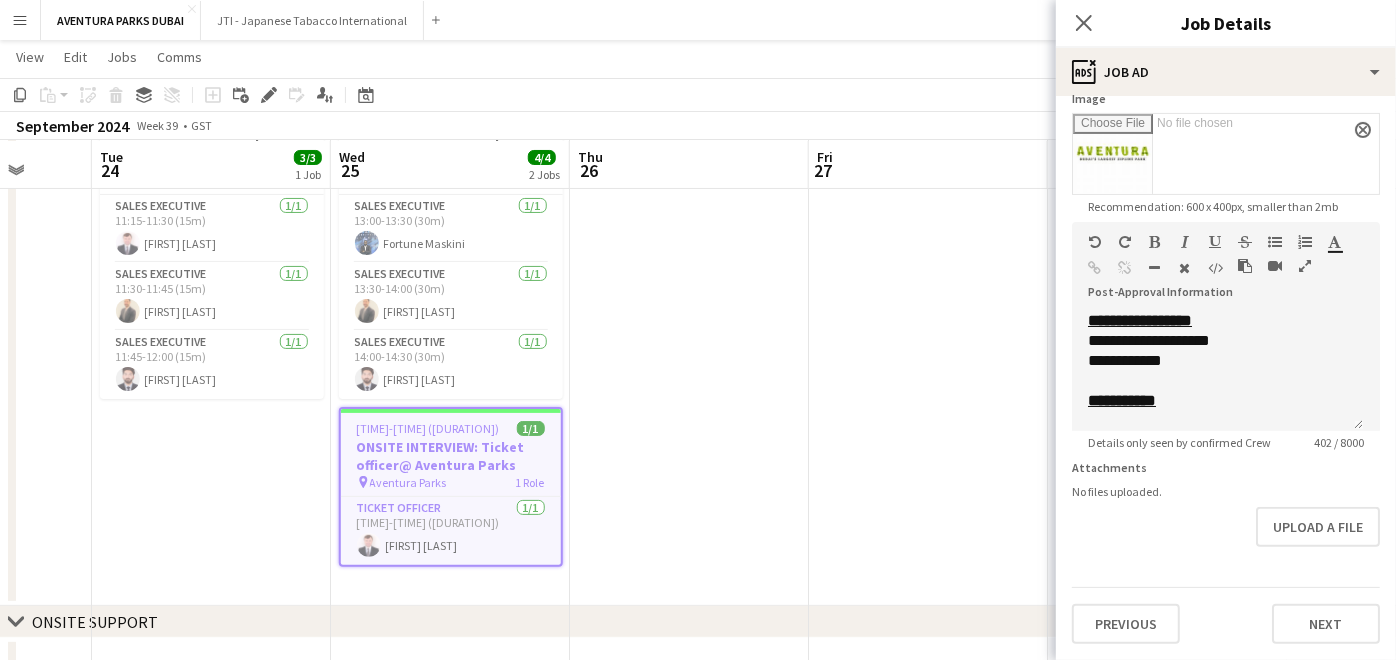click at bounding box center (1305, 266) 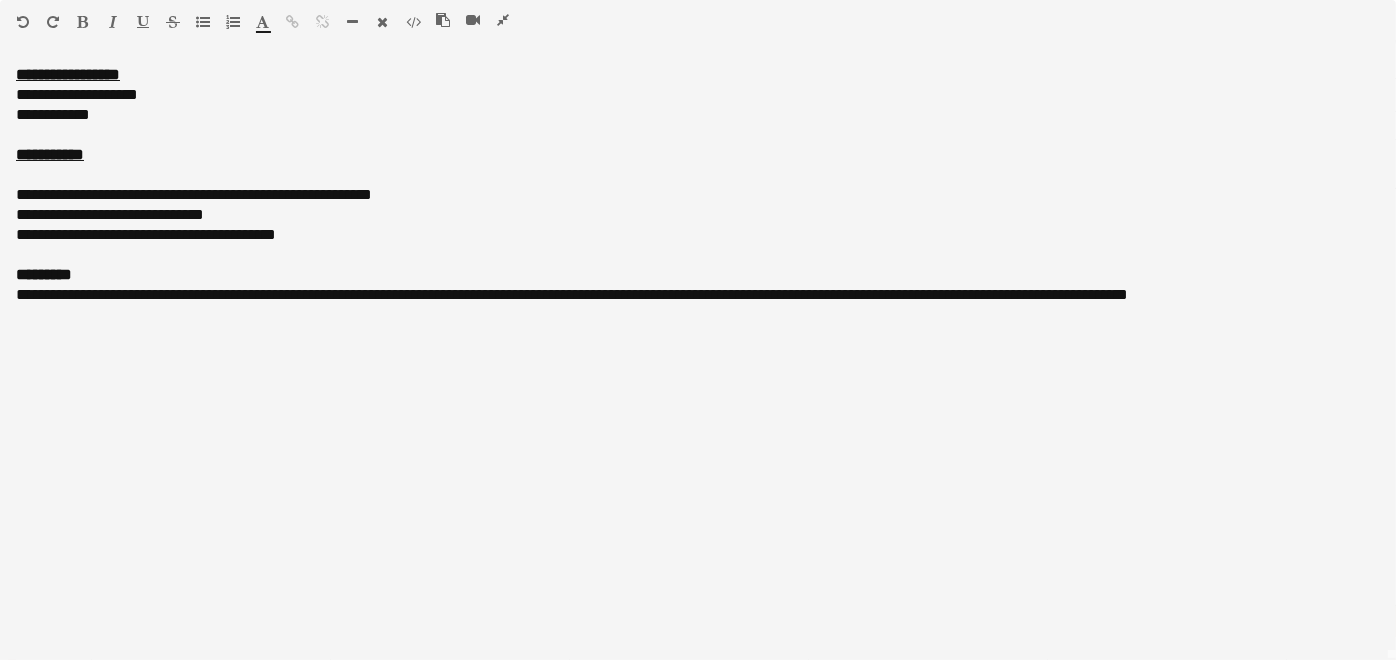 scroll, scrollTop: 0, scrollLeft: 0, axis: both 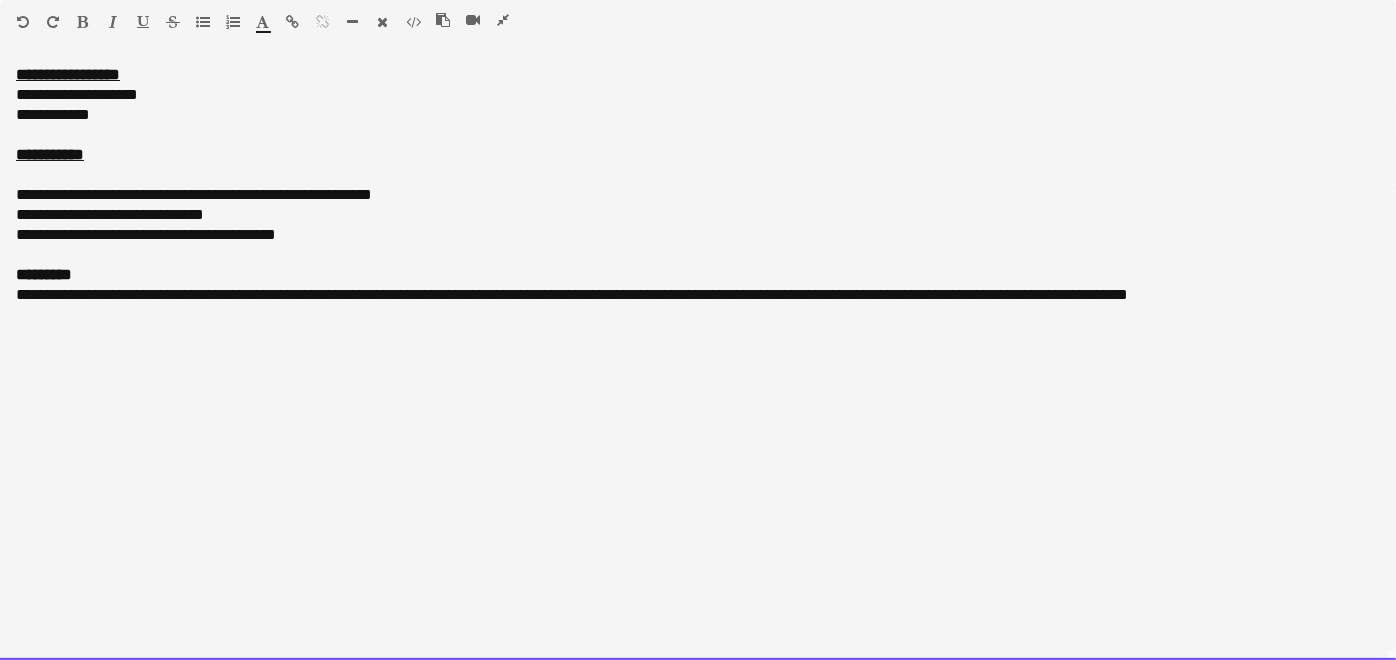 drag, startPoint x: 1276, startPoint y: 288, endPoint x: 7, endPoint y: 61, distance: 1289.1431 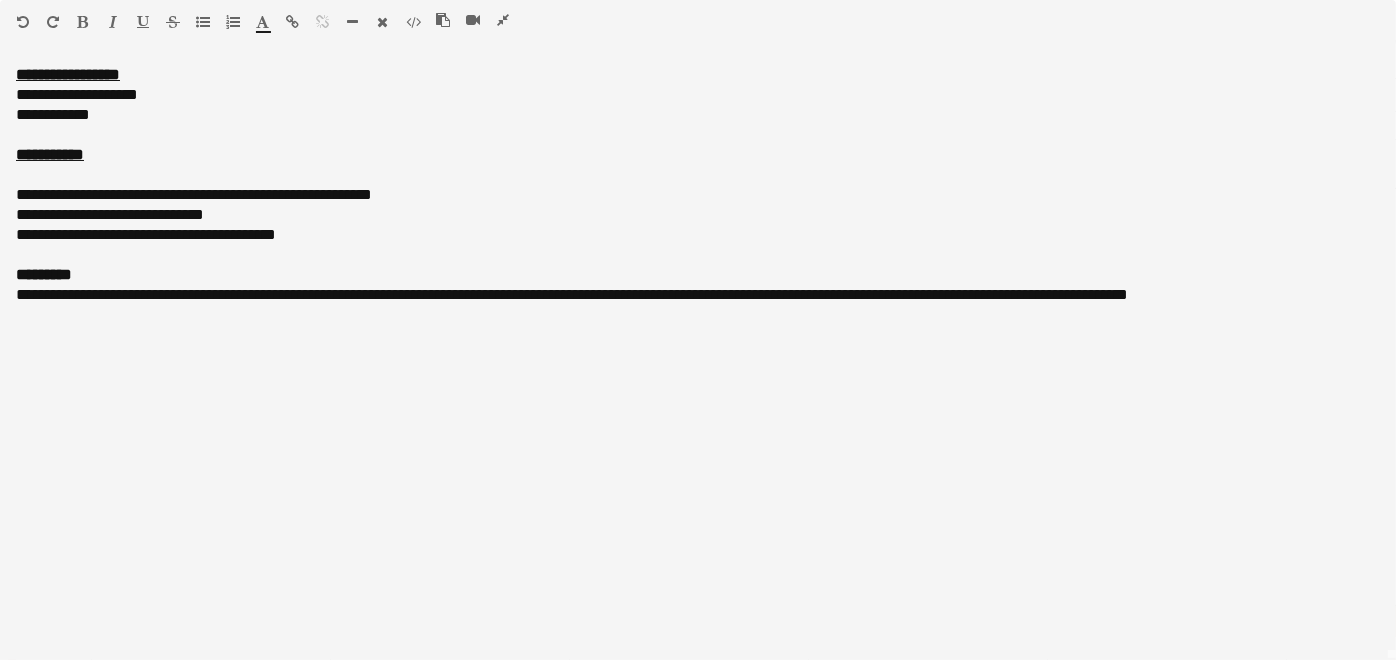 click at bounding box center (503, 20) 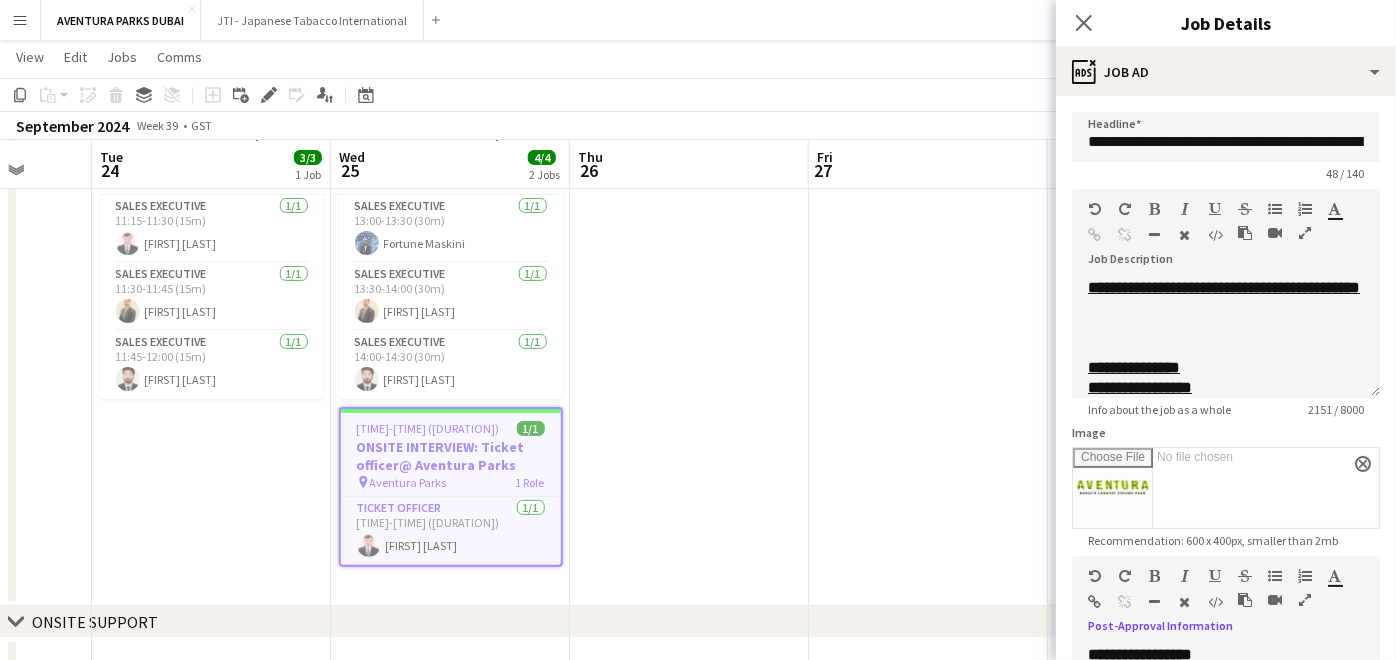 click at bounding box center [928, 352] 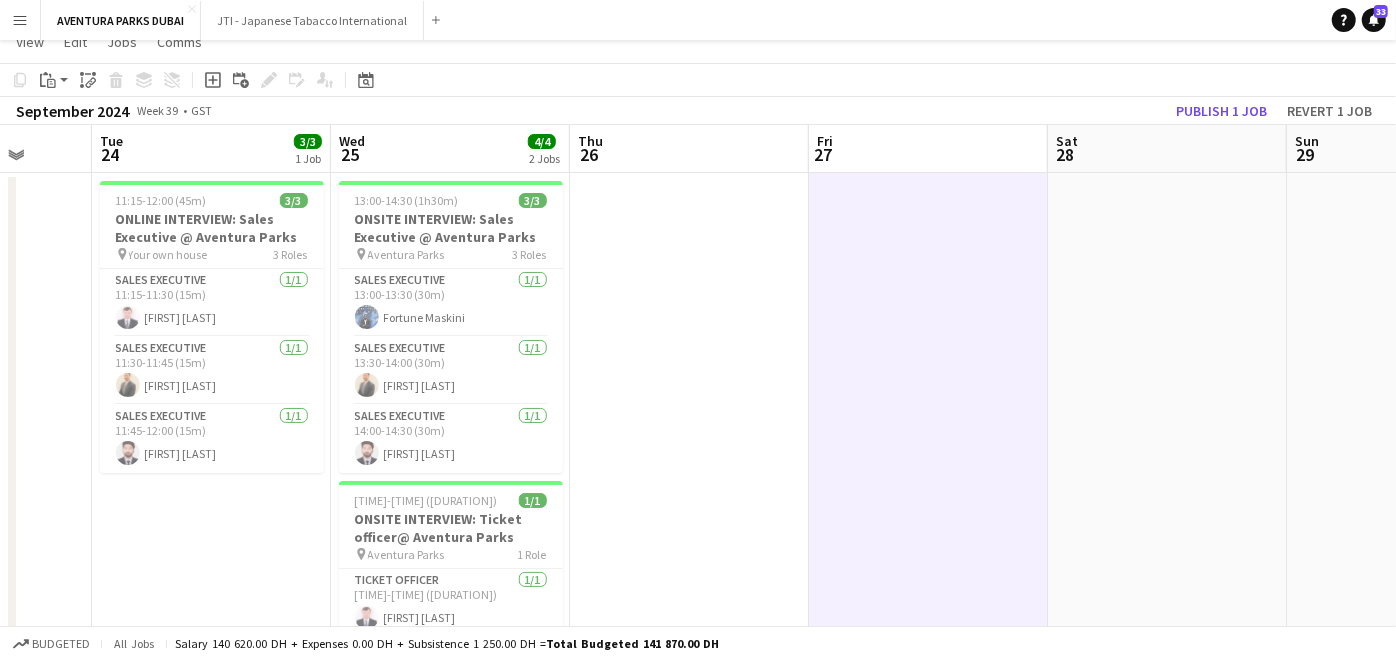 scroll, scrollTop: 0, scrollLeft: 0, axis: both 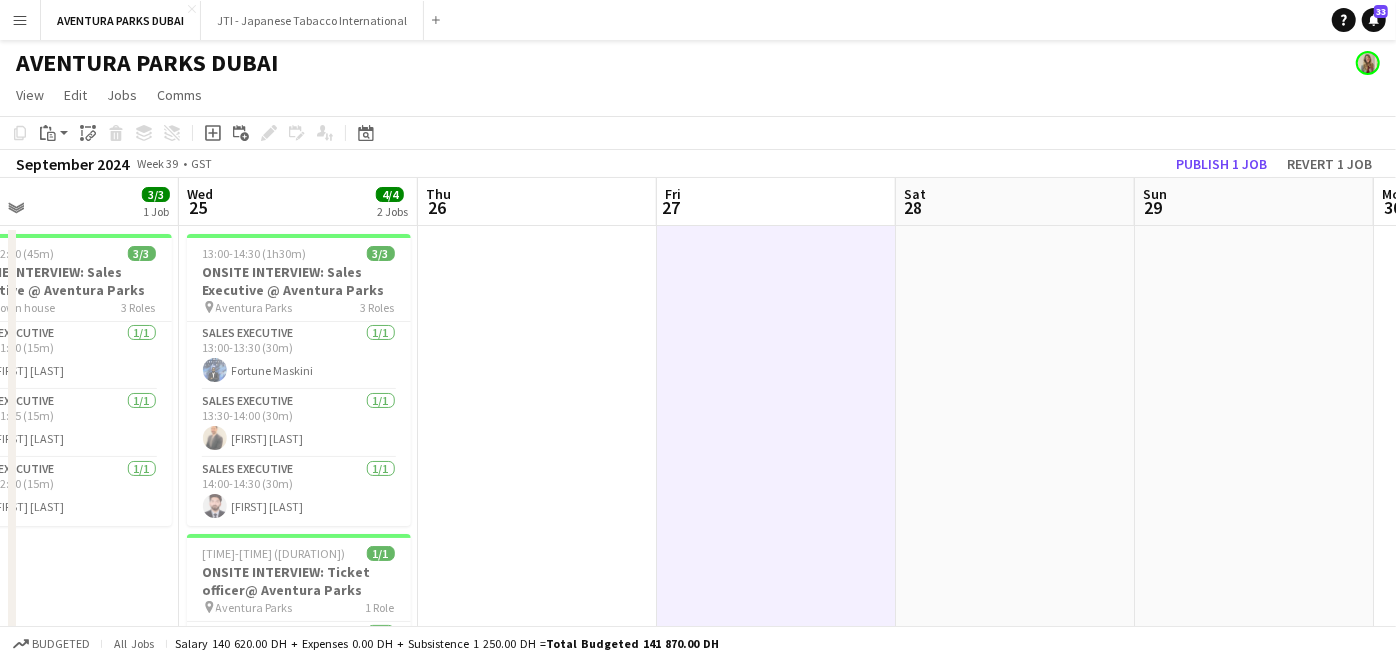 drag, startPoint x: -5, startPoint y: 149, endPoint x: 16, endPoint y: 128, distance: 29.698484 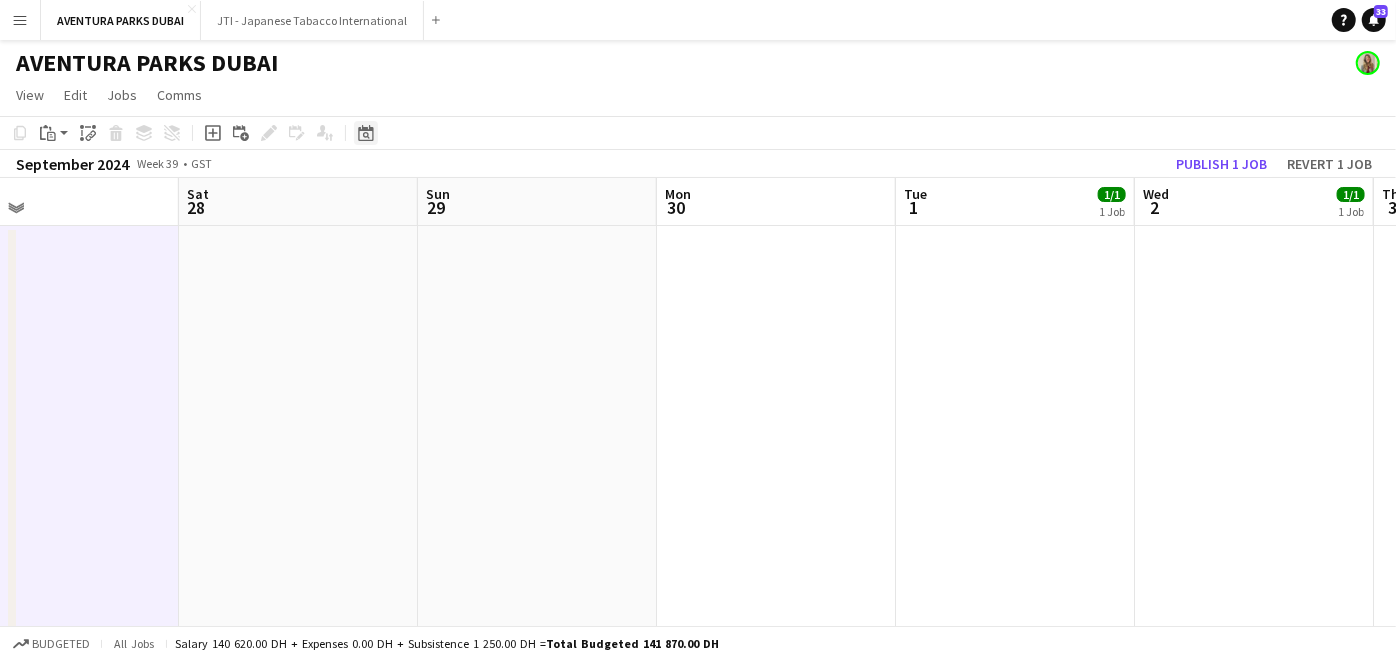 click 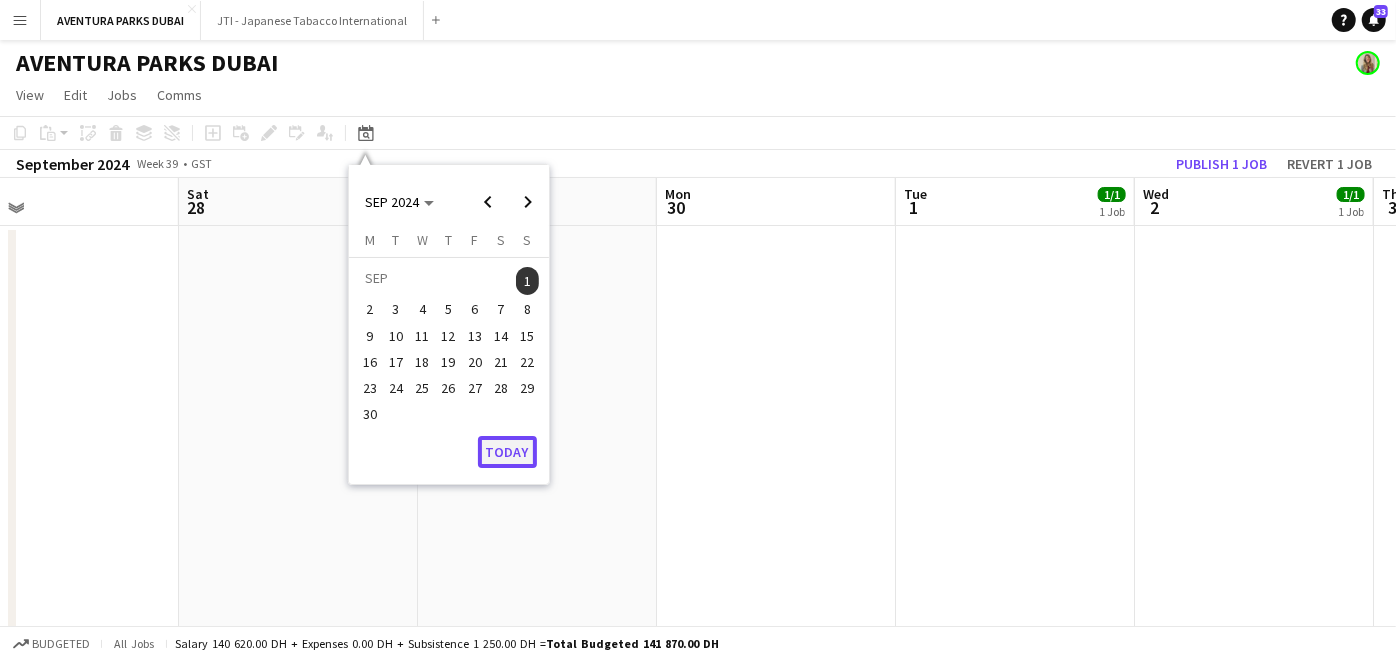 click on "Today" at bounding box center [507, 452] 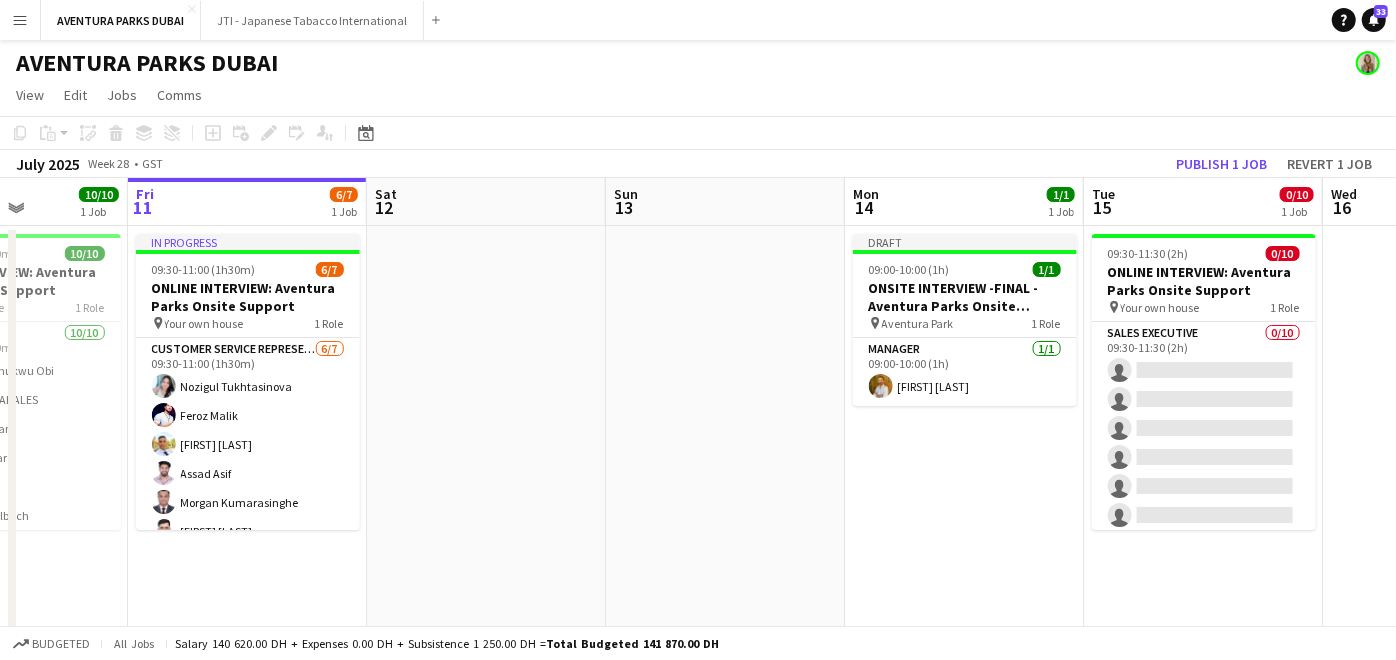 drag, startPoint x: 473, startPoint y: 354, endPoint x: 441, endPoint y: 342, distance: 34.176014 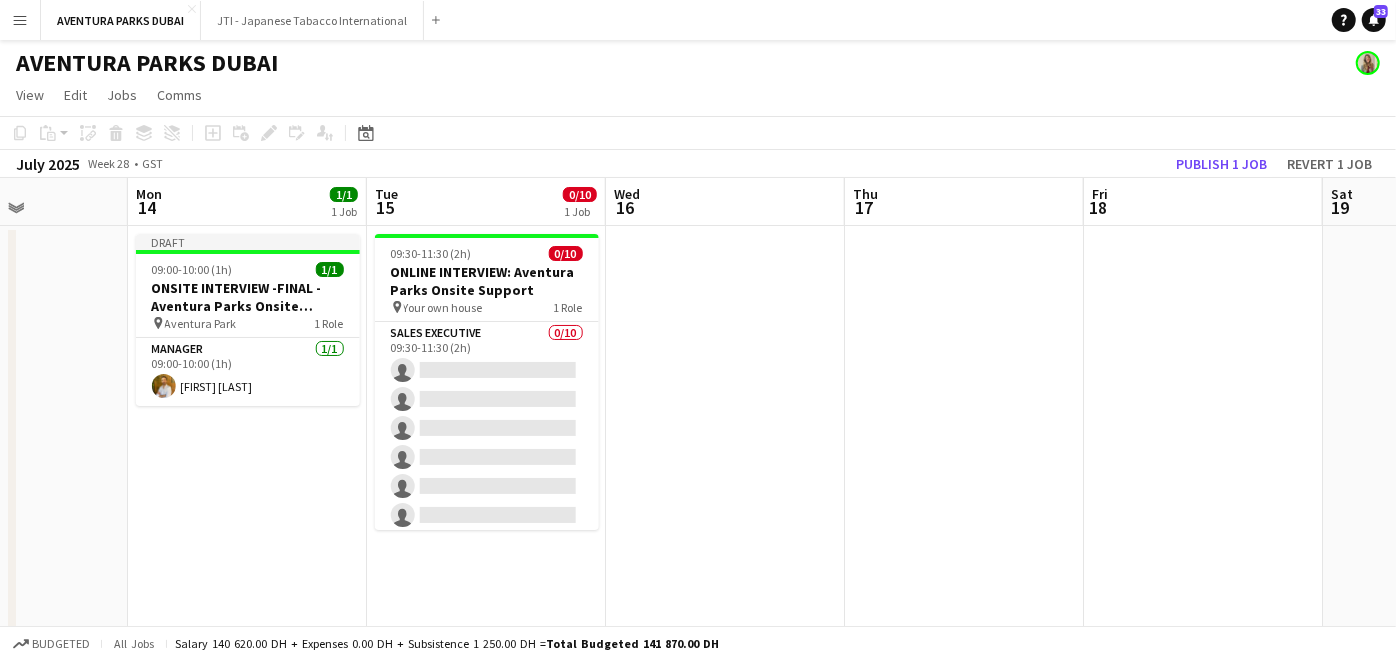 scroll, scrollTop: 0, scrollLeft: 648, axis: horizontal 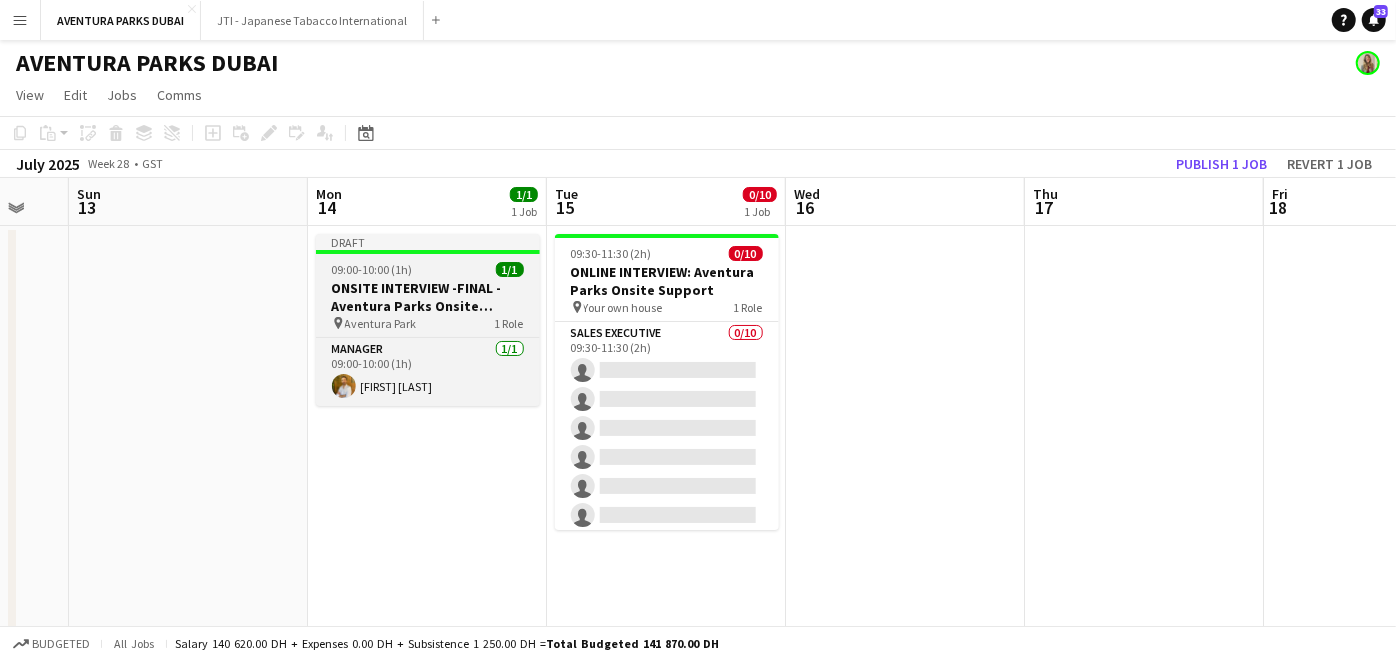 click on "ONSITE INTERVIEW -FINAL - Aventura Parks Onsite Support" at bounding box center (428, 297) 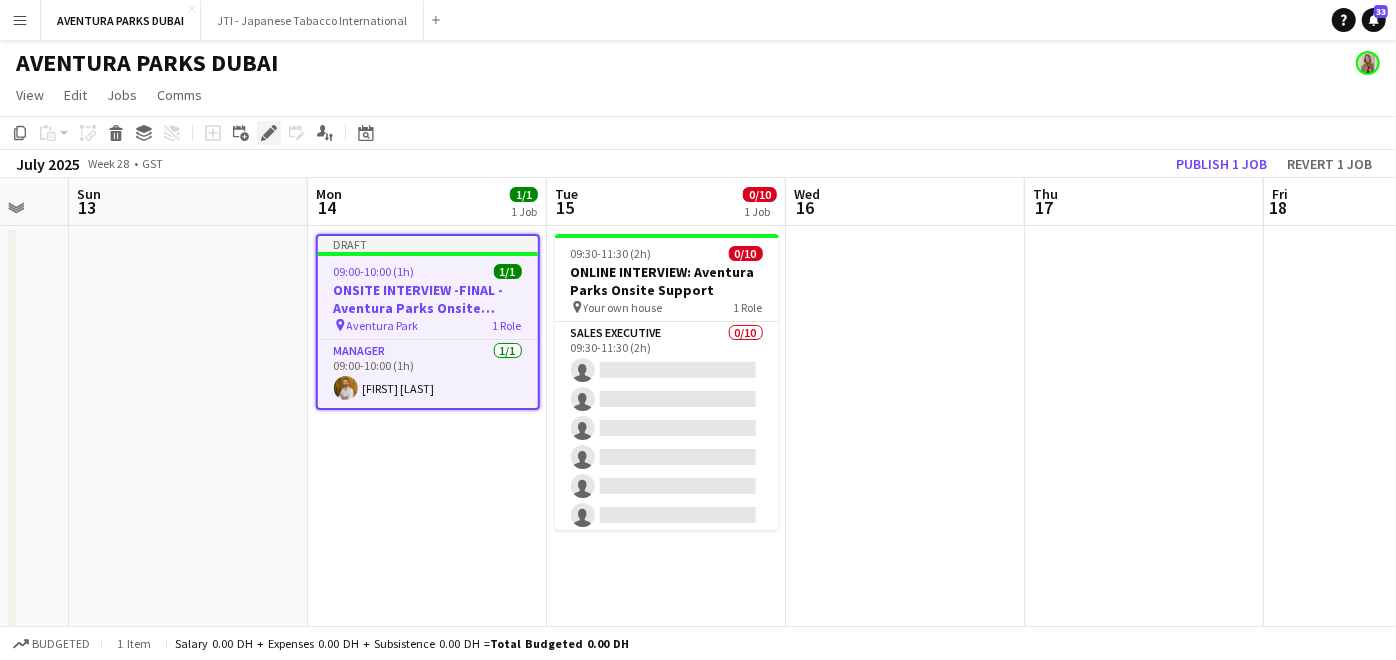 click on "Edit" 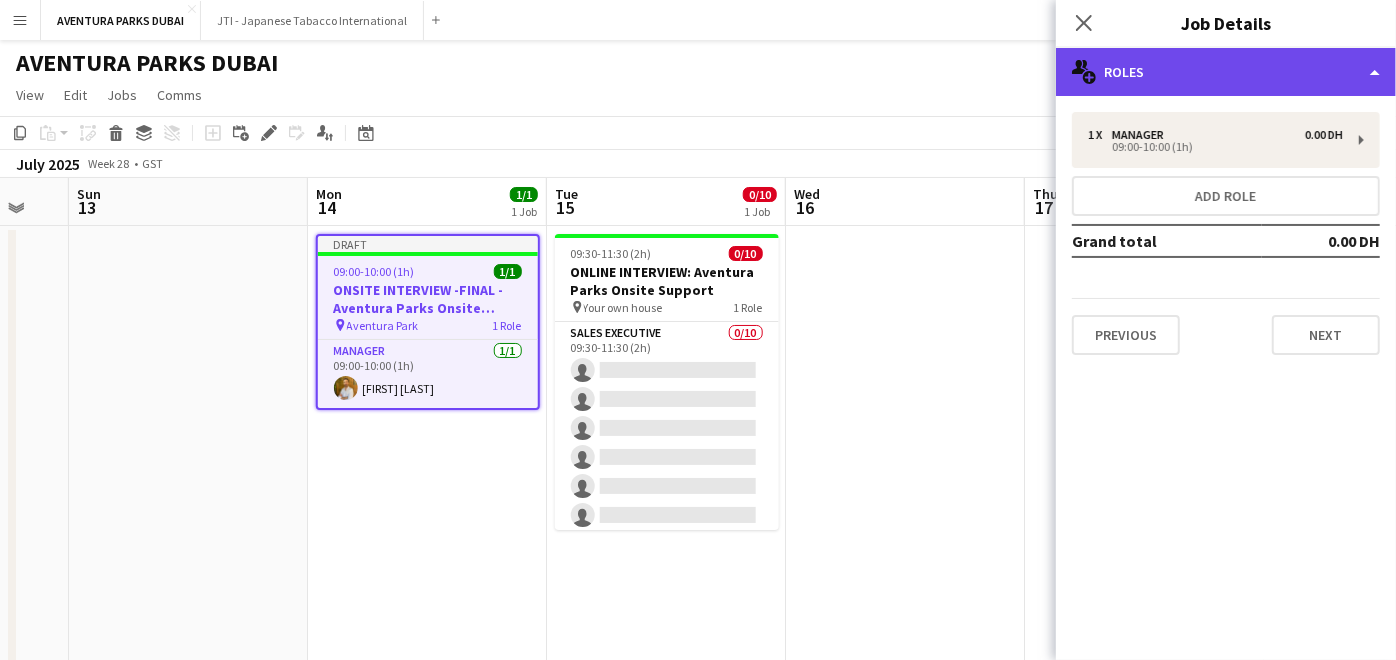 click on "multiple-users-add
Roles" 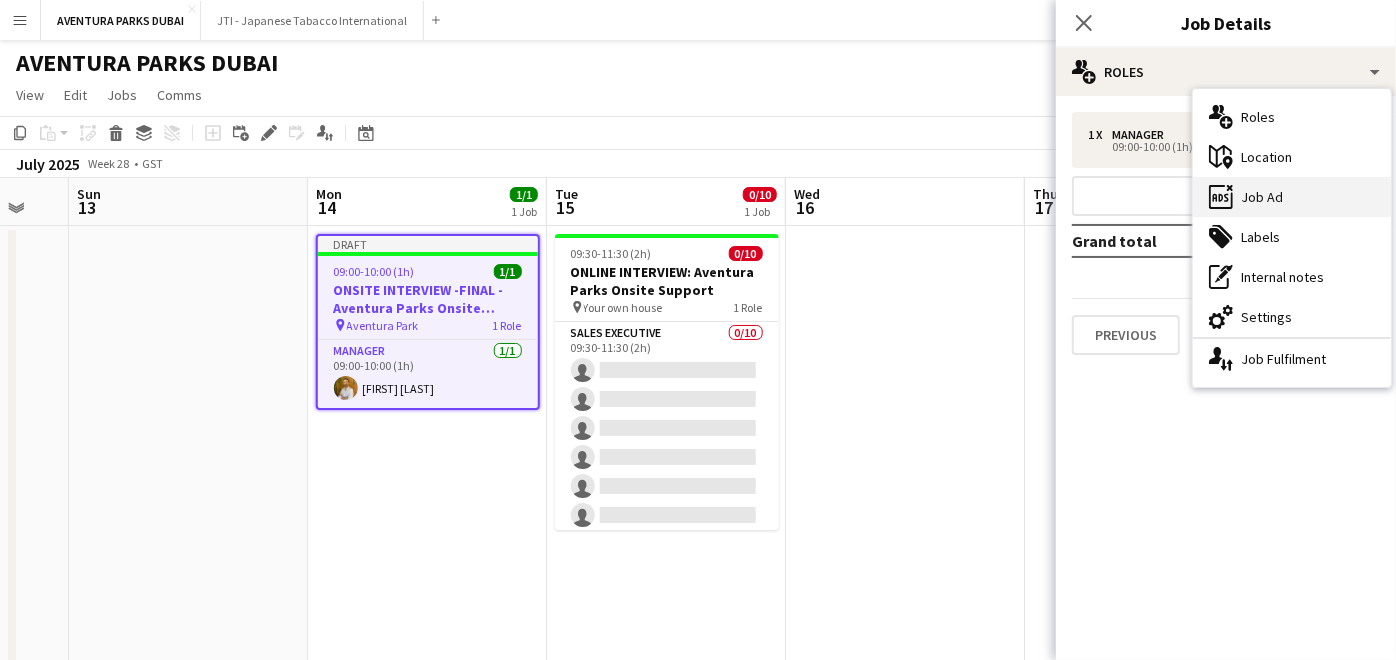 click on "ads-window
Job Ad" at bounding box center (1292, 197) 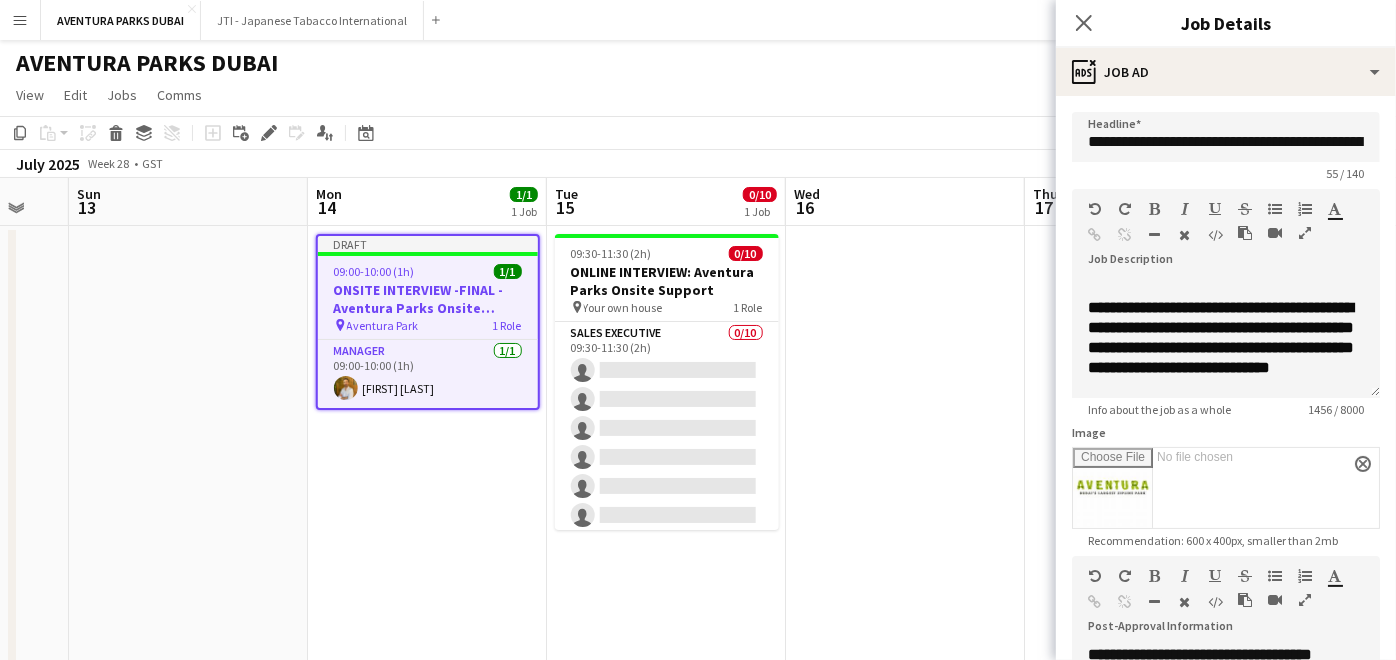 scroll, scrollTop: 62, scrollLeft: 0, axis: vertical 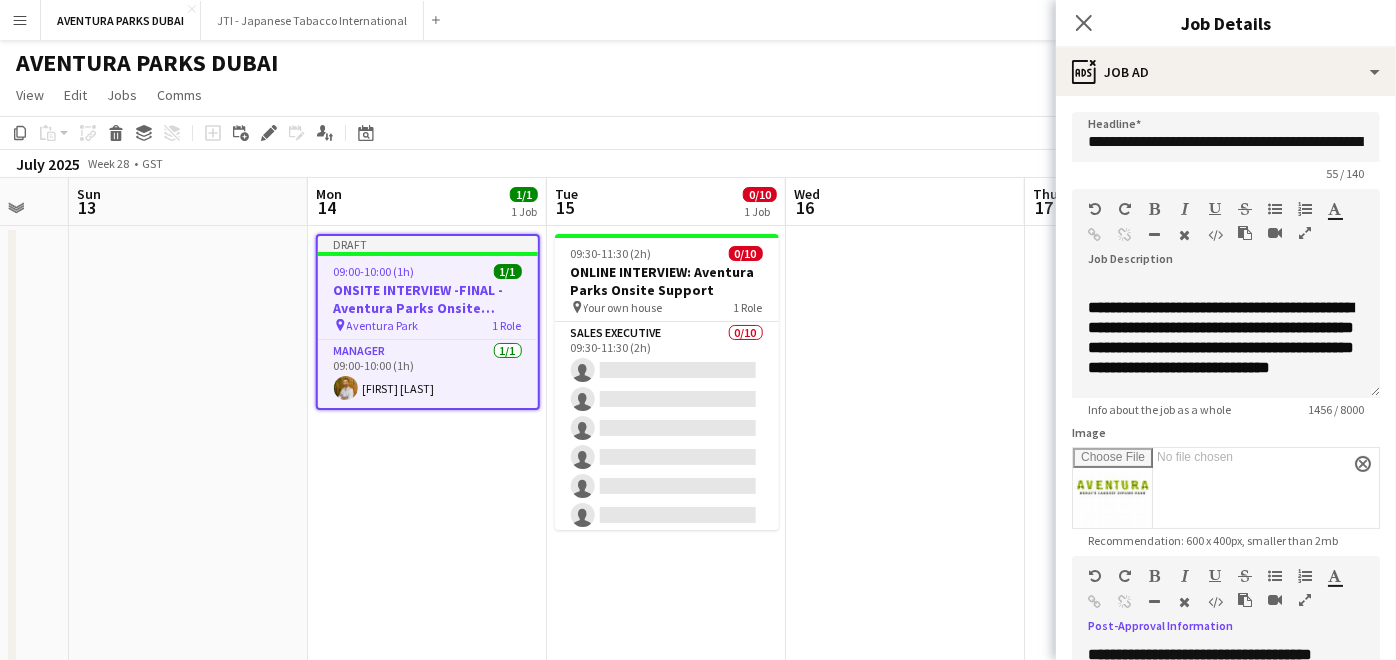 click at bounding box center (1305, 600) 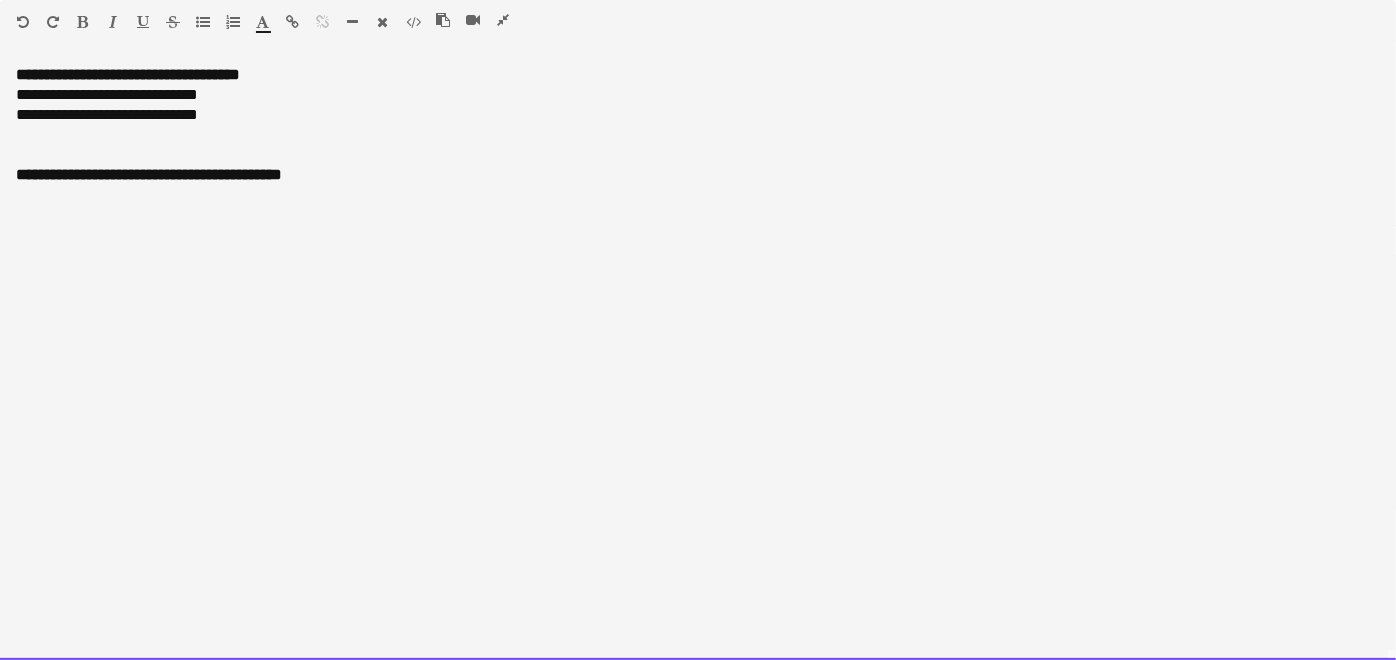 drag, startPoint x: 462, startPoint y: 192, endPoint x: -5, endPoint y: 67, distance: 483.43976 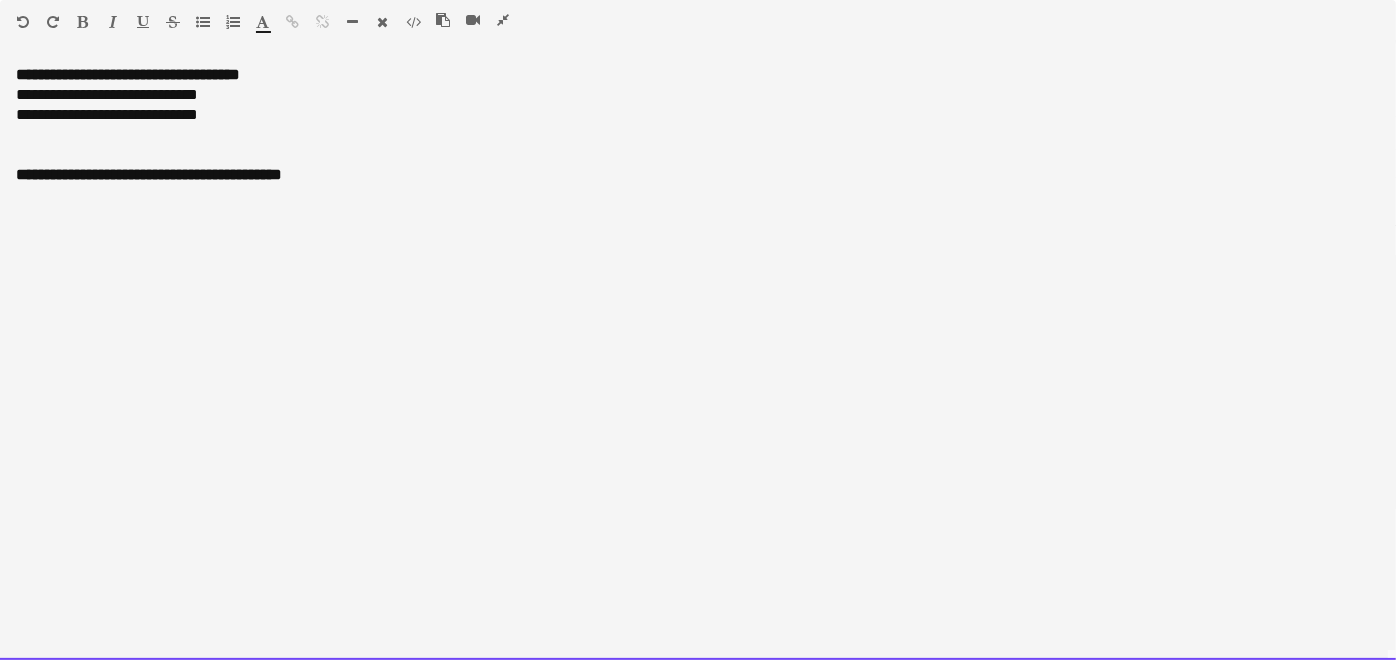 click on "**********" at bounding box center (698, 355) 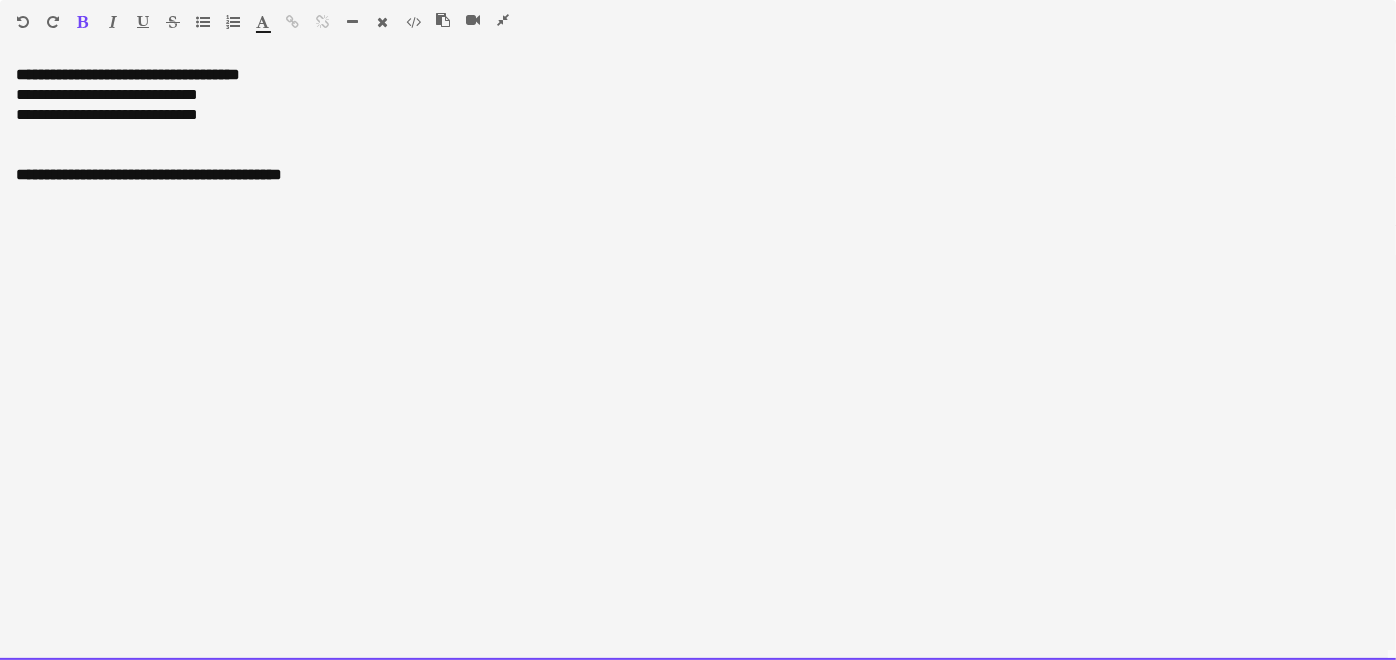 type 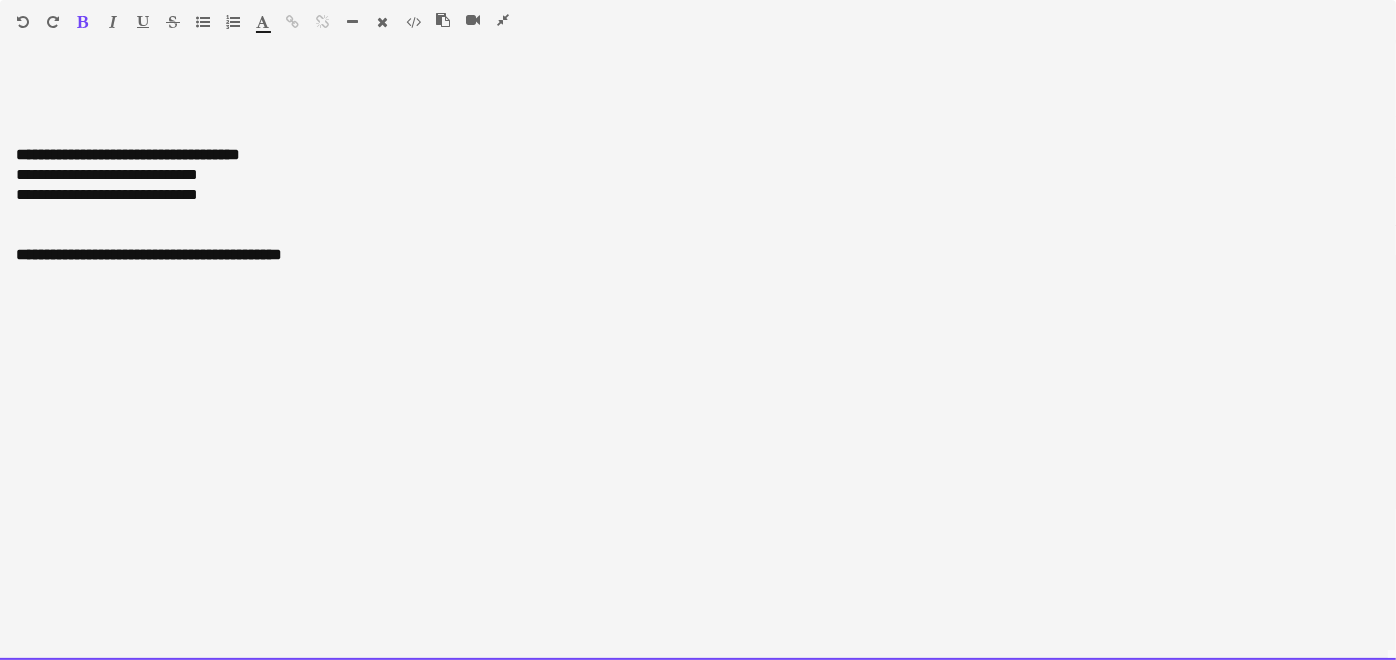 click at bounding box center (698, 75) 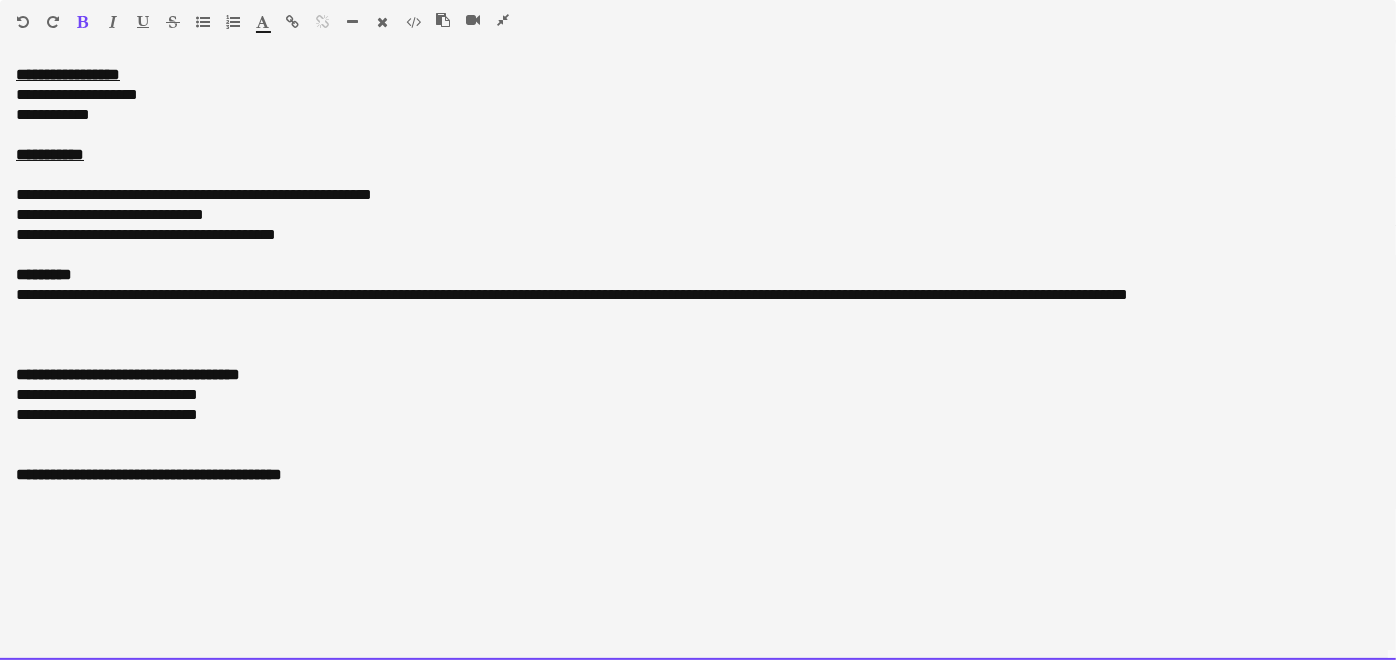 drag, startPoint x: 228, startPoint y: 420, endPoint x: 3, endPoint y: 401, distance: 225.8008 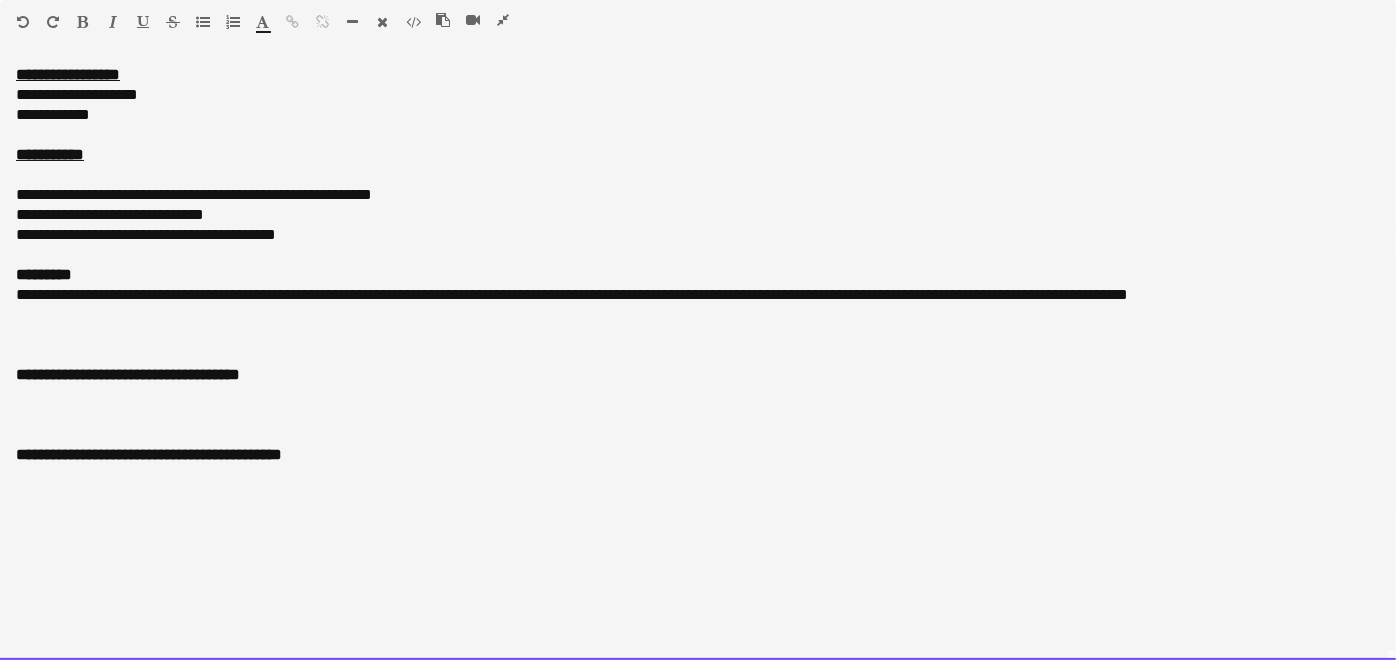 click at bounding box center (698, 175) 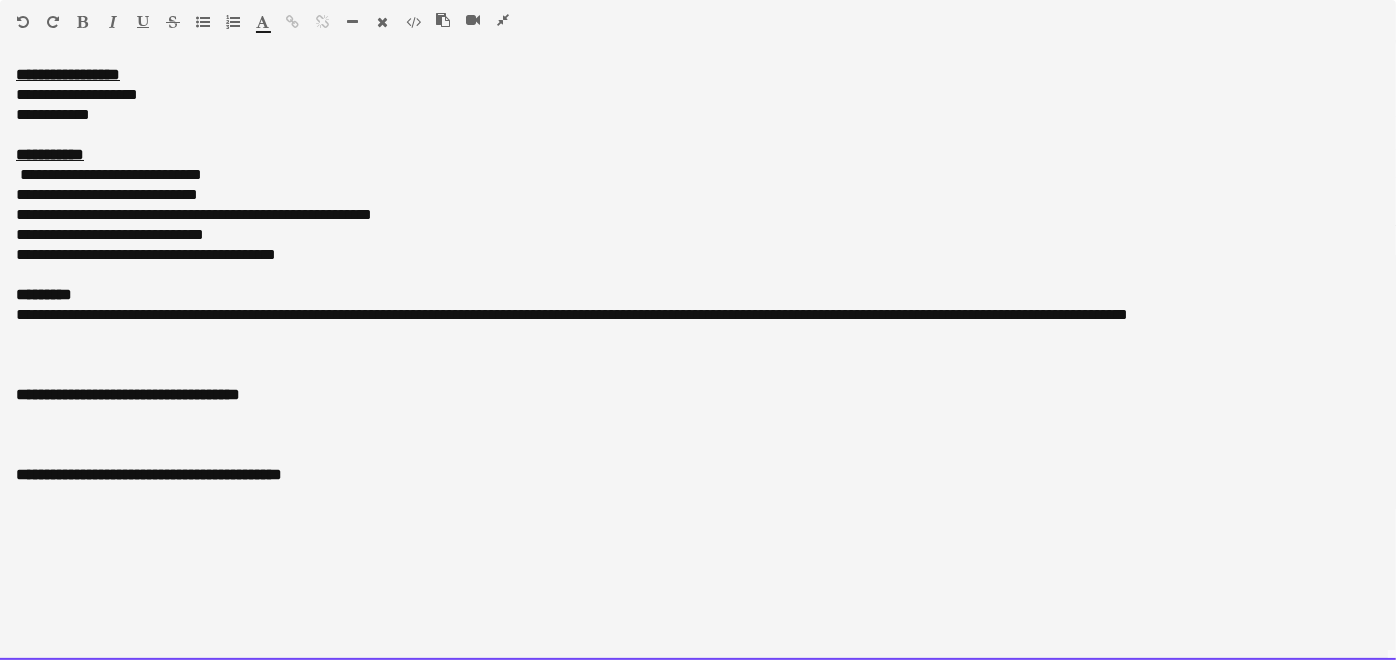 click on "**********" at bounding box center (698, 195) 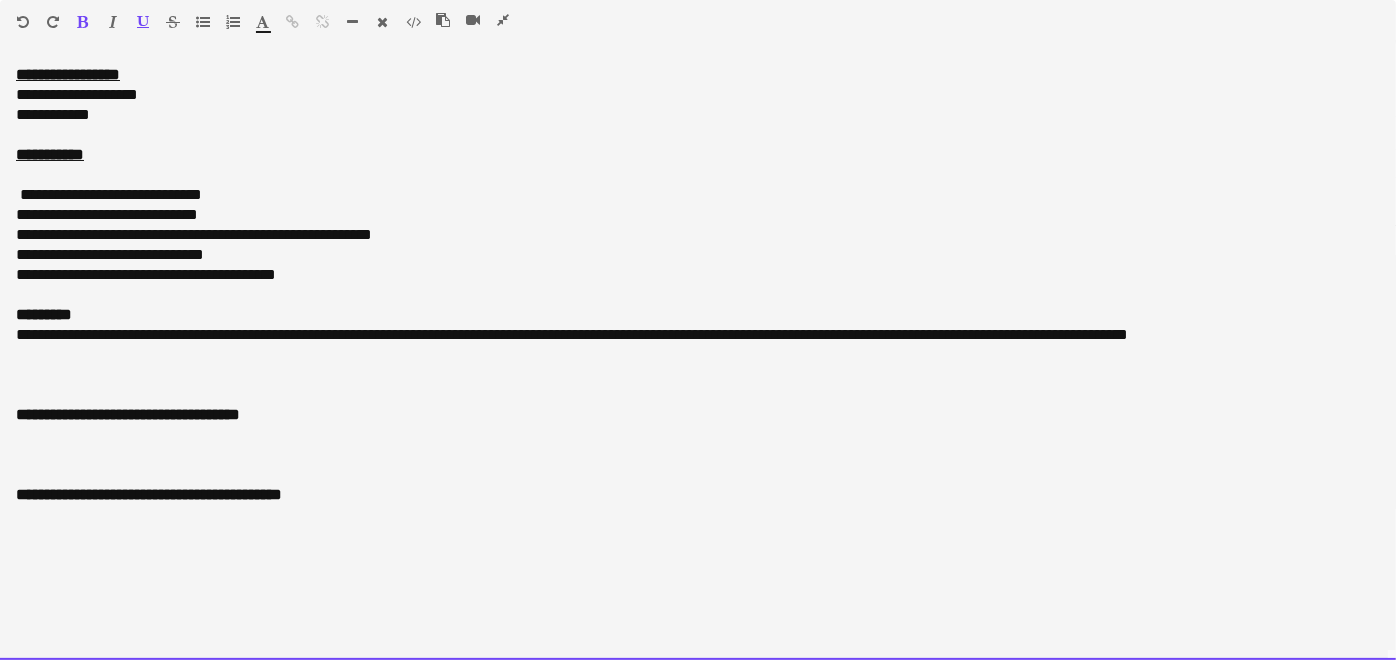 click on "**********" at bounding box center (698, 235) 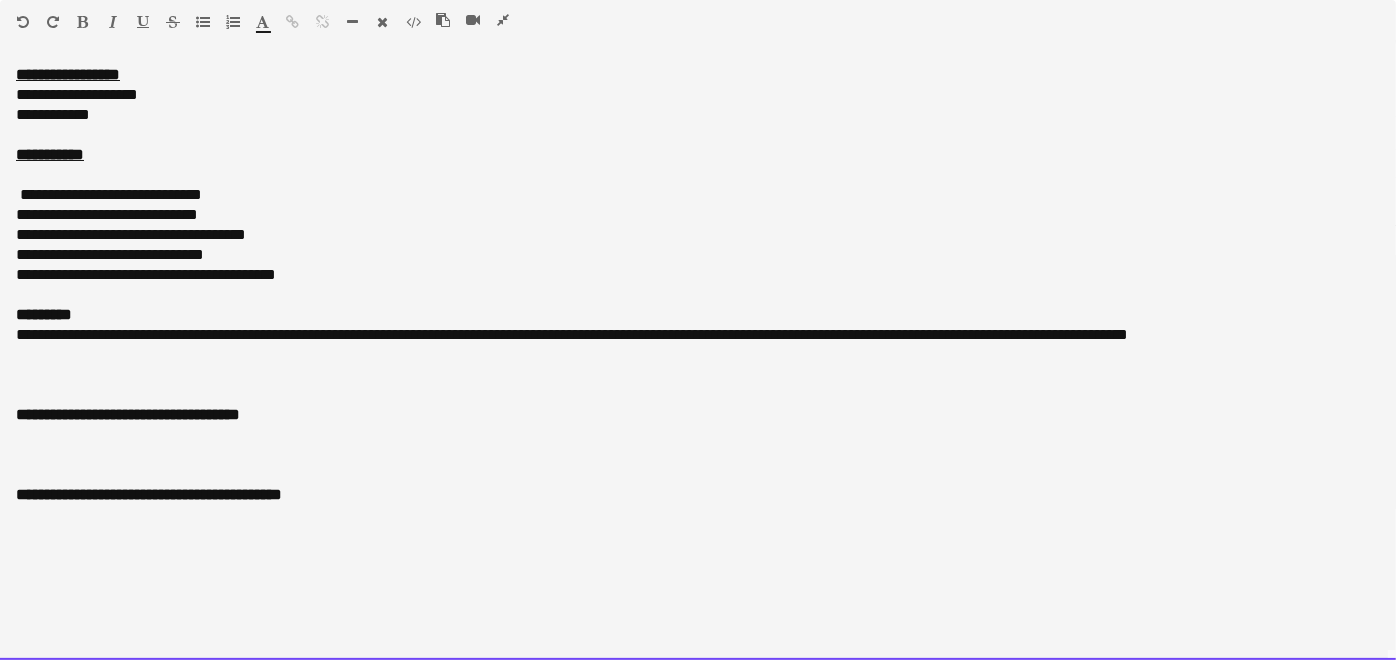 click on "**********" at bounding box center (698, 235) 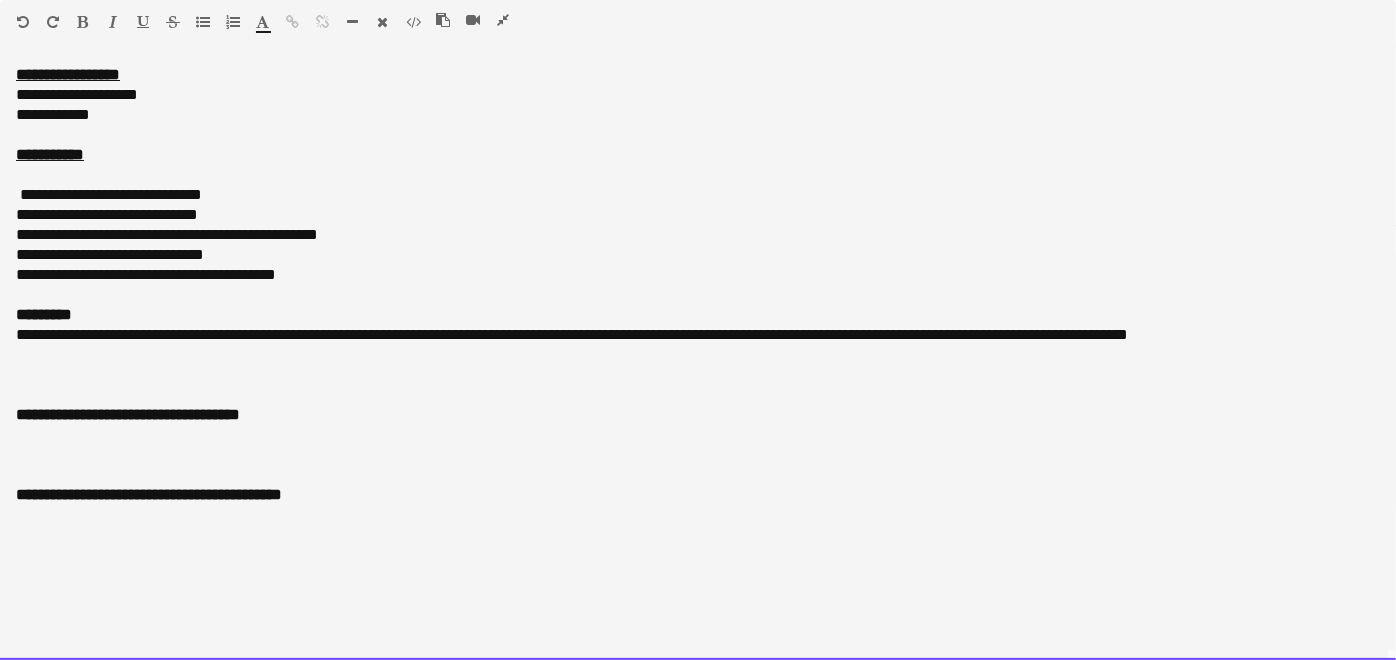 drag, startPoint x: 354, startPoint y: 231, endPoint x: 184, endPoint y: 230, distance: 170.00294 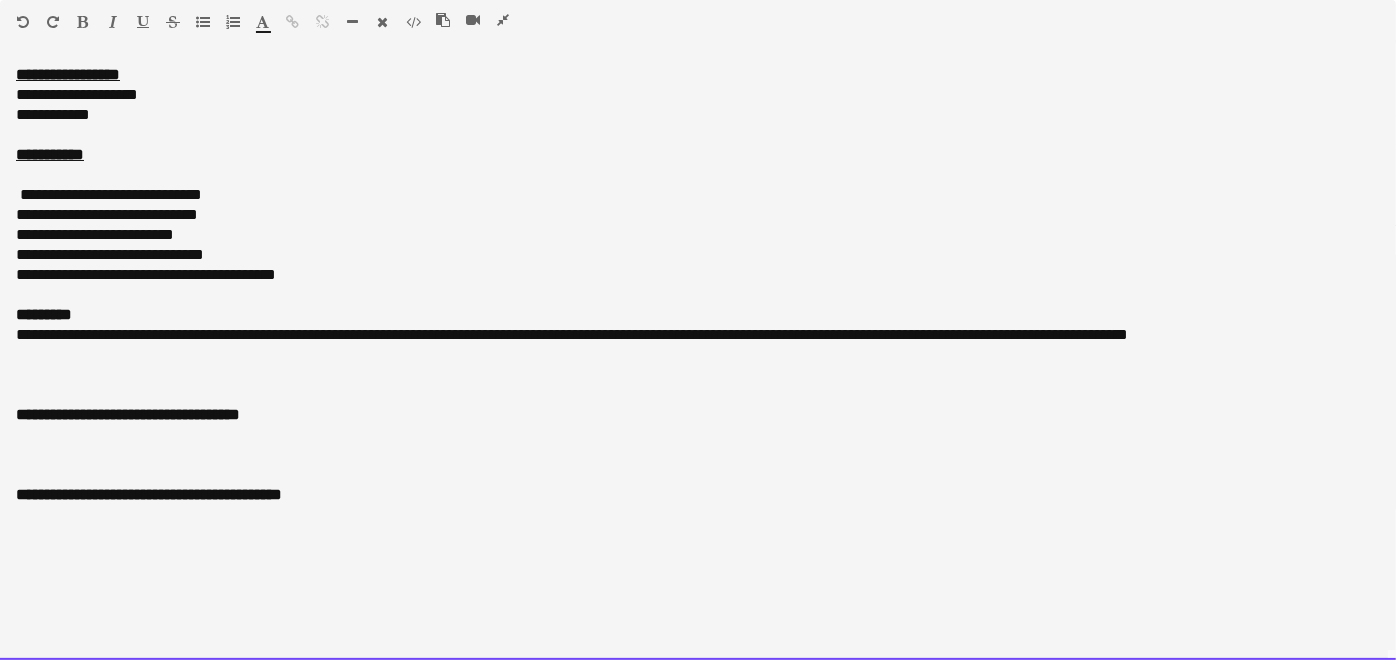 click on "**********" at bounding box center [698, 255] 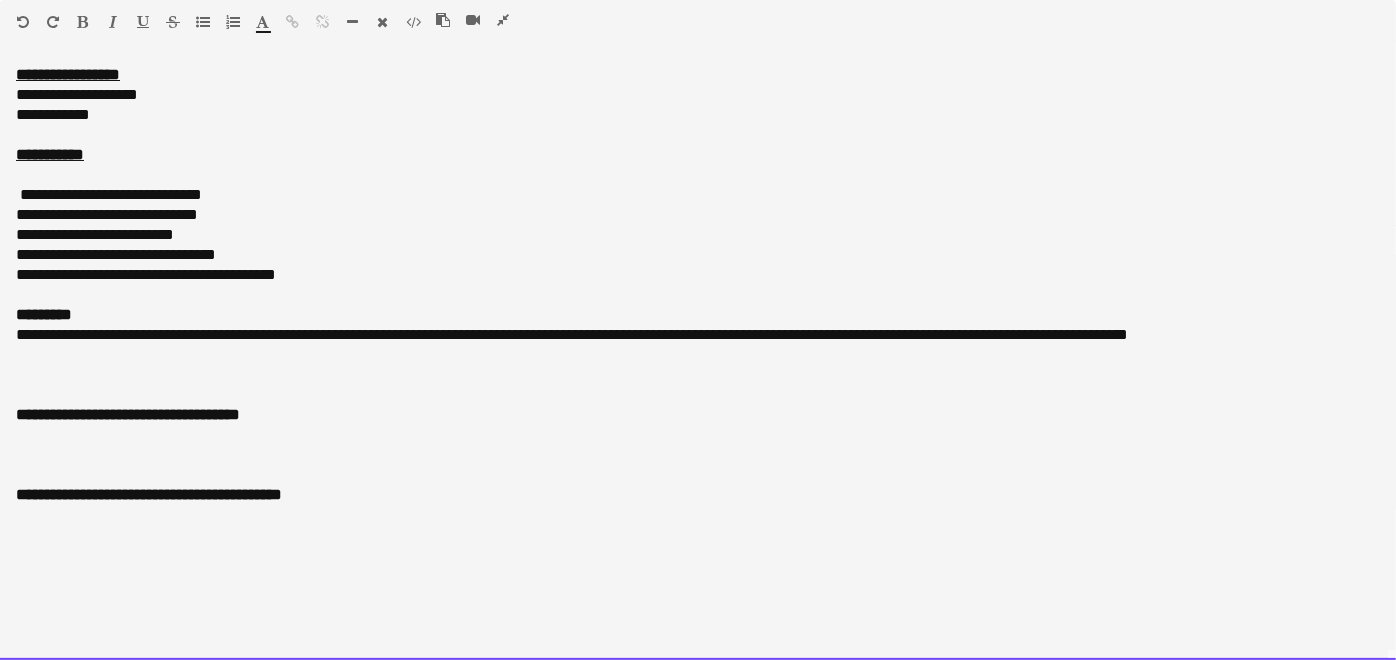 drag, startPoint x: 260, startPoint y: 246, endPoint x: 146, endPoint y: 250, distance: 114.07015 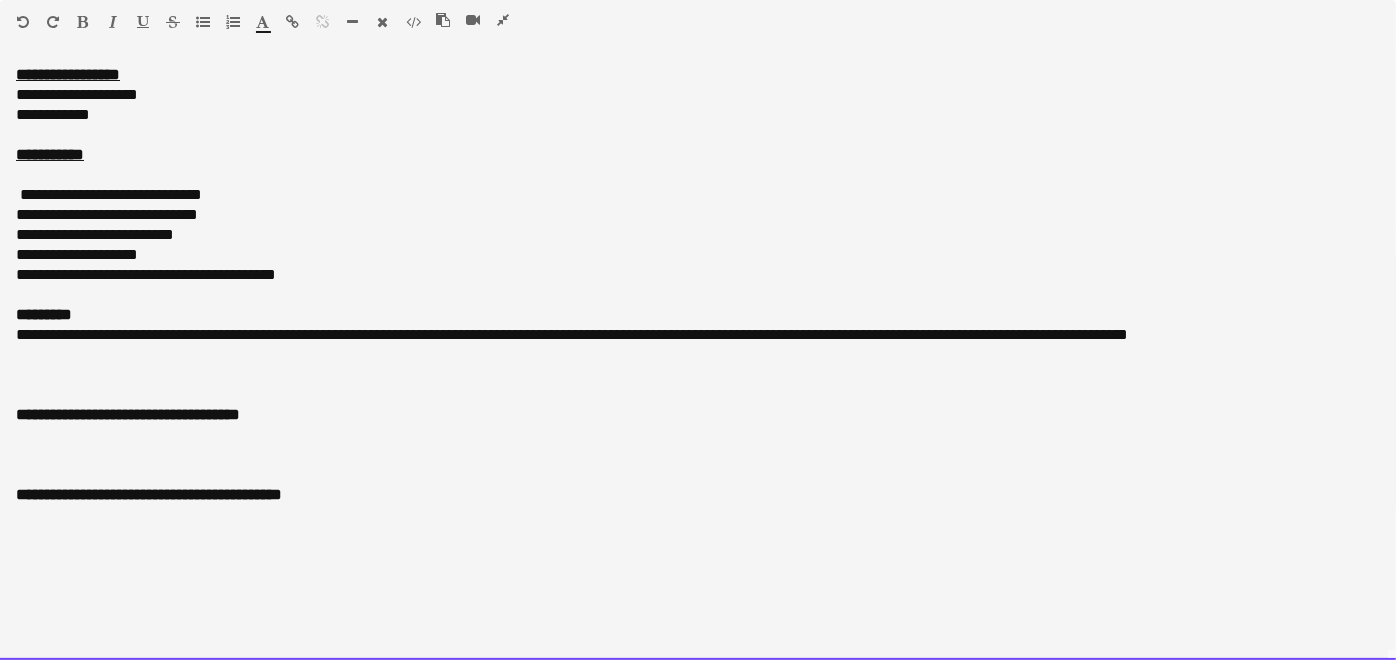 click on "**********" at bounding box center [698, 255] 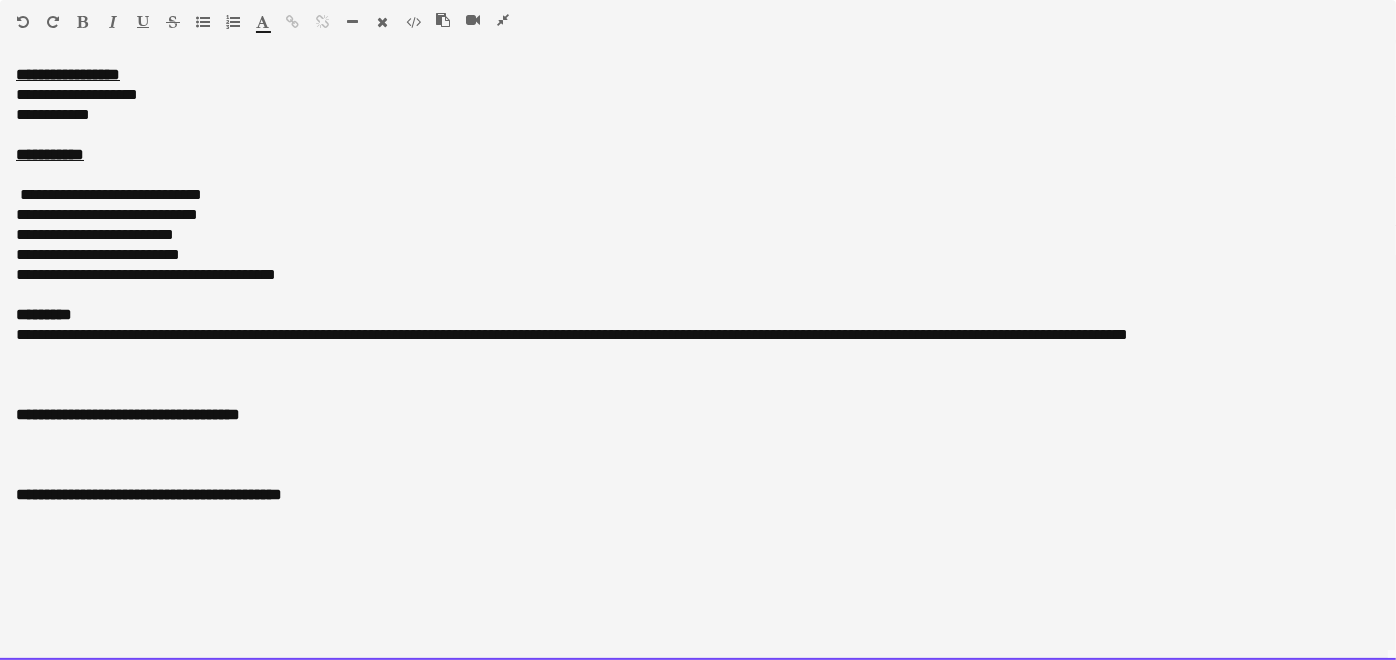 drag, startPoint x: 324, startPoint y: 280, endPoint x: 160, endPoint y: 274, distance: 164.10973 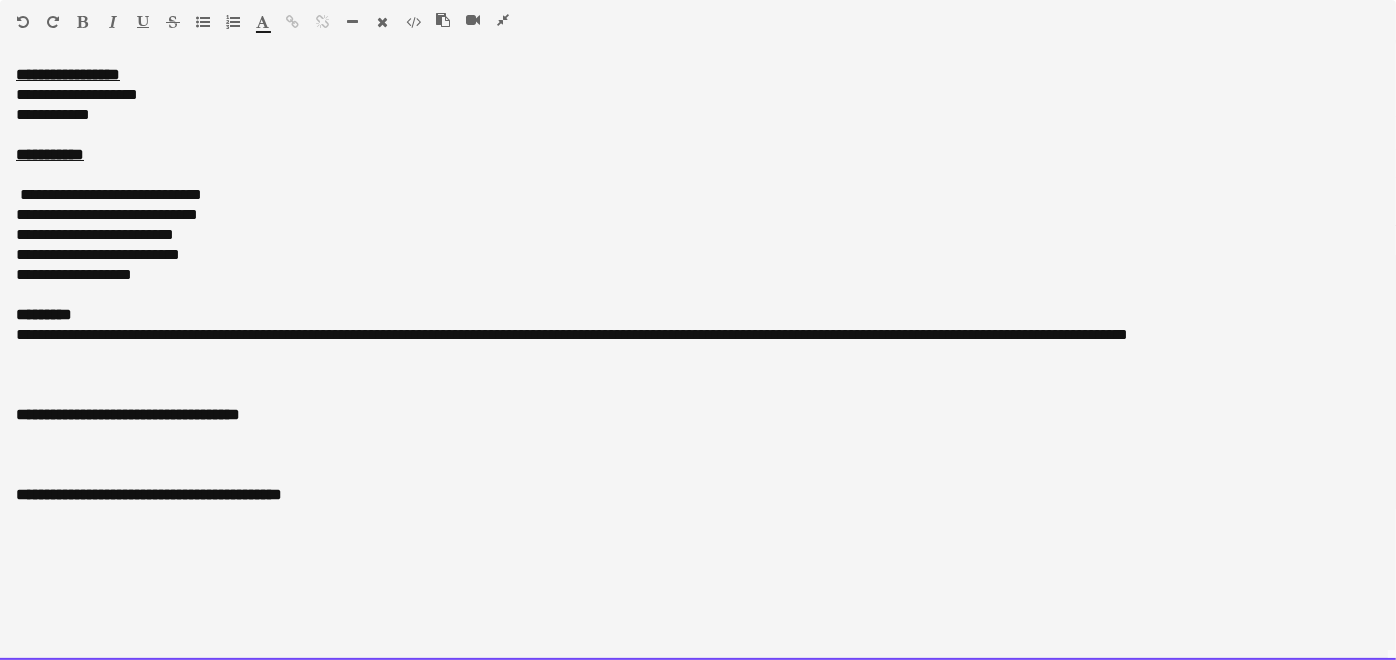click on "**********" at bounding box center [698, 362] 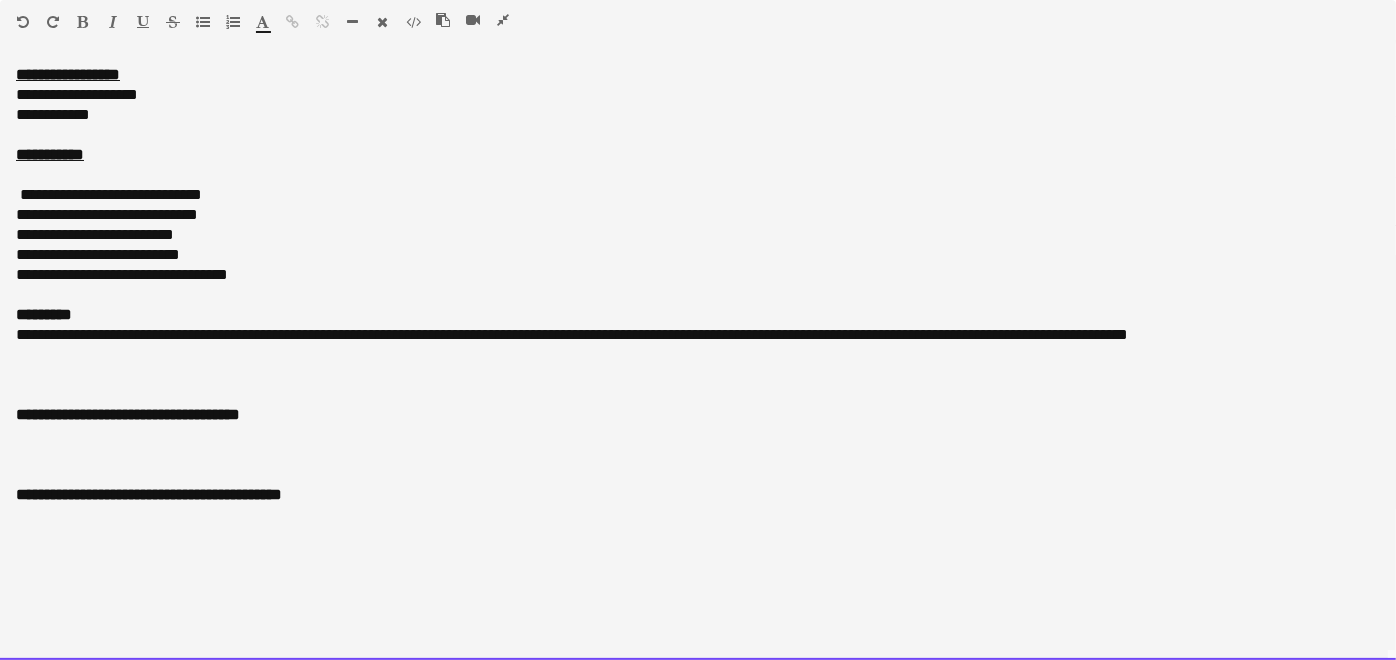 click on "**********" at bounding box center [698, 275] 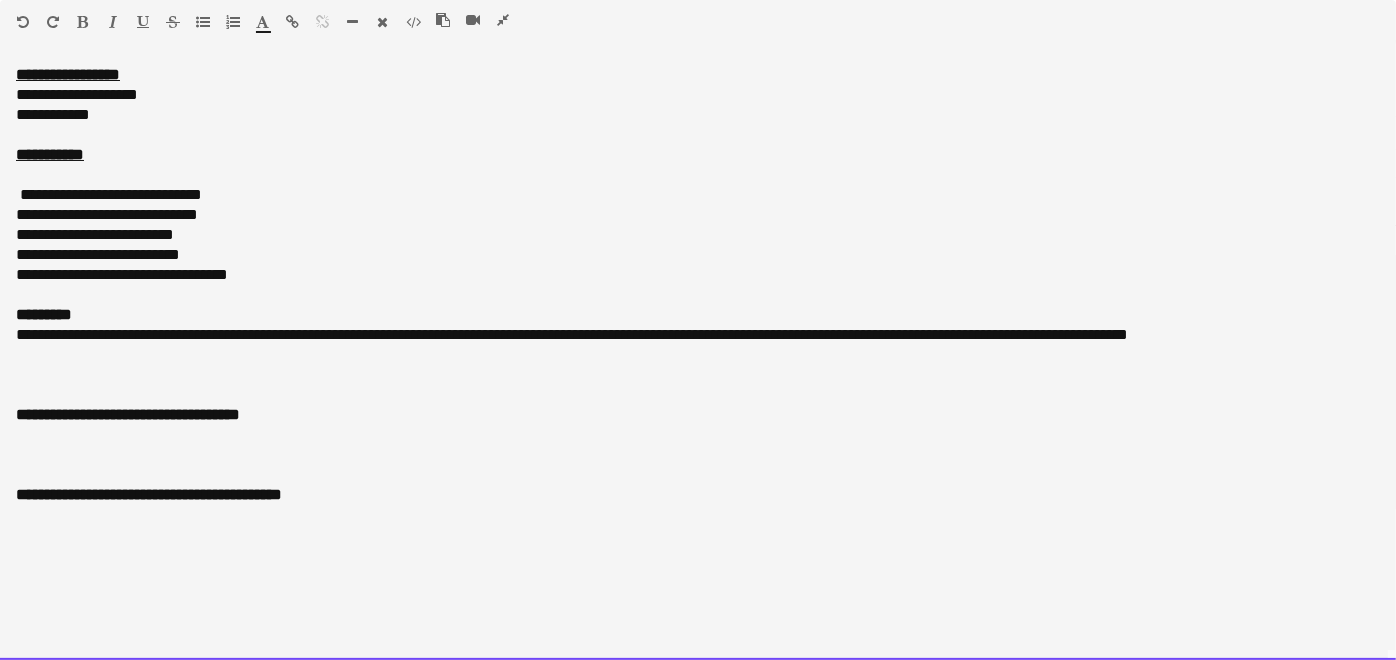 drag, startPoint x: 454, startPoint y: 509, endPoint x: 1, endPoint y: 384, distance: 469.92978 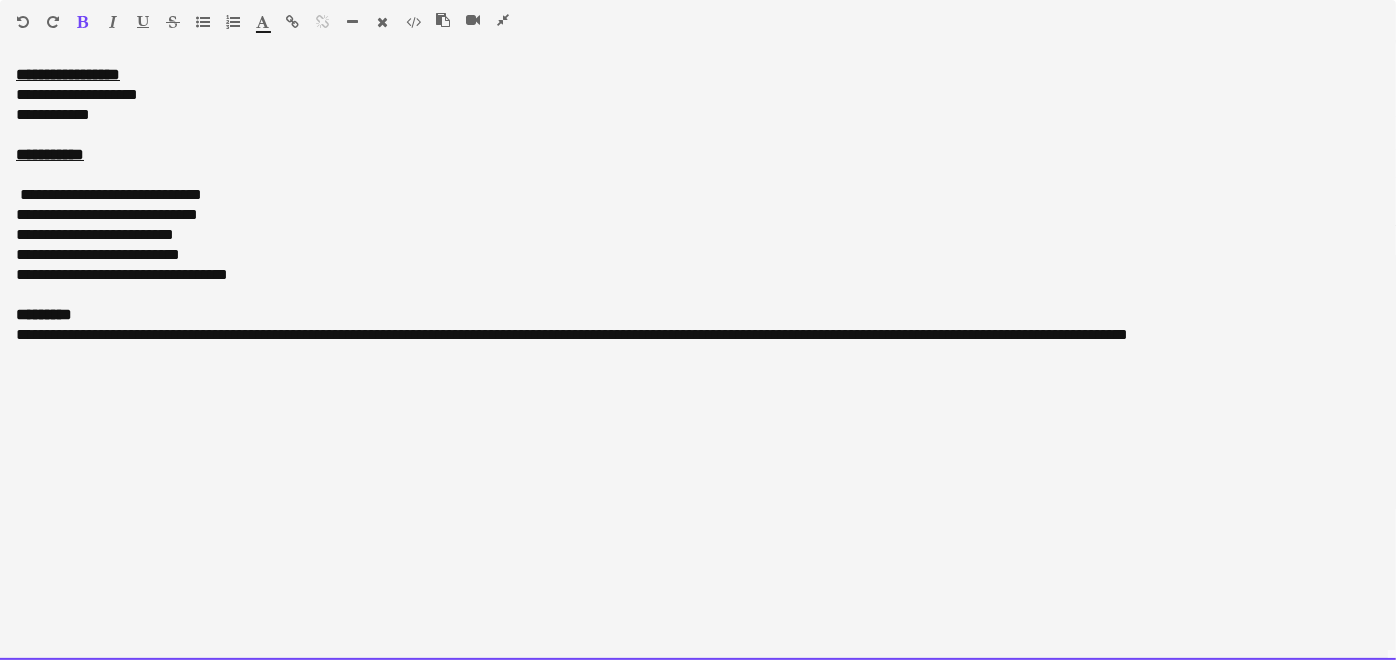 drag, startPoint x: 121, startPoint y: 112, endPoint x: 11, endPoint y: 100, distance: 110.65261 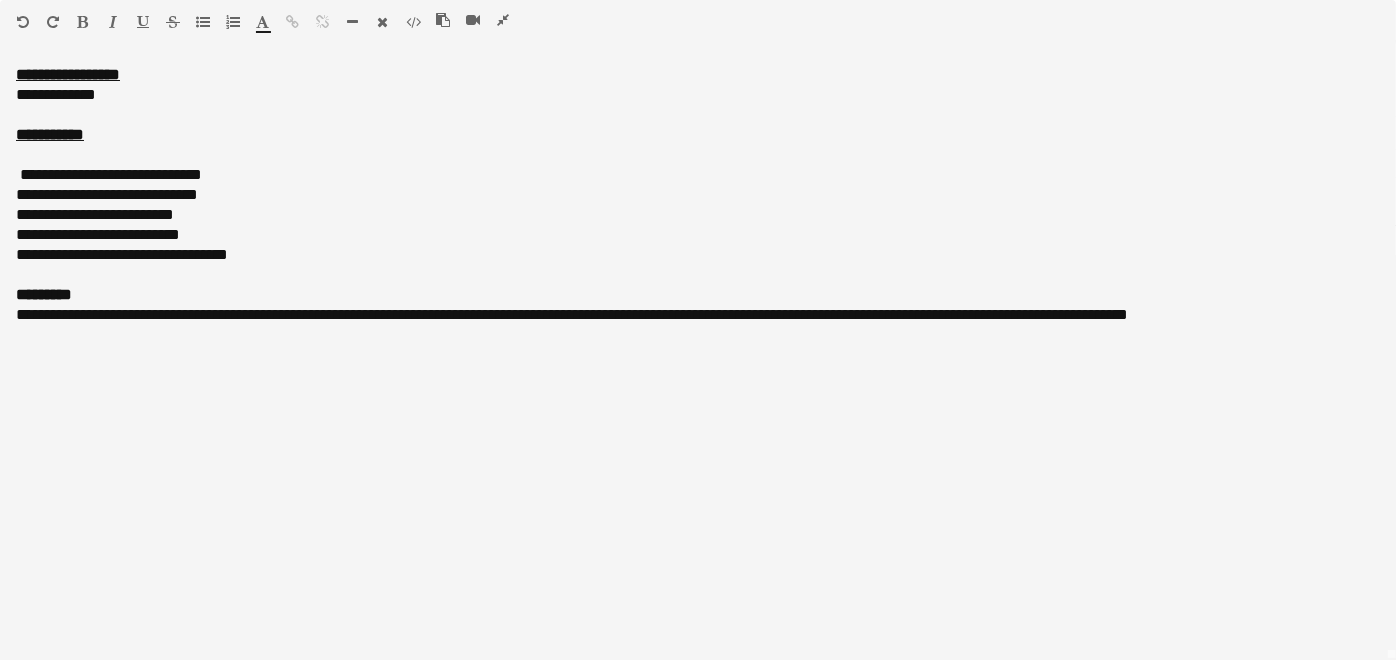 click at bounding box center [503, 20] 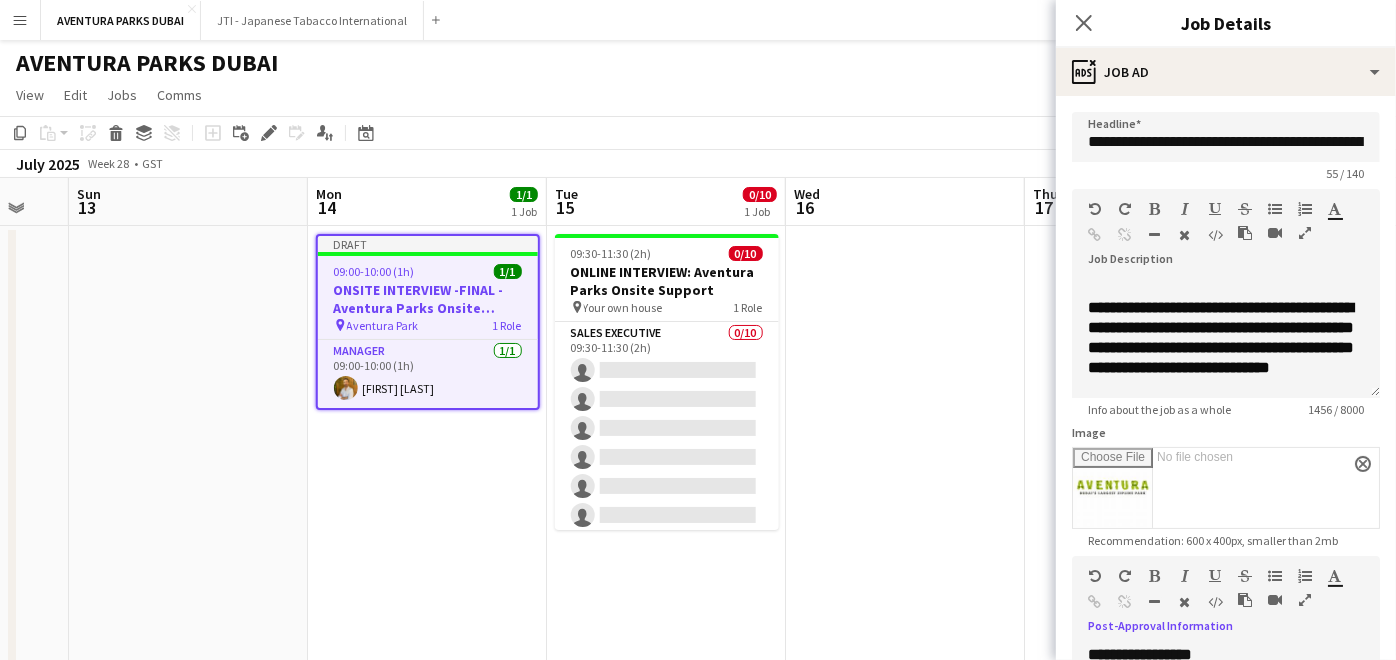 click on "Draft   09:00-10:00 (1h)    1/1   ONSITE INTERVIEW -FINAL - Aventura Parks Onsite Support
pin
Aventura Park   1 Role   Manager   1/1   09:00-10:00 (1h)
[FIRST] [LAST]" at bounding box center [427, 479] 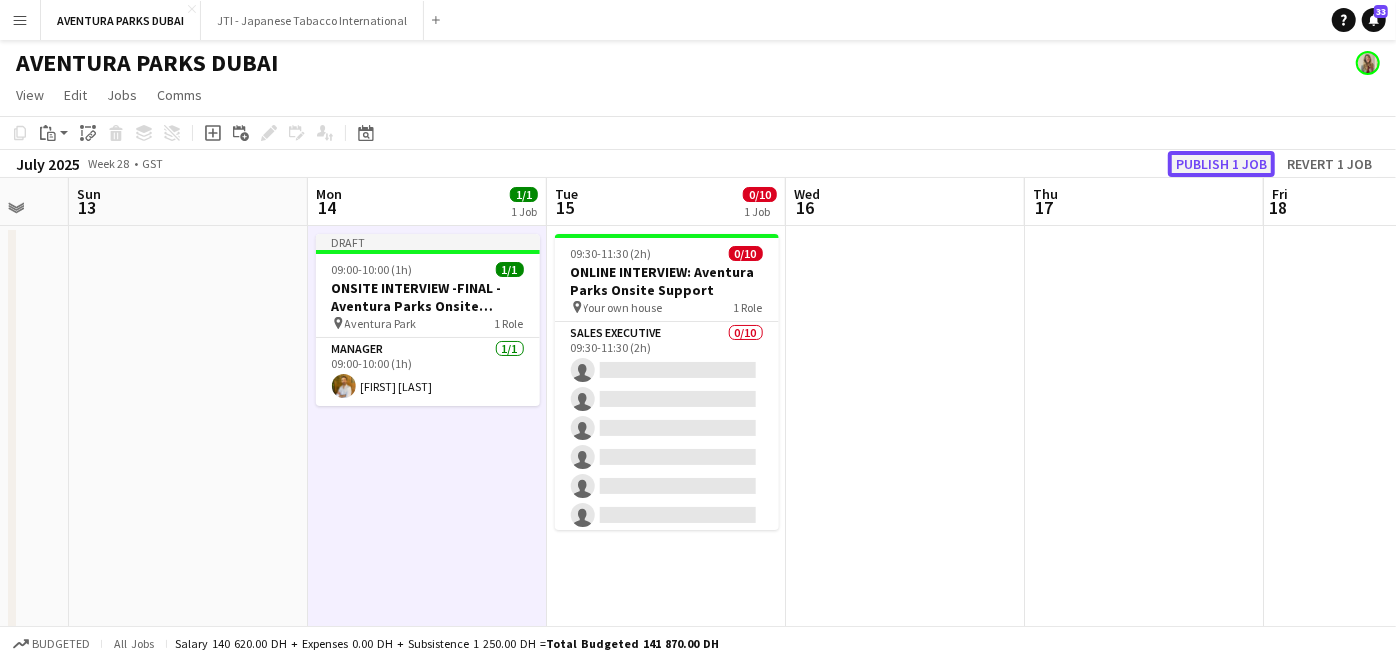 click on "Publish 1 job" 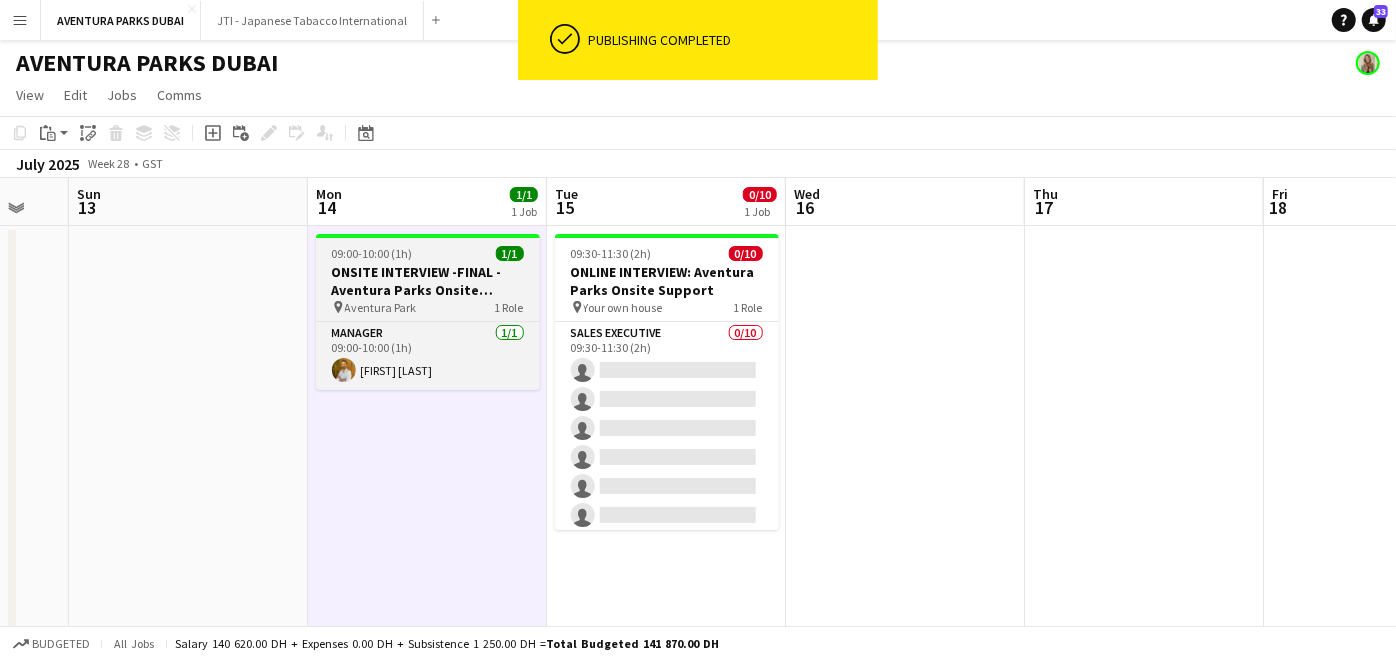 click on "ONSITE INTERVIEW -FINAL - Aventura Parks Onsite Support" at bounding box center (428, 281) 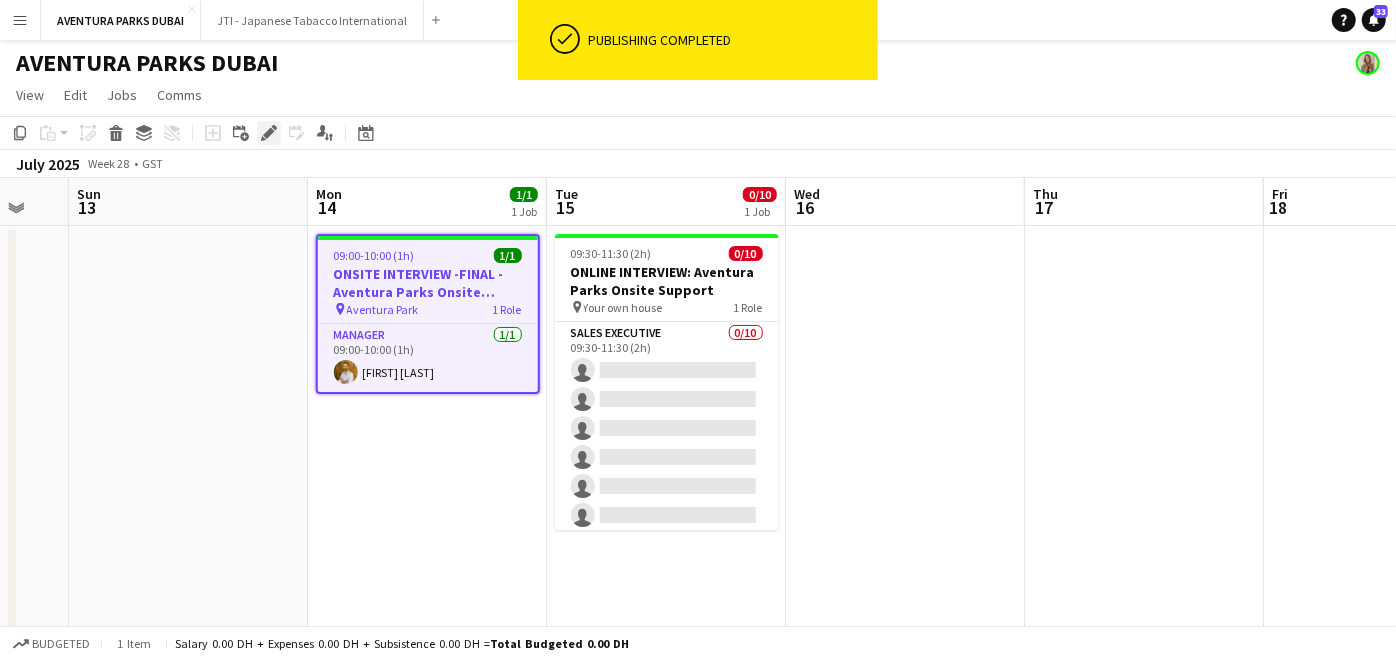 click on "Edit" at bounding box center (269, 133) 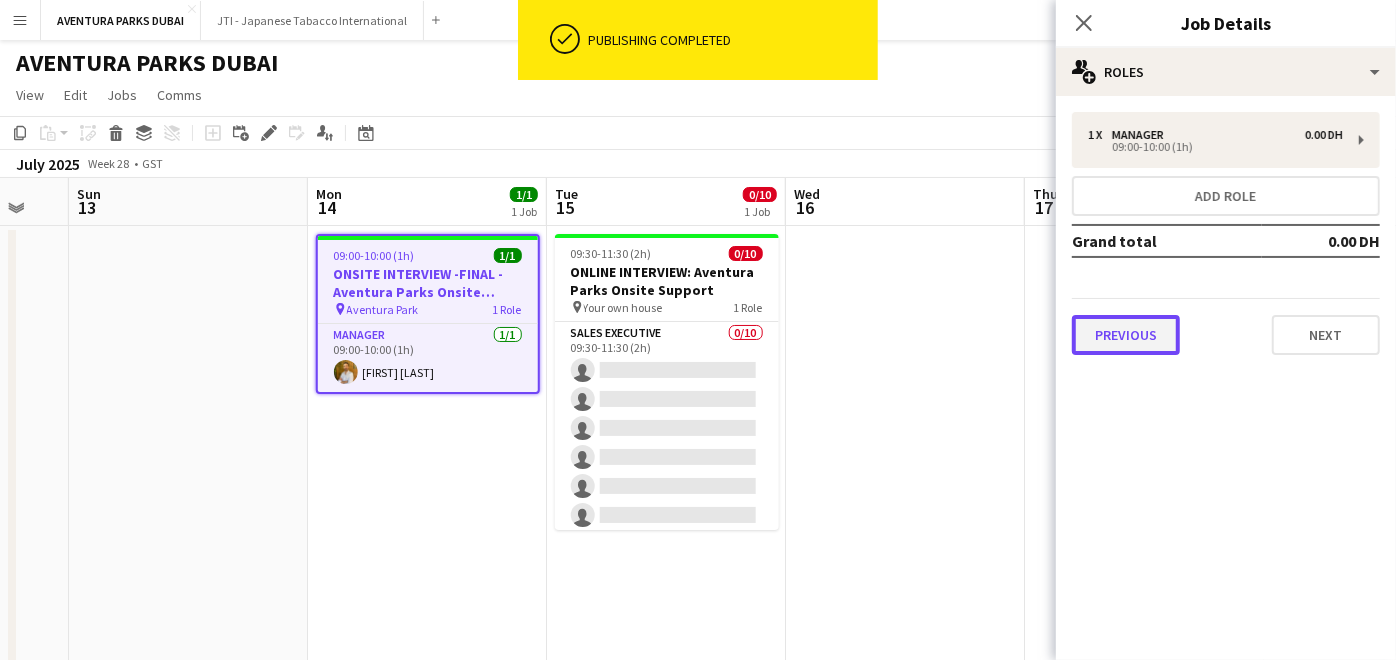 click on "Previous" at bounding box center (1126, 335) 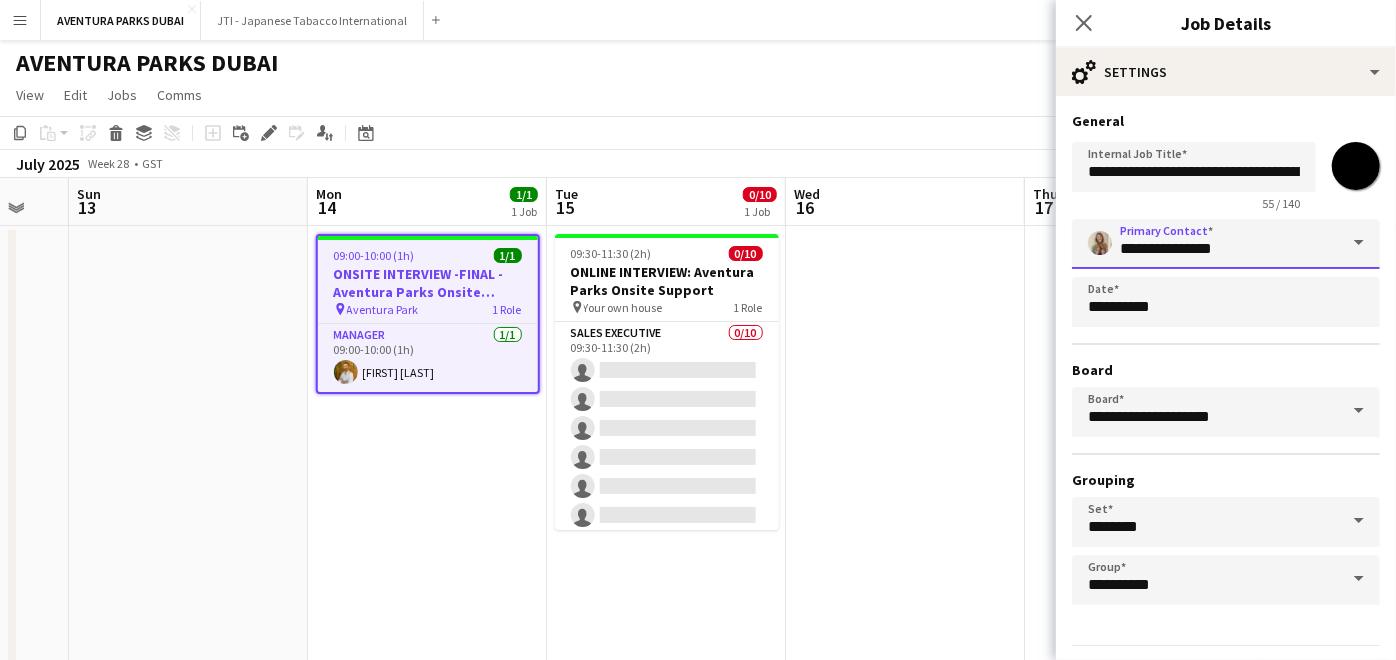 click on "**********" at bounding box center (1226, 244) 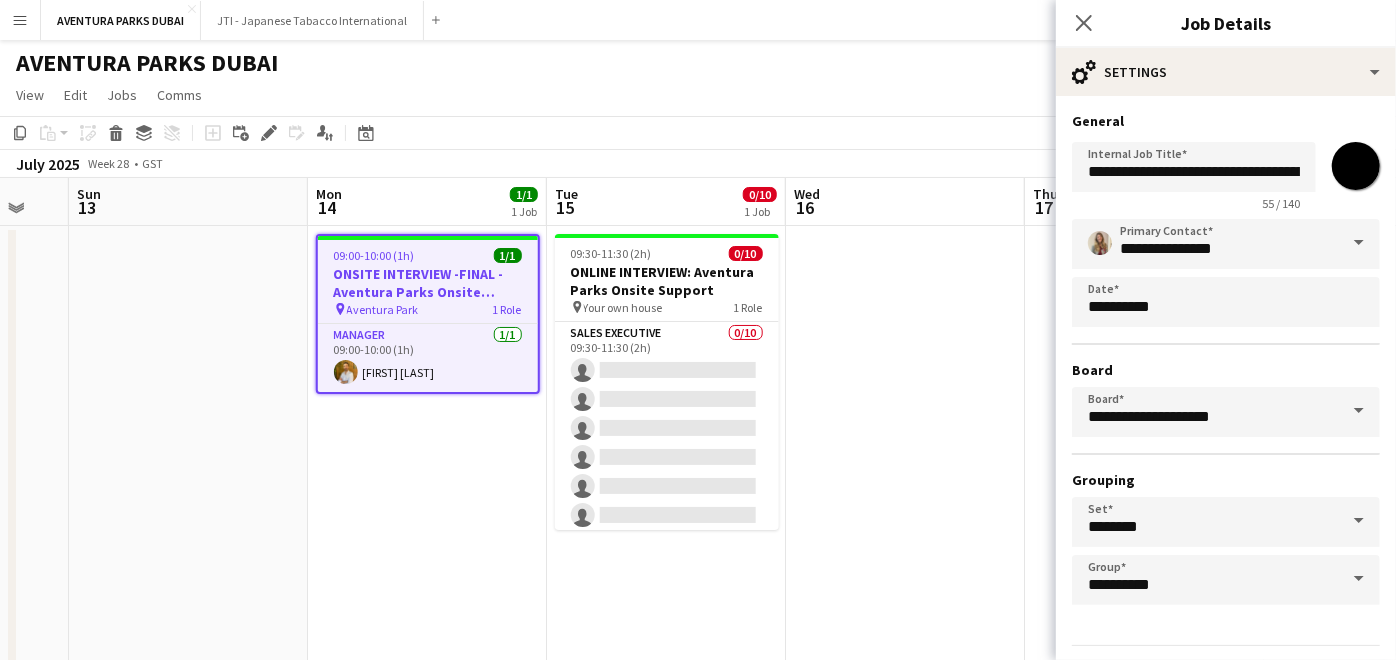click at bounding box center [1359, 243] 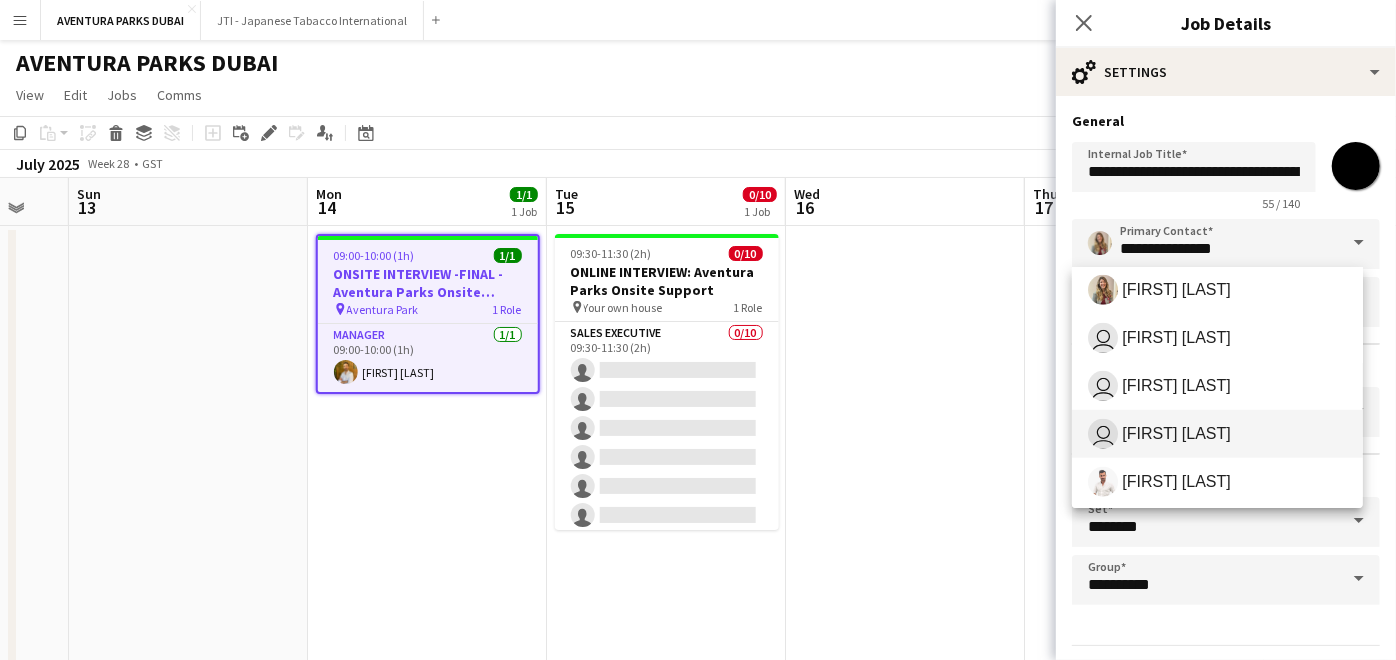 scroll, scrollTop: 975, scrollLeft: 0, axis: vertical 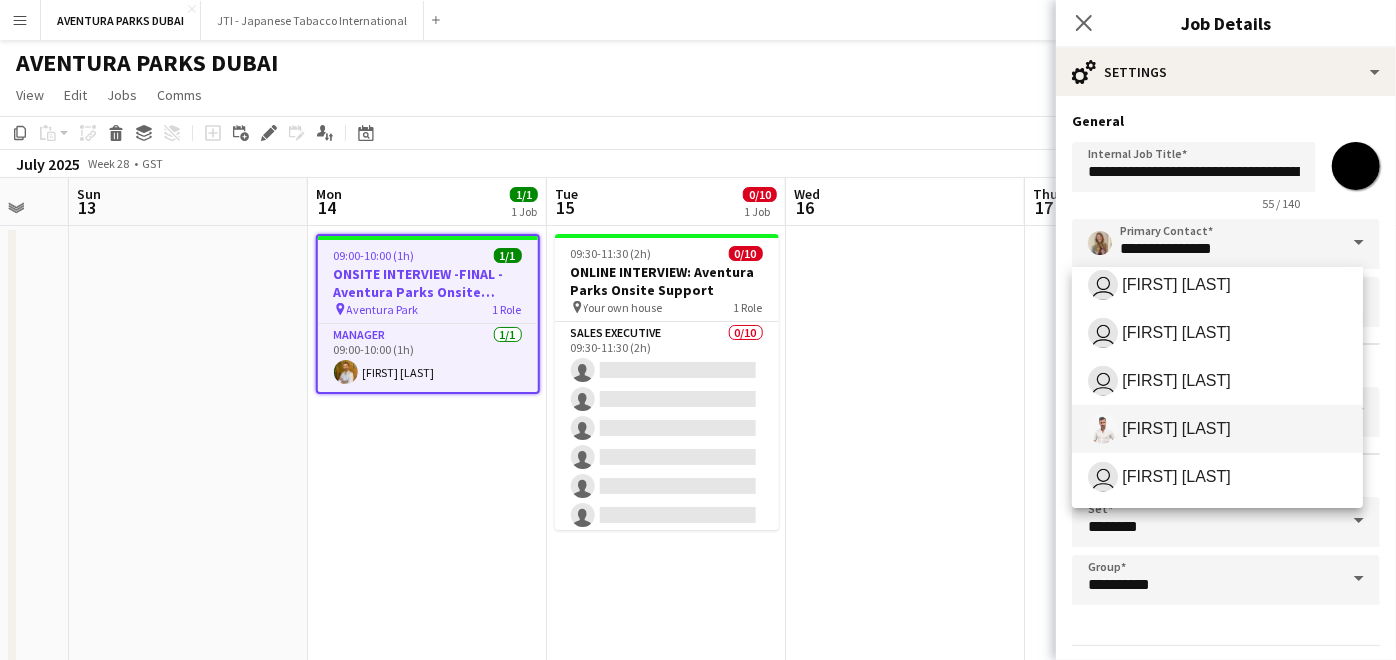click on "[FIRST] [LAST]" at bounding box center [1217, 429] 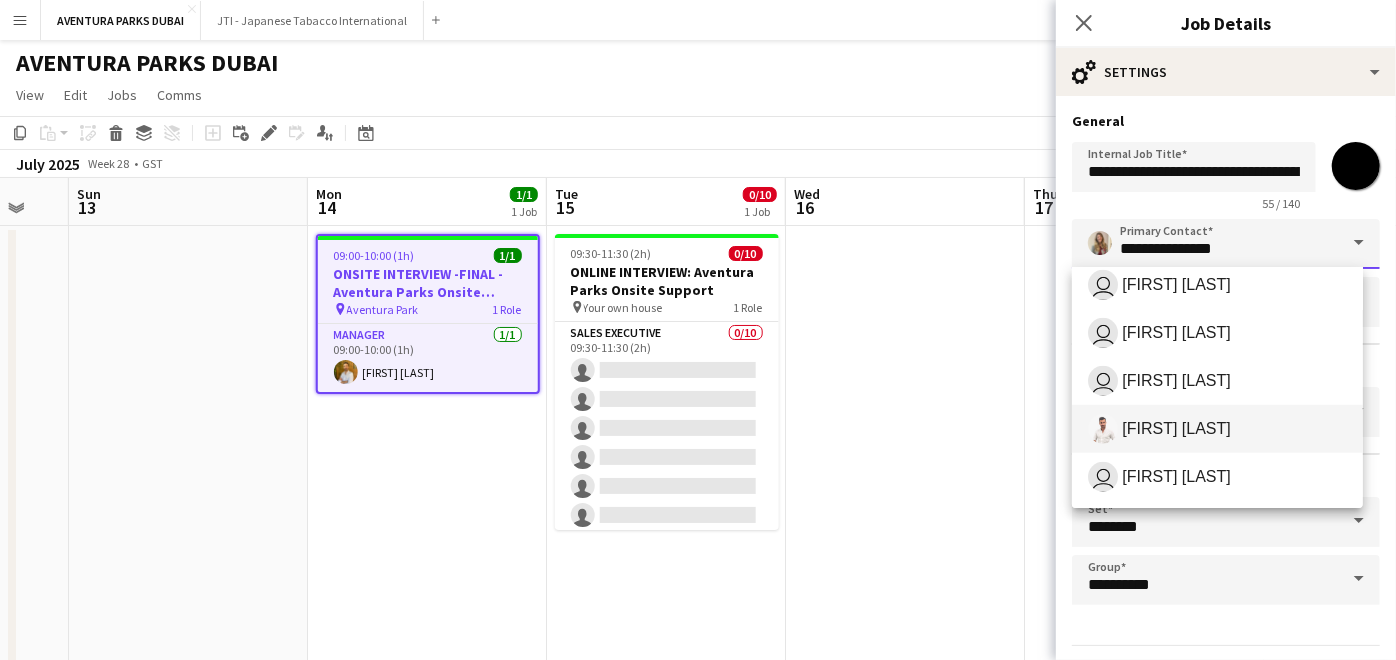 type on "**********" 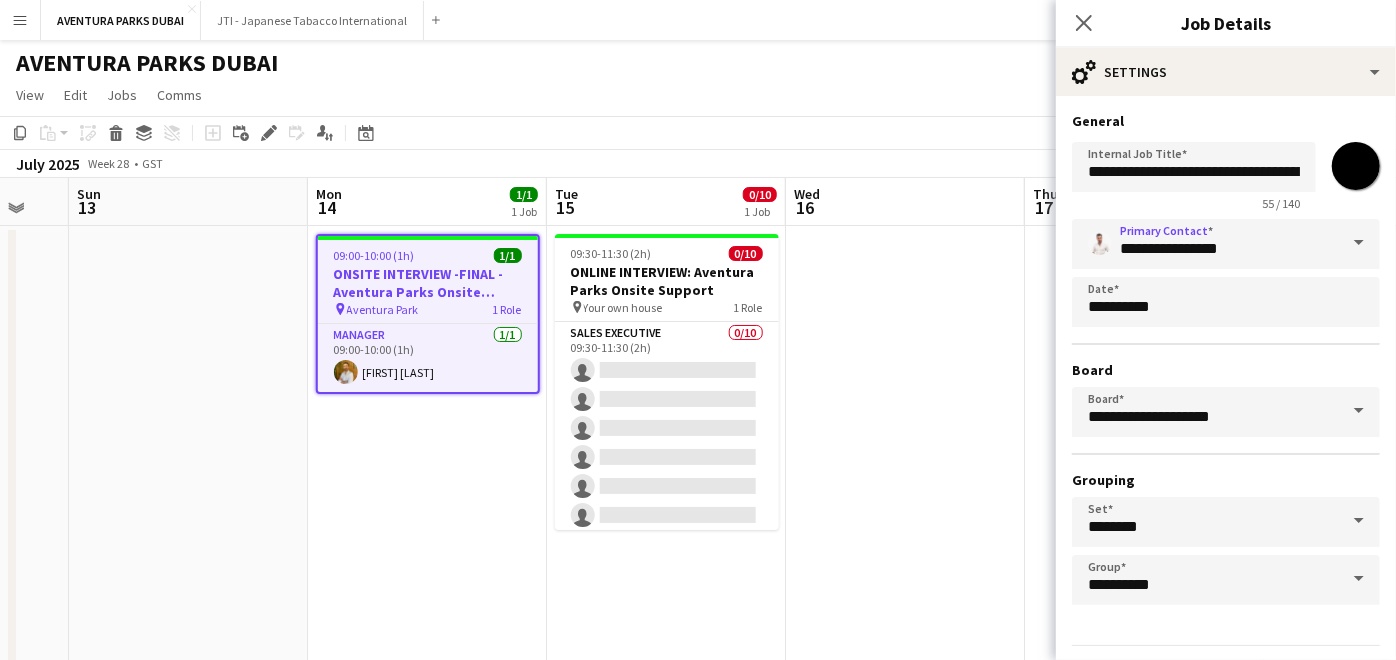click at bounding box center (905, 479) 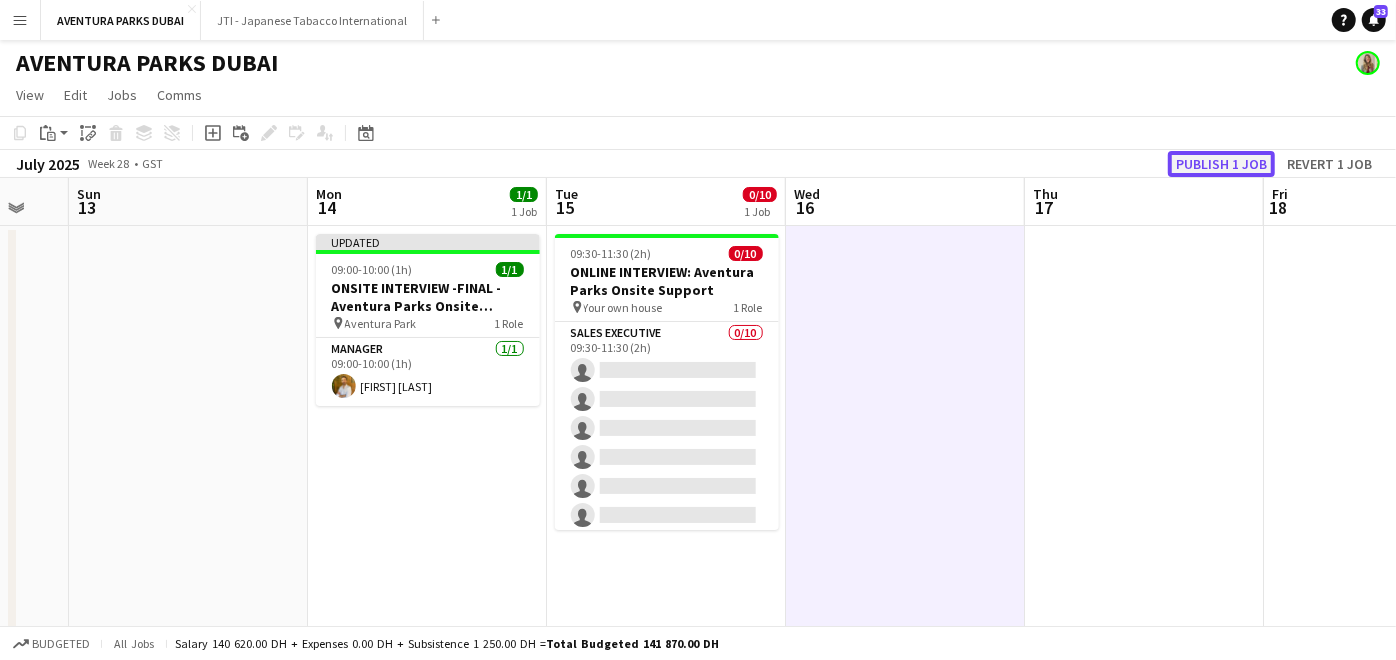 click on "Publish 1 job" 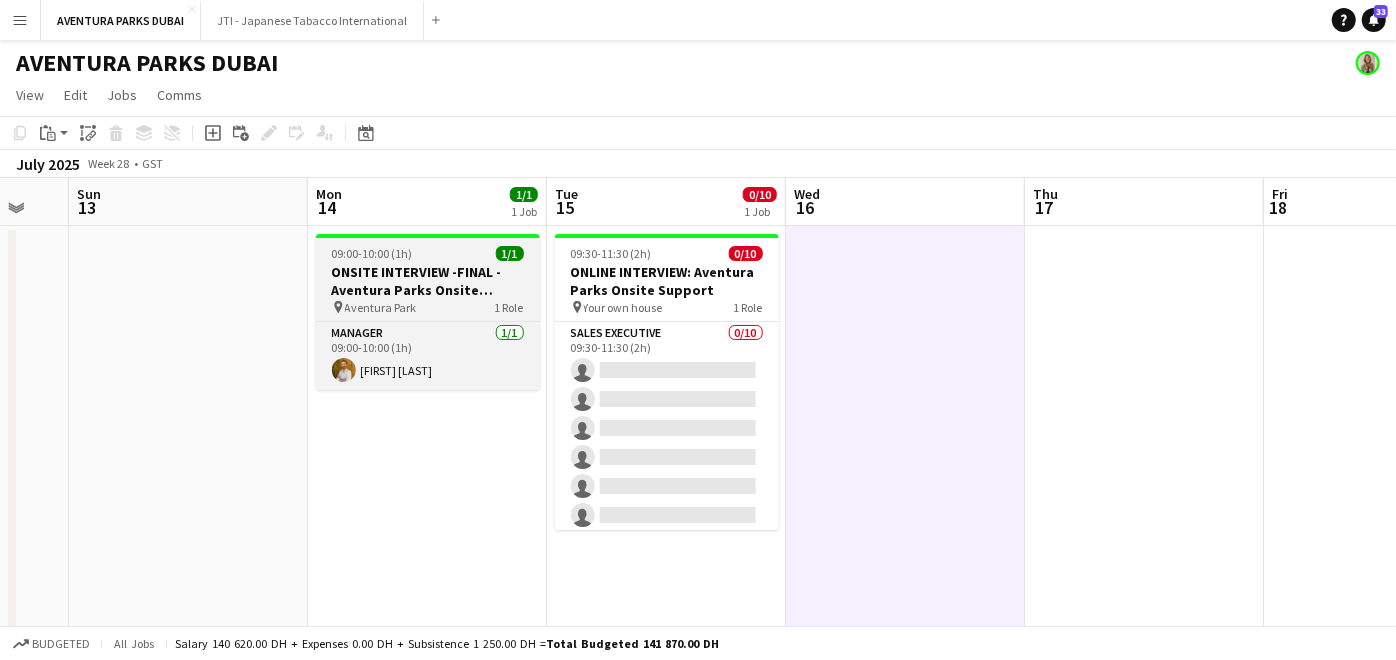 click on "09:00-10:00 (1h)    1/1   ONSITE INTERVIEW -FINAL - Aventura Parks Onsite Support
pin
Aventura Park   1 Role   Manager   1/1   09:00-10:00 (1h)
[FIRST] [LAST]" at bounding box center [428, 312] 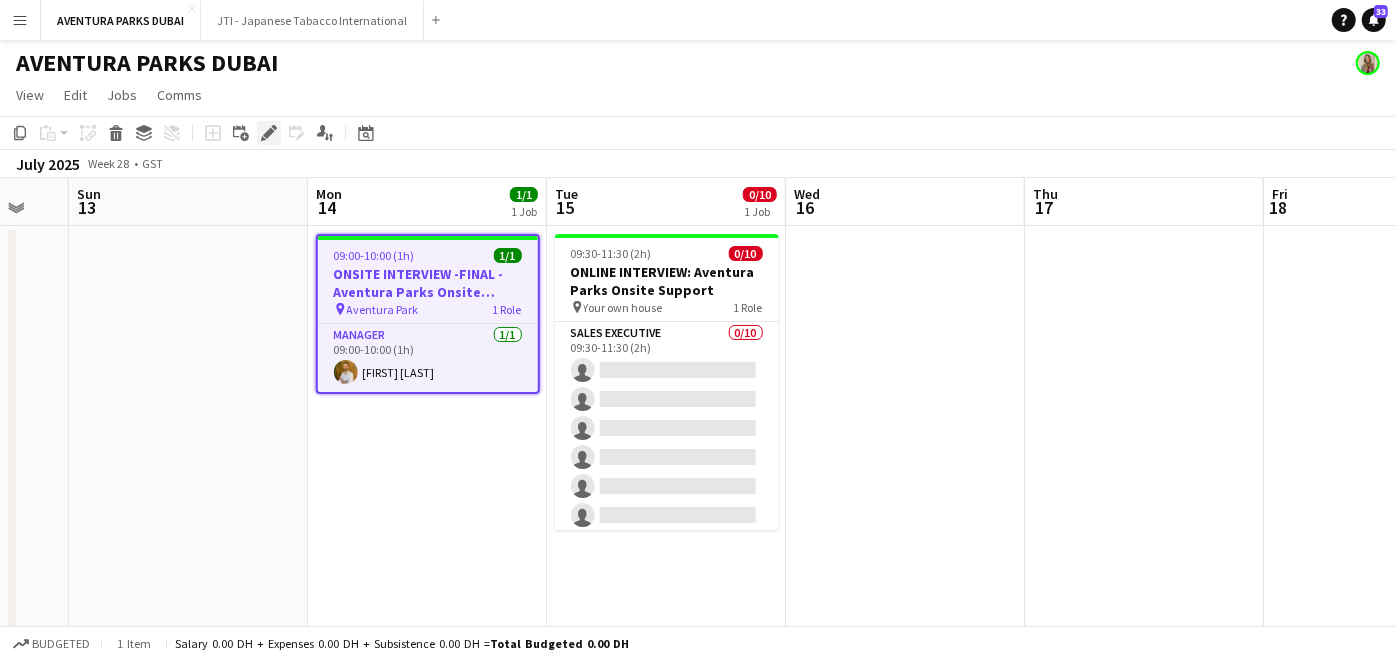 click on "Edit" at bounding box center (269, 133) 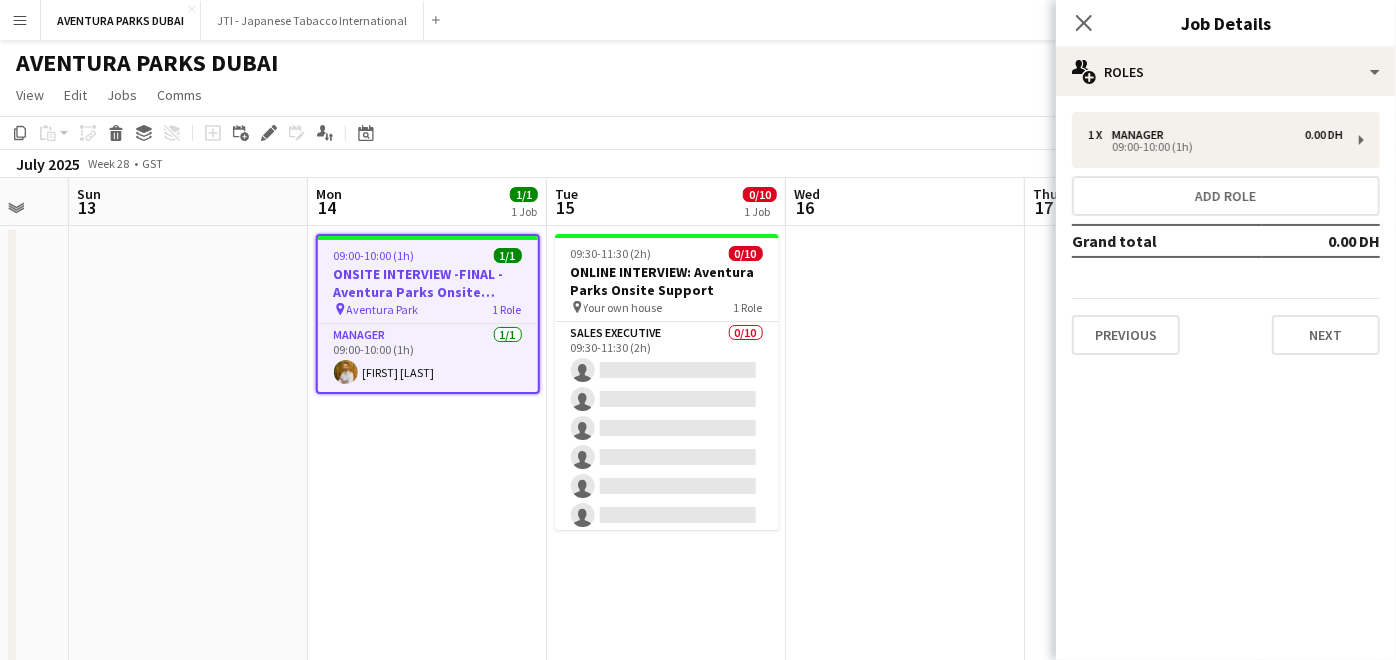 click on "Close pop-in
Job Details" 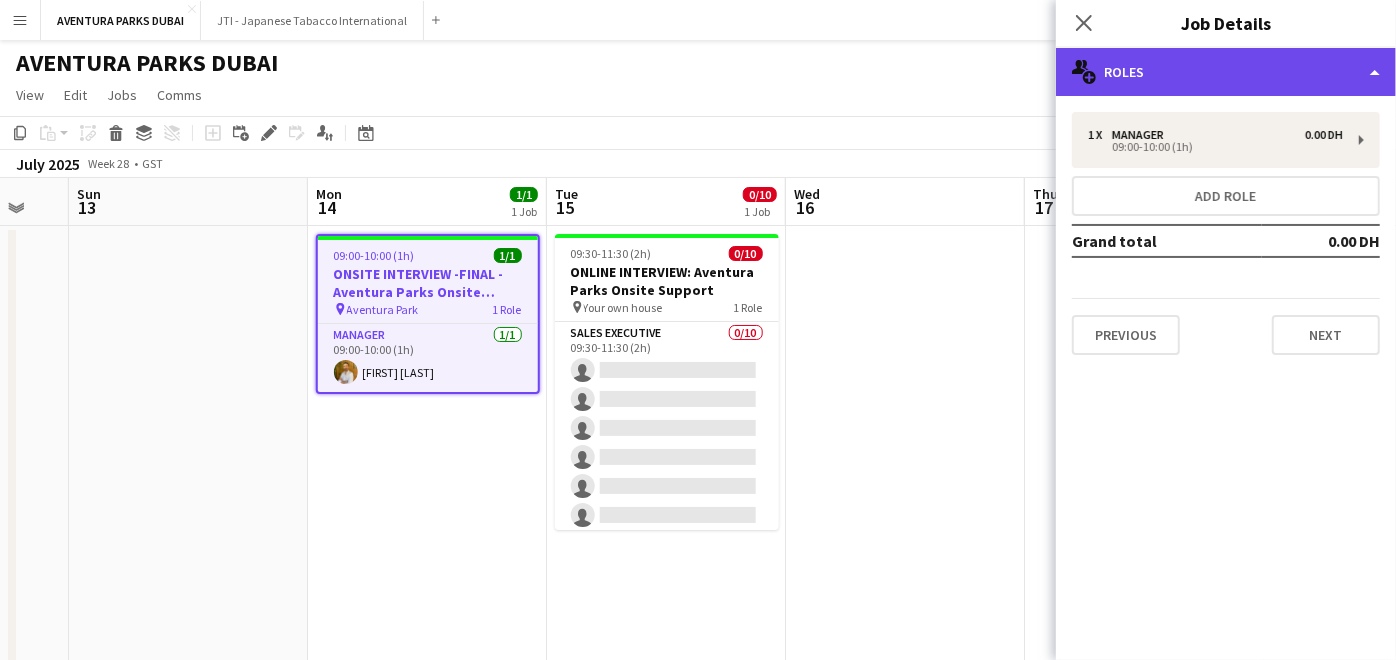 click on "multiple-users-add
Roles" 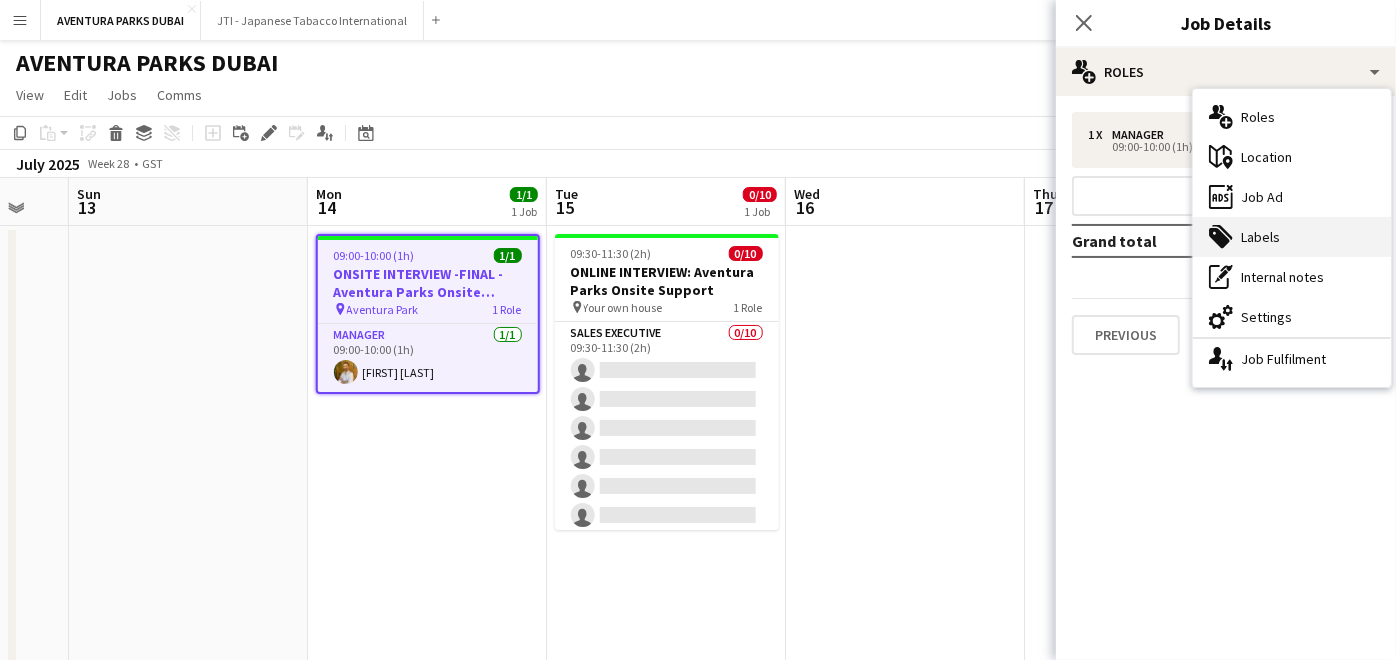 click on "tags-double
Labels" at bounding box center [1292, 237] 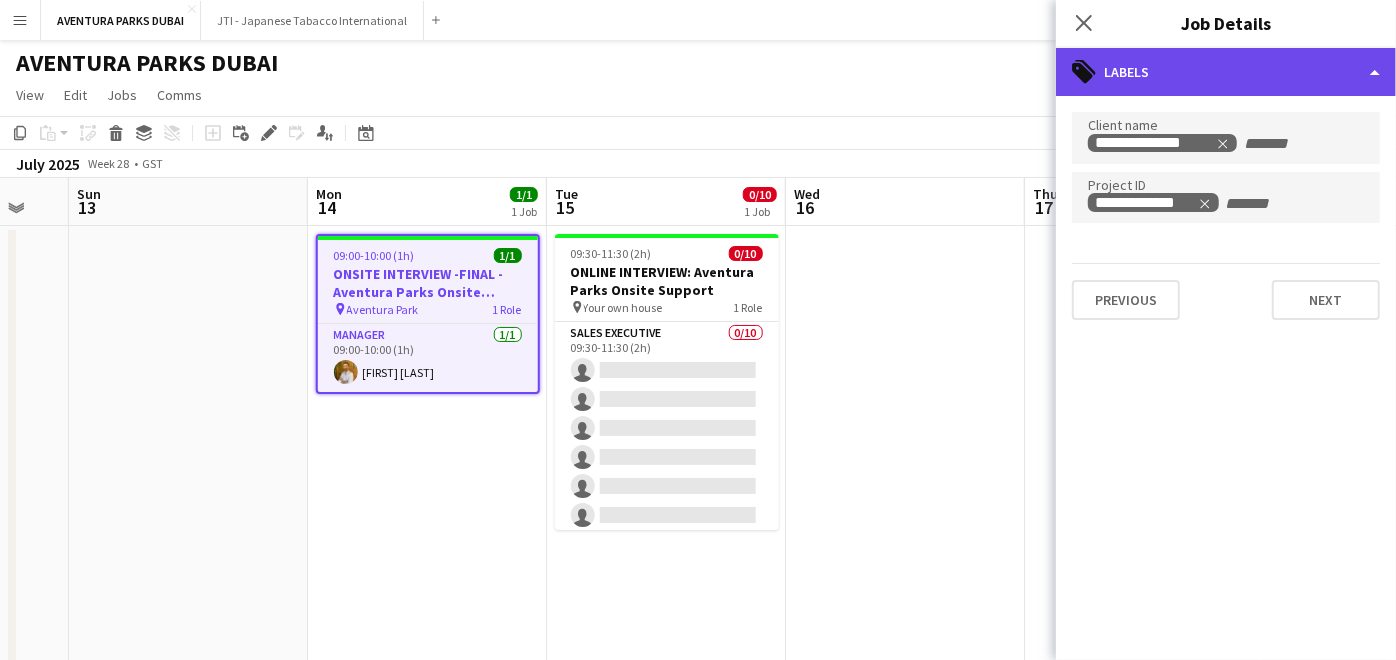 click on "tags-double
Labels" 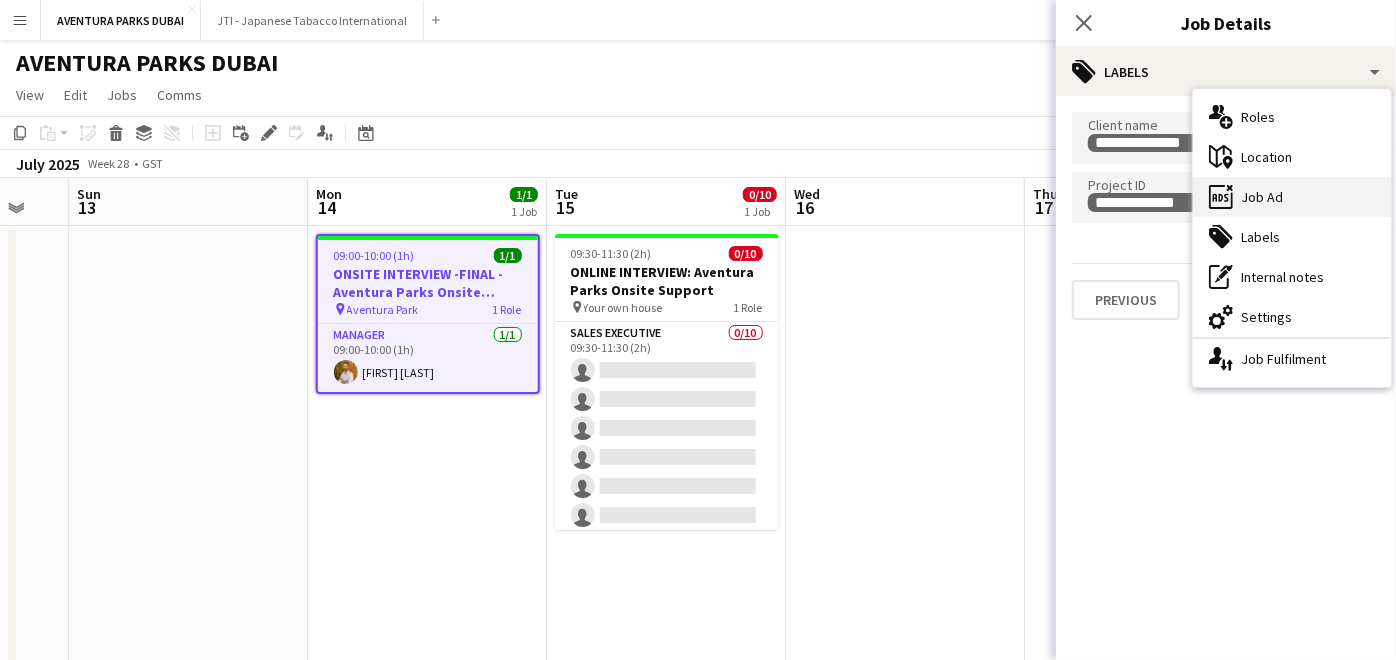 click on "ads-window
Job Ad" at bounding box center (1292, 197) 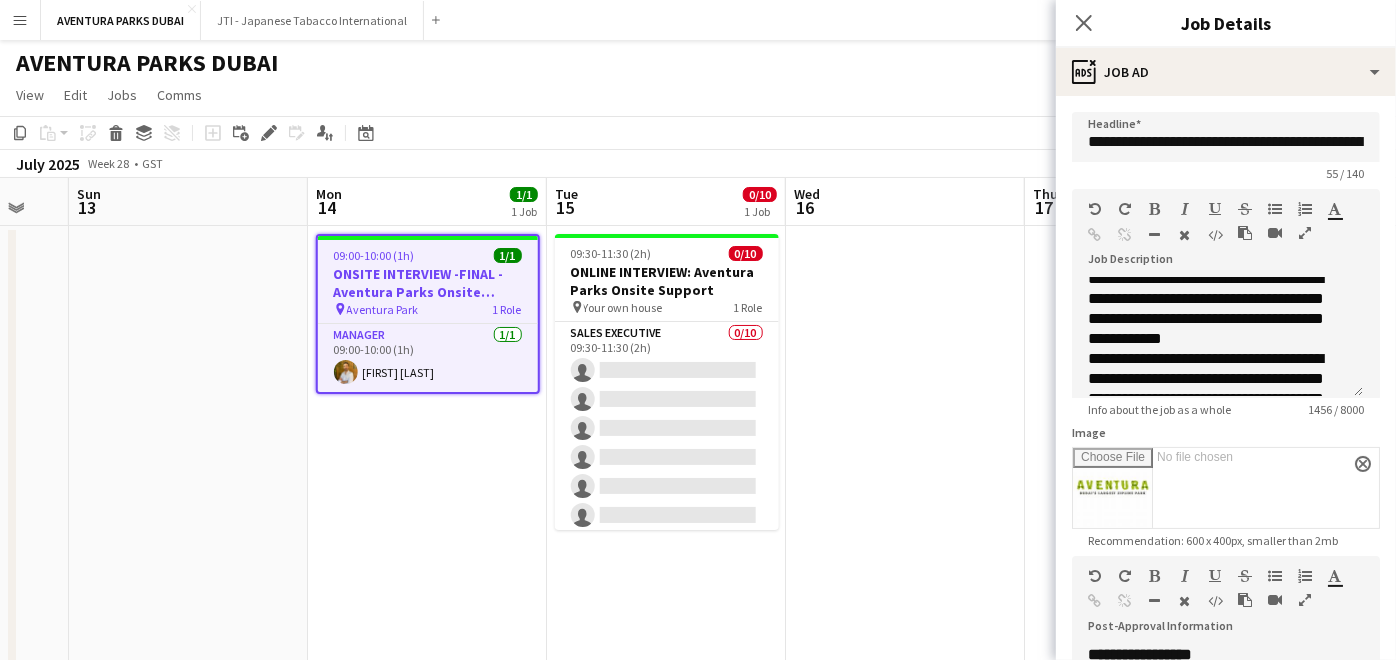 scroll, scrollTop: 222, scrollLeft: 0, axis: vertical 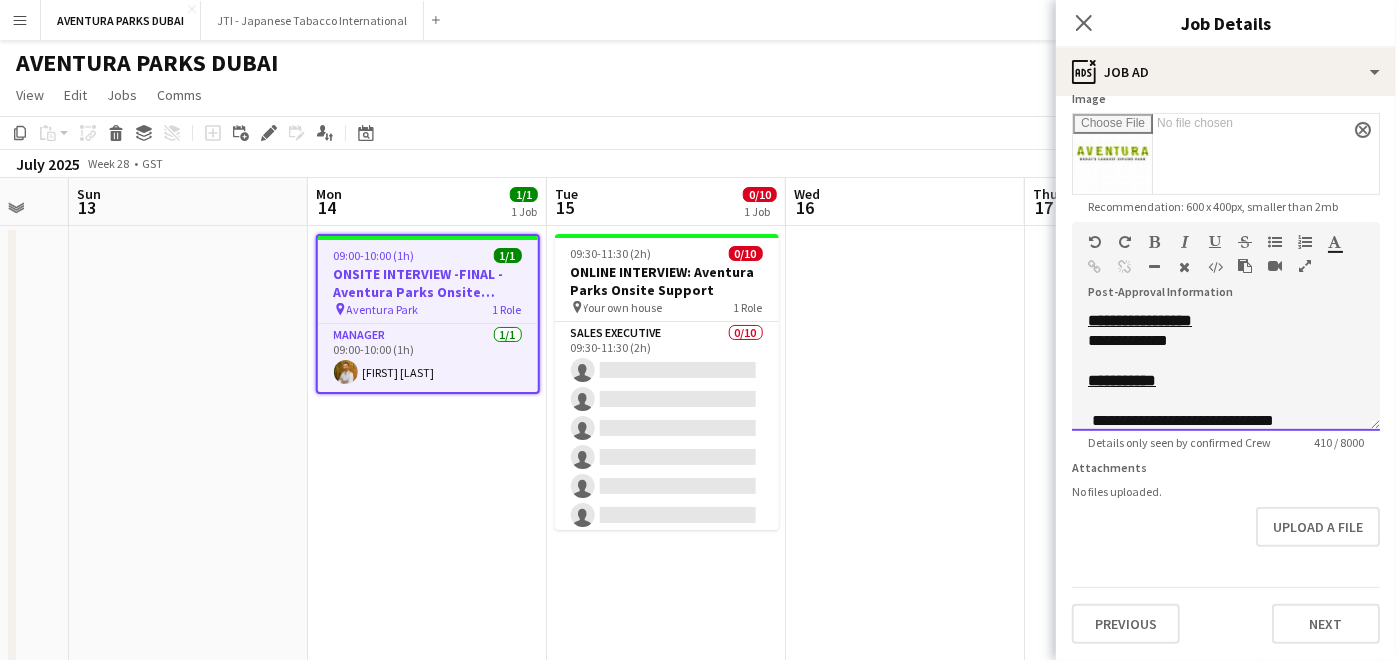 click on "**********" at bounding box center [1209, 341] 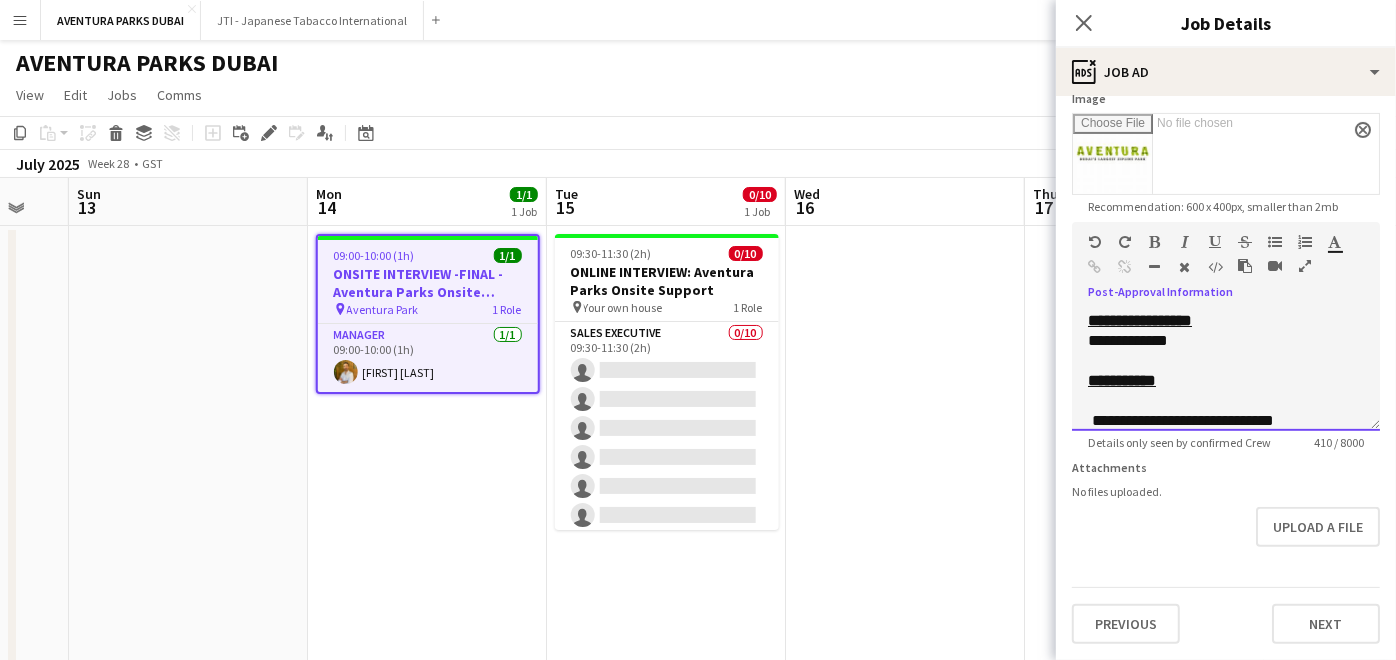 type 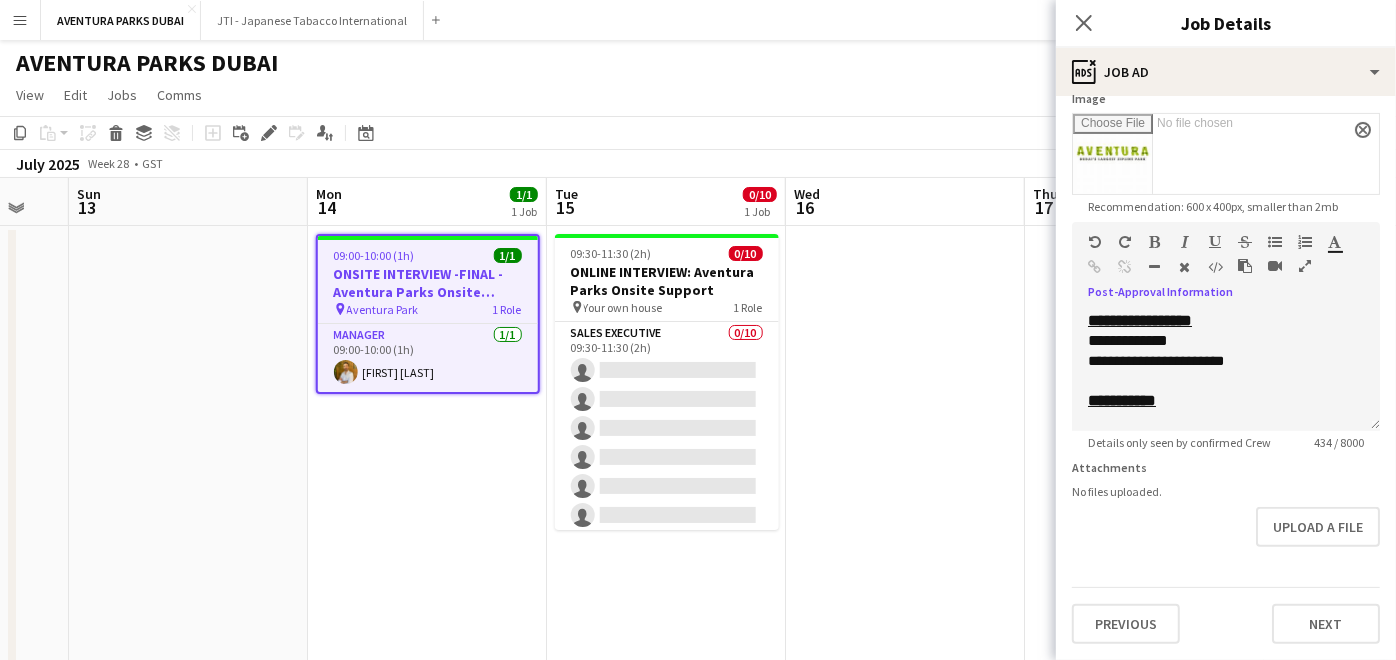 click at bounding box center (905, 479) 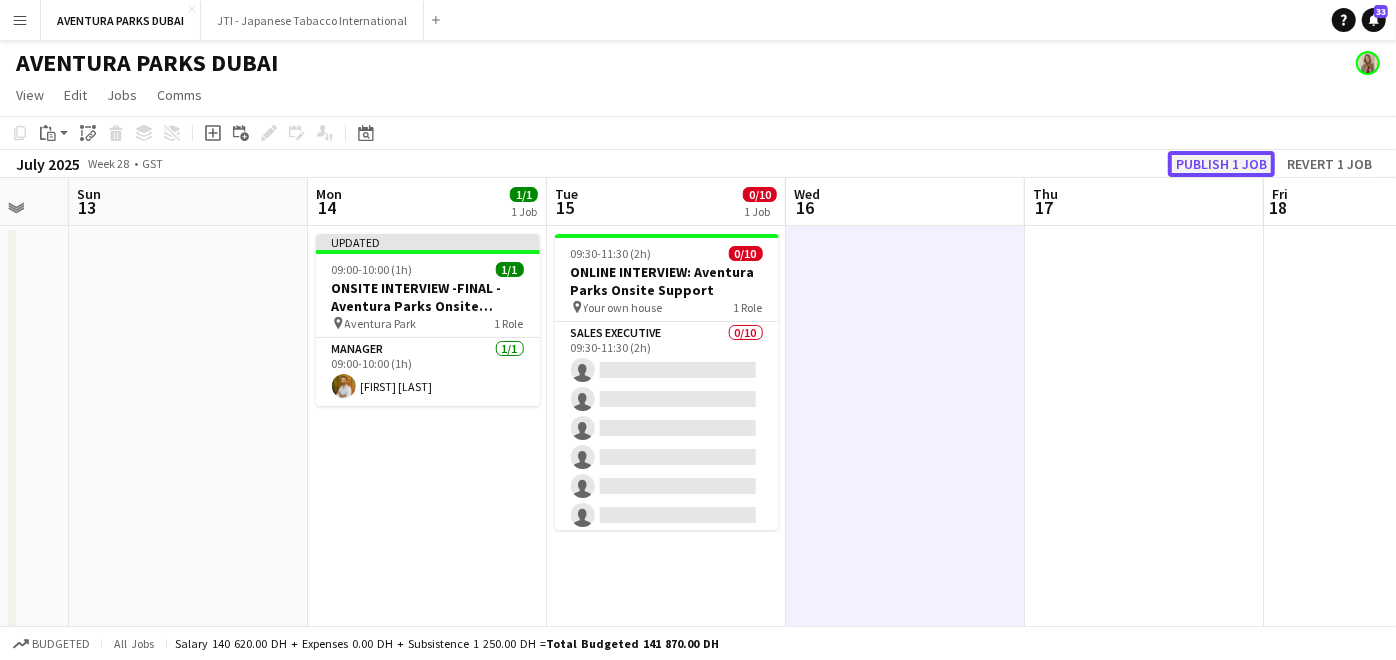 click on "Publish 1 job" 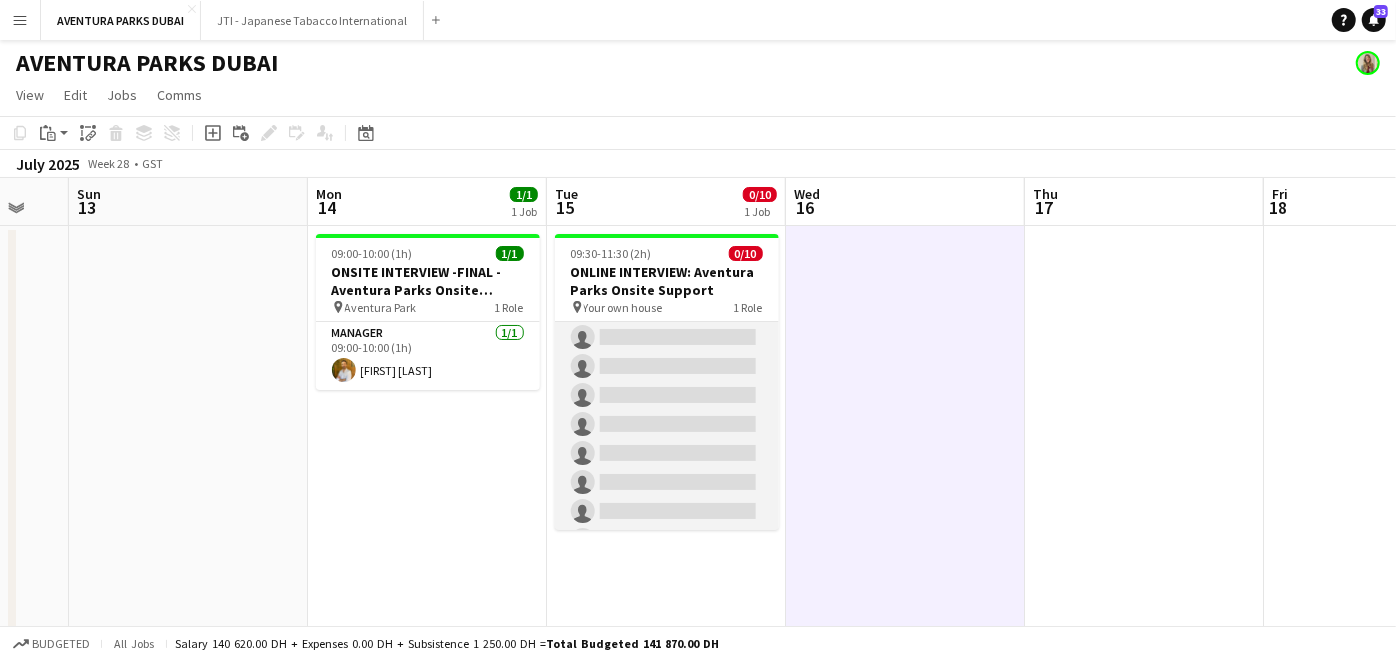 scroll, scrollTop: 0, scrollLeft: 0, axis: both 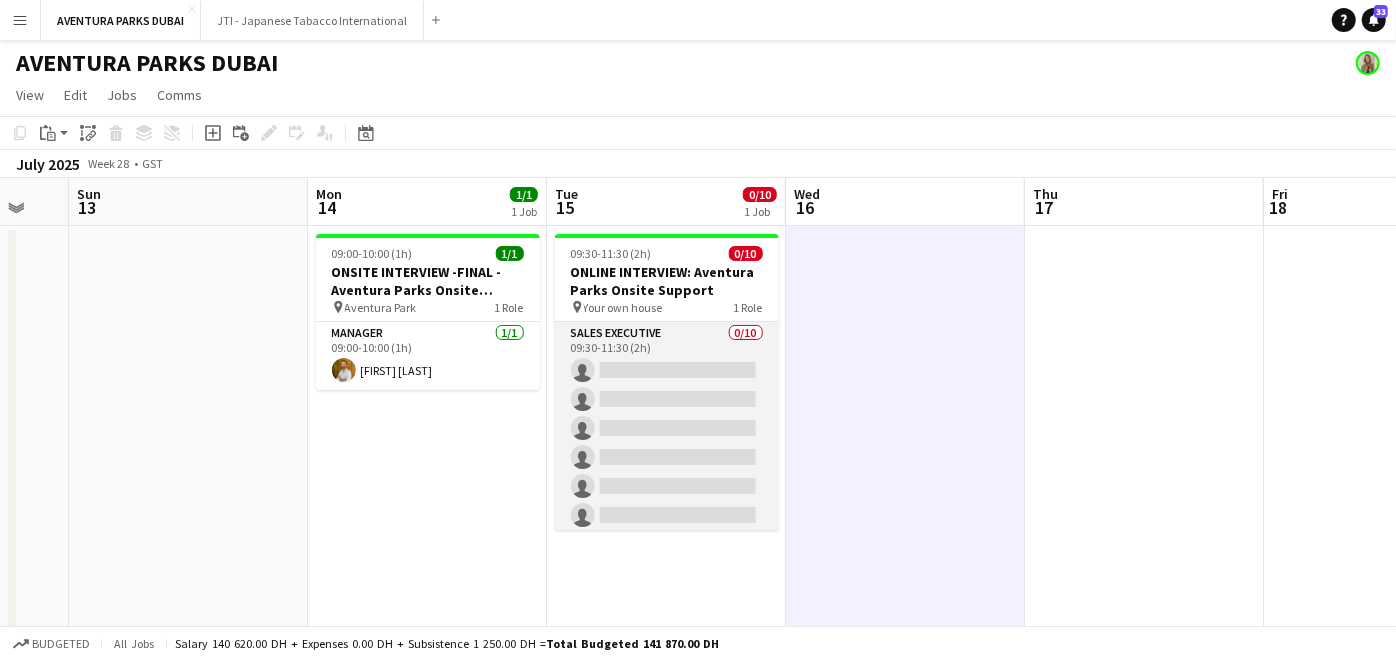 click on "Sales Executive   0/10   09:30-11:30 (2h)
single-neutral-actions
single-neutral-actions
single-neutral-actions
single-neutral-actions
single-neutral-actions
single-neutral-actions
single-neutral-actions
single-neutral-actions
single-neutral-actions
single-neutral-actions" at bounding box center (667, 486) 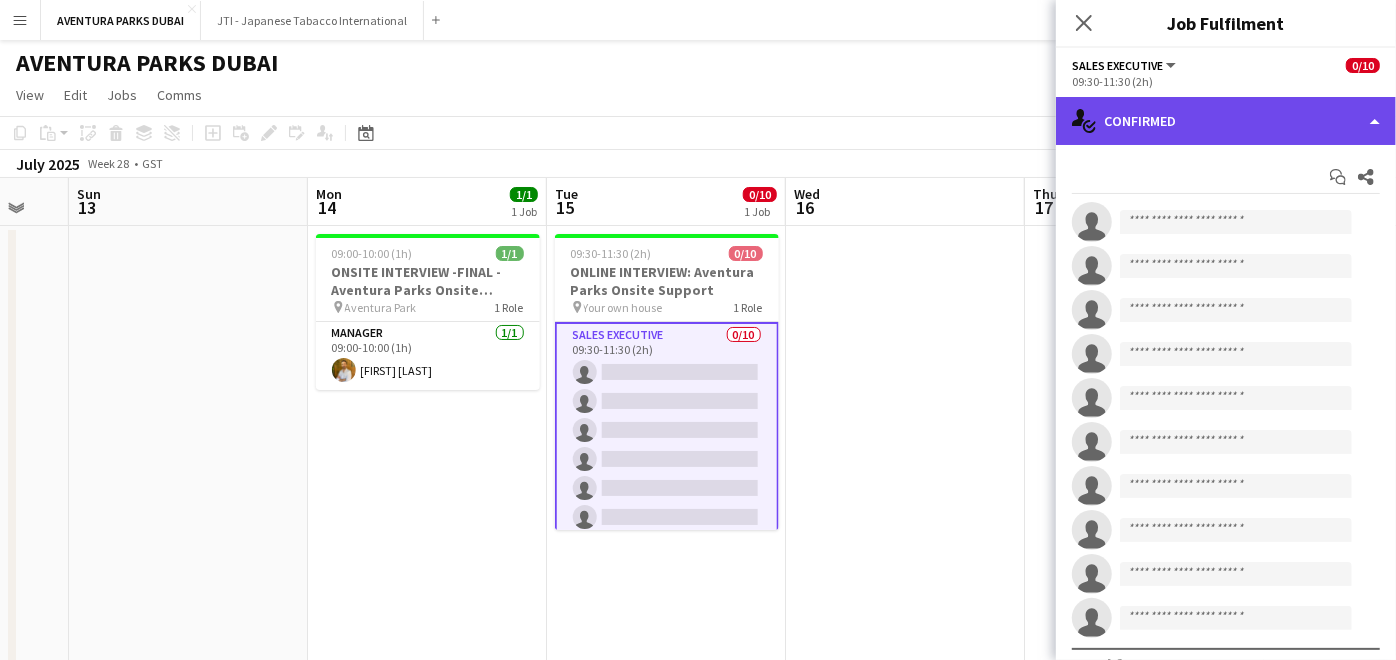 click on "single-neutral-actions-check-2
Confirmed" 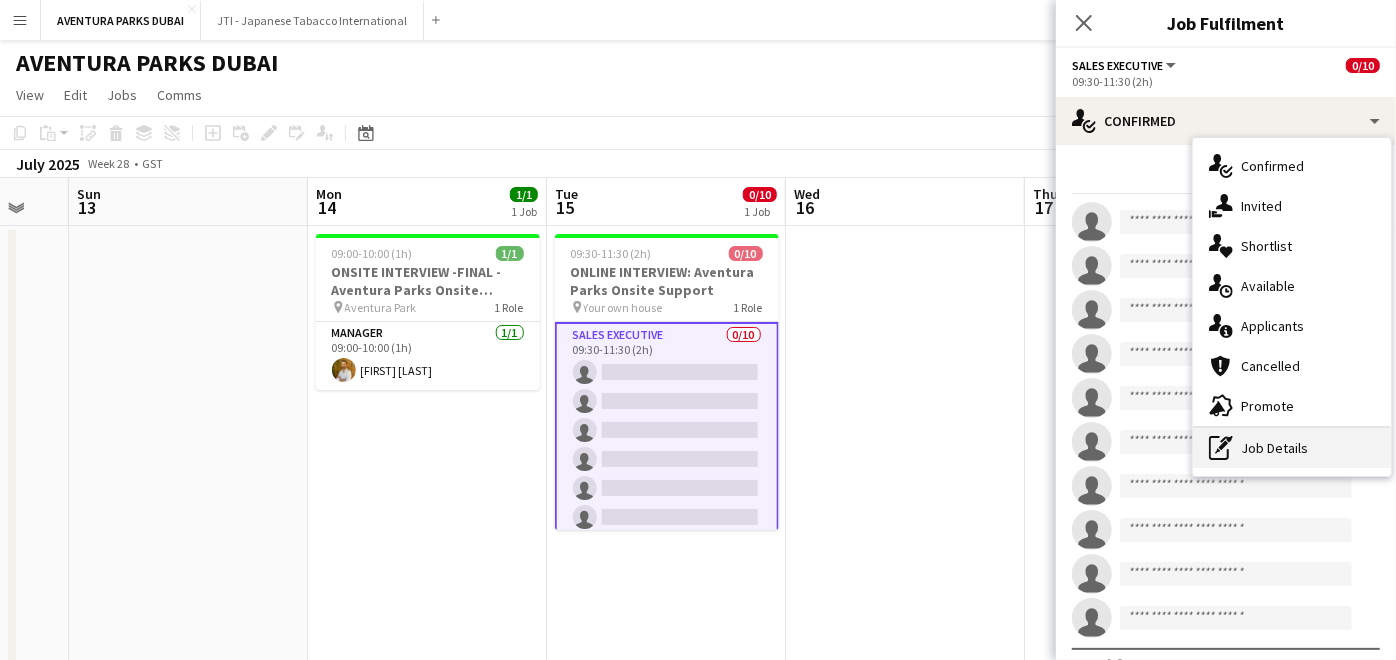 click on "pen-write
Job Details" at bounding box center [1292, 448] 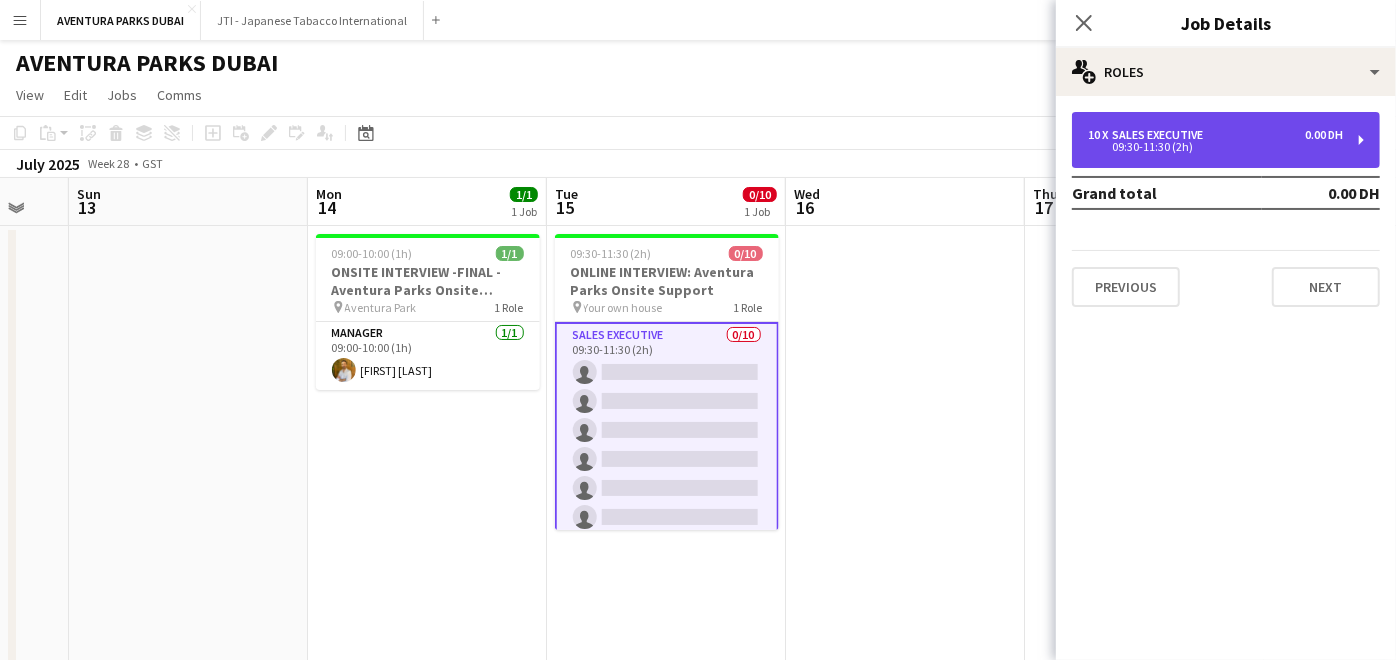 click on "09:30-11:30 (2h)" at bounding box center [1215, 147] 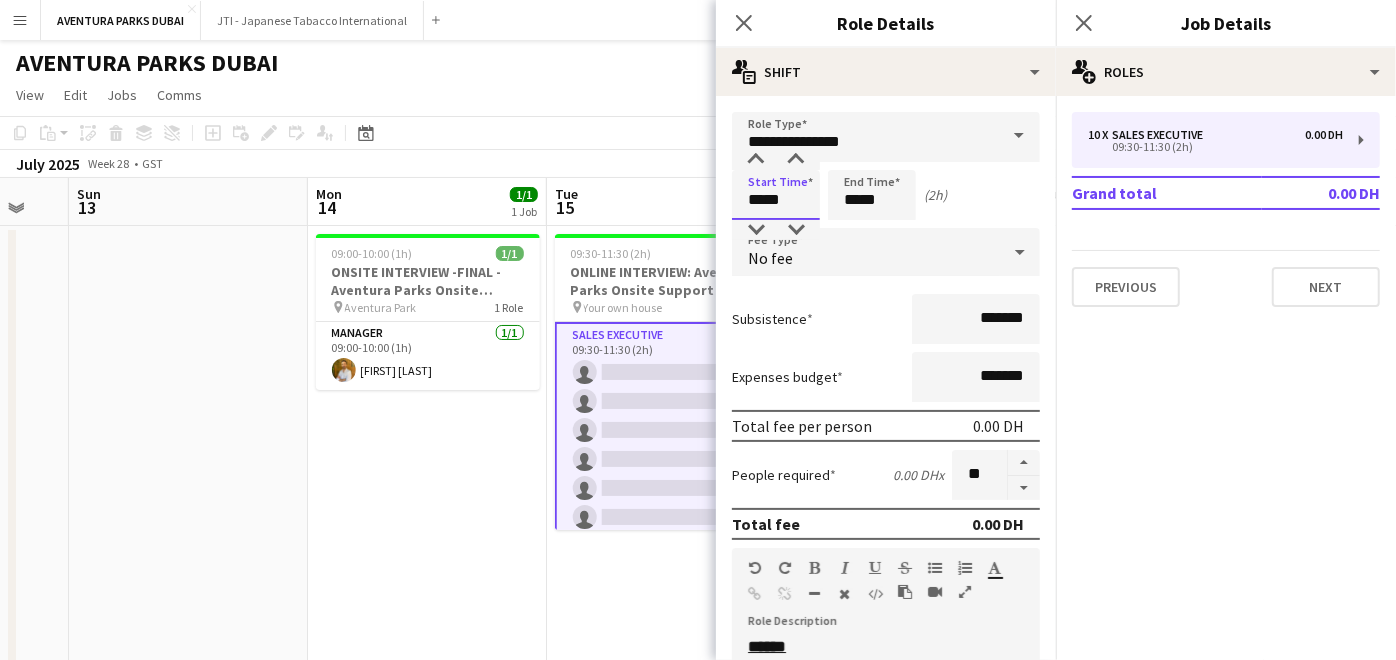 drag, startPoint x: 801, startPoint y: 196, endPoint x: 613, endPoint y: 195, distance: 188.00266 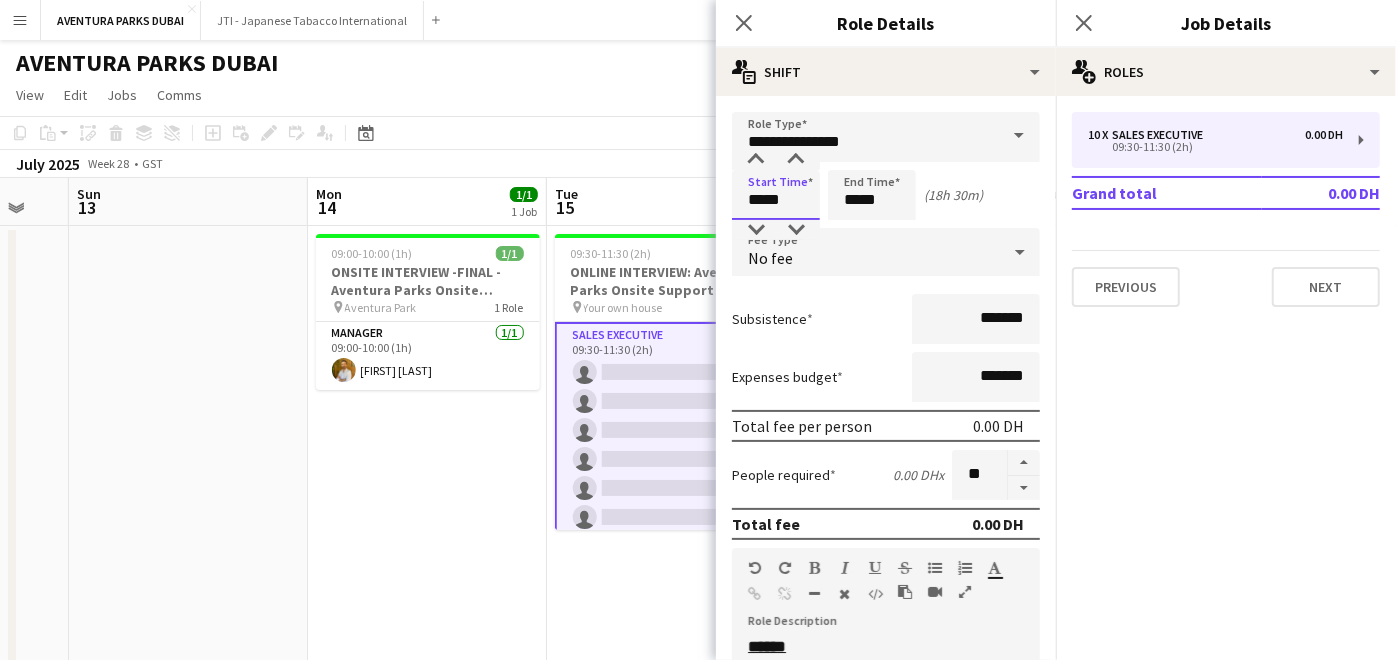 type on "*****" 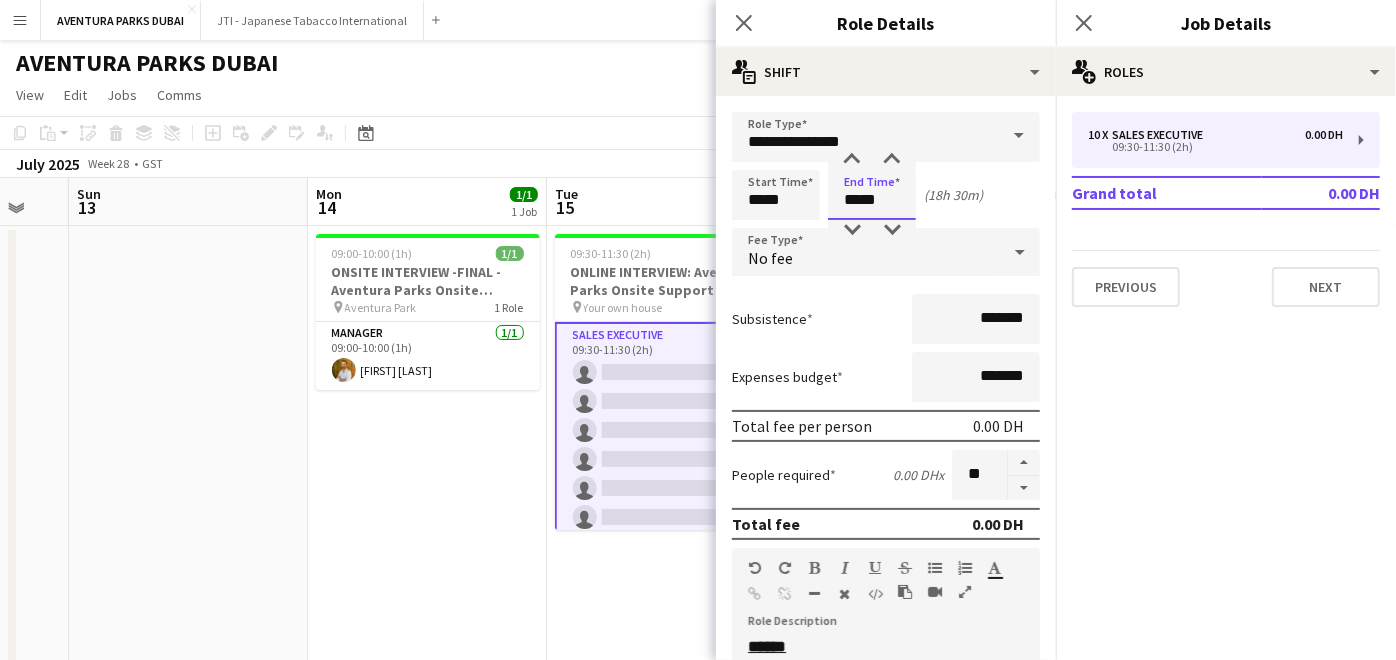 drag, startPoint x: 890, startPoint y: 197, endPoint x: 768, endPoint y: 198, distance: 122.0041 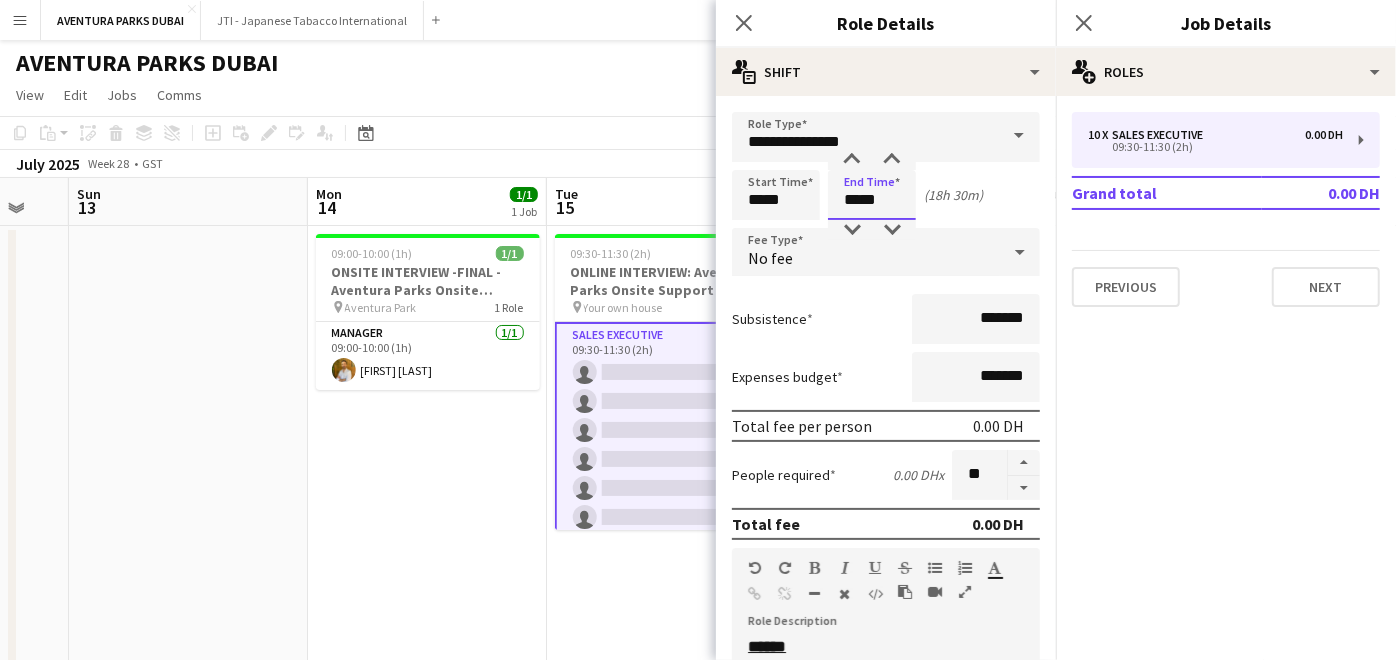 click on "Start Time  *****  End Time  *****  (18h 30m)" at bounding box center (886, 195) 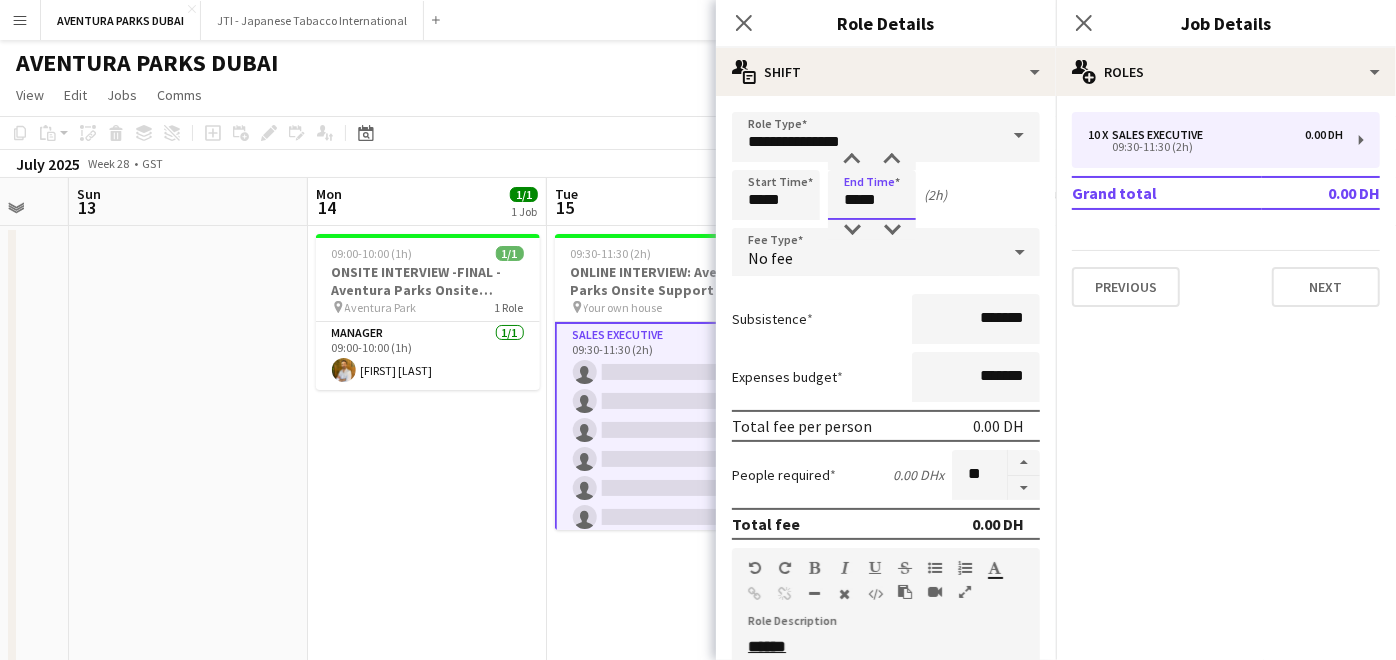 type on "*****" 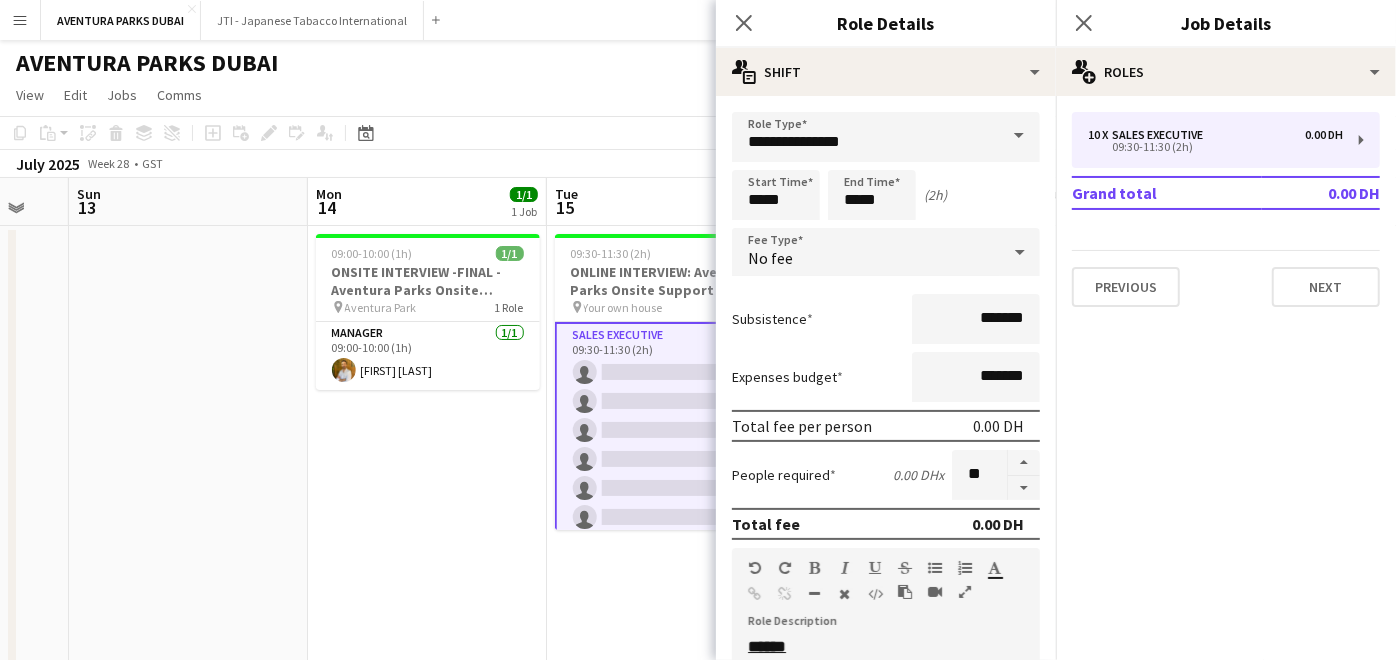 click on "09:00-10:00 (1h)    1/1   ONSITE INTERVIEW -FINAL - Aventura Parks Onsite Support
pin
Aventura Park   1 Role   Manager   1/1   09:00-10:00 (1h)
[FIRST] [LAST]" at bounding box center (427, 479) 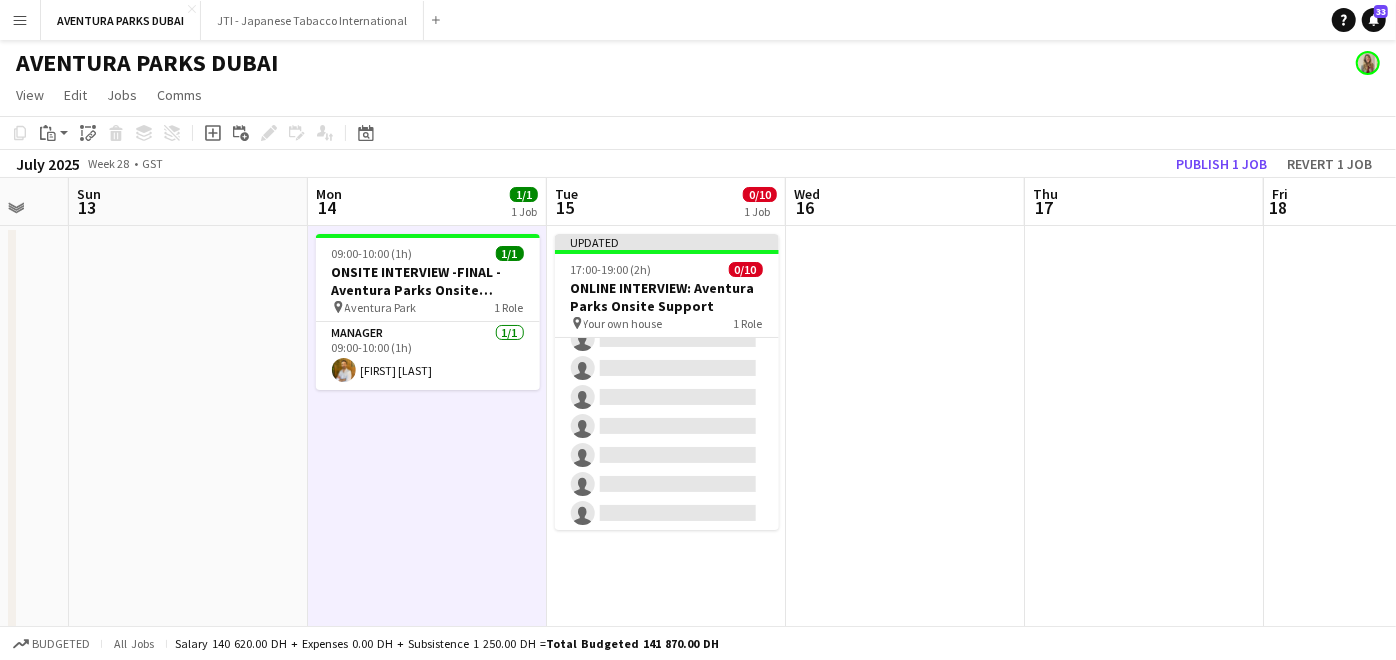 scroll, scrollTop: 136, scrollLeft: 0, axis: vertical 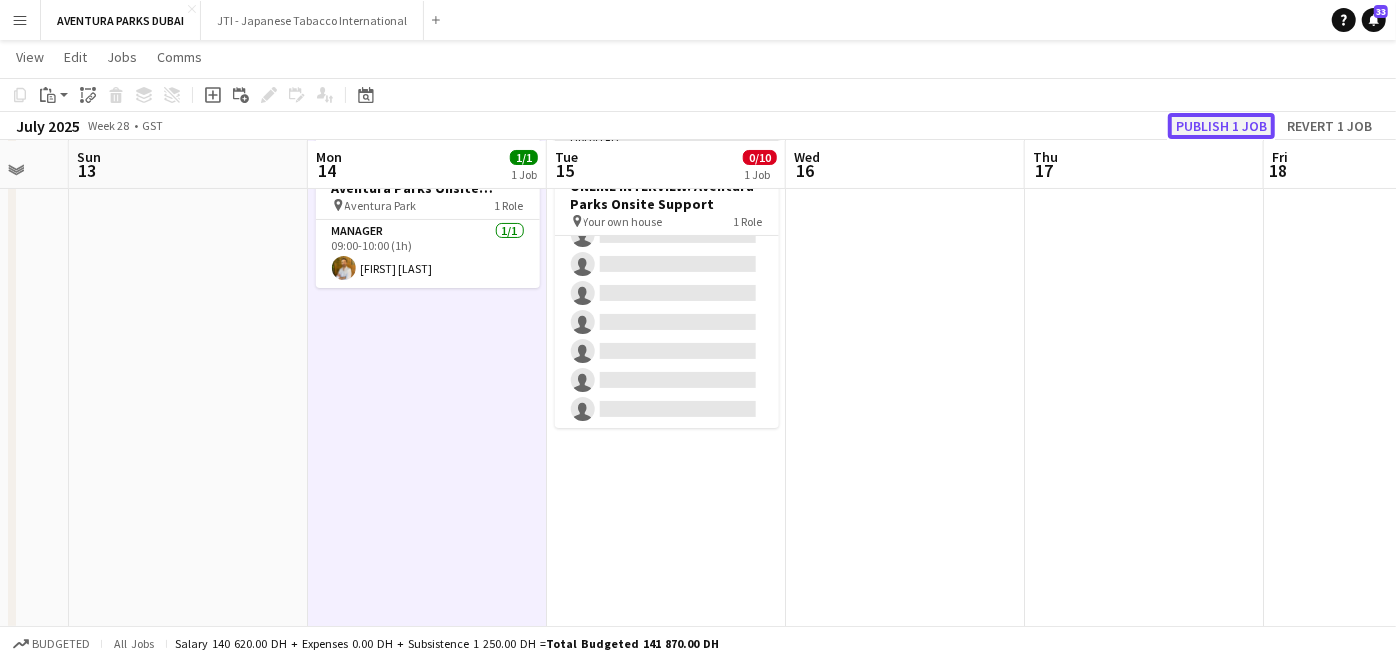 click on "Publish 1 job" 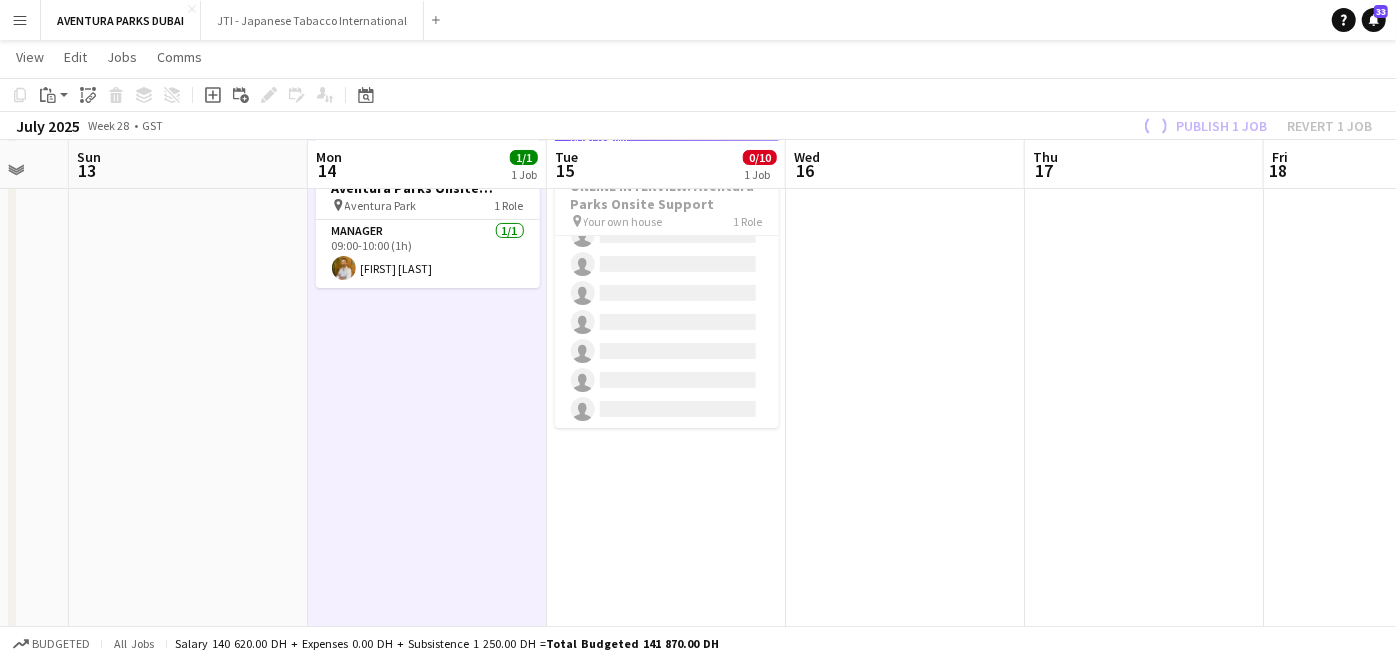 scroll, scrollTop: 0, scrollLeft: 547, axis: horizontal 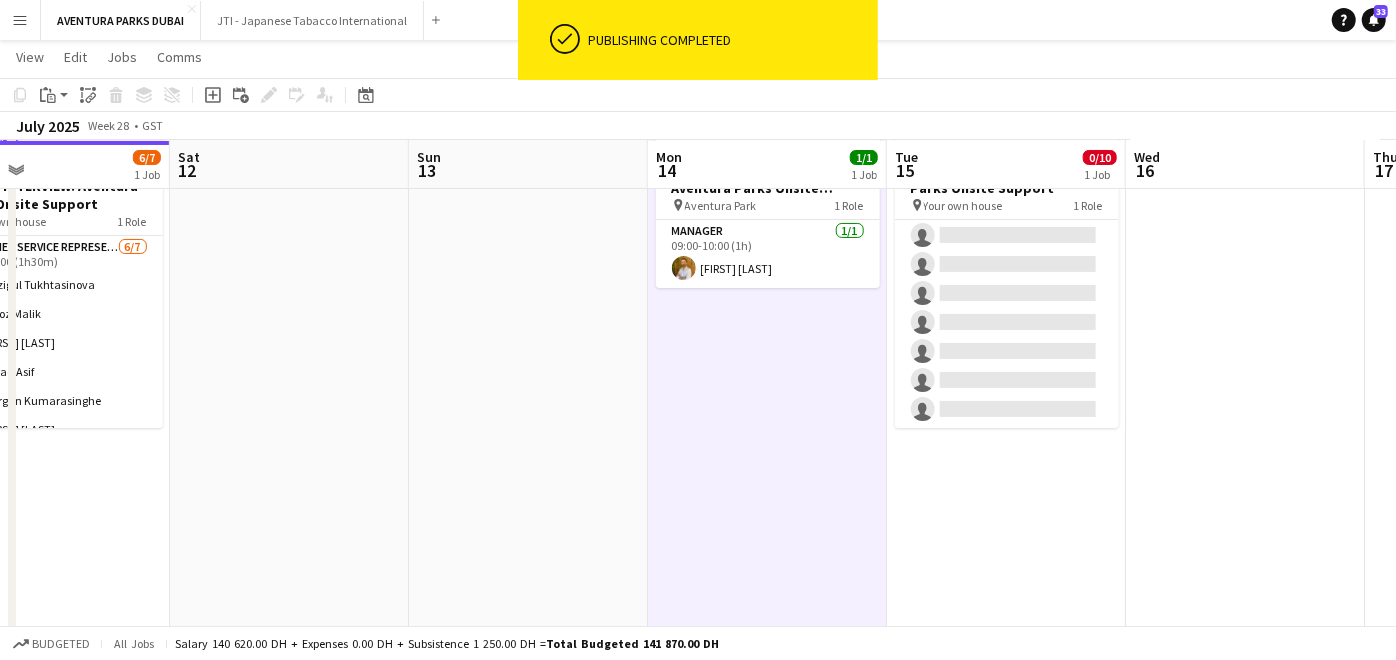 drag, startPoint x: 428, startPoint y: 338, endPoint x: 842, endPoint y: 358, distance: 414.48282 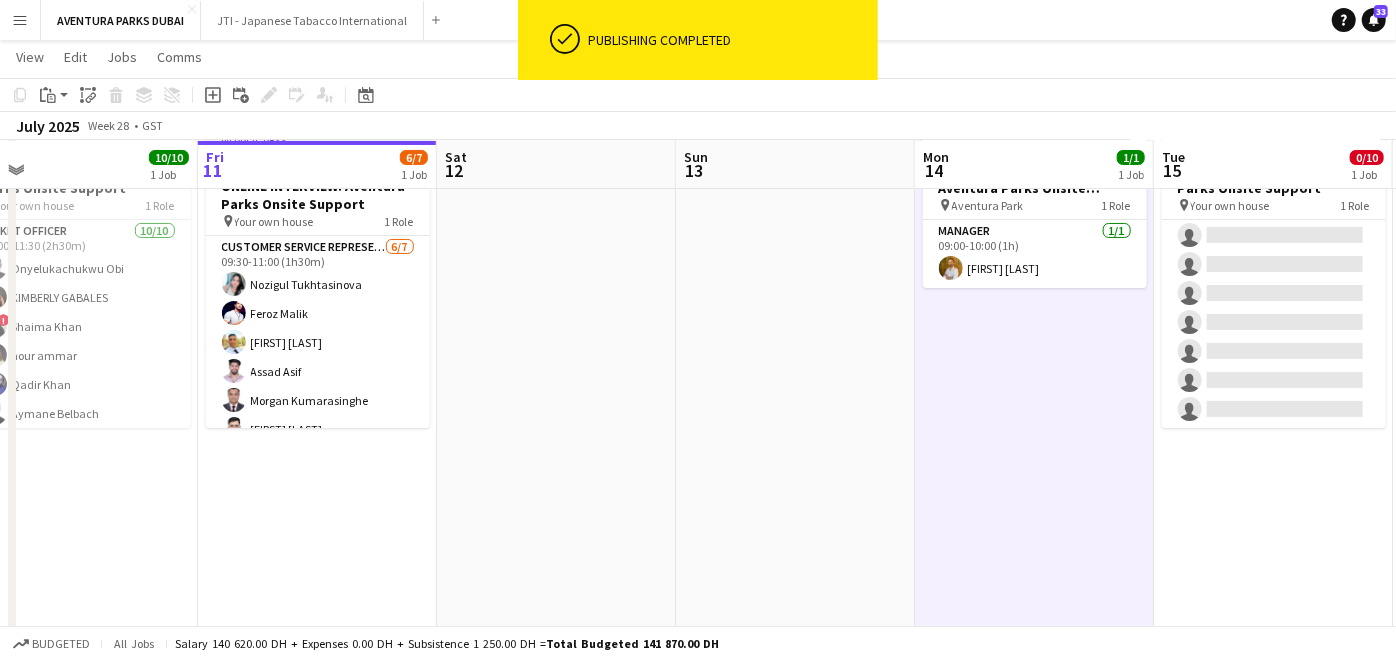 drag, startPoint x: 703, startPoint y: 366, endPoint x: 861, endPoint y: 393, distance: 160.29036 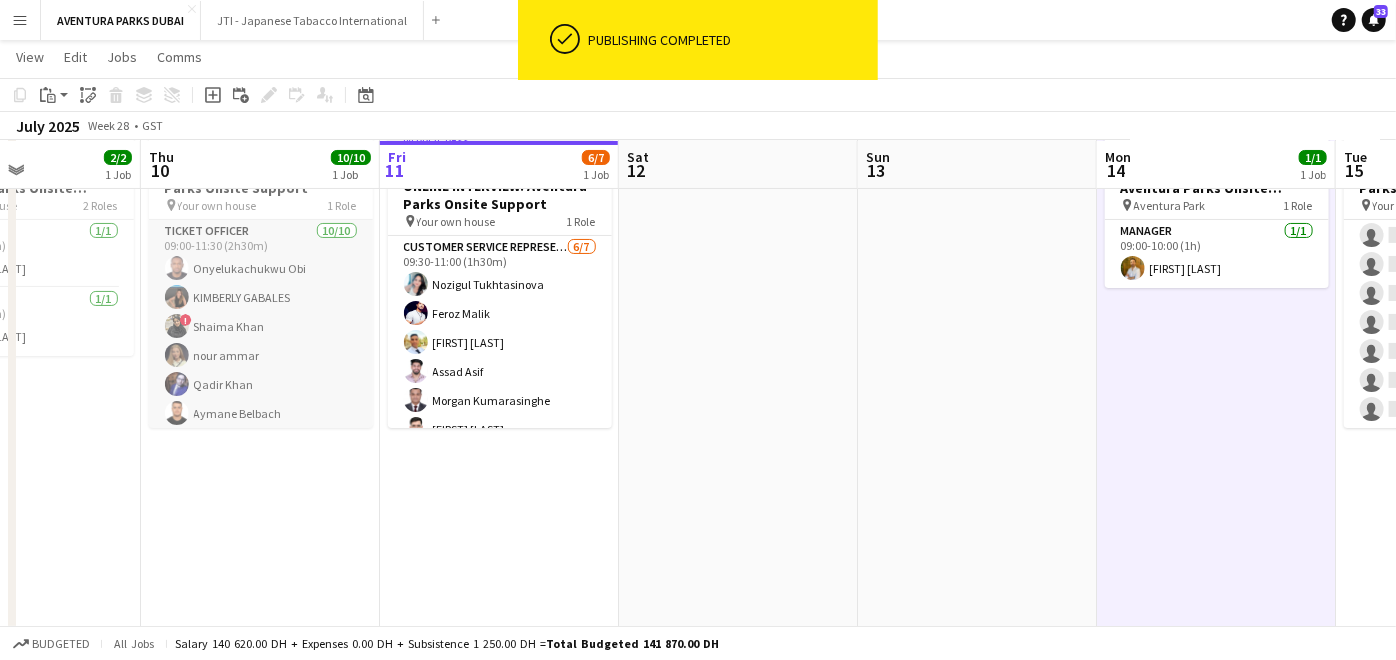 click on "Mon   7   1/1   1 Job   Tue   8   1/1   1 Job   Wed   9   2/2   1 Job   Thu   10   10/10   1 Job   Fri   11   6/7   1 Job   Sat   12   Sun   13   Mon   14   1/1   1 Job   Tue   15   0/10   1 Job   Wed   16   Thu   17      18:00-19:00 (1h)    1/1   ONLINE INTERVIEW - Aventura Parks Onsite Support
pin
Aventura Parks   1 Role   Manager   1/1   18:00-19:00 (1h)
[FIRST] [LAST]     18:00-19:00 (1h)    1/1   ONLINE INTERVIEW - Aventura Parks Onsite Support
pin
Your own house   1 Role   Manager   1/1   18:00-19:00 (1h)
[FIRST] [LAST]     12:00-19:00 (7h)    2/2   ONLINE INTERVIEW 2 - Aventura Parks Onsite Support
pin
Your own house   2 Roles   Manager   1/1   12:00-13:00 (1h)
[FIRST] [LAST]  Manager   1/1   18:00-19:00 (1h)
[FIRST] [LAST]     09:00-11:30 (2h30m)    10/10   ONLINE INTERVIEW: Aventura Parks Onsite Support
pin
Your own house    1 Role   10/10" at bounding box center (698, 469) 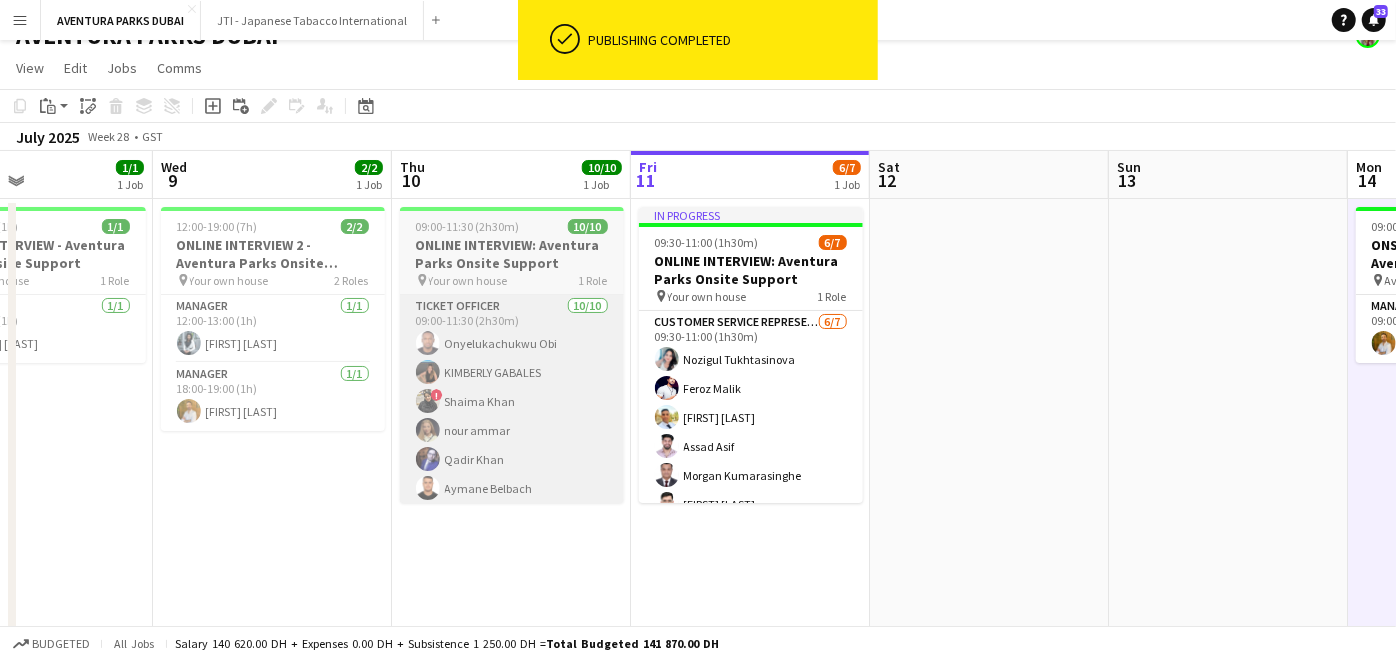 scroll, scrollTop: 0, scrollLeft: 0, axis: both 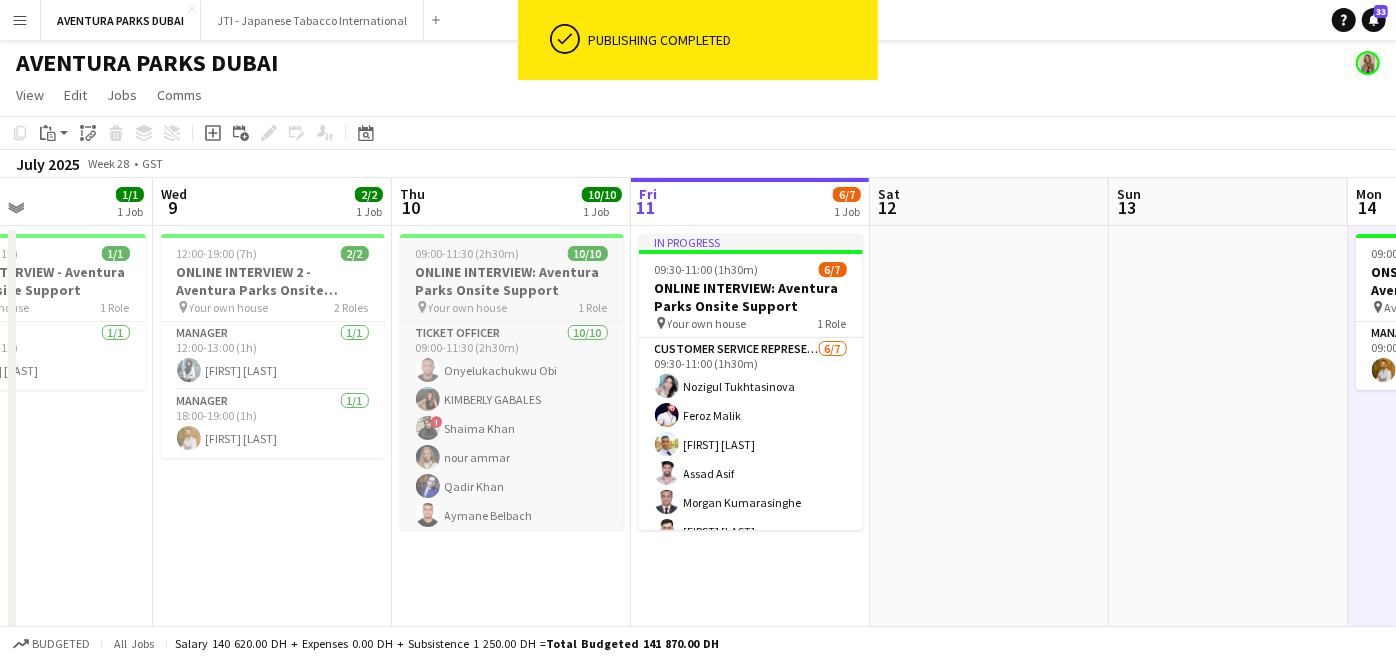 click on "ONLINE INTERVIEW: Aventura Parks Onsite Support" at bounding box center (512, 281) 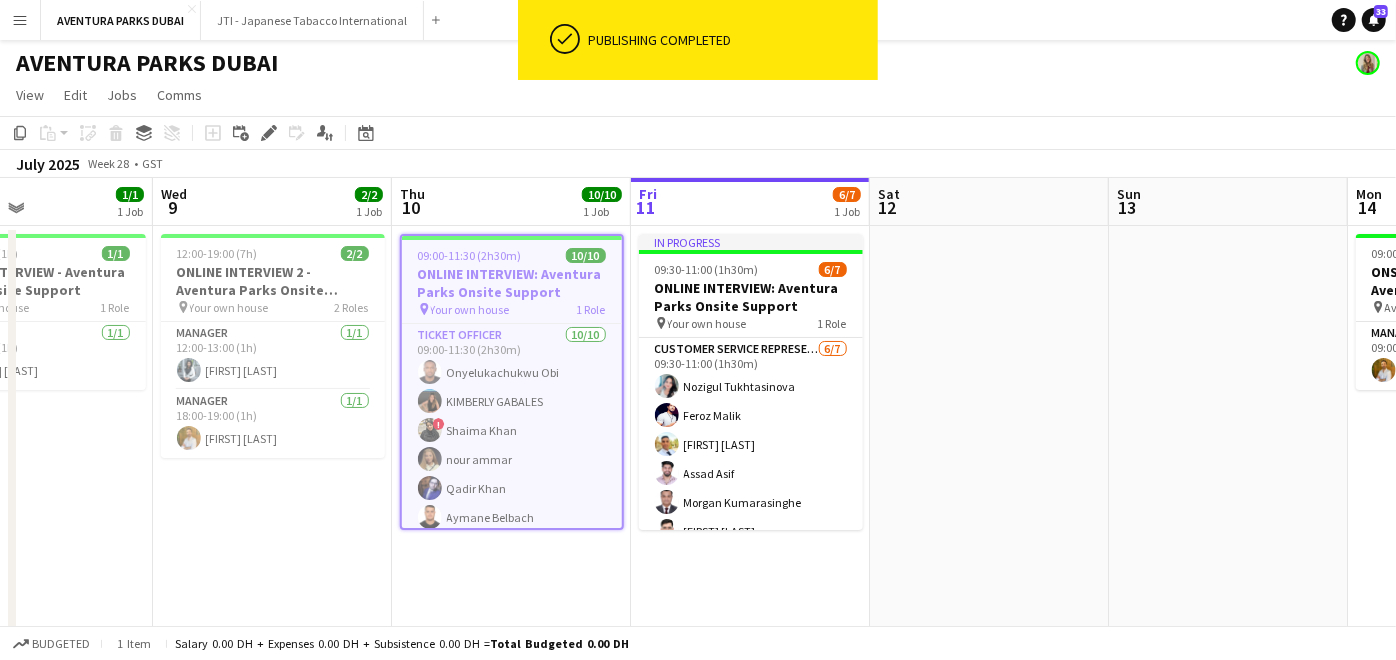 scroll, scrollTop: 0, scrollLeft: 565, axis: horizontal 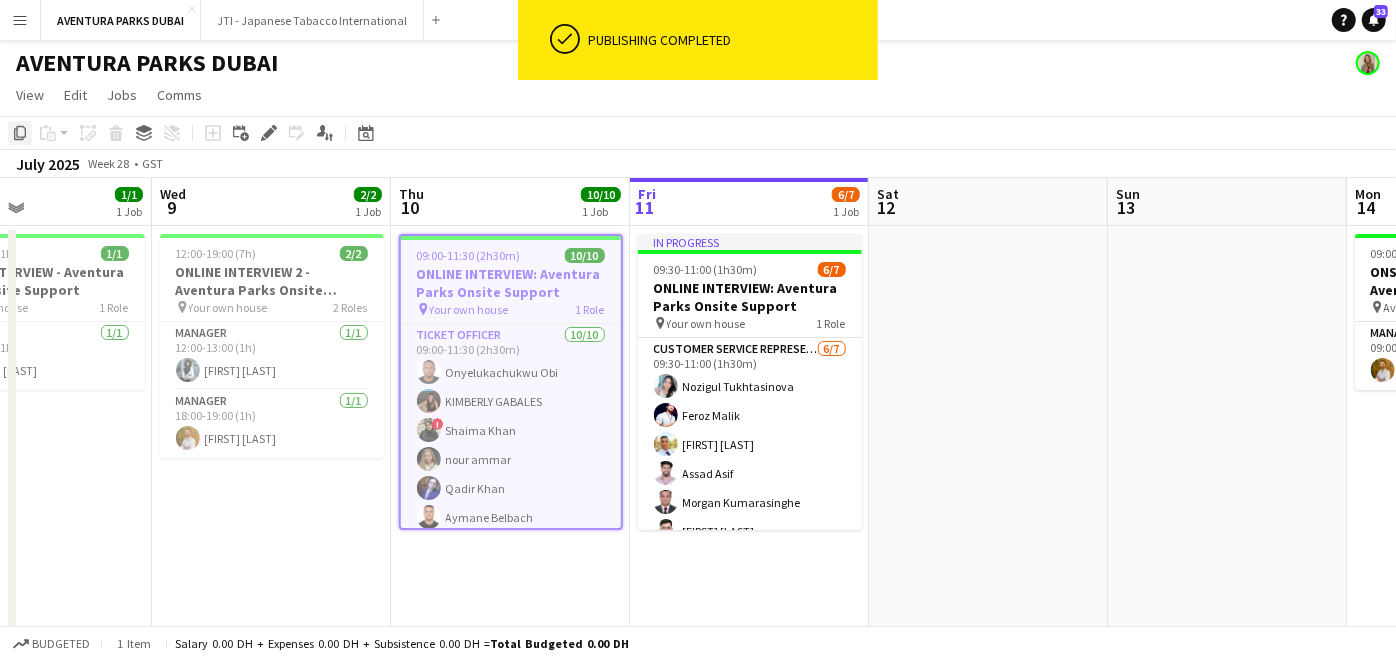 click on "Copy" 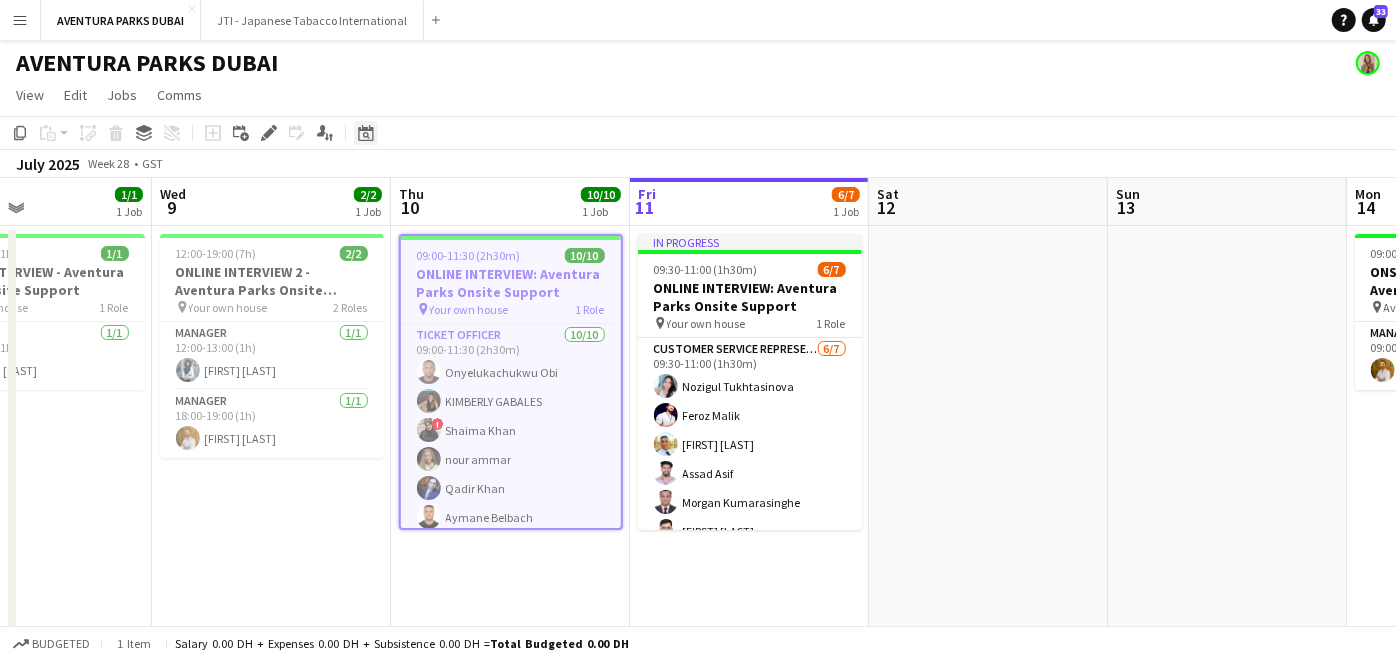 click on "Date picker" 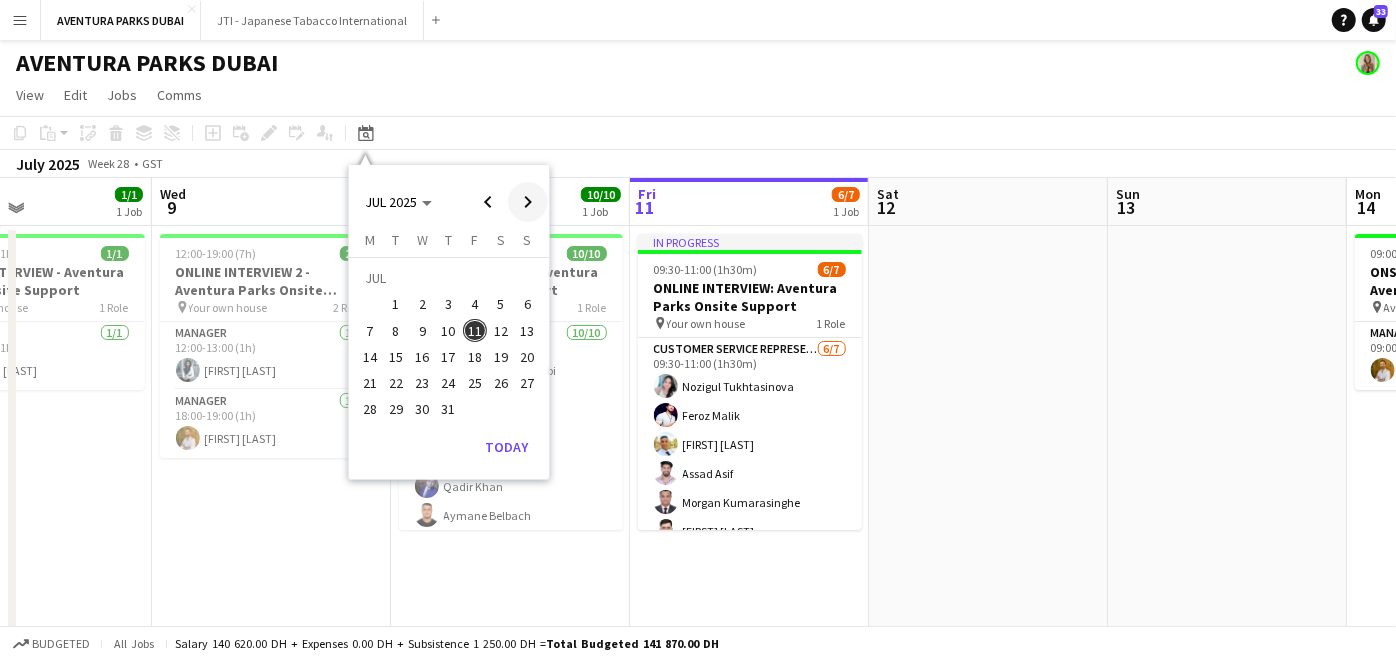 click at bounding box center (528, 202) 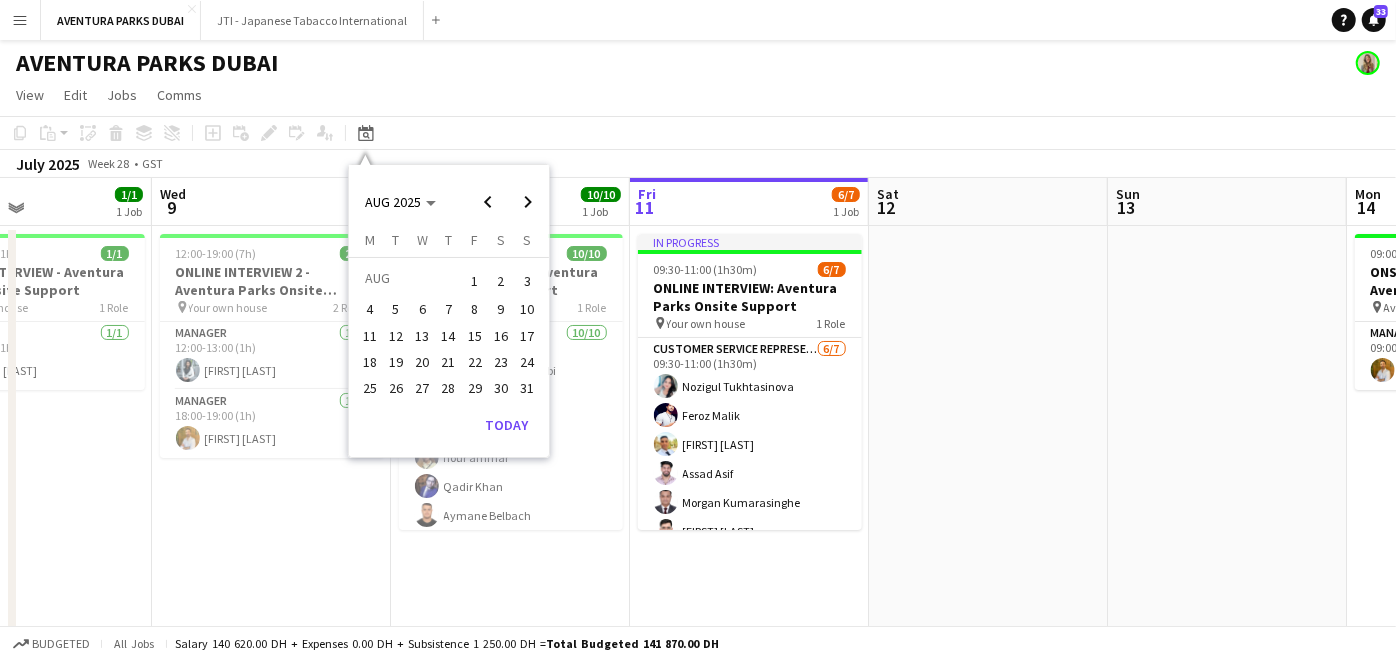 click on "5" at bounding box center [396, 310] 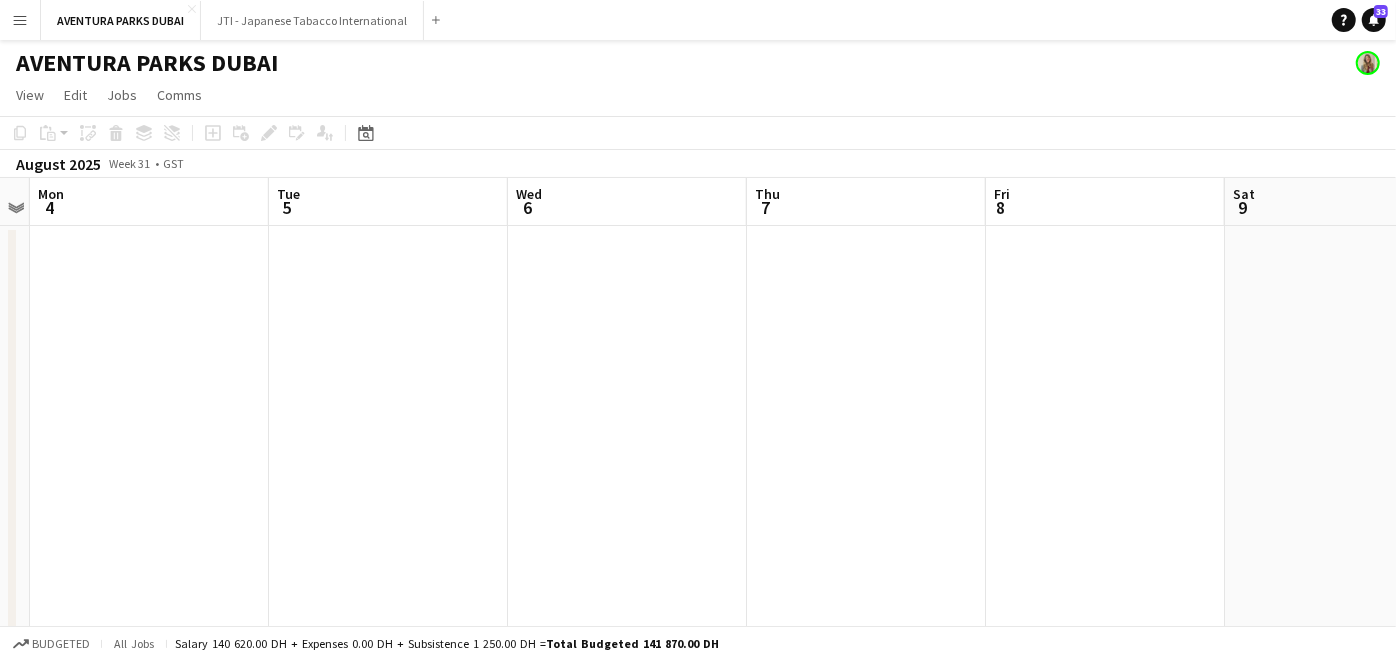 click at bounding box center (388, 479) 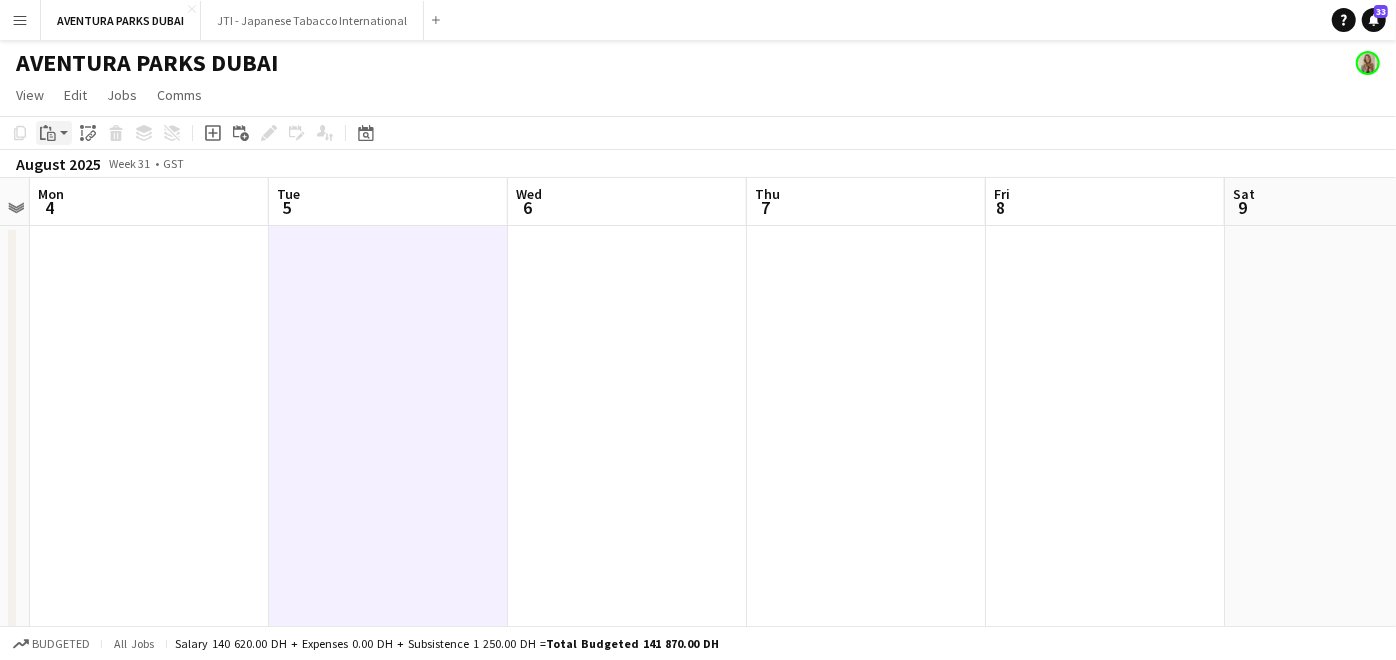 click on "Paste" 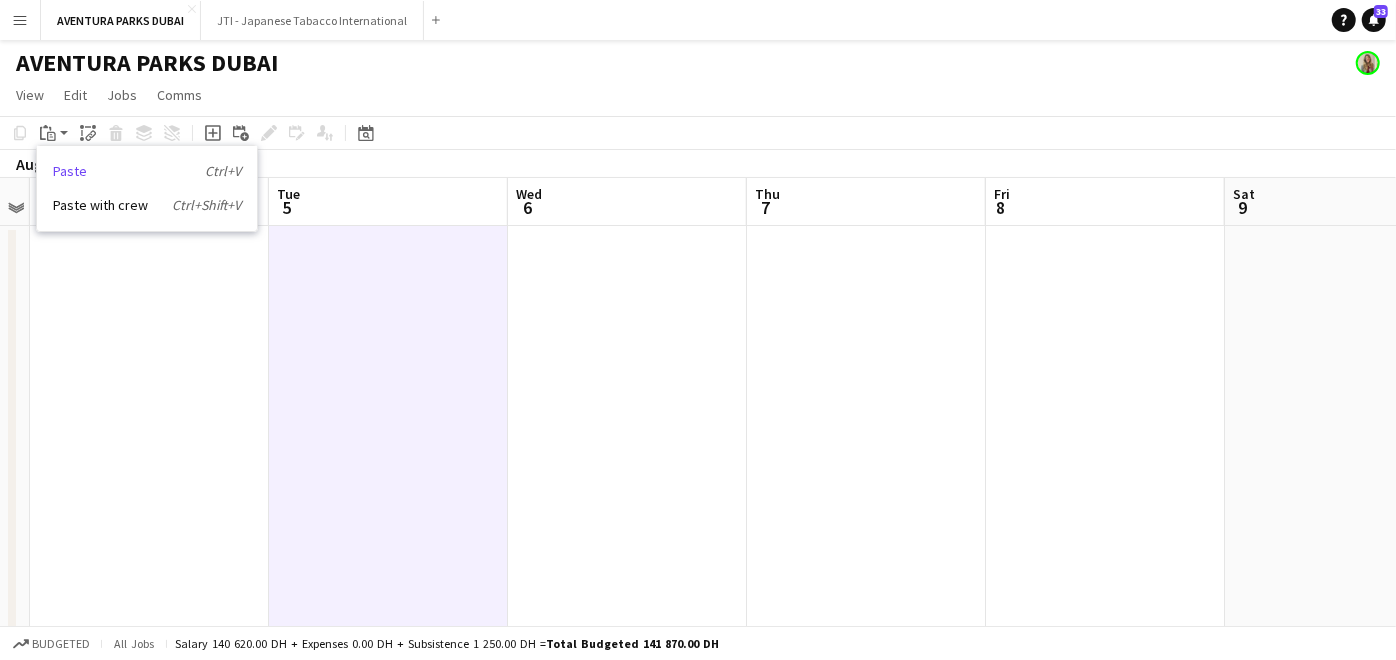 click on "Paste   Ctrl+V" at bounding box center [147, 171] 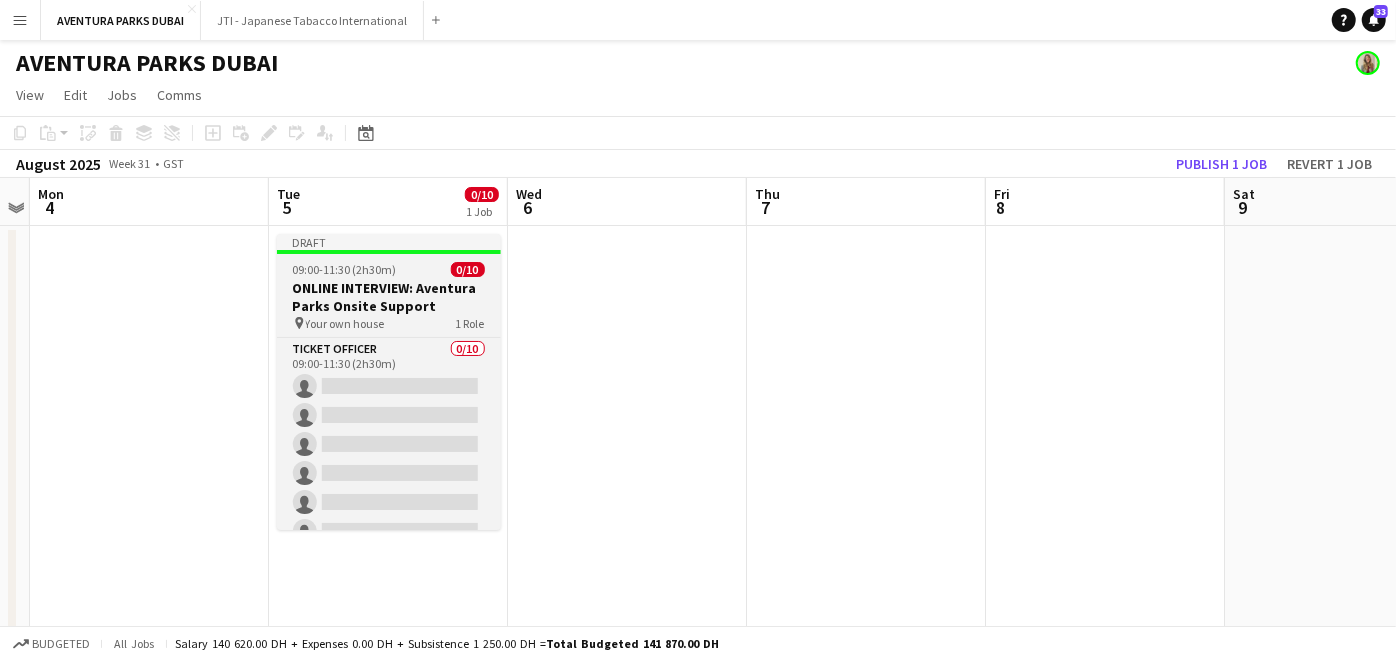 click on "ONLINE INTERVIEW: Aventura Parks Onsite Support" at bounding box center [389, 297] 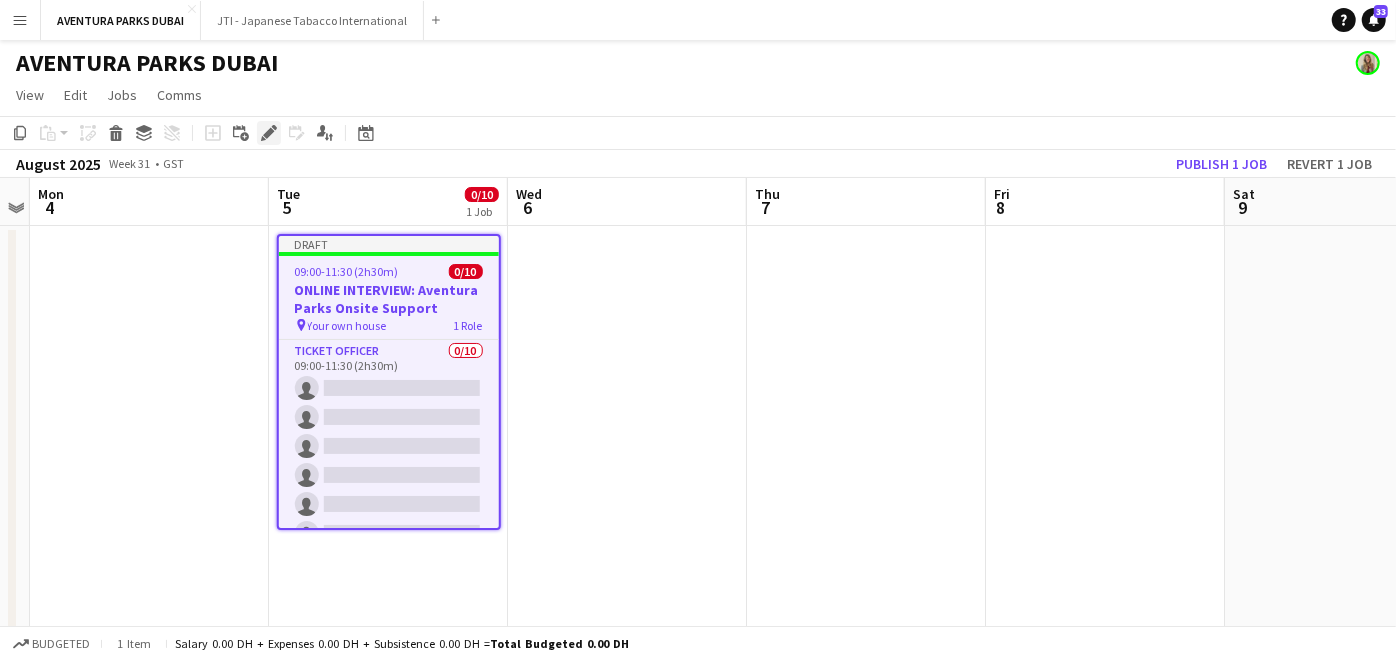 click 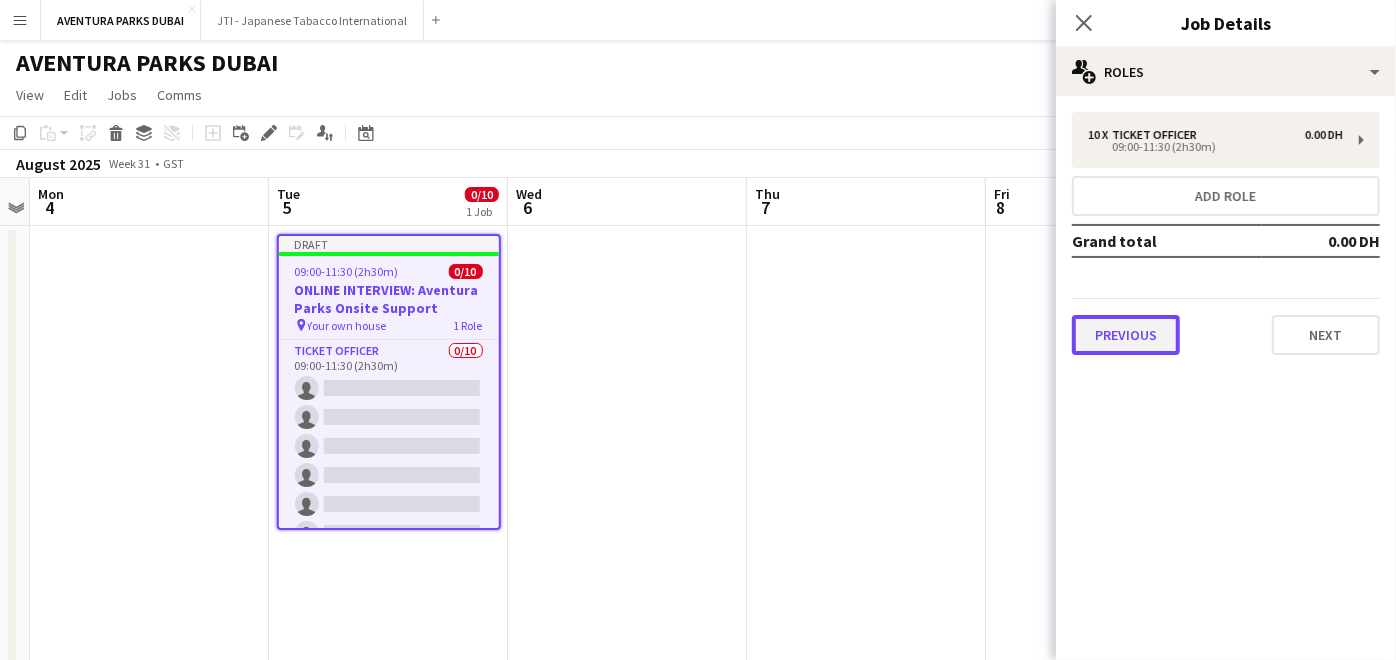 click on "Previous" at bounding box center [1126, 335] 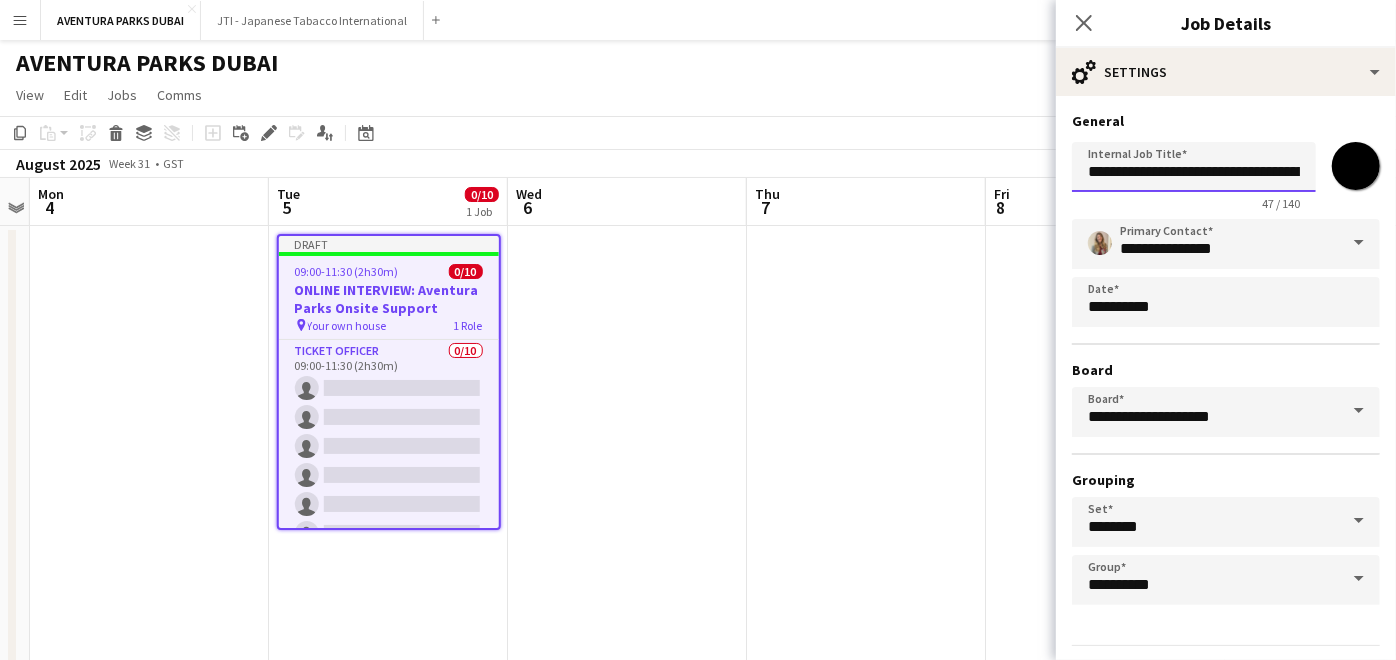 click on "**********" at bounding box center [1194, 167] 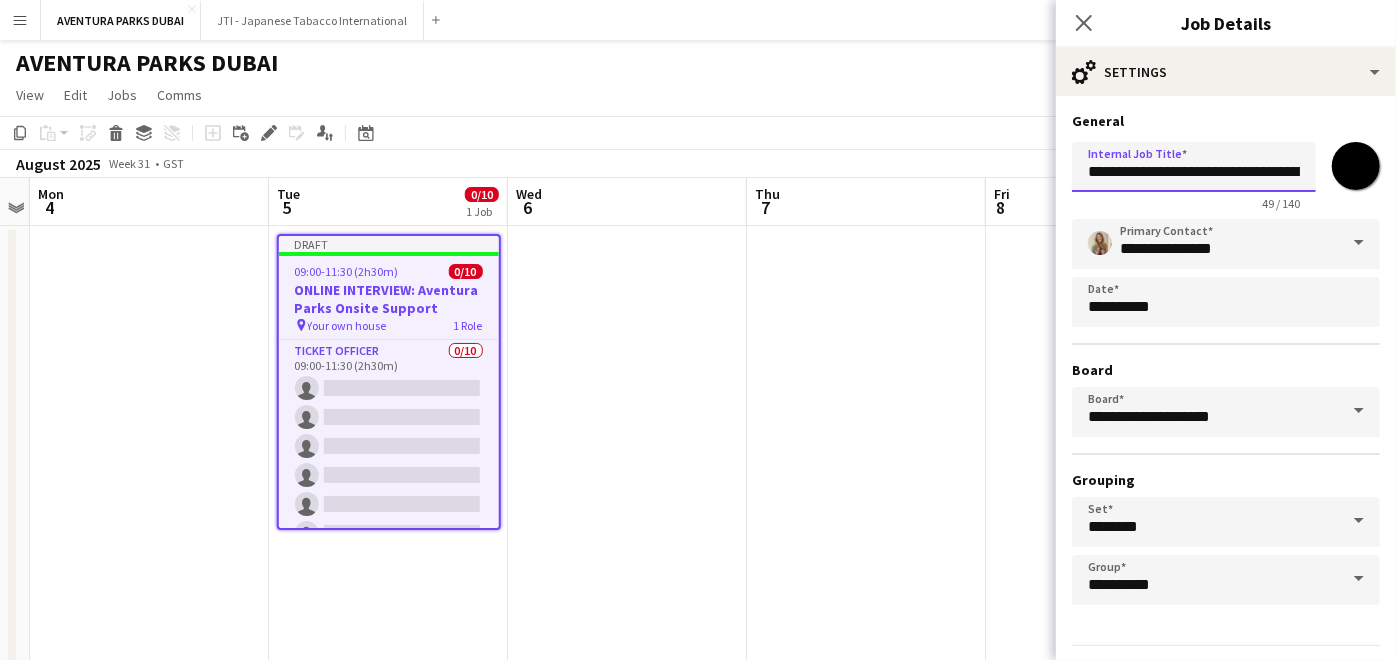type on "**********" 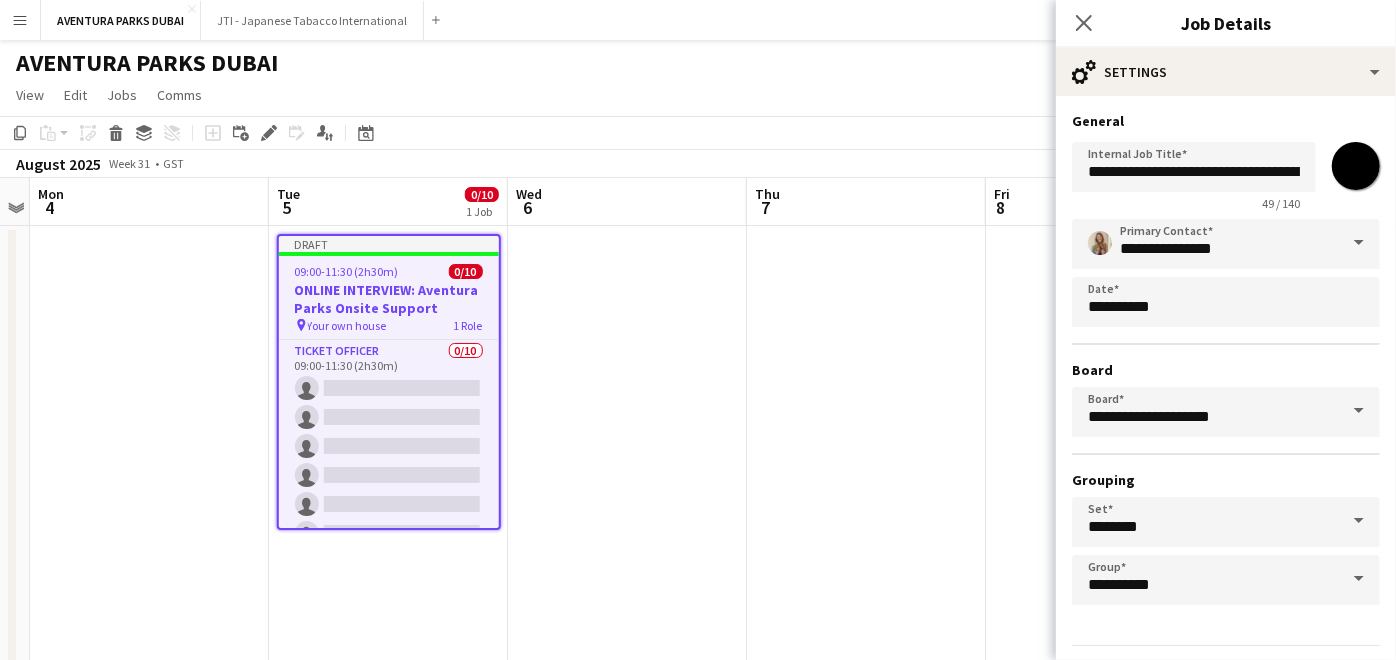 drag, startPoint x: 956, startPoint y: 334, endPoint x: 942, endPoint y: 344, distance: 17.20465 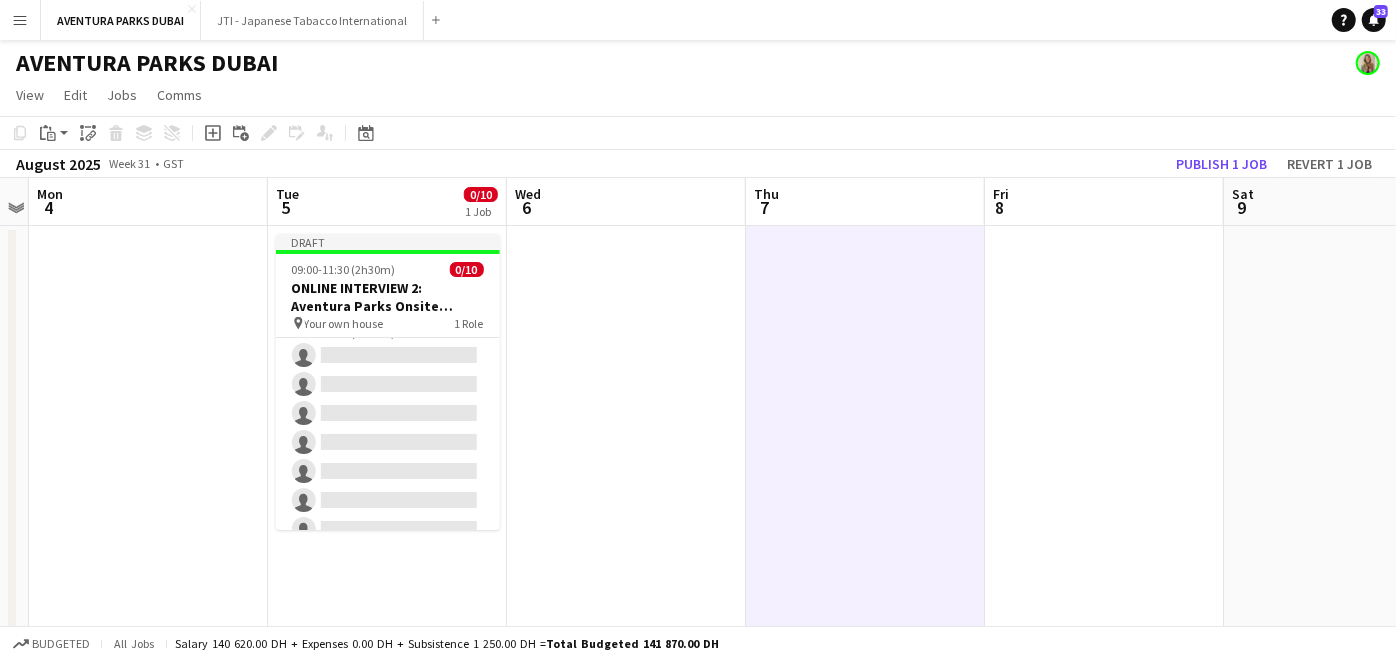 scroll, scrollTop: 0, scrollLeft: 0, axis: both 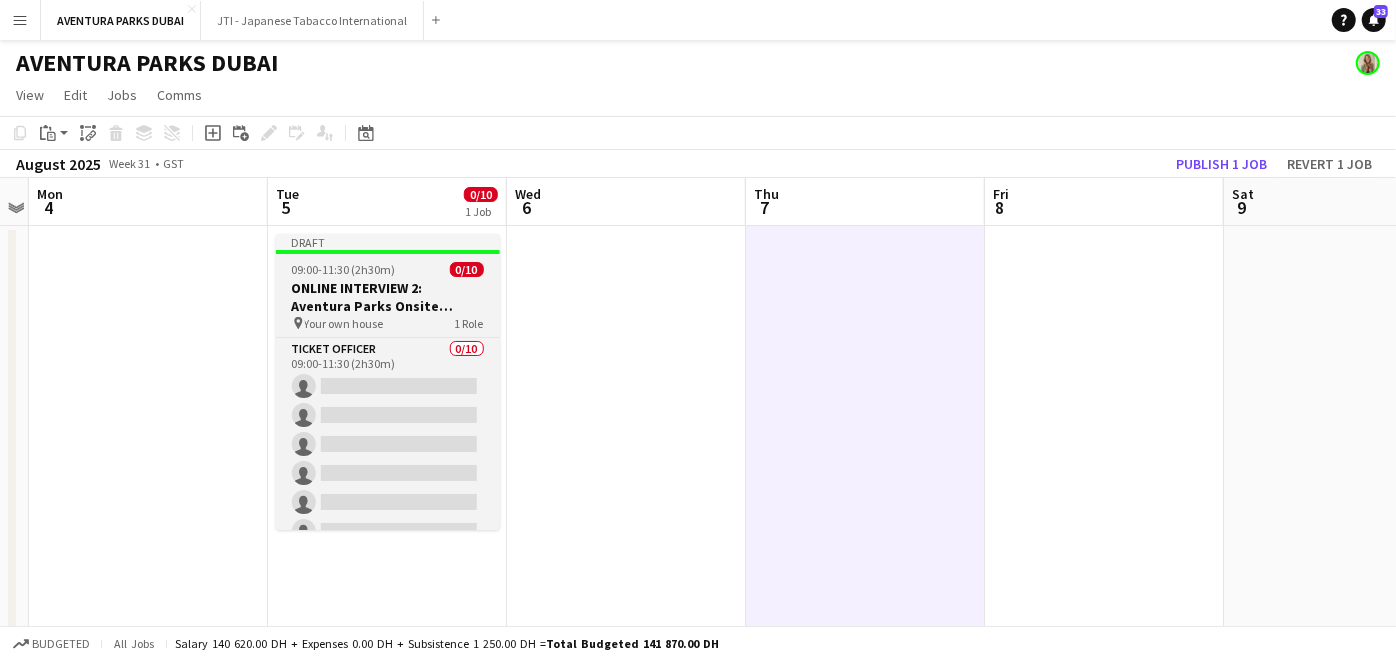 click on "ONLINE INTERVIEW 2: Aventura Parks Onsite Support" at bounding box center (388, 297) 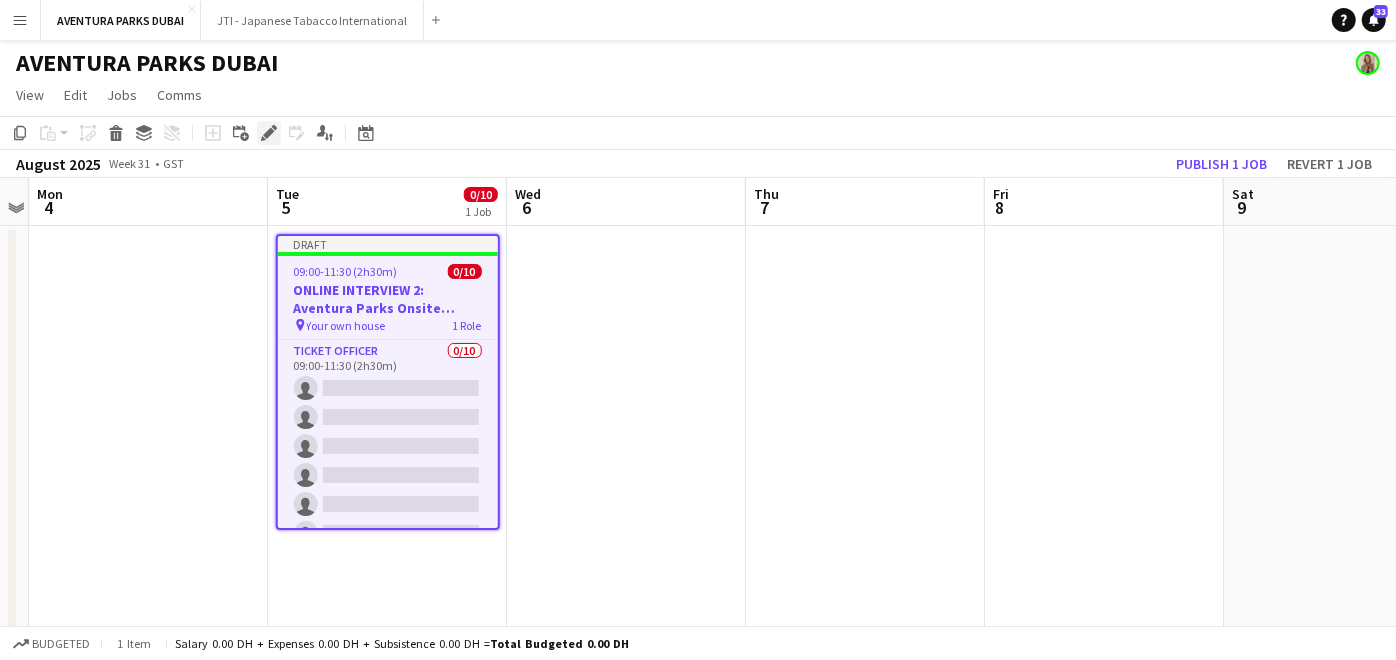 click on "Edit" 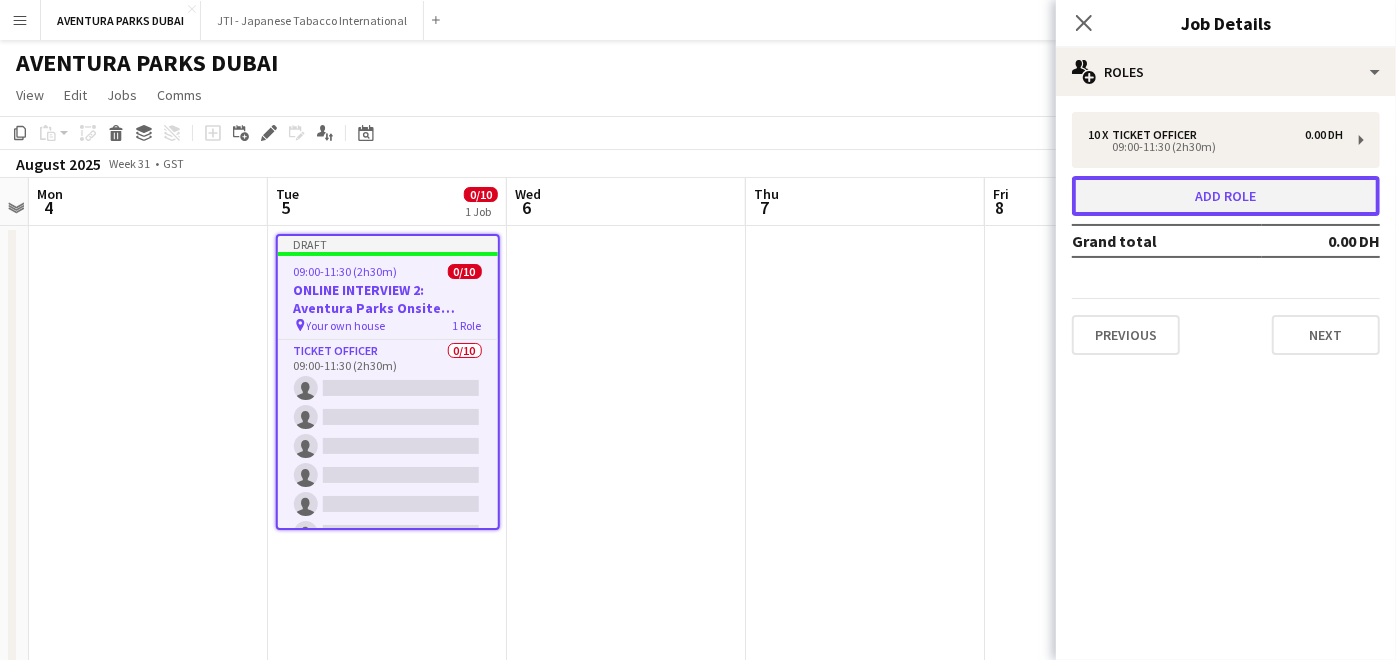 click on "Add role" at bounding box center [1226, 196] 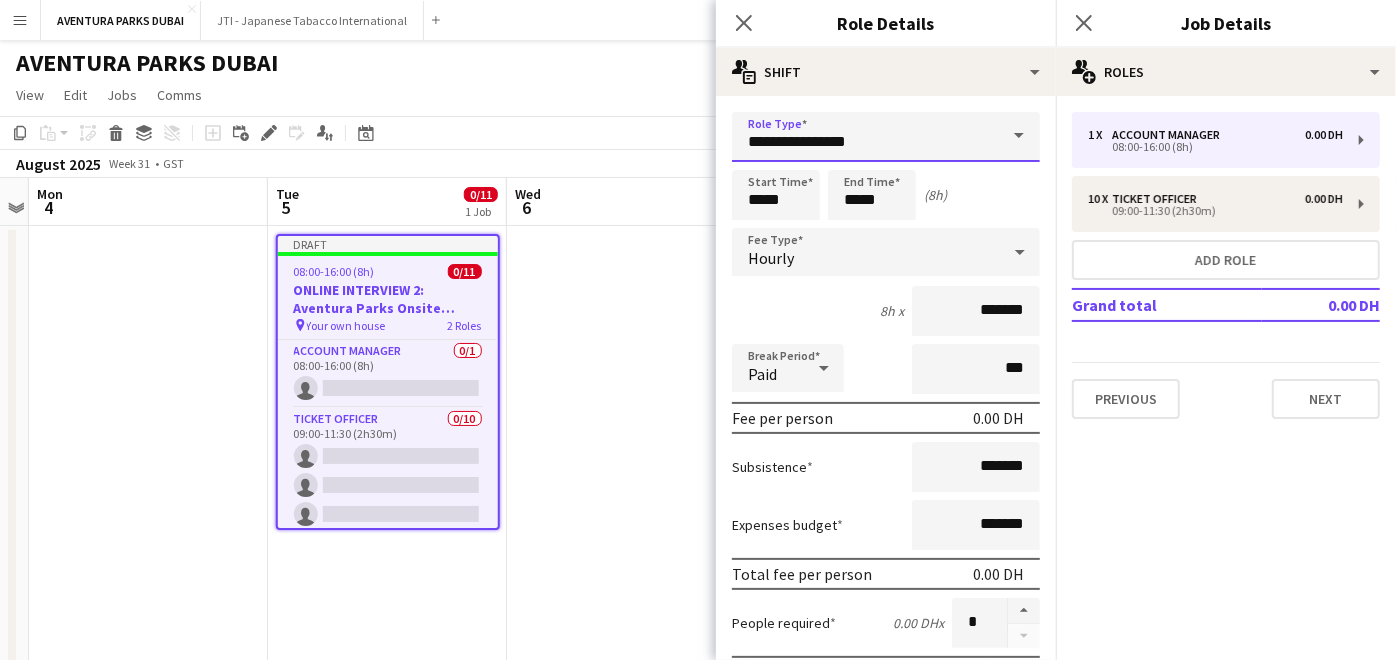 drag, startPoint x: 892, startPoint y: 145, endPoint x: 685, endPoint y: 148, distance: 207.02174 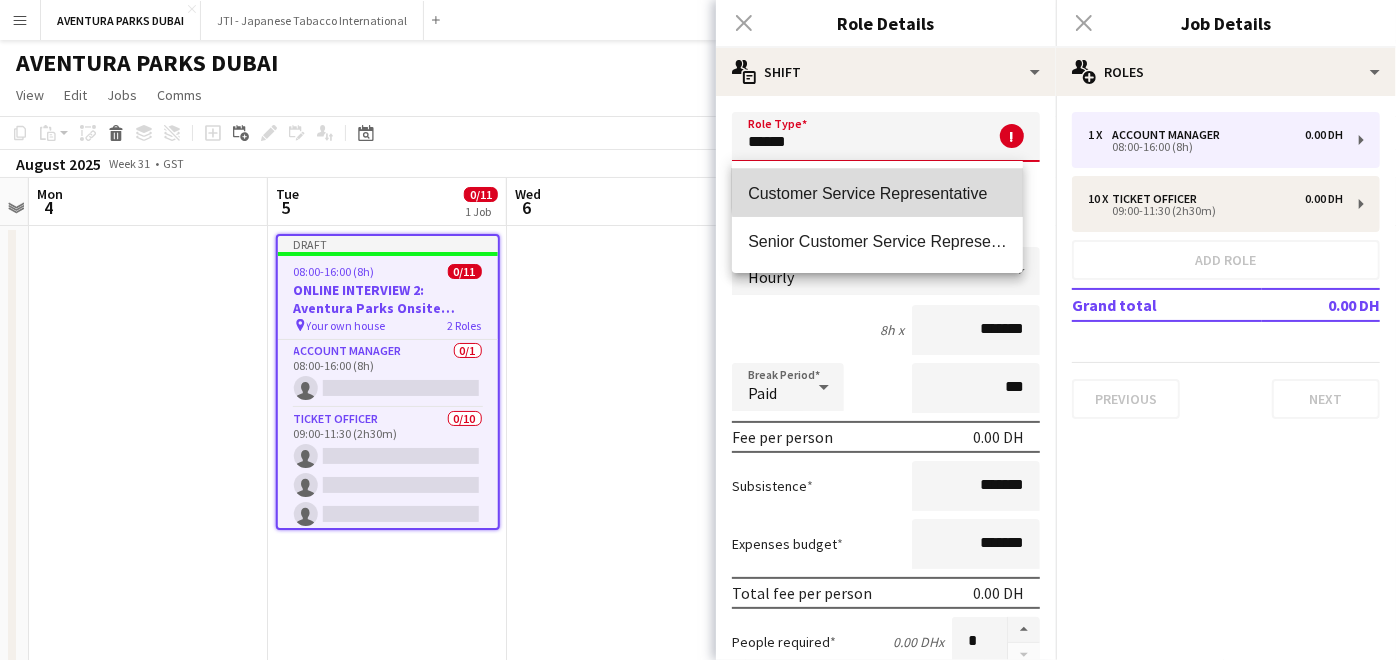 click on "Customer Service Representative" at bounding box center (877, 193) 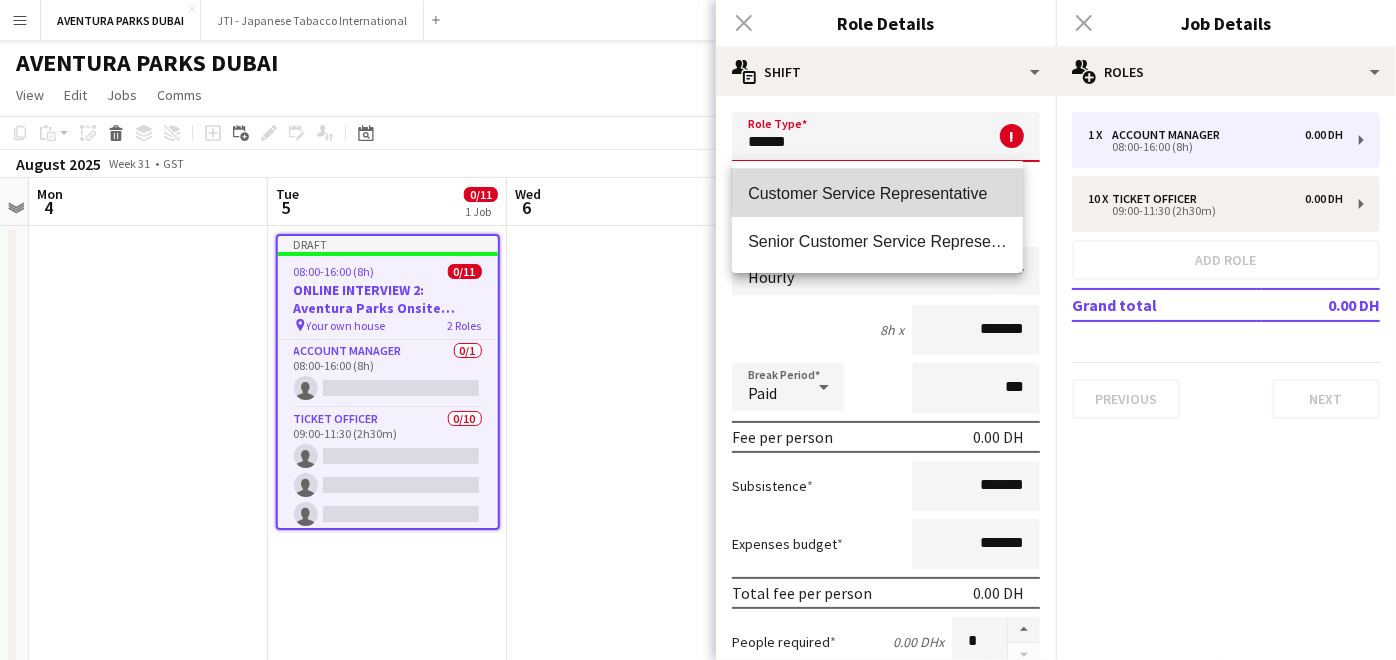 type on "**********" 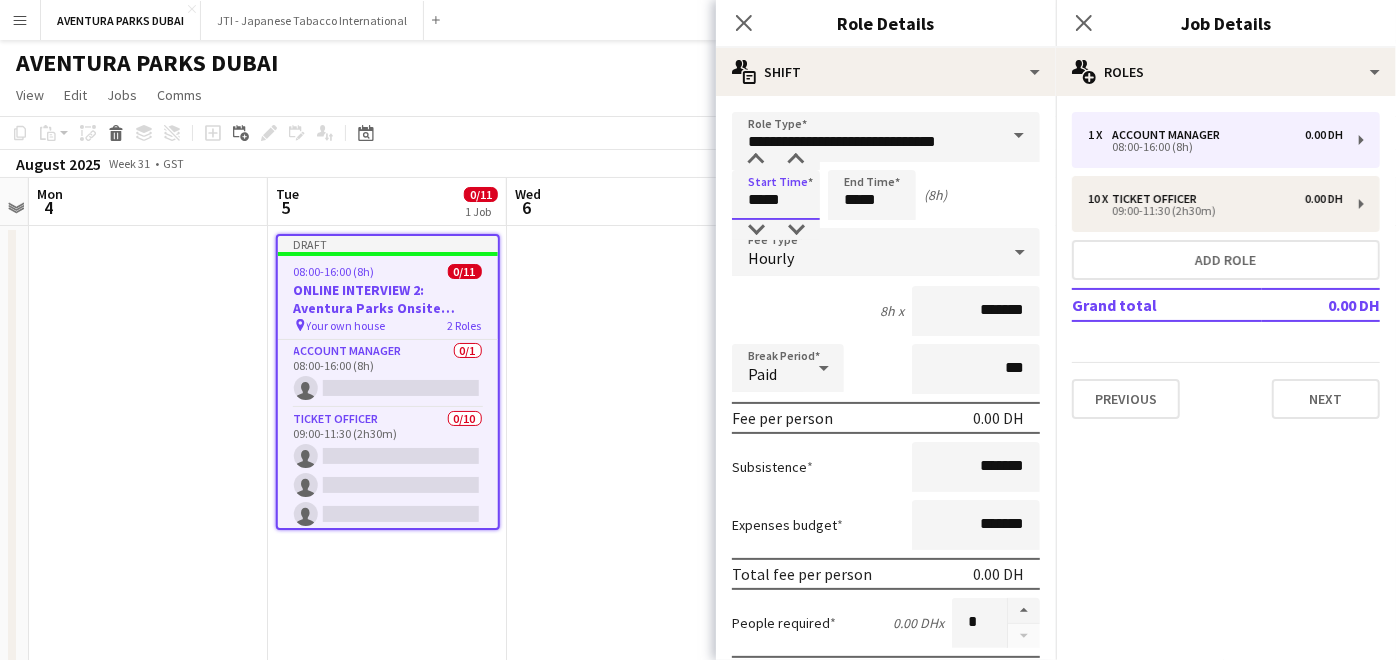 drag, startPoint x: 795, startPoint y: 197, endPoint x: 727, endPoint y: 200, distance: 68.06615 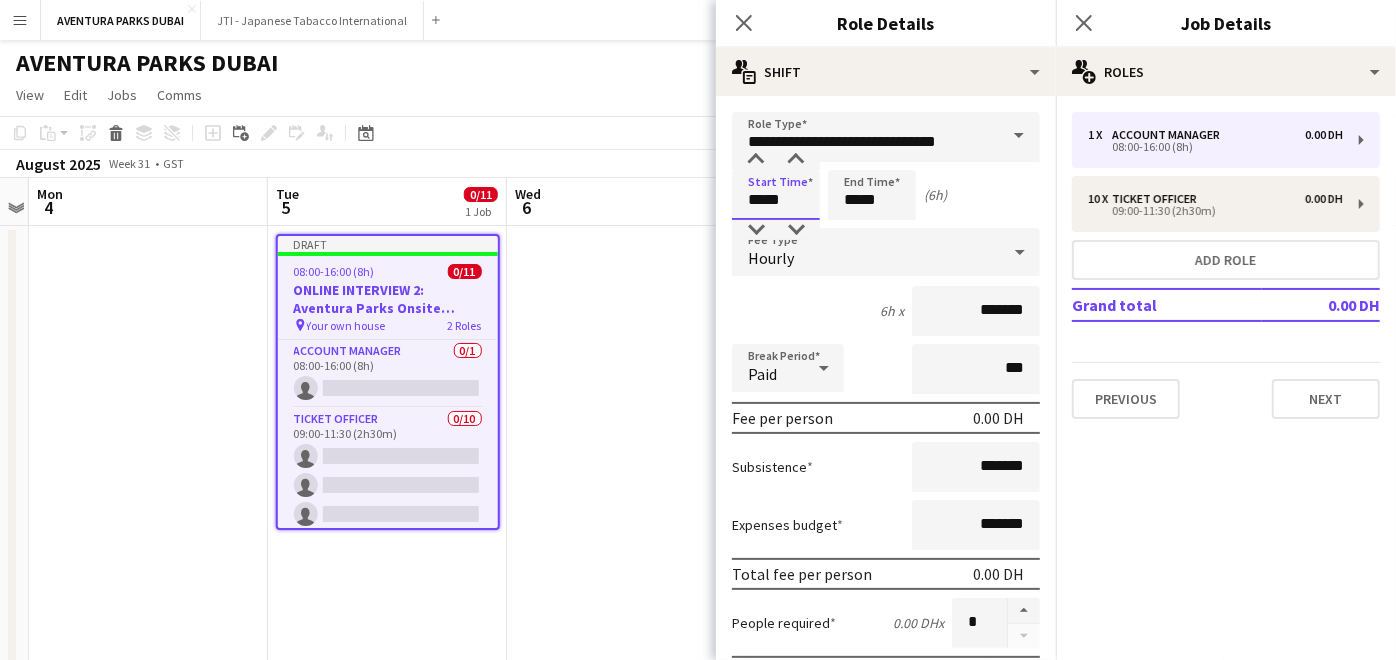 type on "*****" 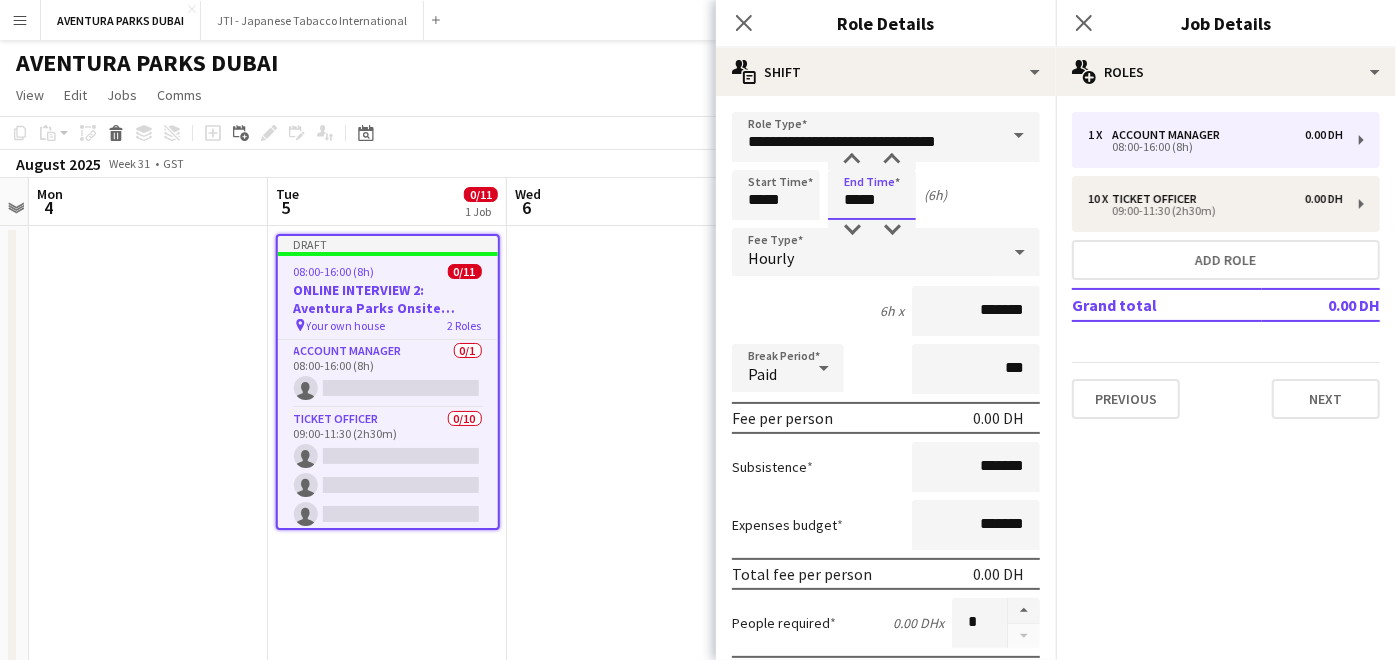 drag, startPoint x: 893, startPoint y: 188, endPoint x: 831, endPoint y: 188, distance: 62 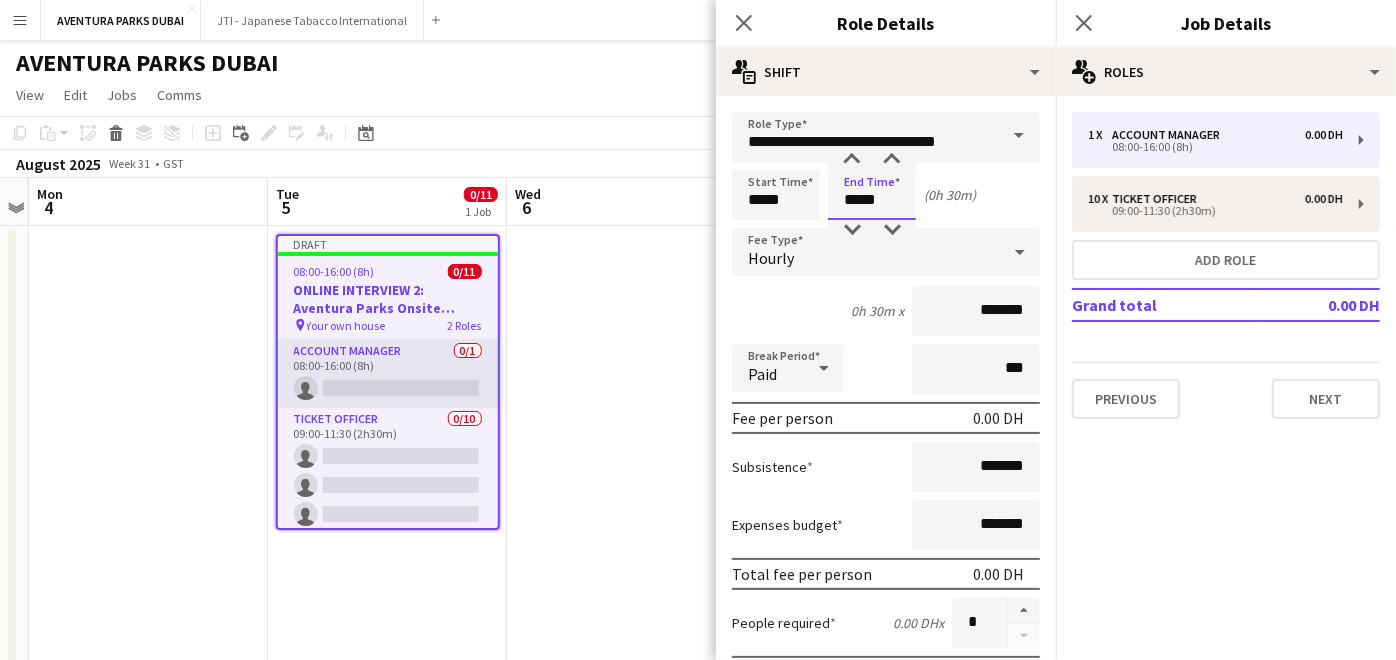 type on "*****" 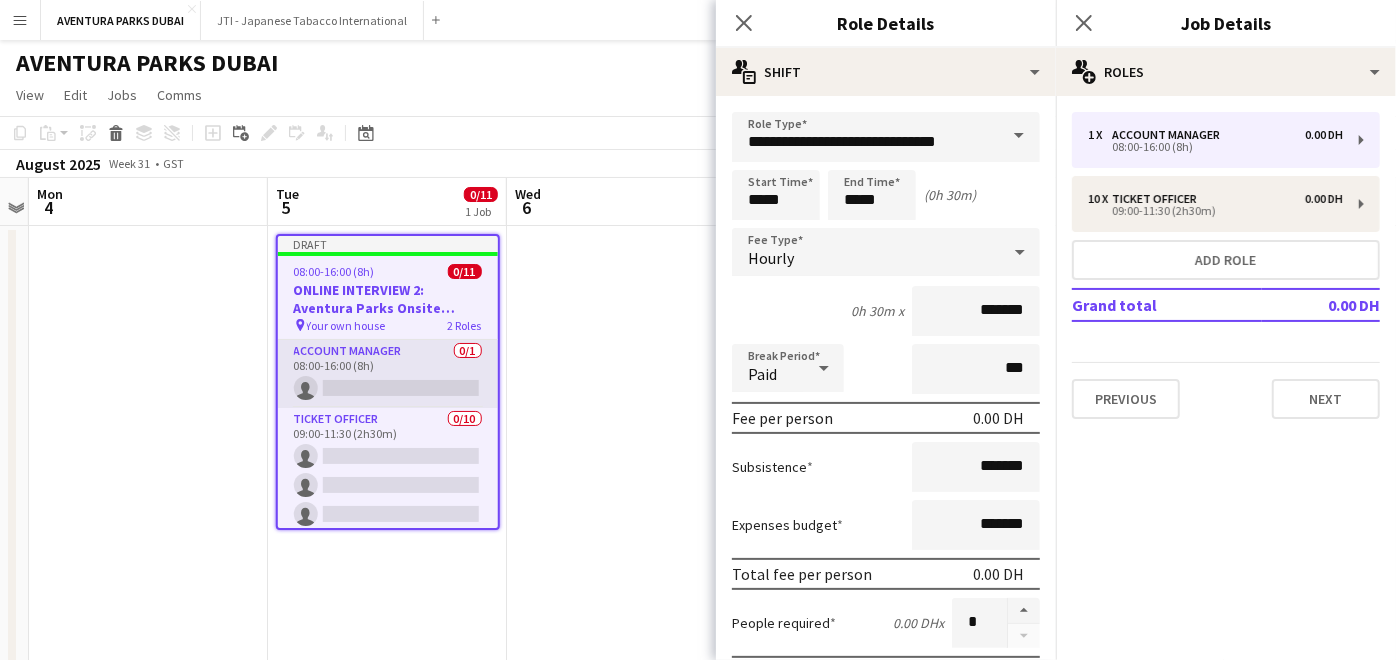 click on "Account Manager    0/1   [TIME]-[TIME] ([DURATION])
single-neutral-actions" at bounding box center [388, 374] 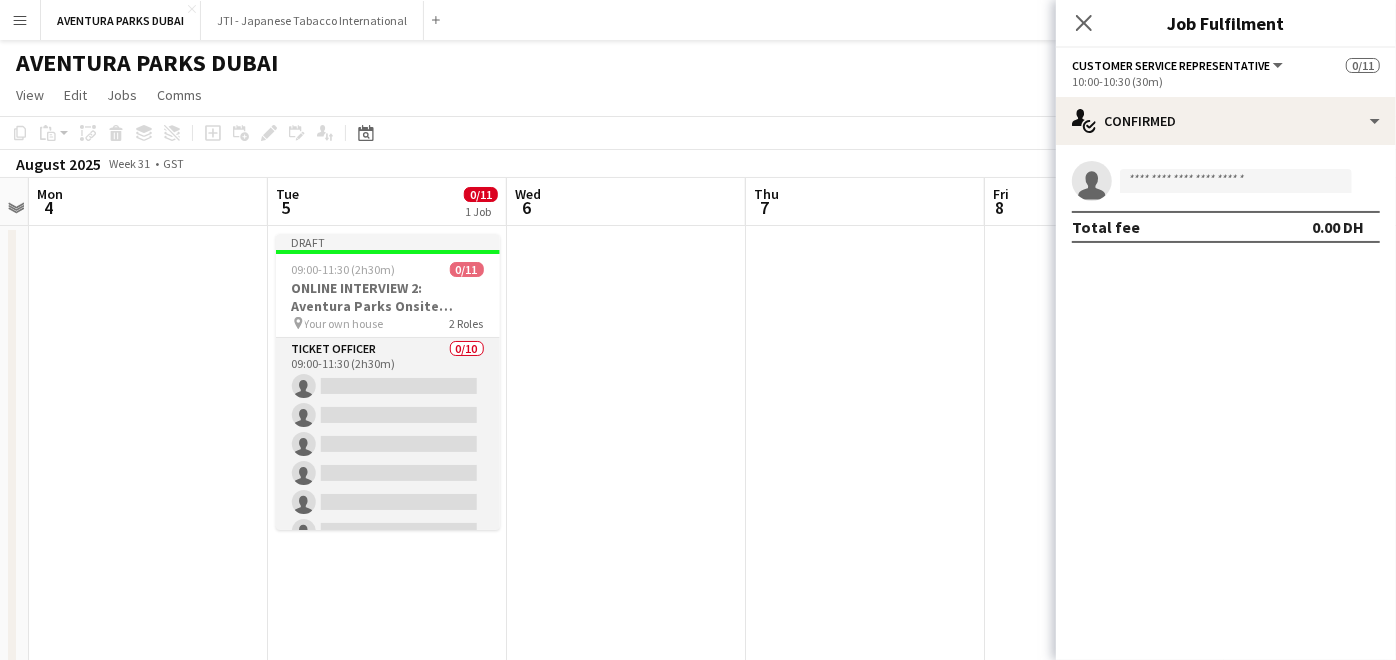 click on "Ticket Officer   0/10   09:00-11:30 (2h30m)
single-neutral-actions
single-neutral-actions
single-neutral-actions
single-neutral-actions
single-neutral-actions
single-neutral-actions
single-neutral-actions
single-neutral-actions
single-neutral-actions
single-neutral-actions" at bounding box center (388, 502) 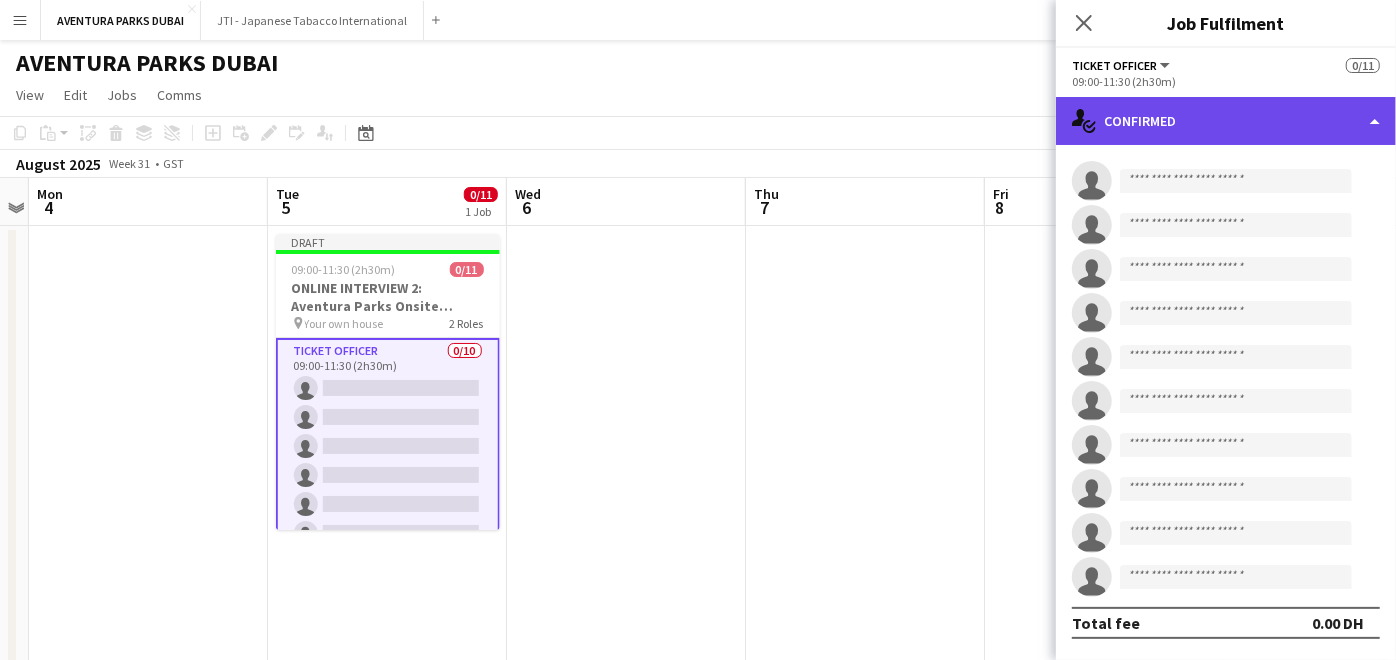 click on "single-neutral-actions-check-2
Confirmed" 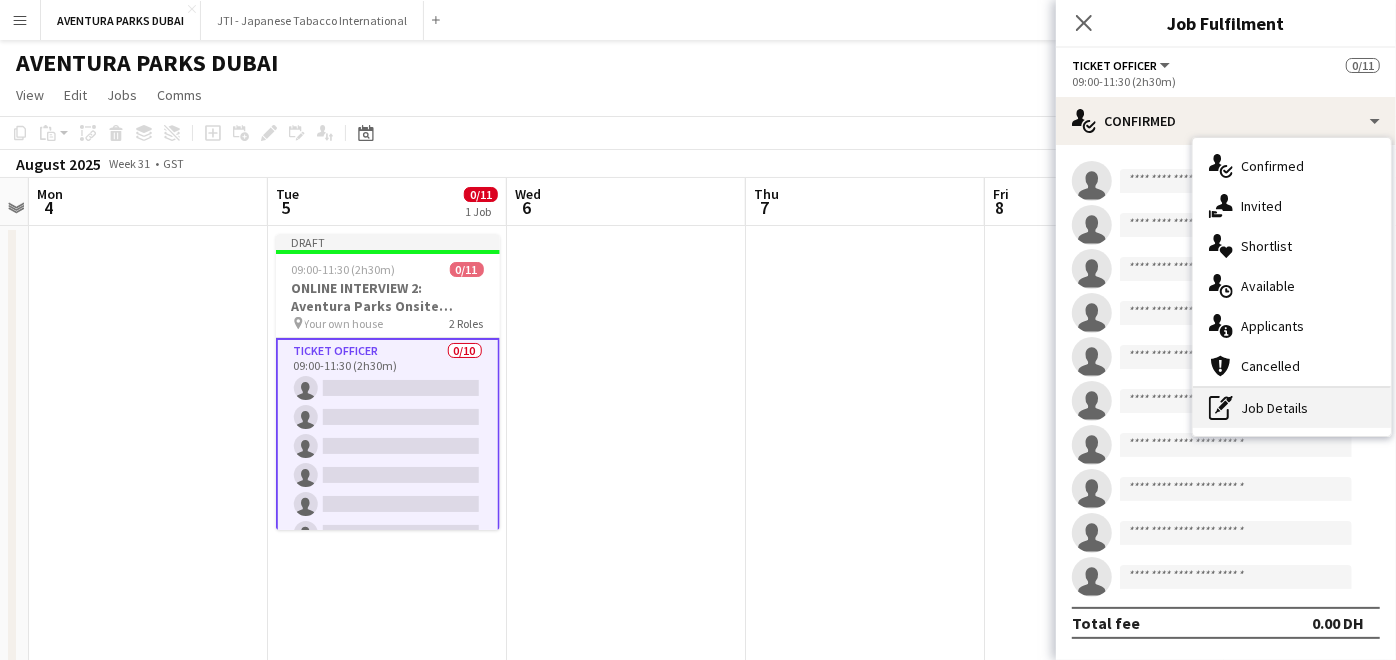click on "pen-write
Job Details" at bounding box center (1292, 408) 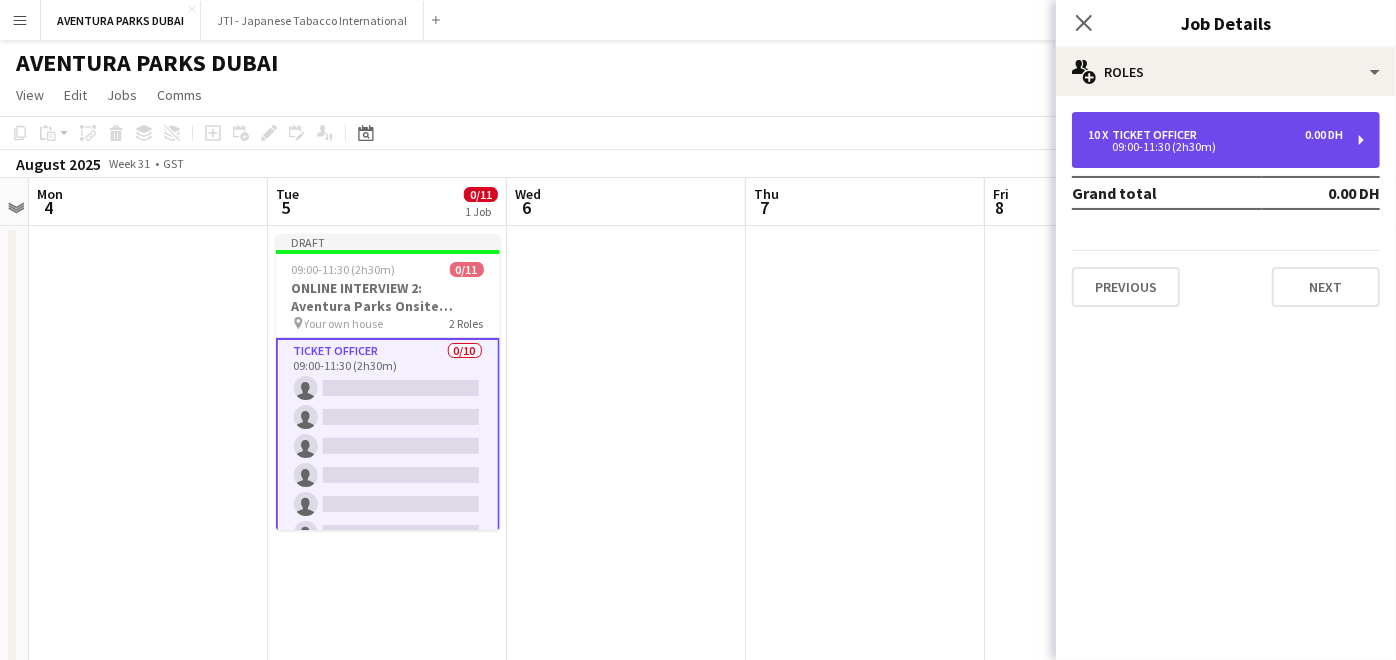 click on "10 x   Ticket Officer   0.00 DH" at bounding box center [1215, 135] 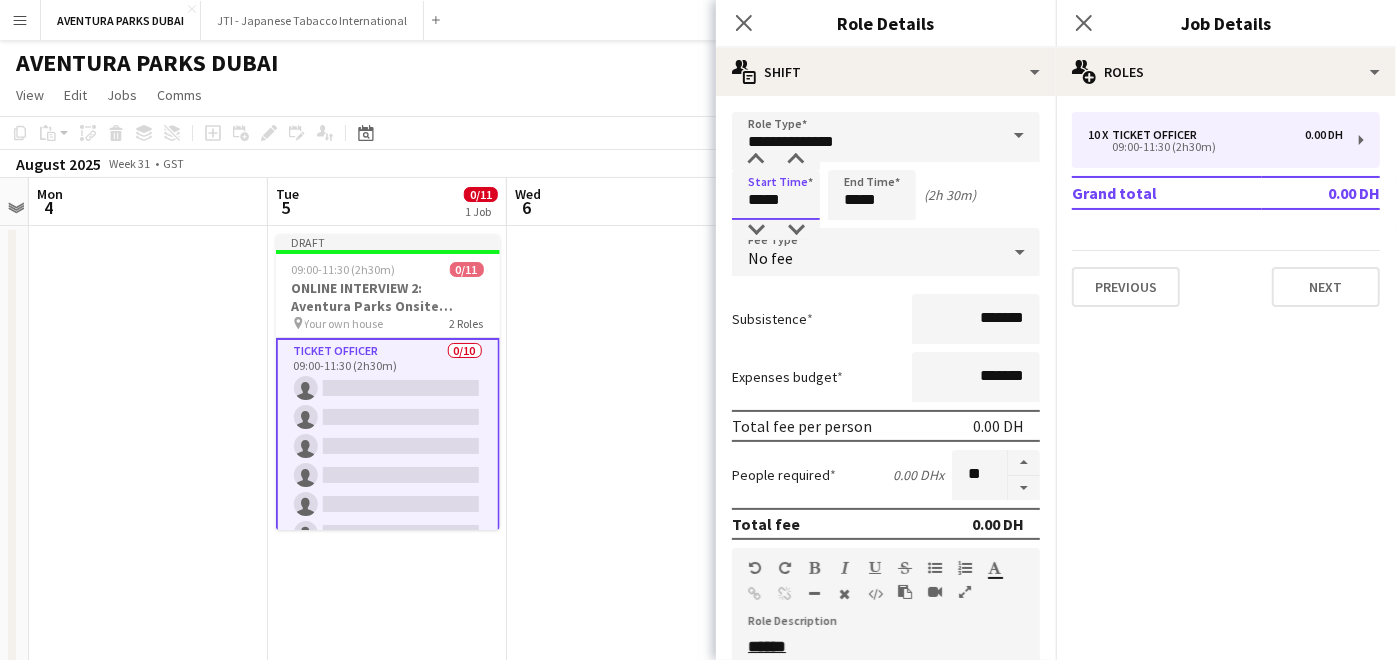 click on "*****" at bounding box center (776, 195) 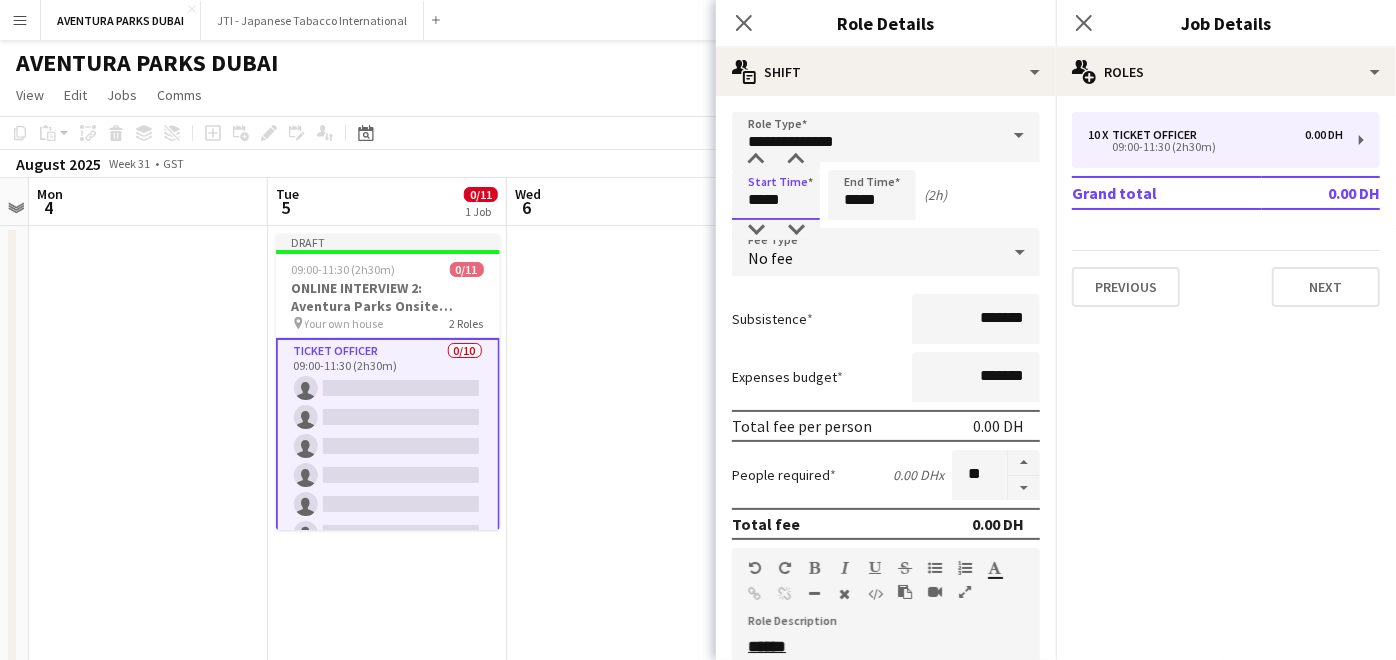 type on "*****" 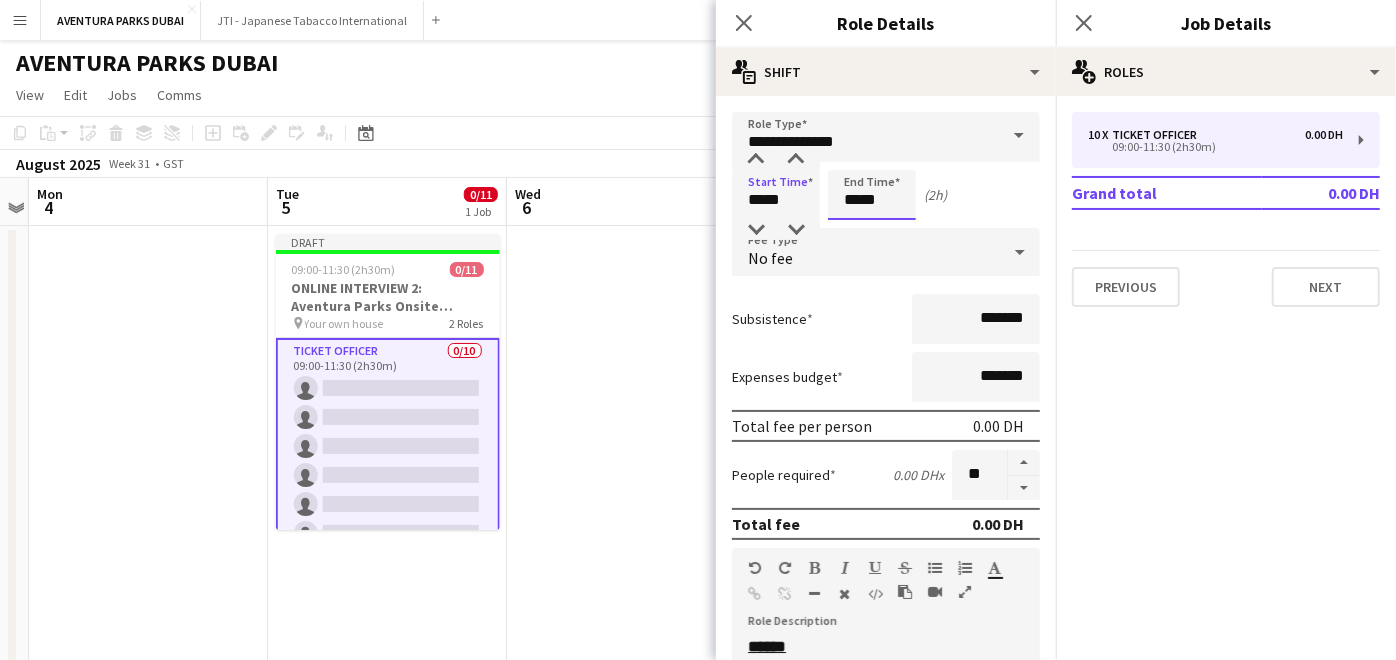 click on "*****" at bounding box center (872, 195) 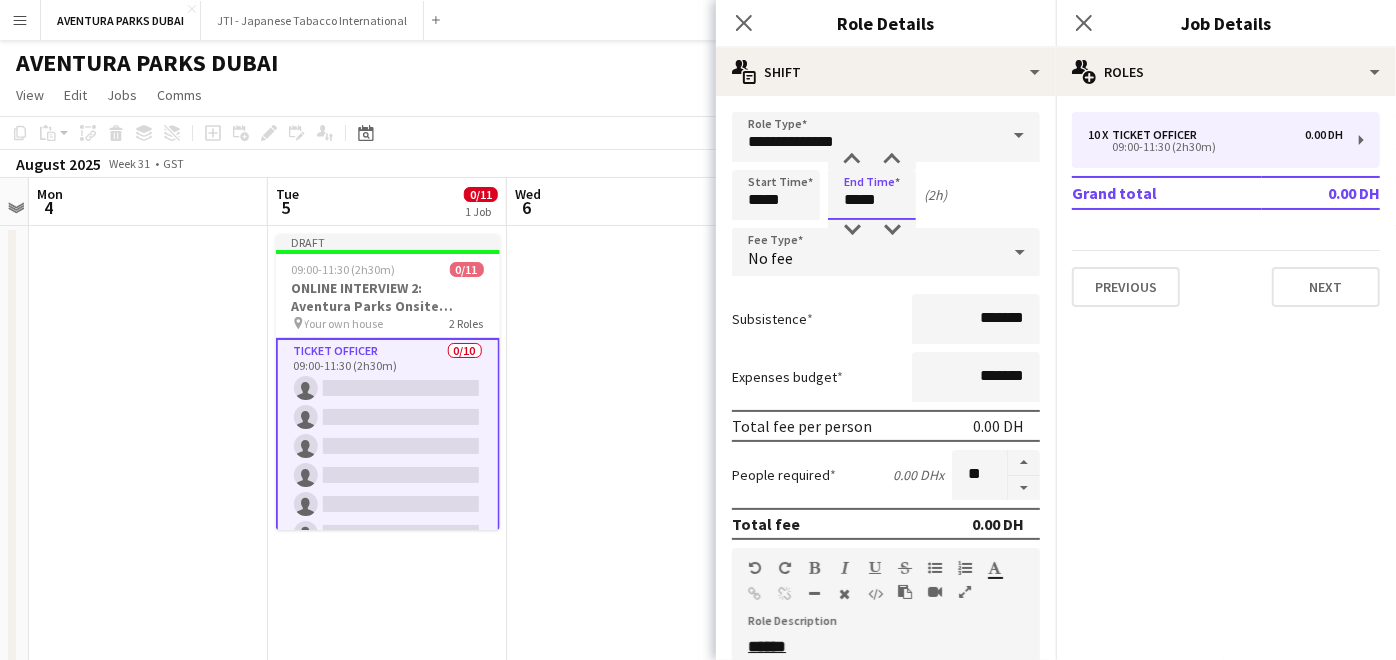 click on "*****" at bounding box center (872, 195) 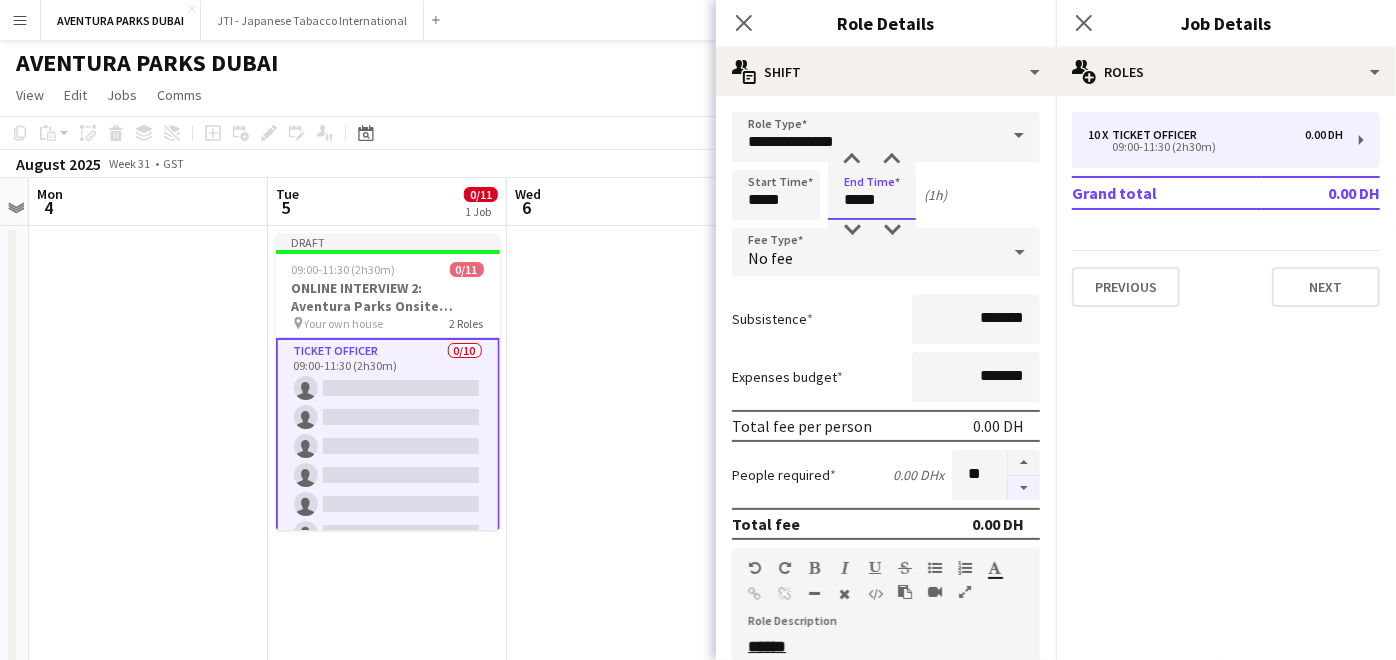 type on "*****" 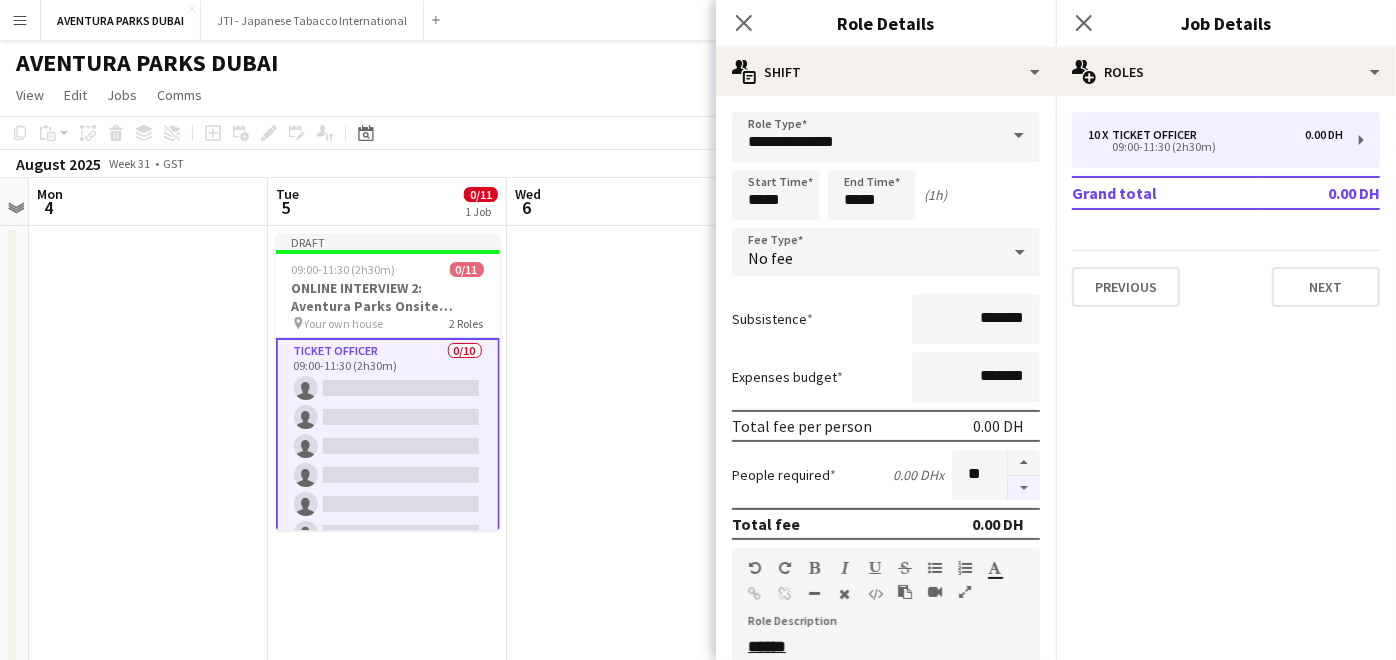 click at bounding box center [1024, 488] 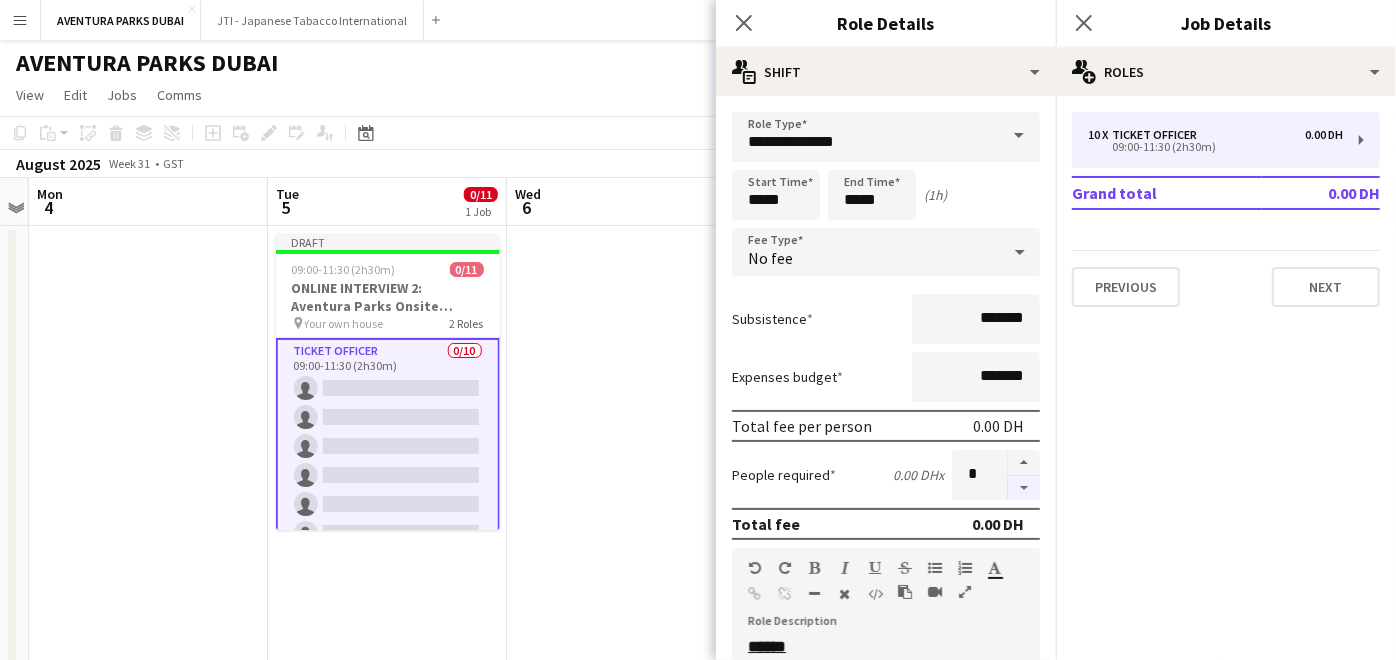 click at bounding box center (1024, 488) 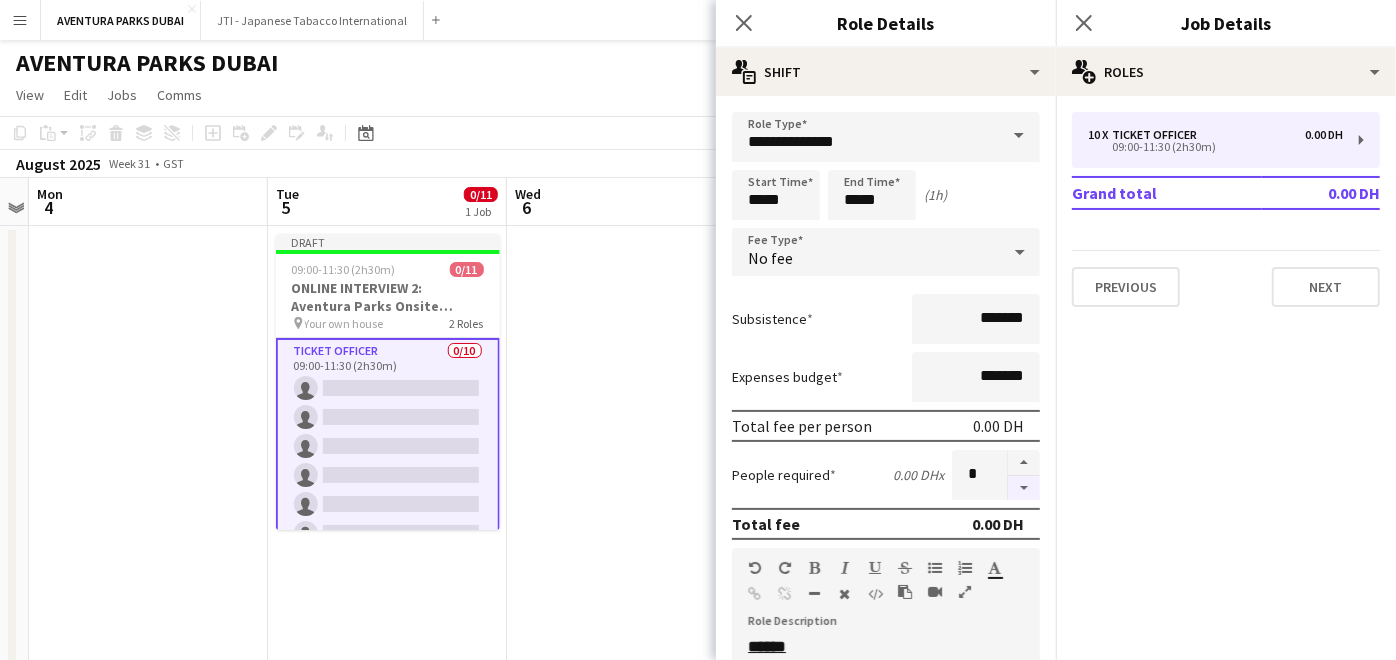 click at bounding box center (1024, 488) 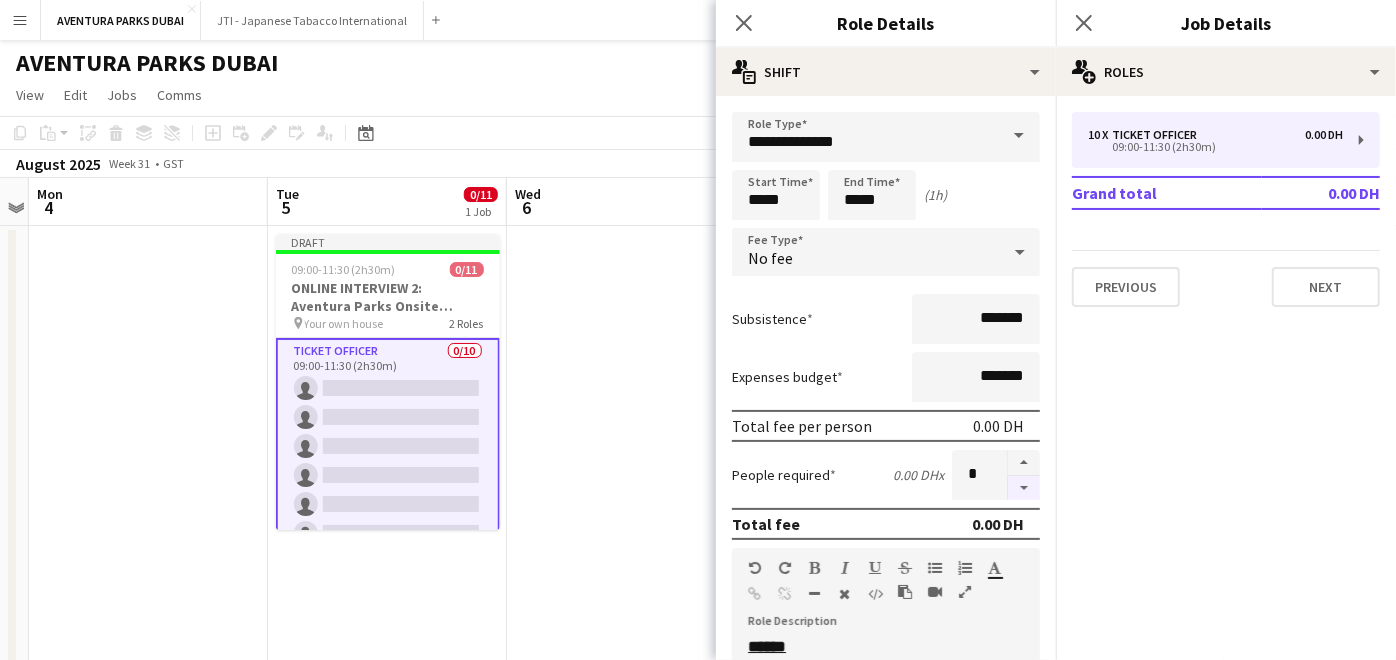 click at bounding box center [1024, 488] 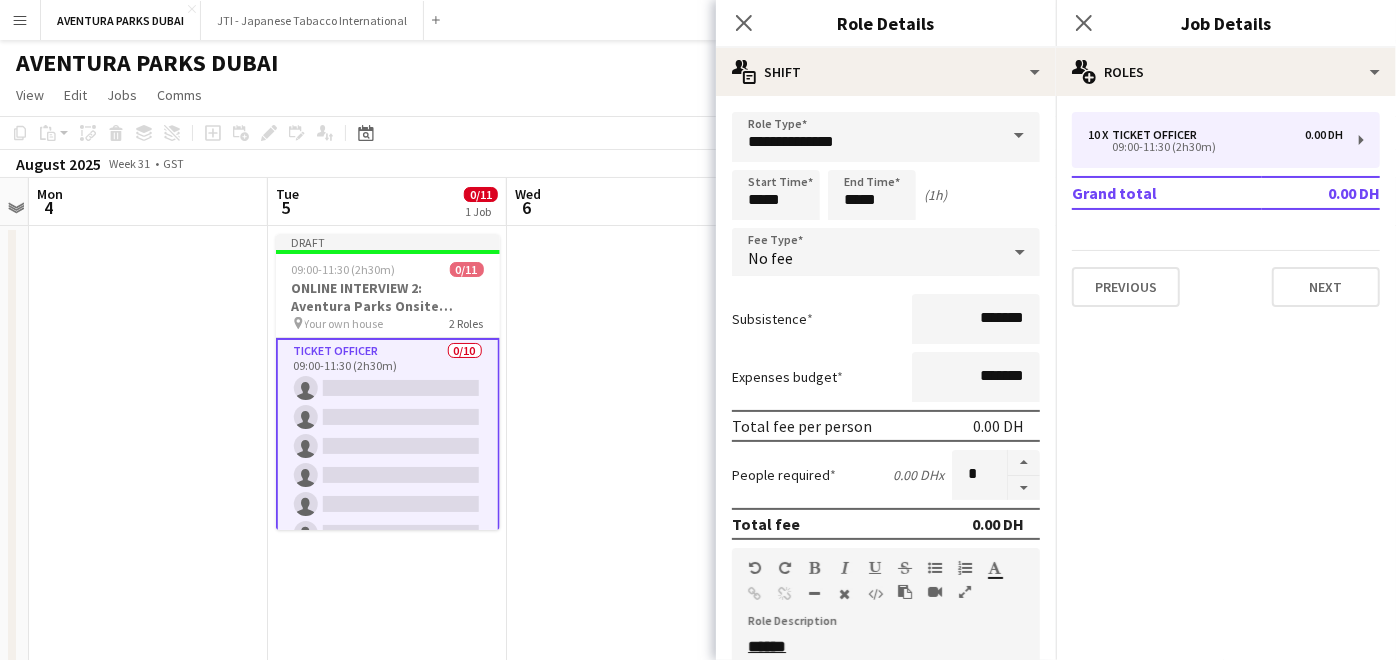 click at bounding box center [626, 479] 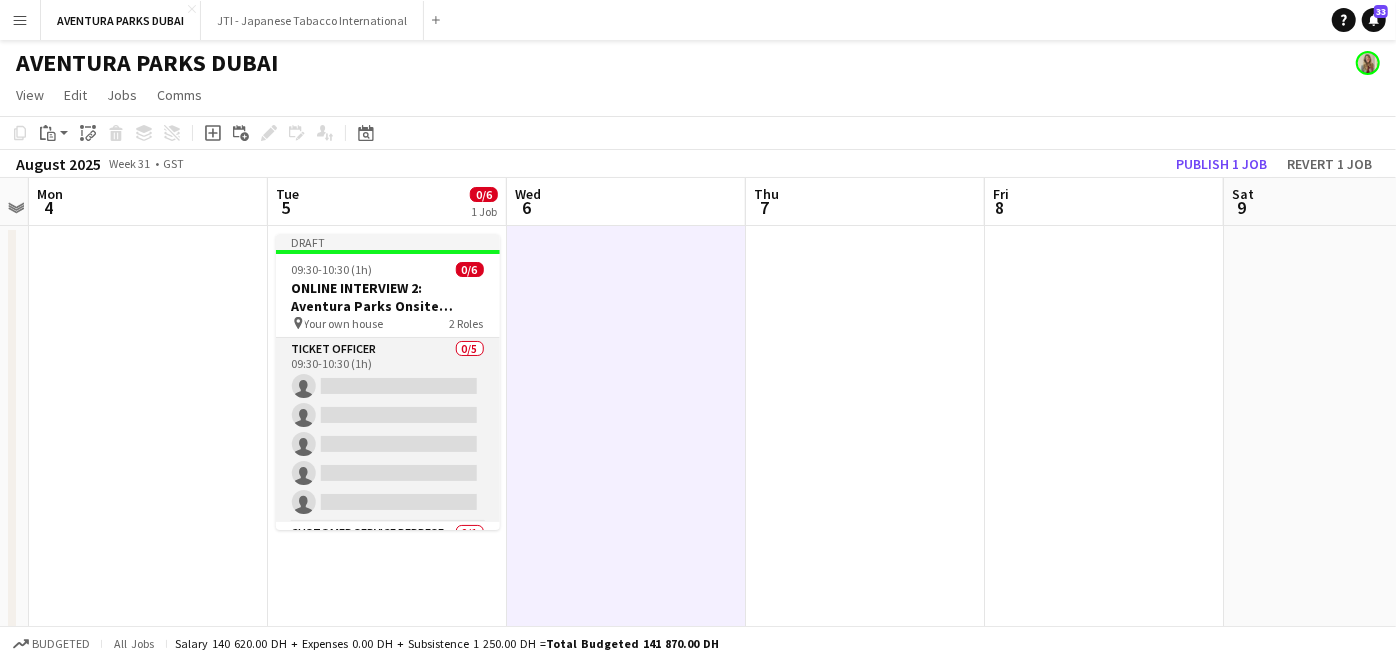 click on "Ticket Officer   0/5   09:30-10:30 (1h)
single-neutral-actions
single-neutral-actions
single-neutral-actions
single-neutral-actions
single-neutral-actions" at bounding box center (388, 430) 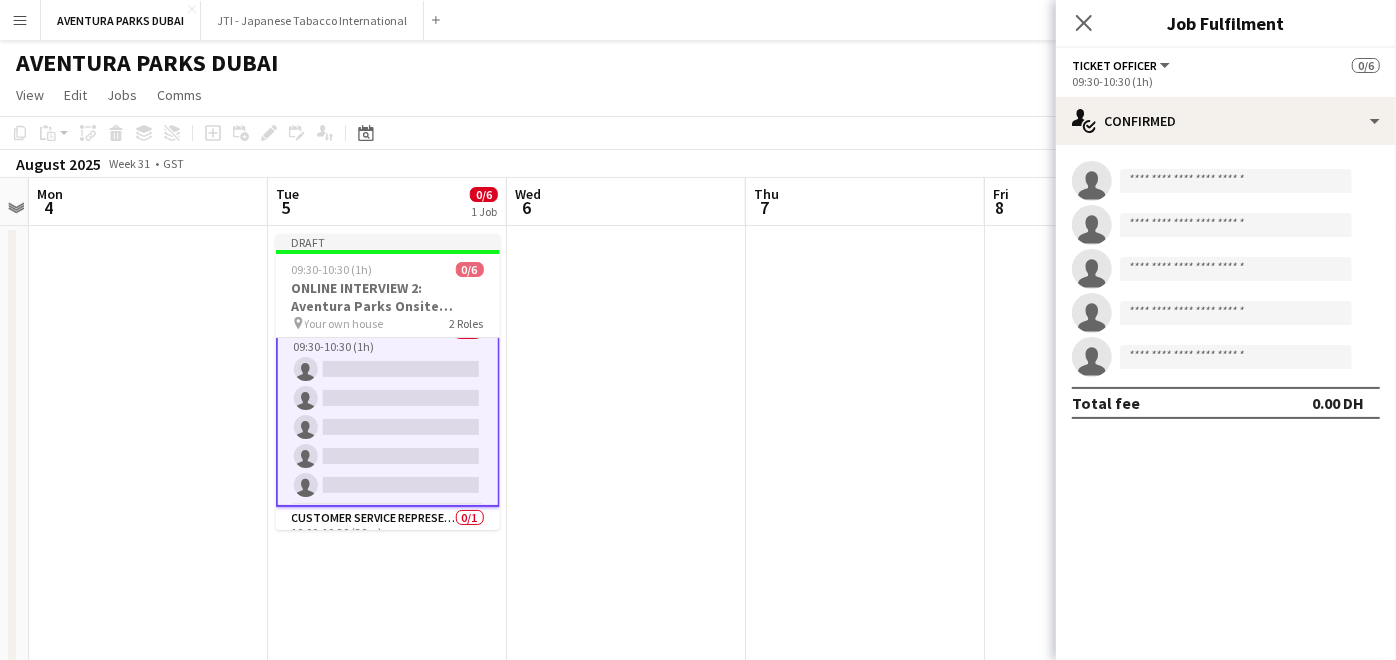 scroll, scrollTop: 0, scrollLeft: 0, axis: both 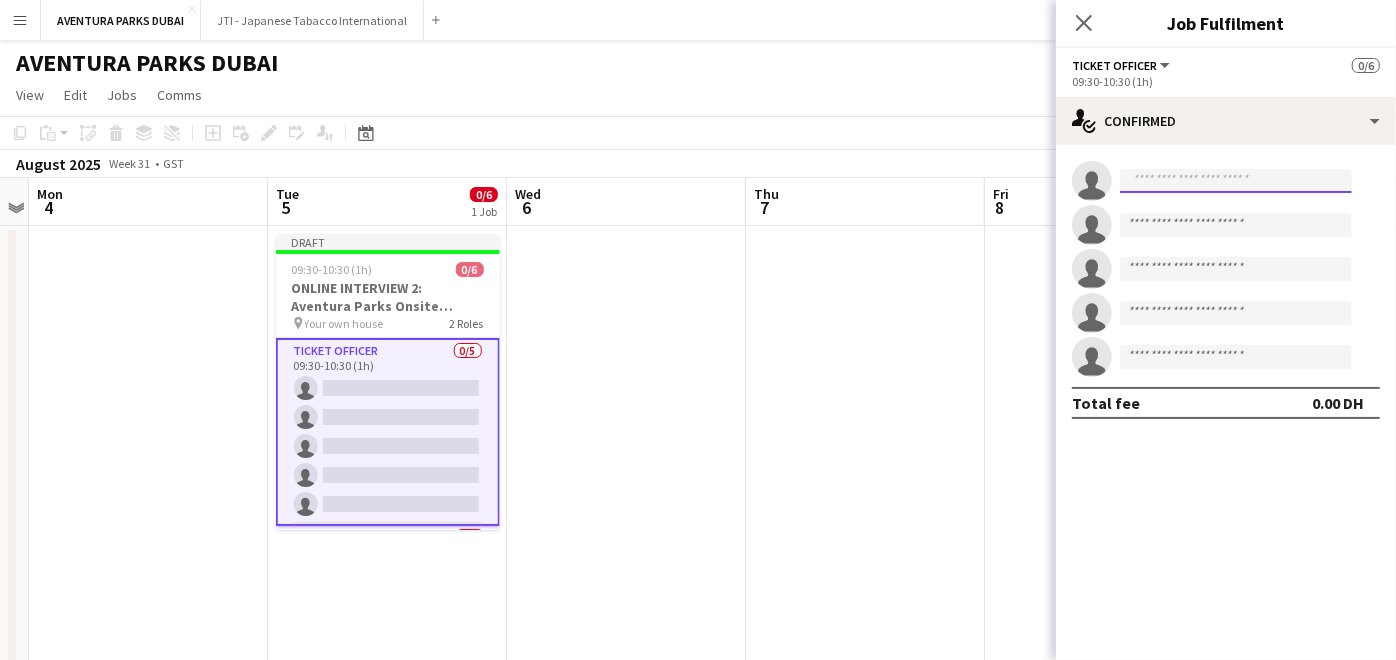 click at bounding box center [1236, 181] 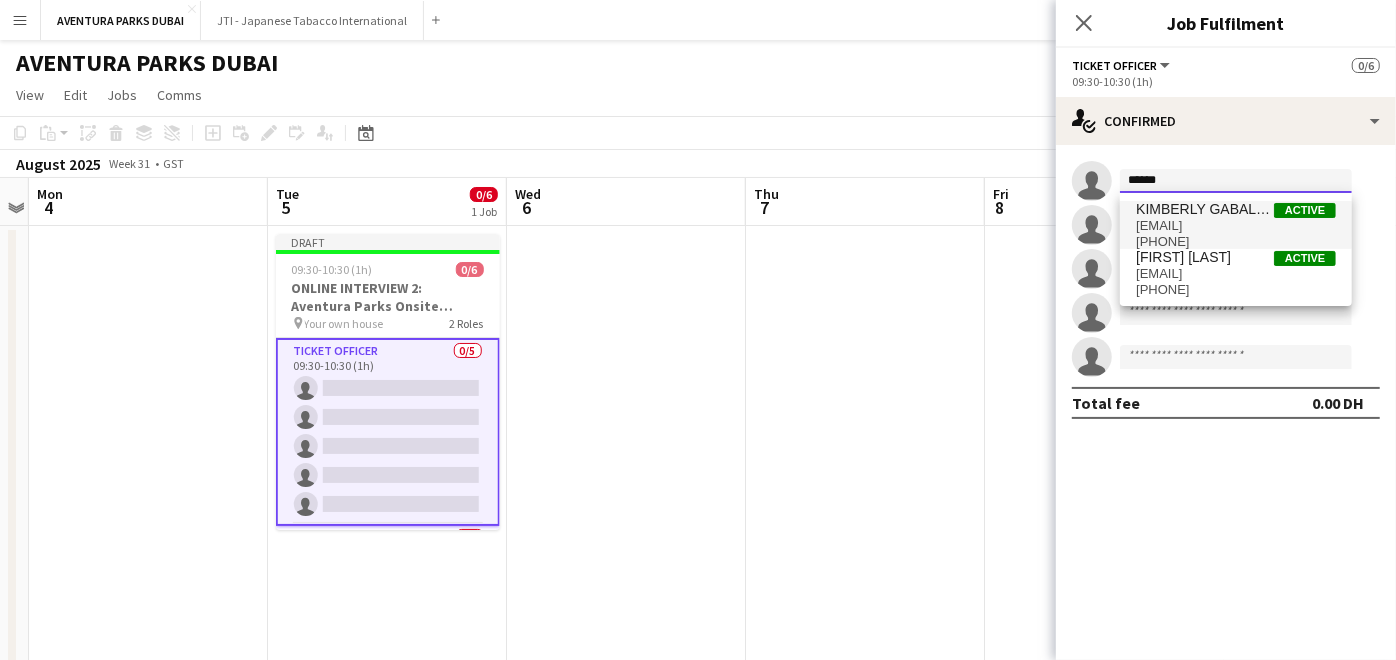 type on "******" 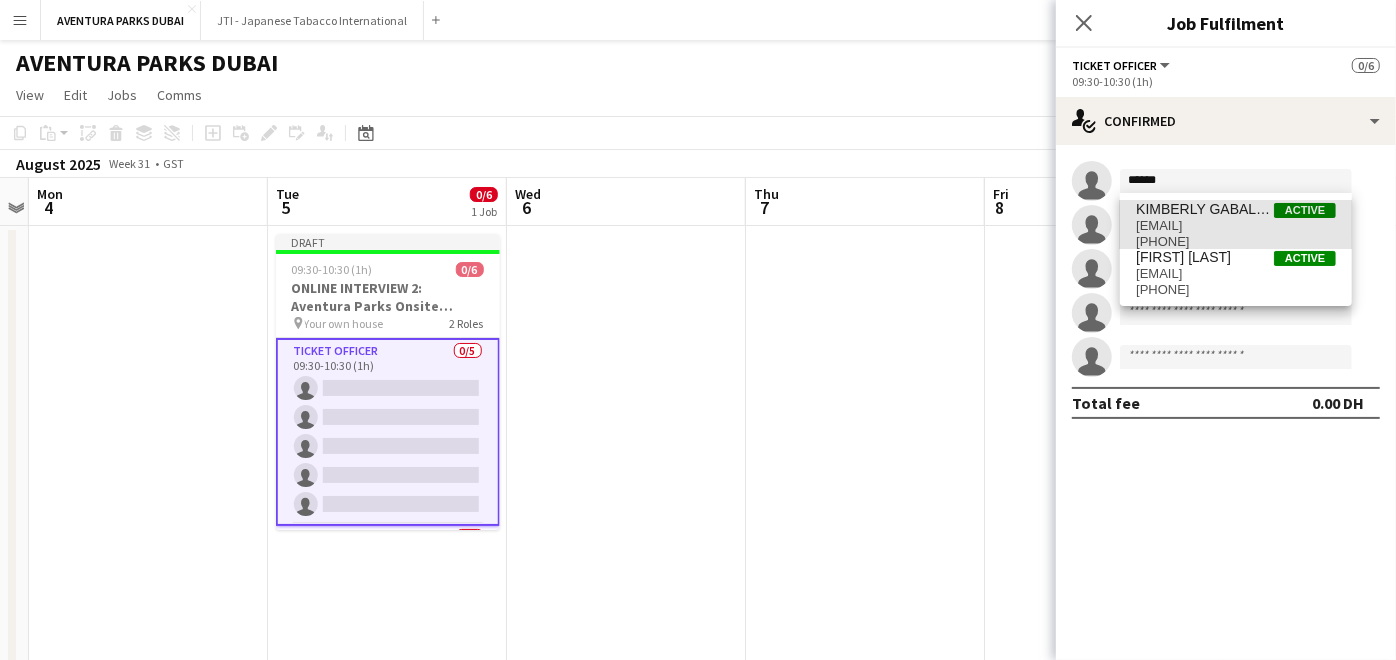 click on "KIMBERLY GABALES" at bounding box center (1205, 209) 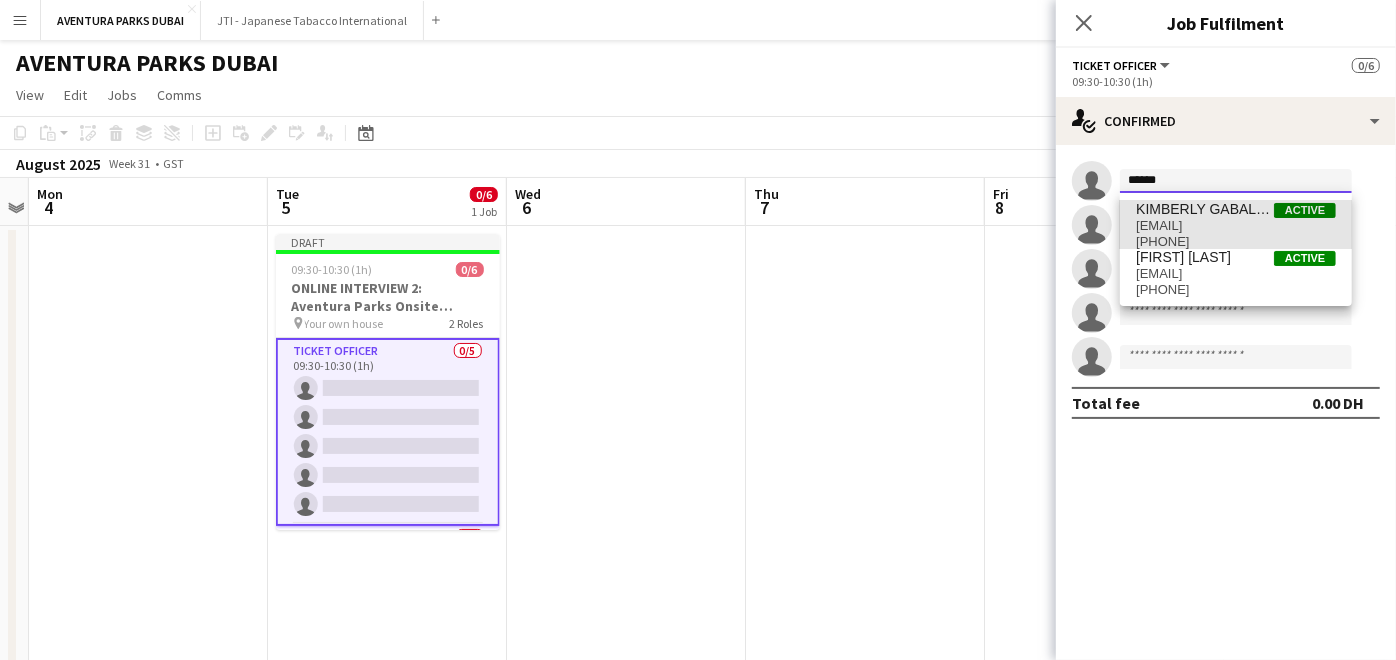 type 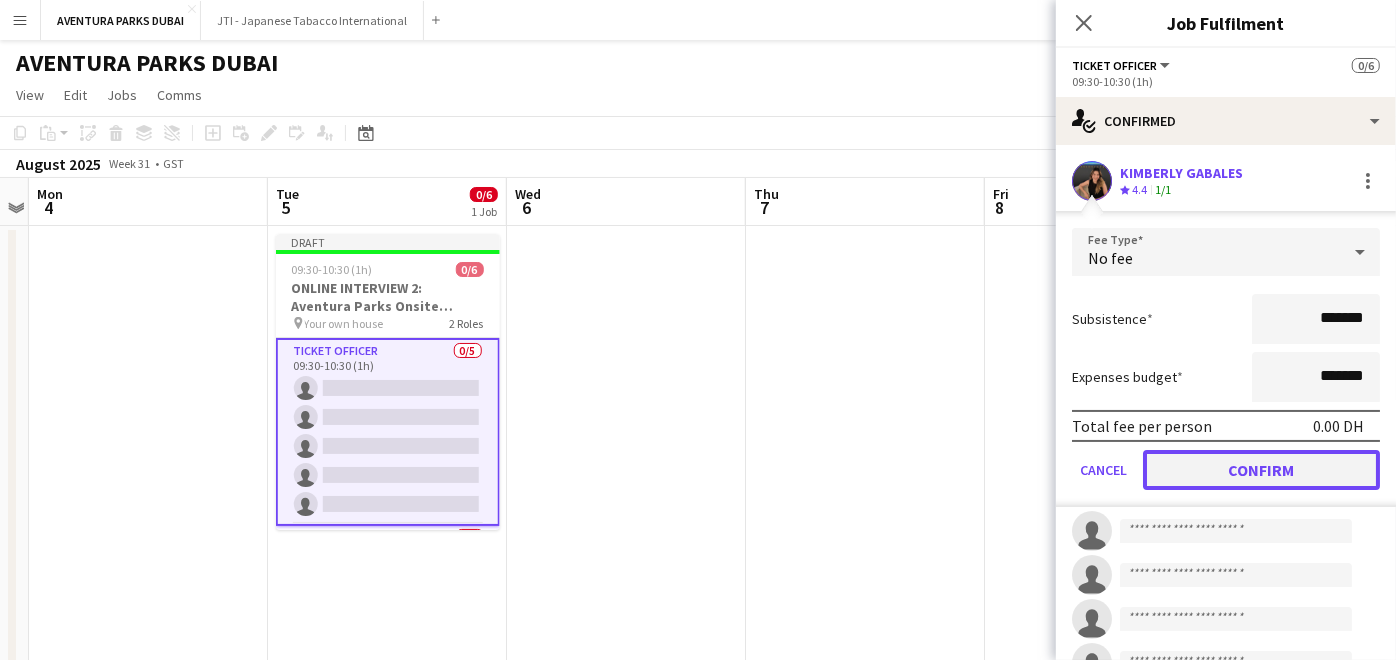 click on "Confirm" at bounding box center [1261, 470] 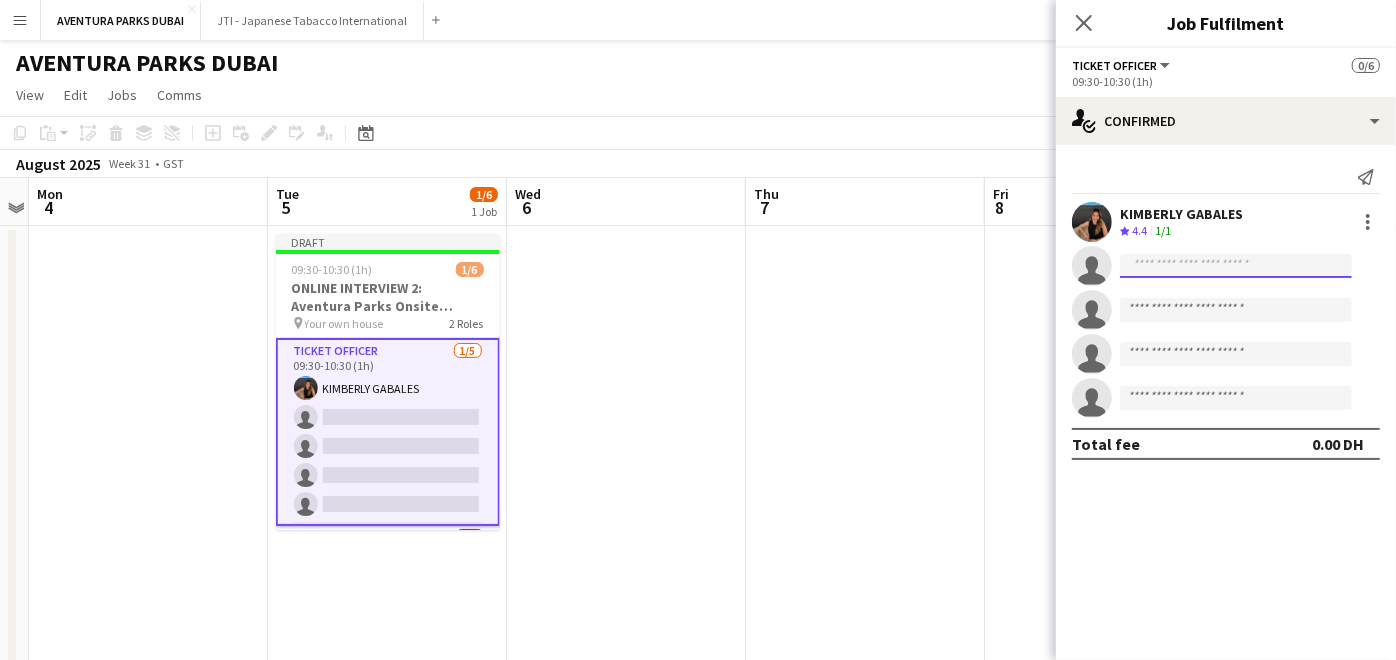 click at bounding box center (1236, 310) 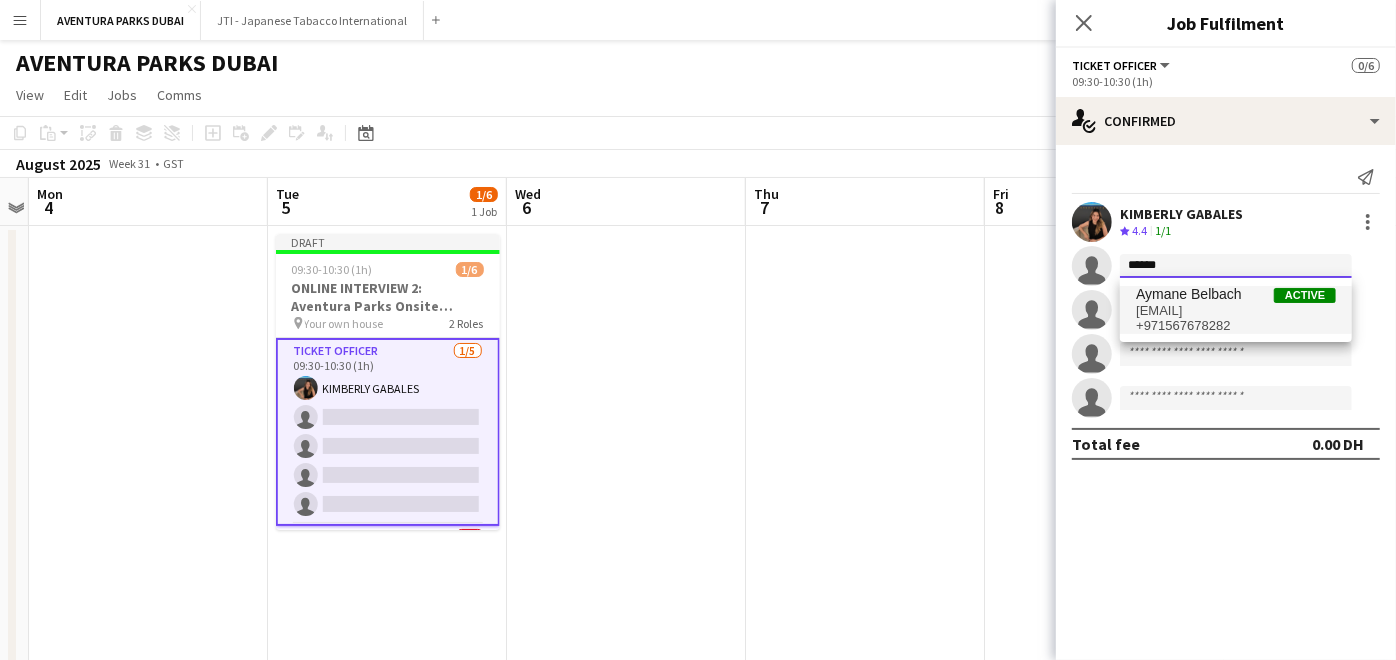 type on "******" 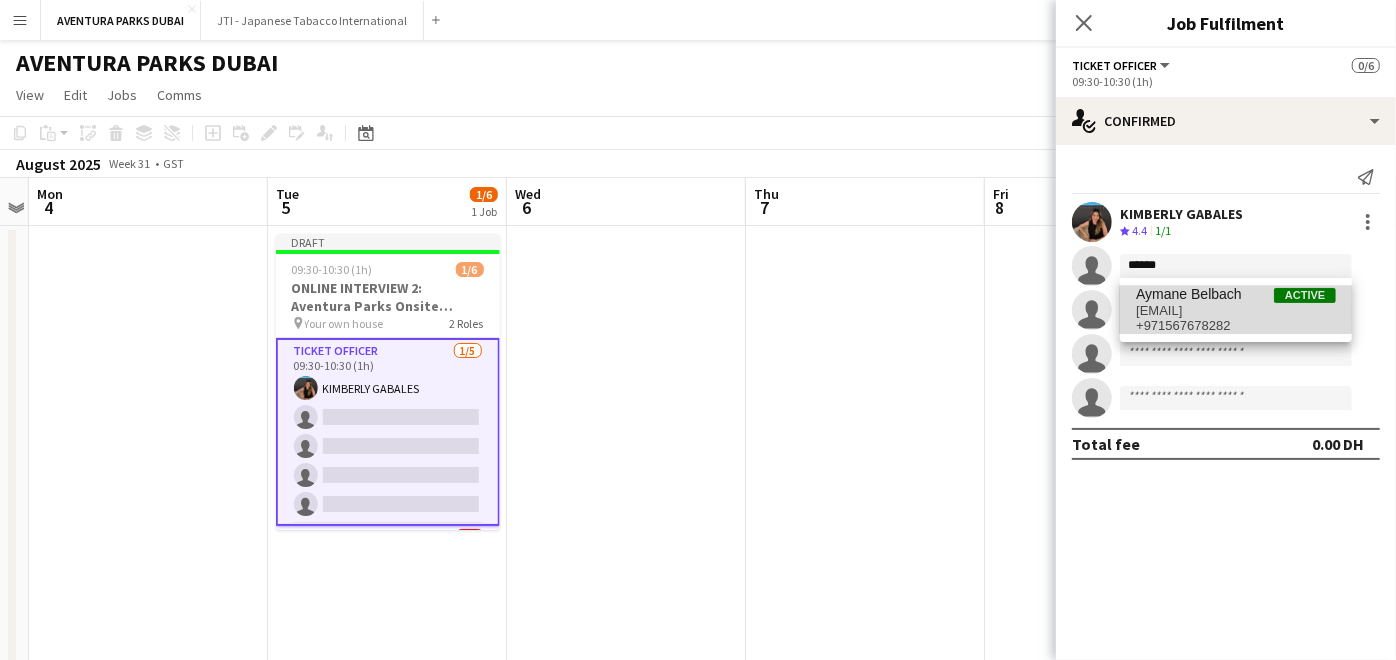 click on "Aymane Belbach" at bounding box center (1189, 294) 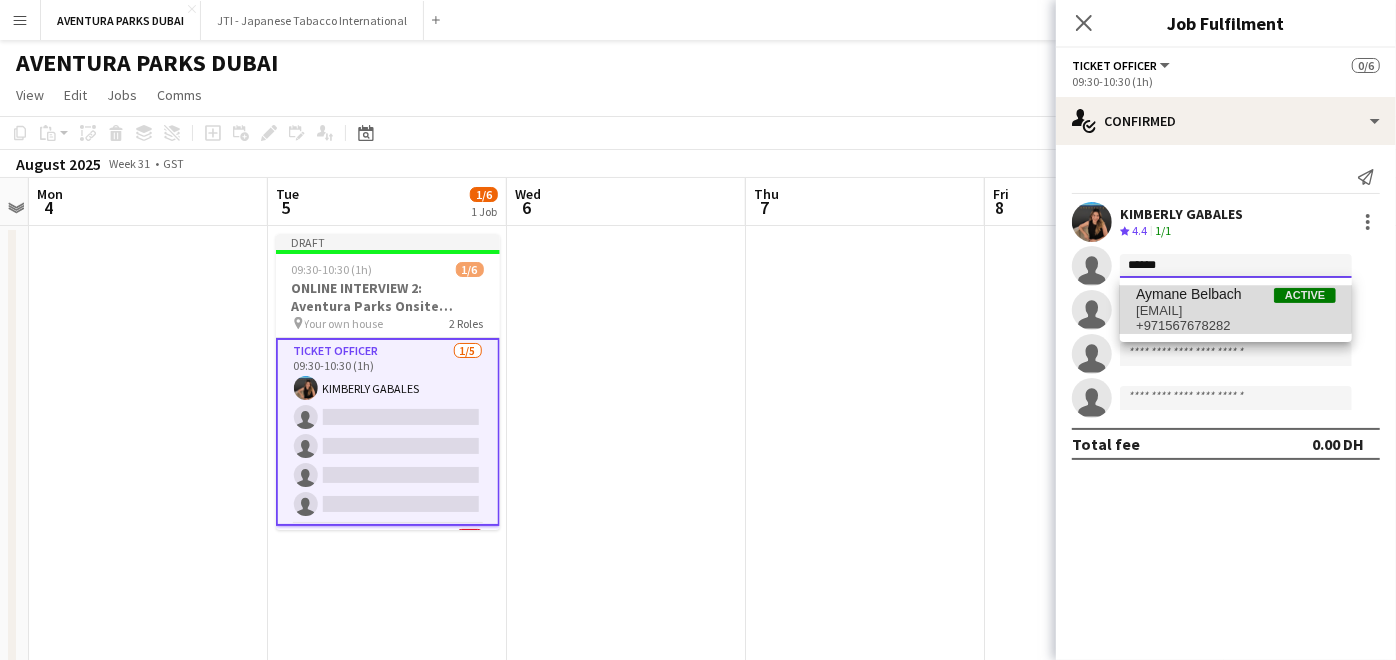type 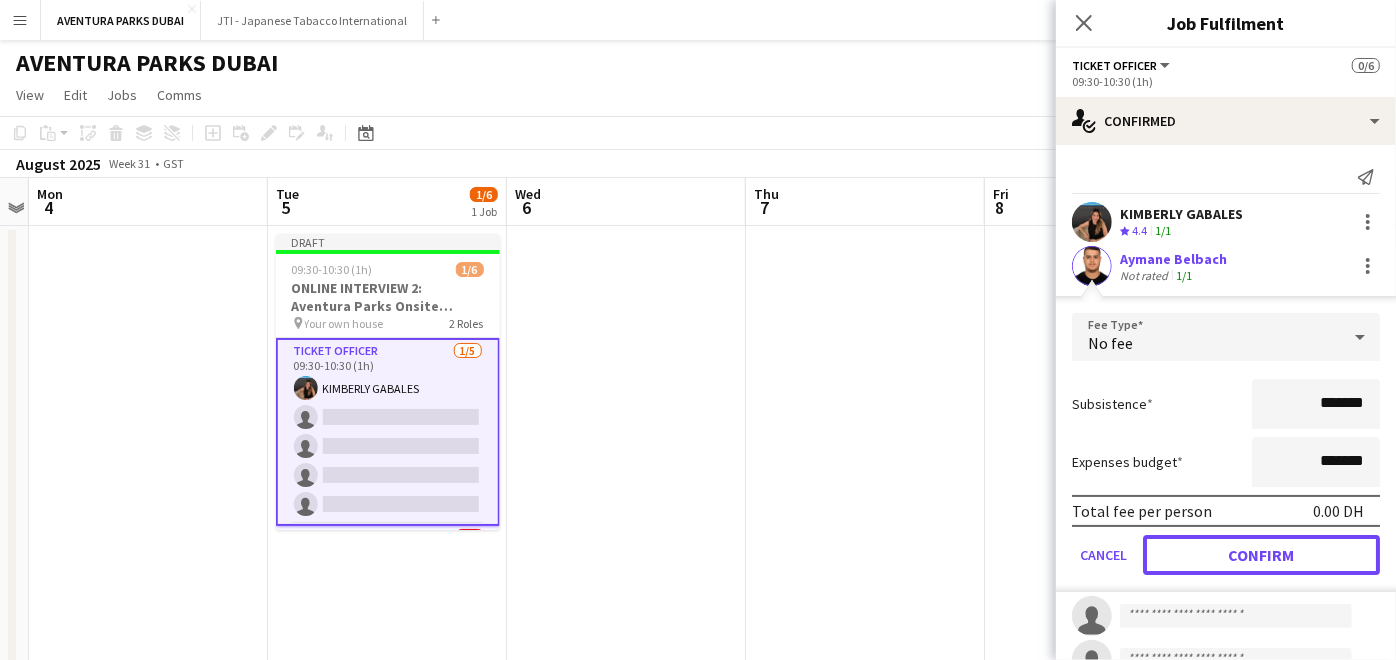 drag, startPoint x: 1242, startPoint y: 546, endPoint x: 1237, endPoint y: 525, distance: 21.587032 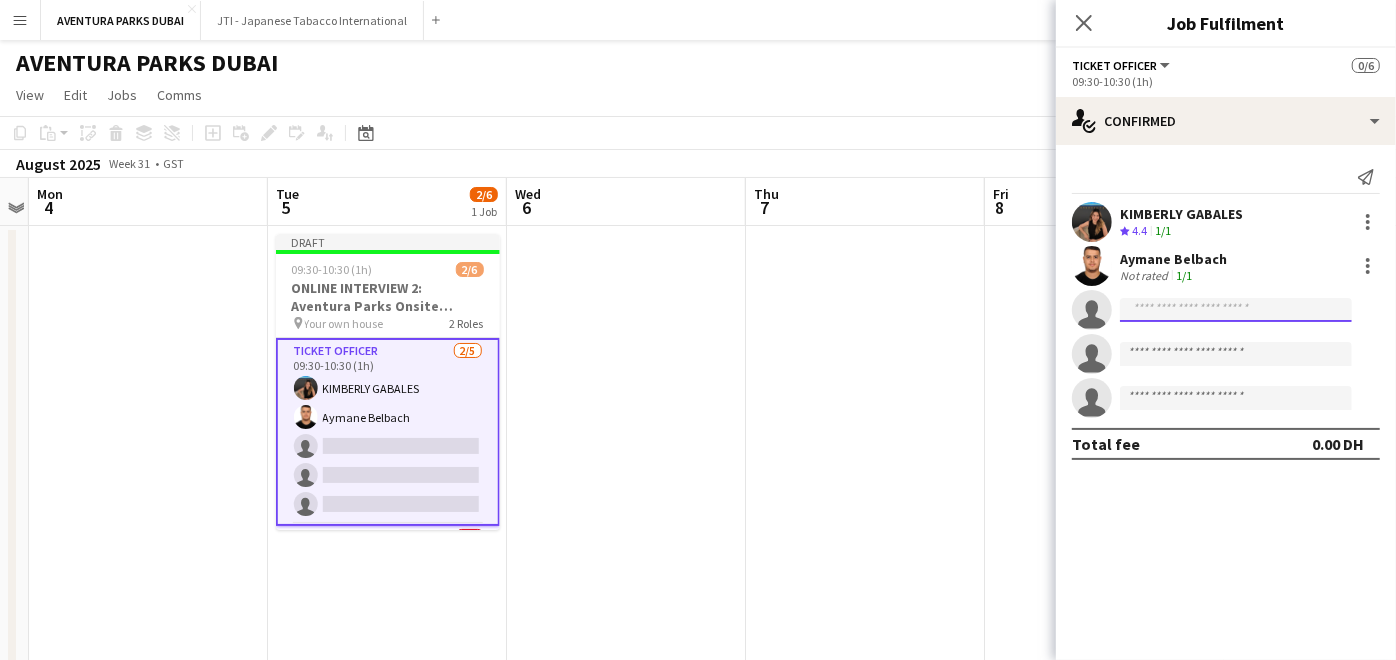 click at bounding box center (1236, 398) 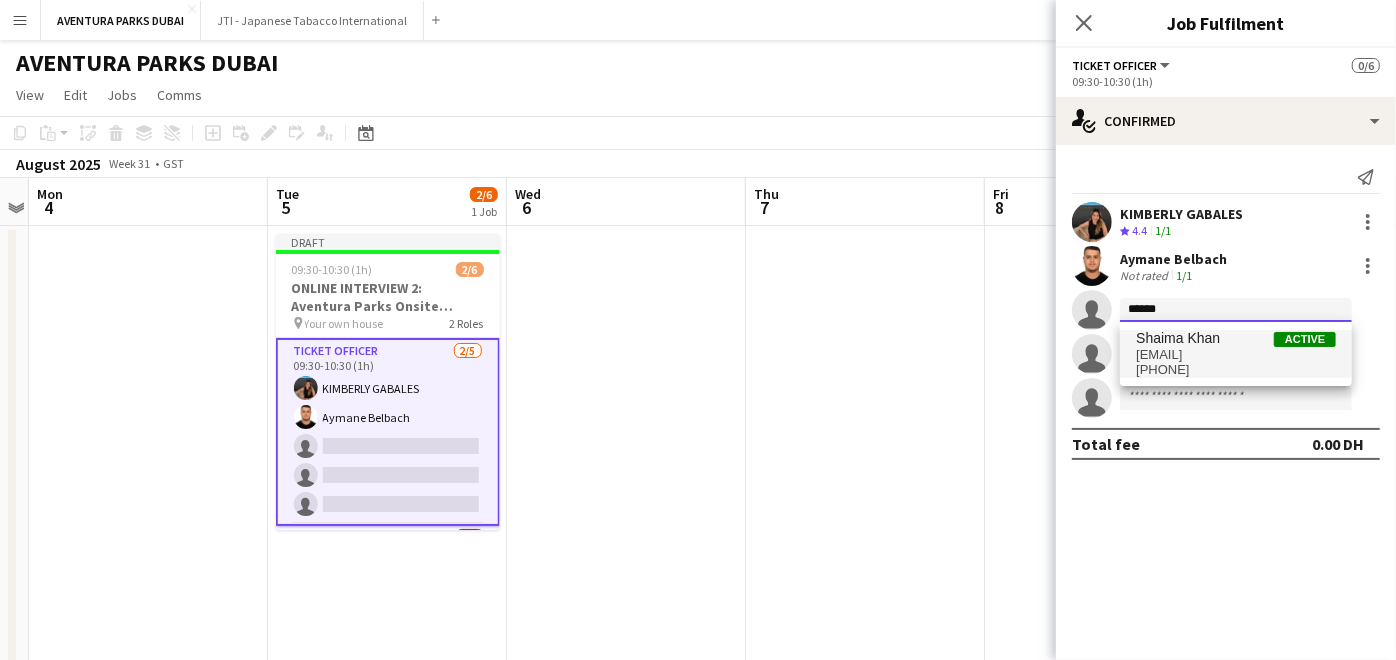 type on "******" 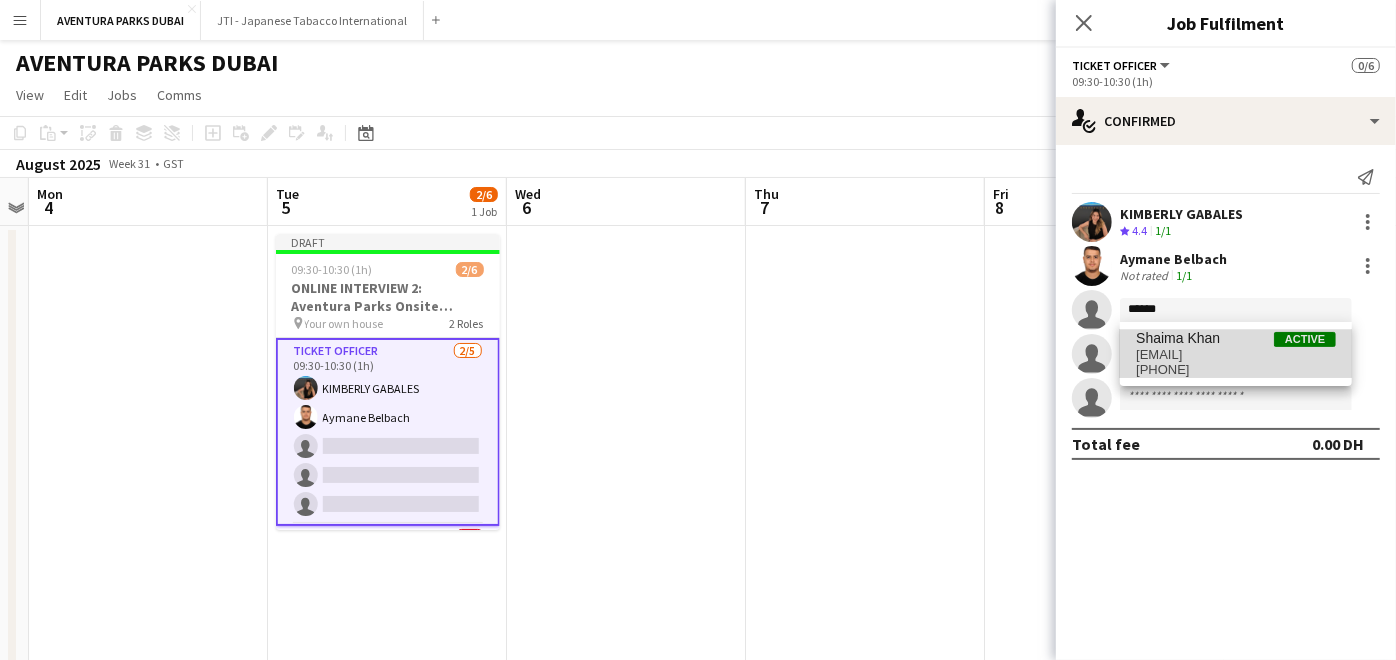 click on "[FIRST] [LAST]  Active" at bounding box center [1236, 338] 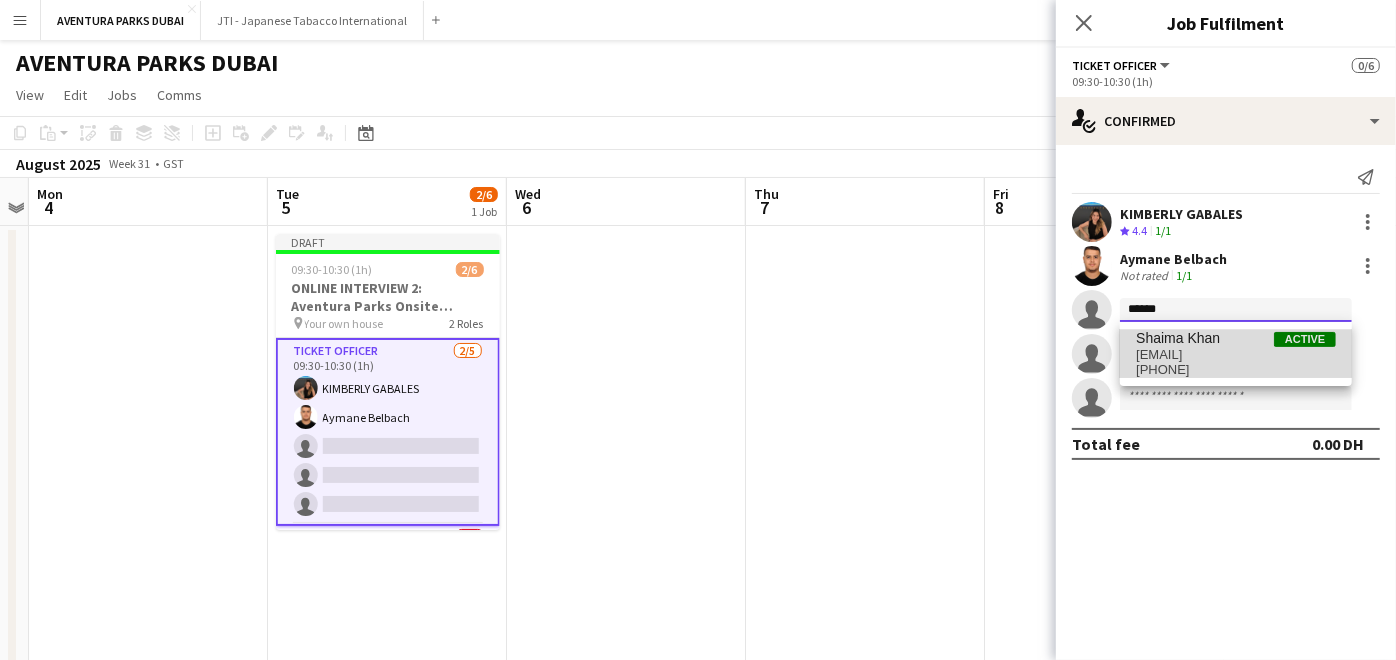 type 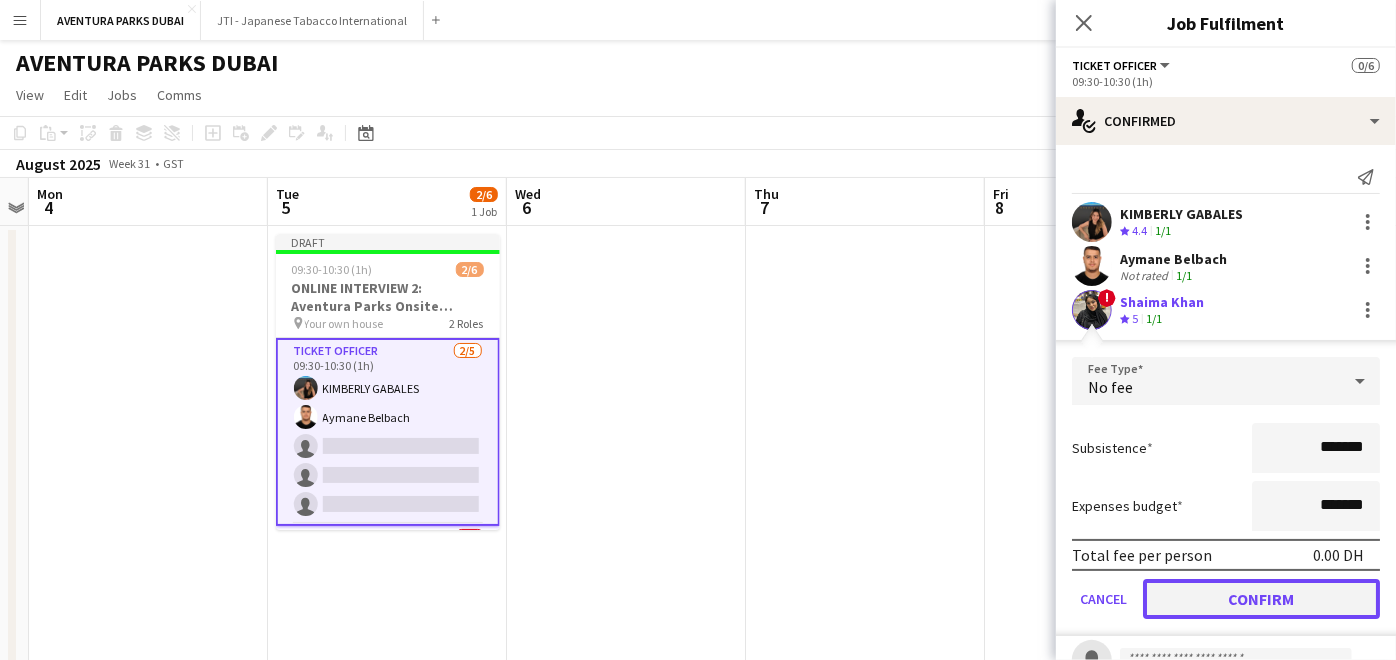 click on "Confirm" at bounding box center [1261, 599] 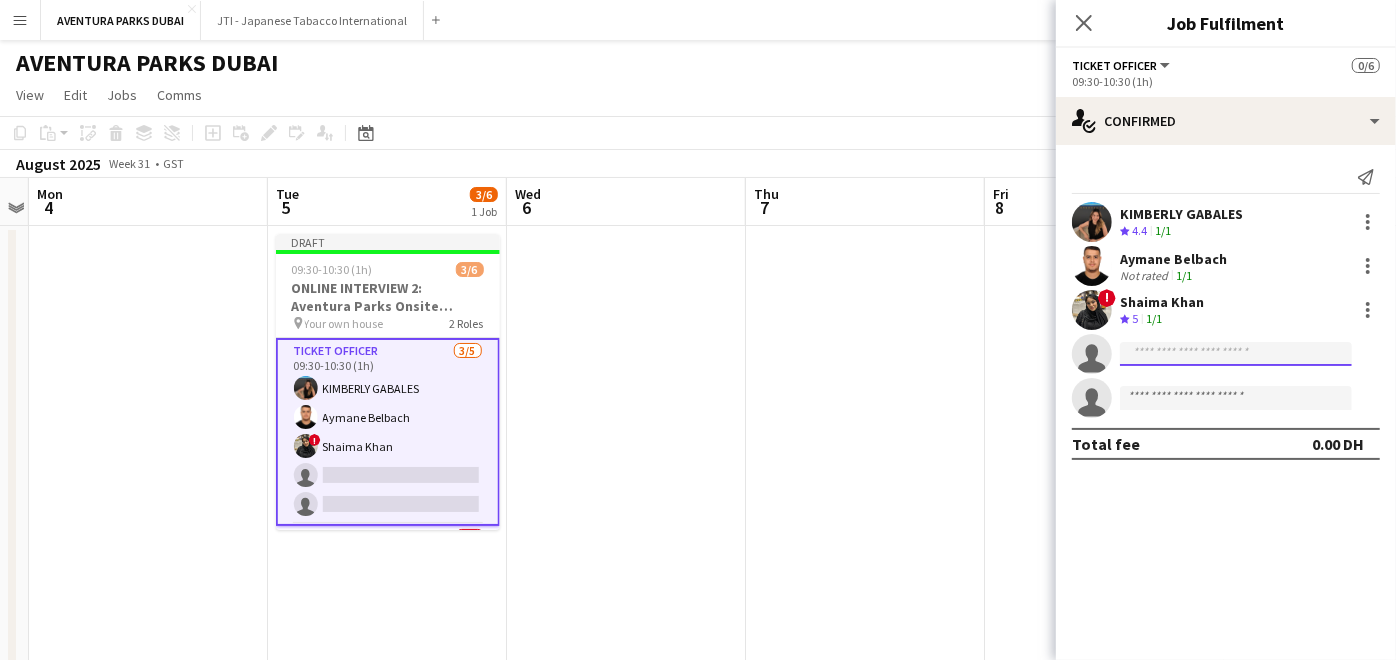 click 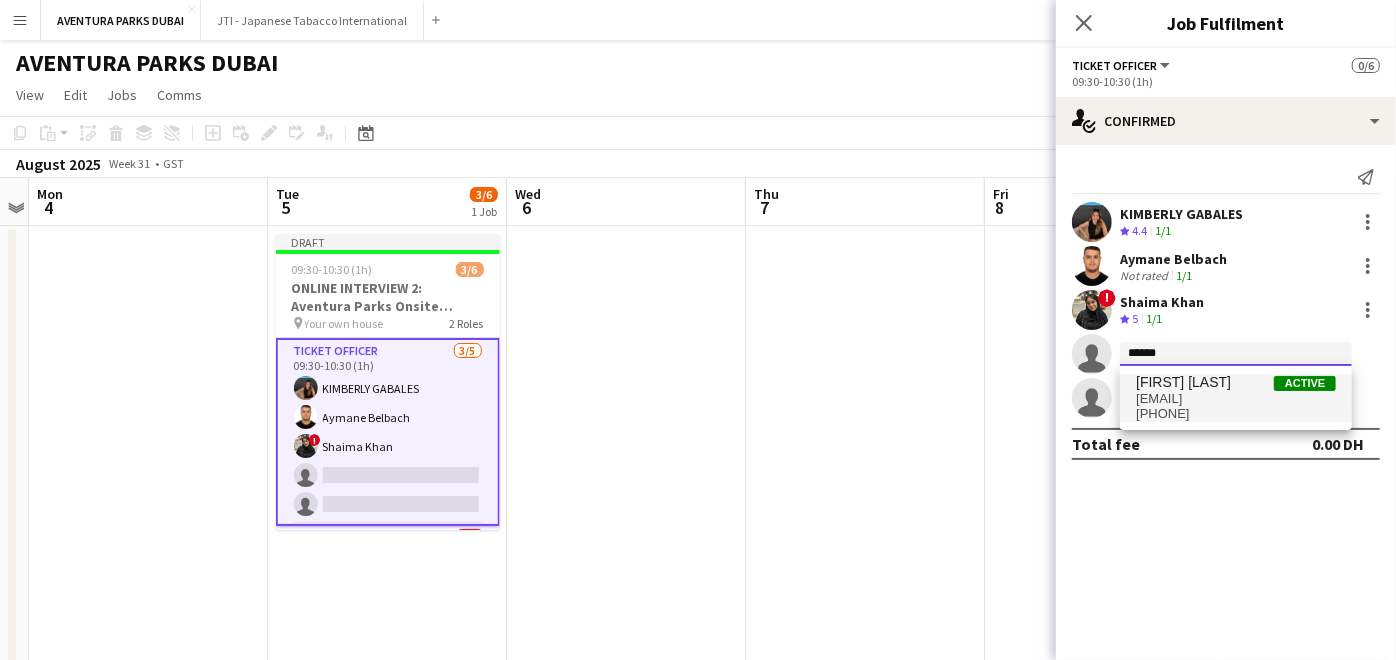 type on "******" 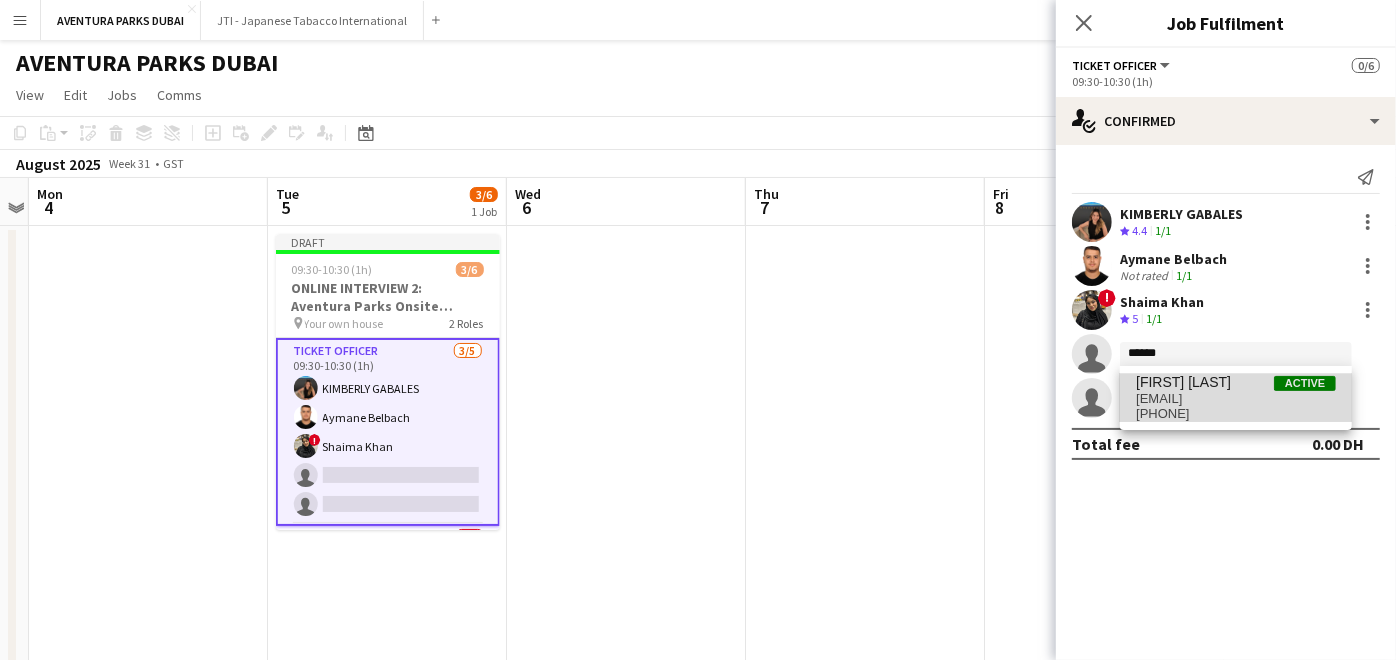 click on "[PHONE]" at bounding box center (1236, 414) 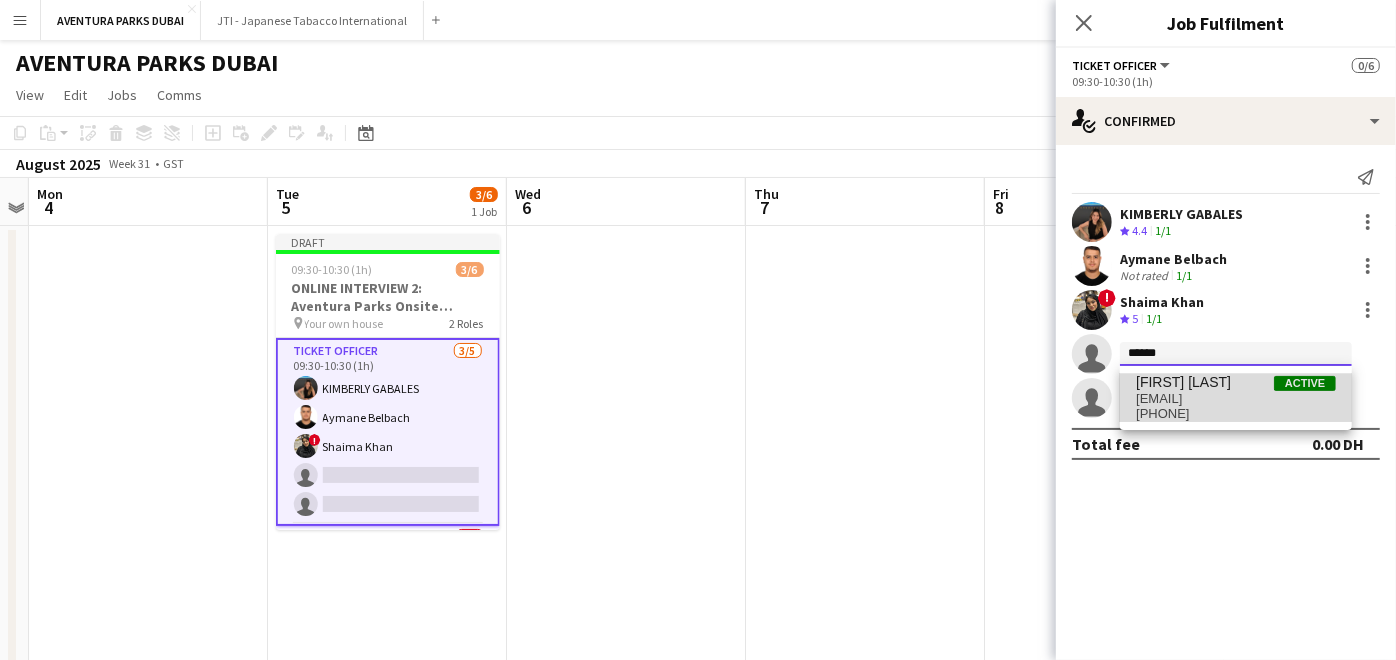 type 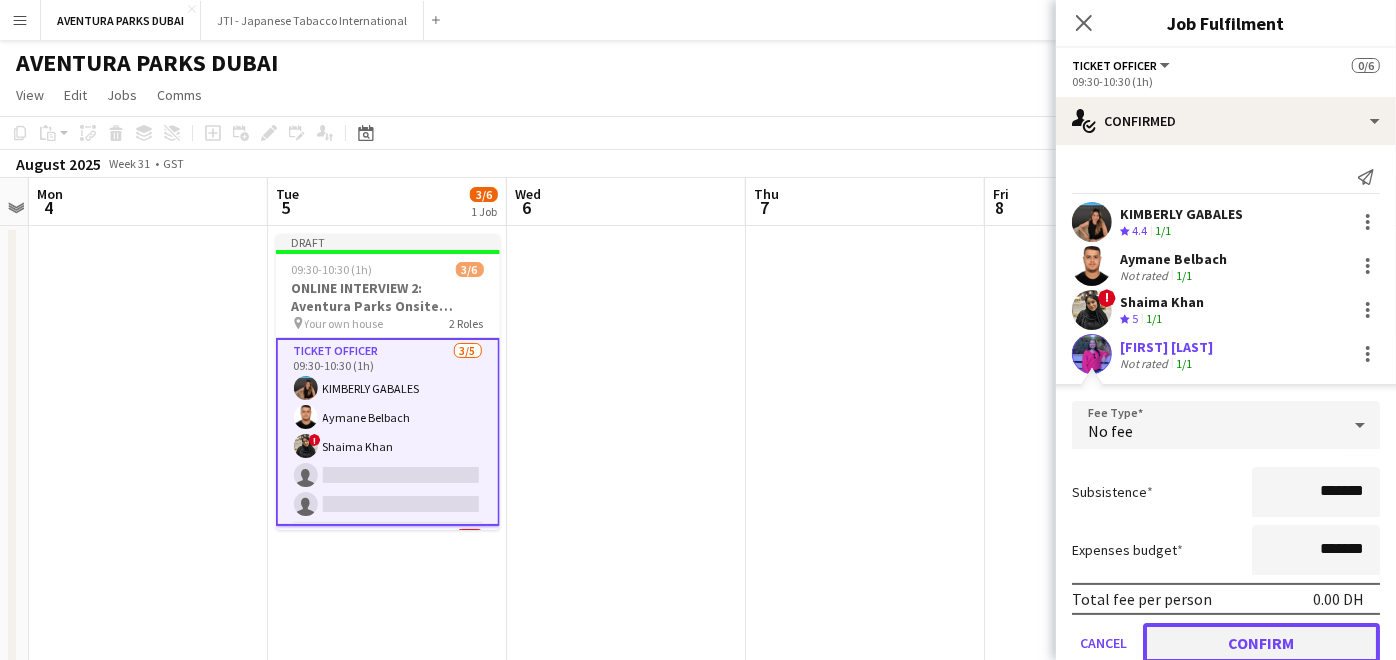 drag, startPoint x: 1256, startPoint y: 630, endPoint x: 1347, endPoint y: 611, distance: 92.96236 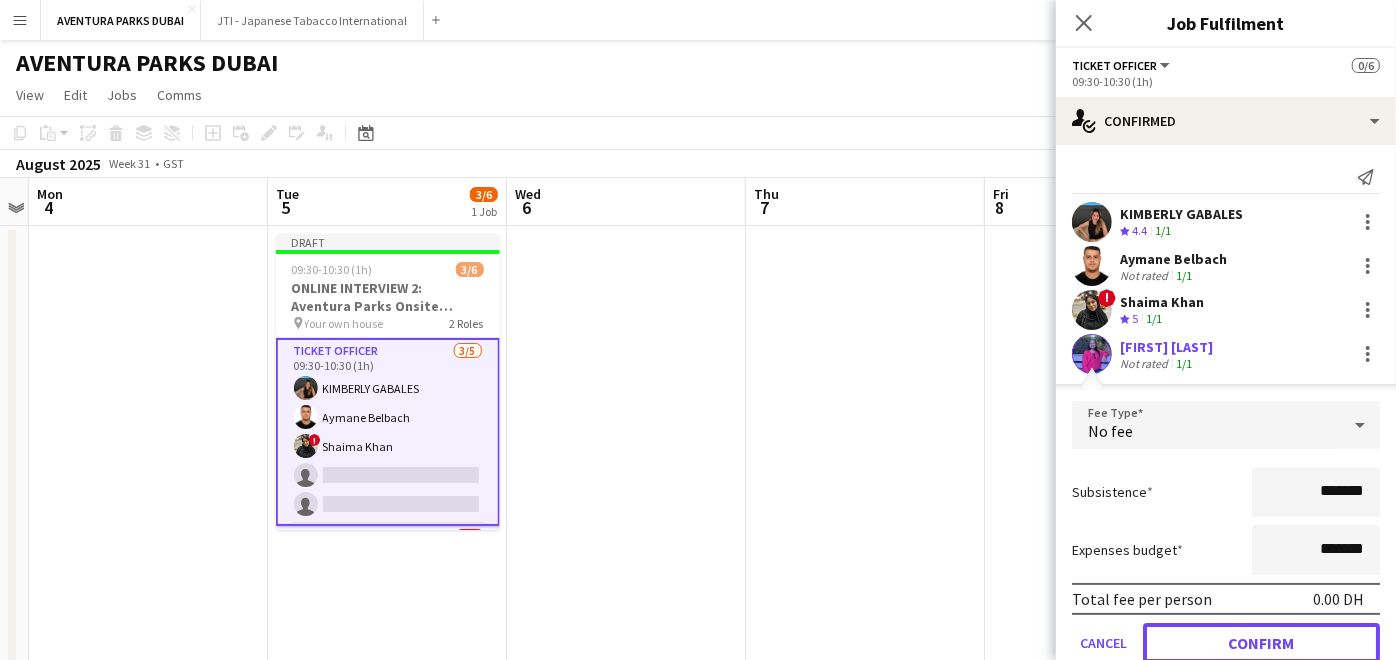 click on "Confirm" at bounding box center (1261, 643) 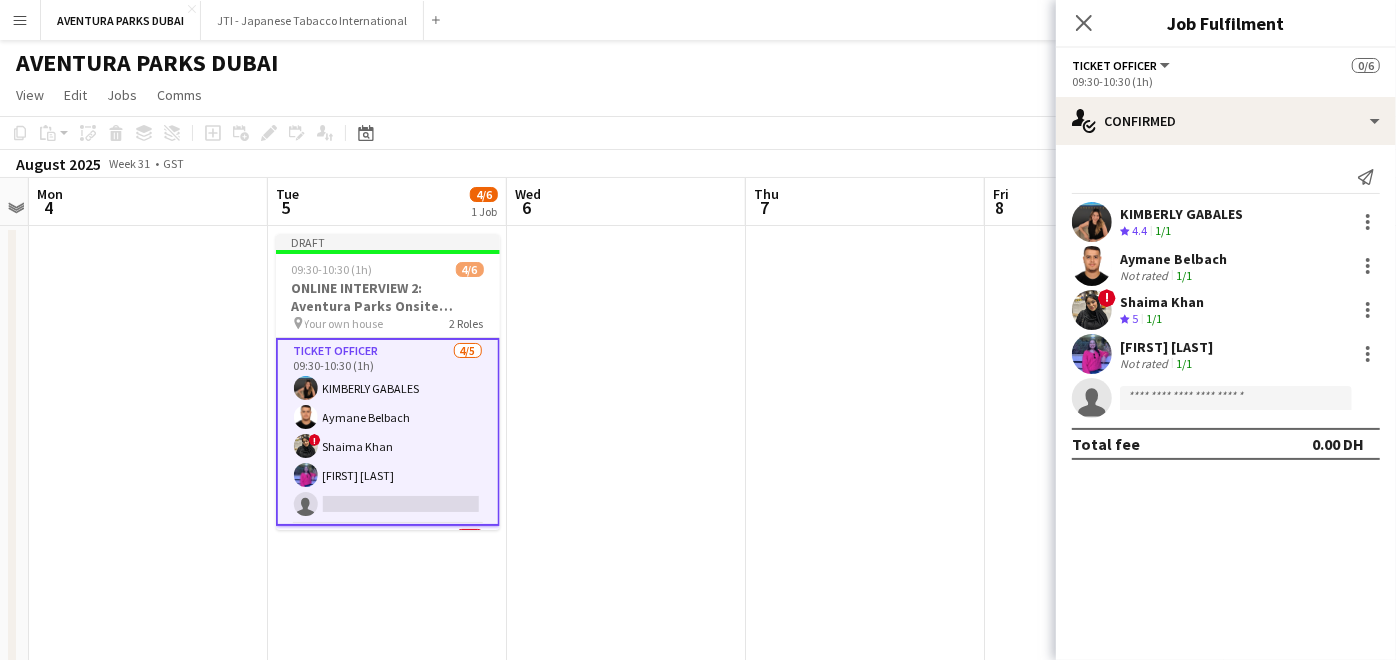 click on "single-neutral-actions" 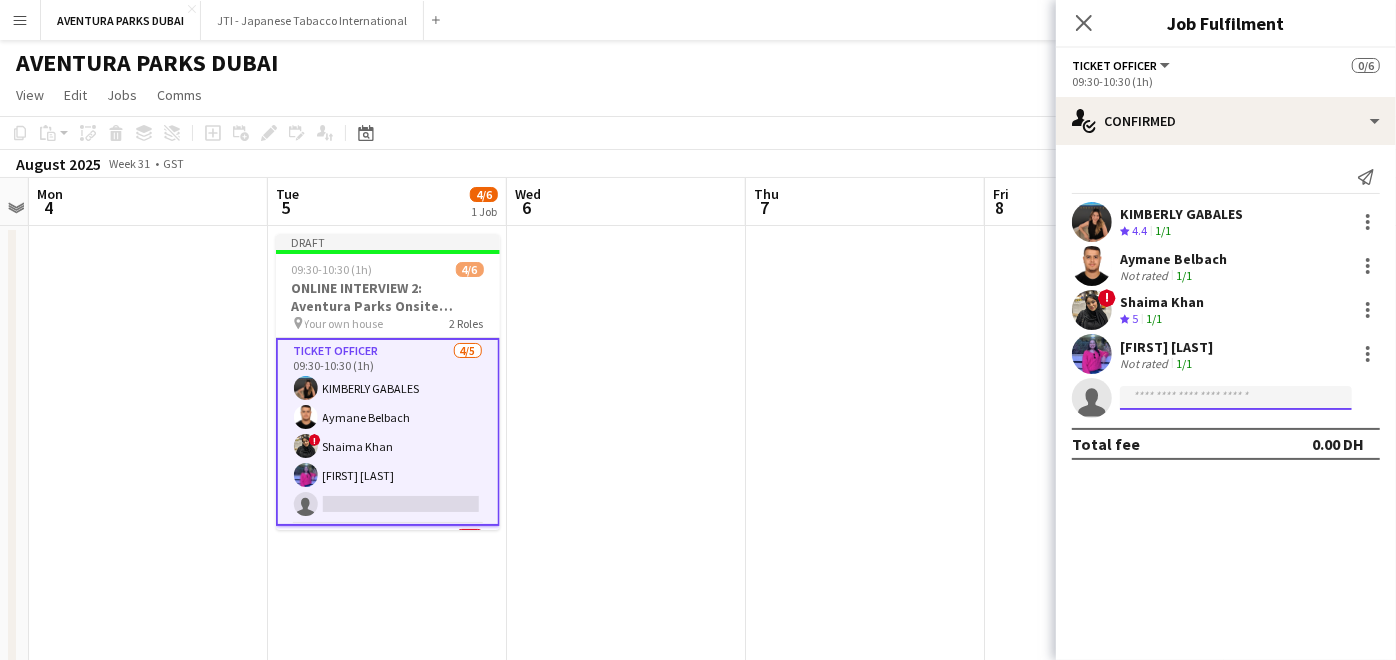 click 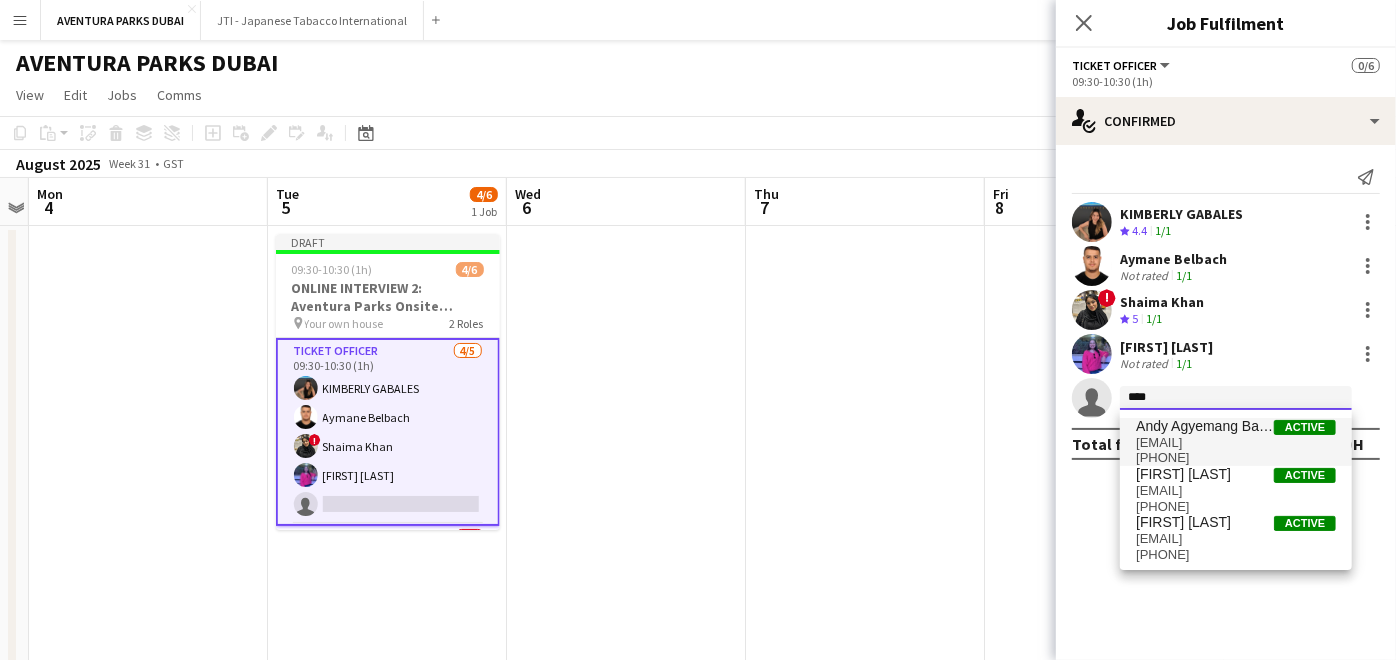 type on "****" 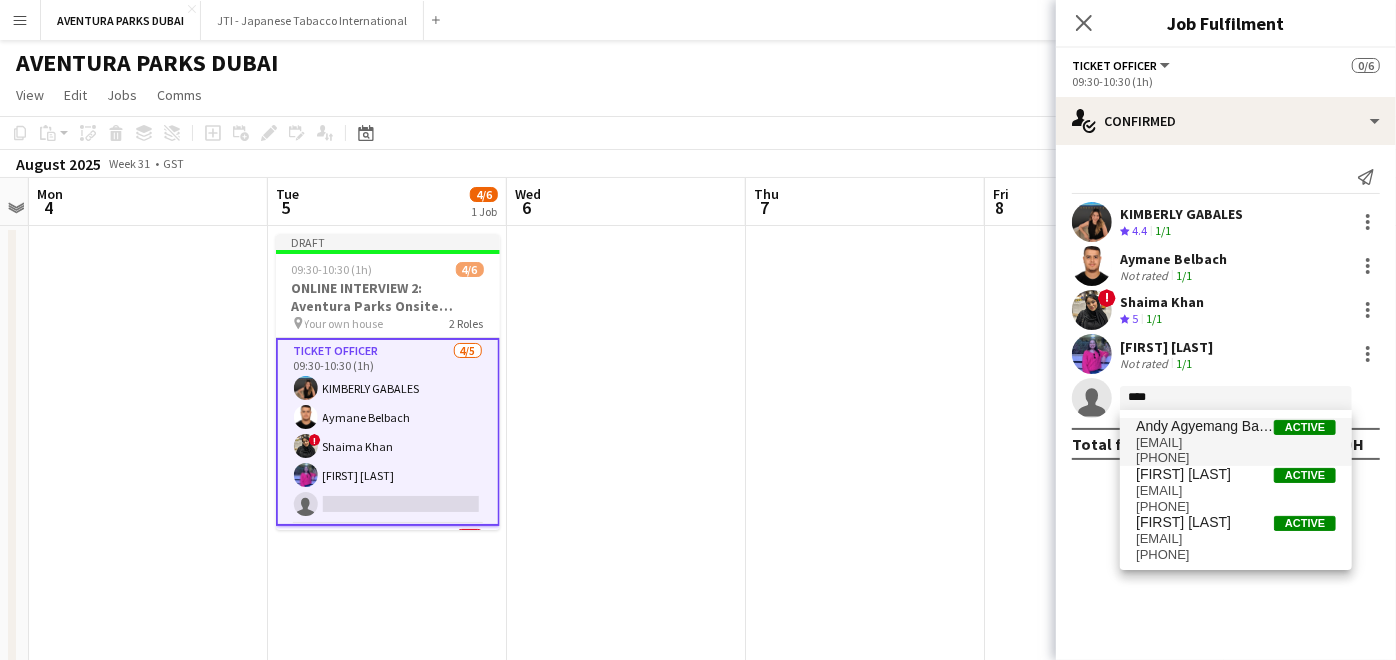 click on "Andy Agyemang Badu" at bounding box center [1205, 426] 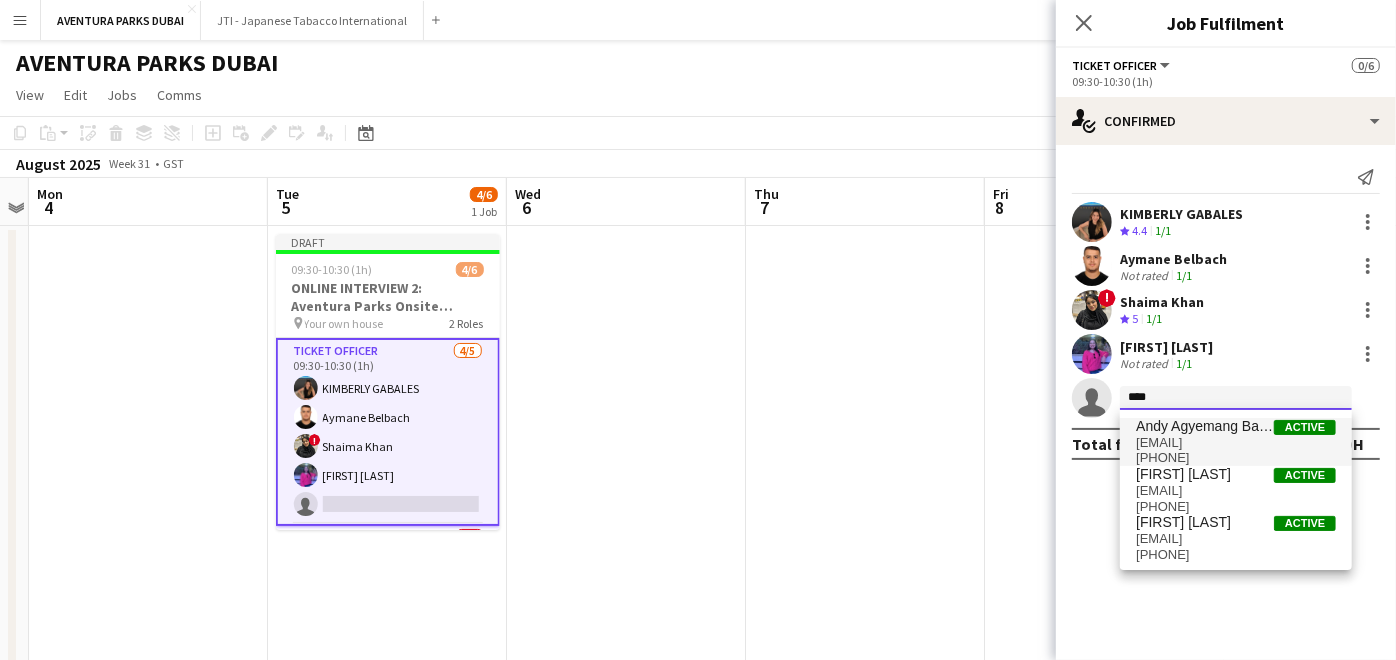 type 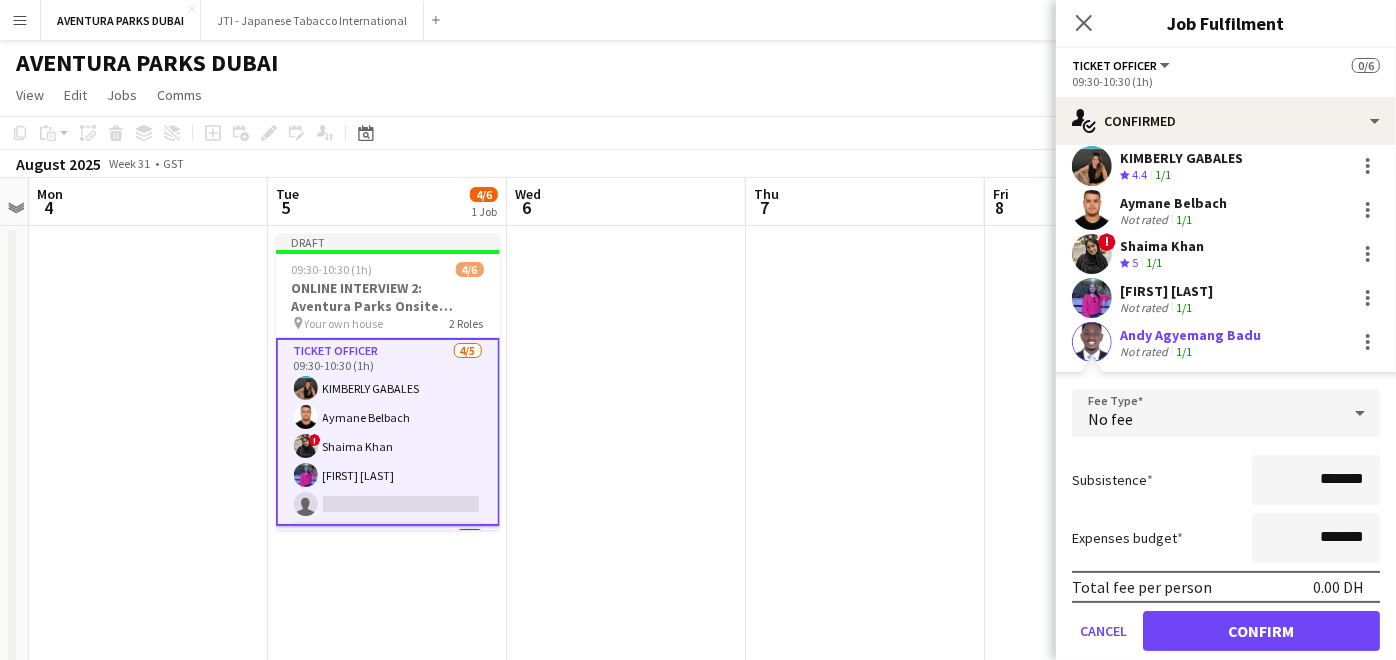 scroll, scrollTop: 119, scrollLeft: 0, axis: vertical 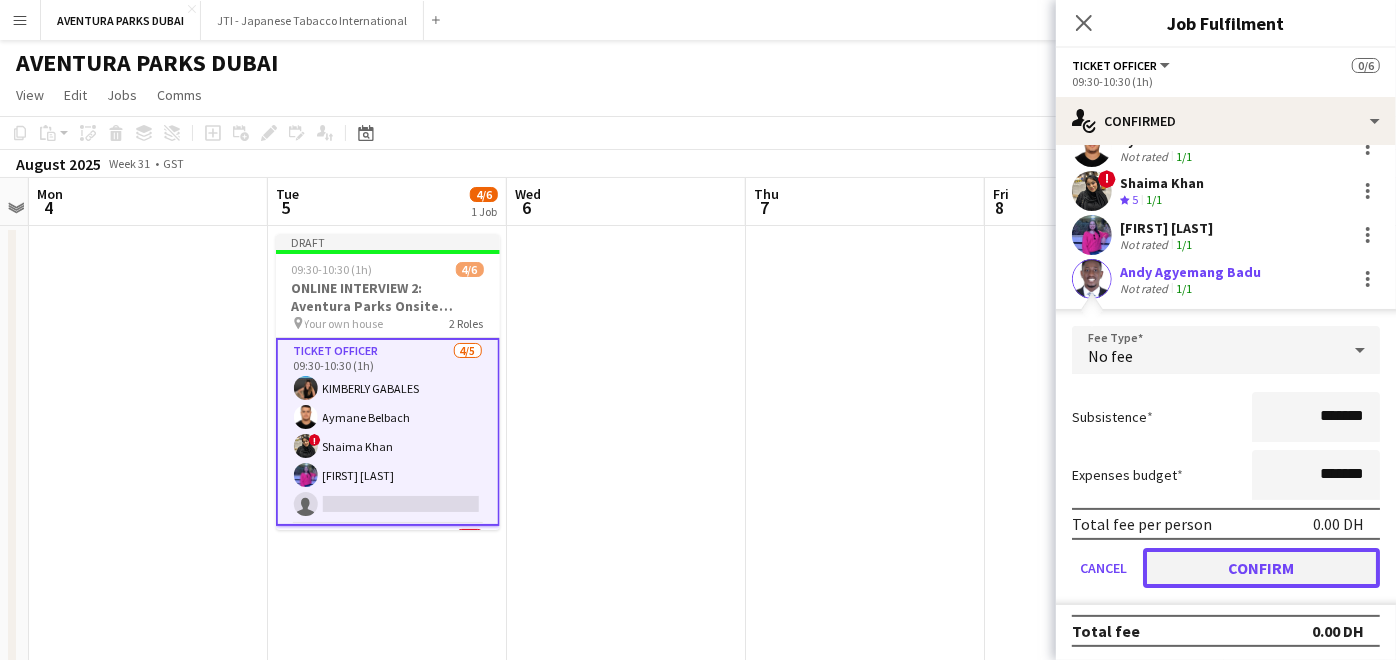 click on "Confirm" at bounding box center [1261, 568] 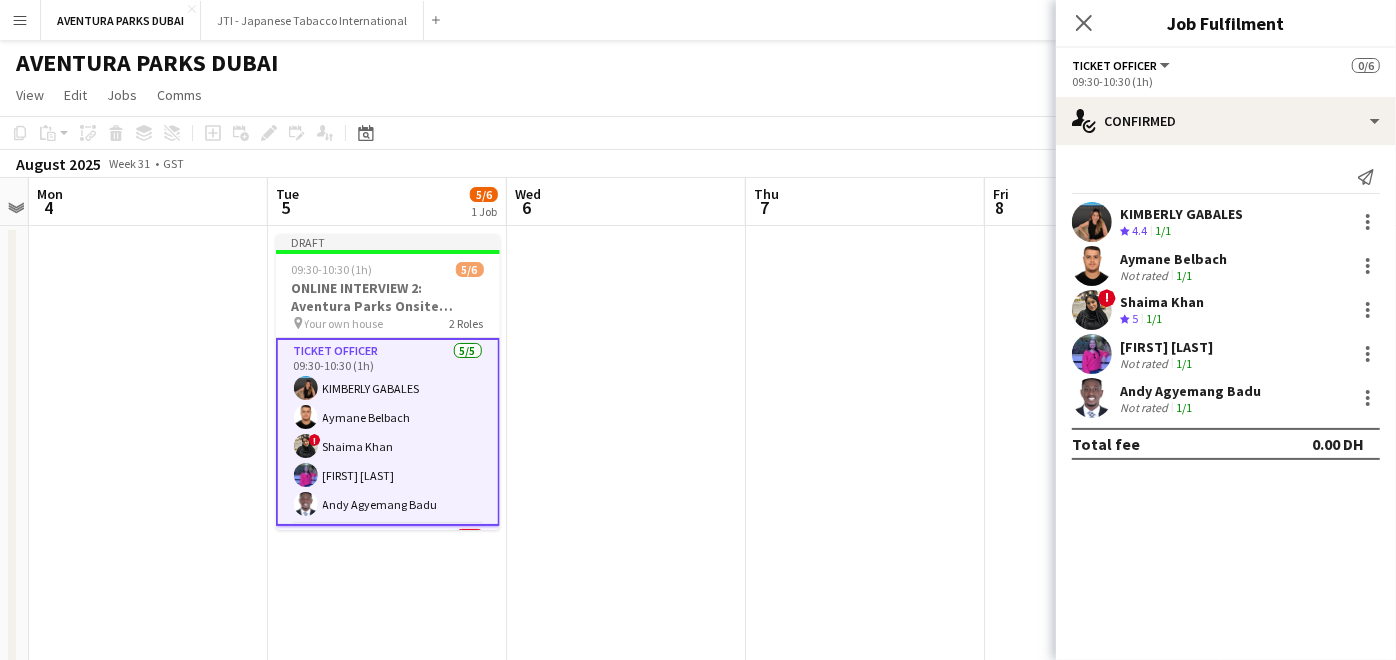scroll, scrollTop: 0, scrollLeft: 0, axis: both 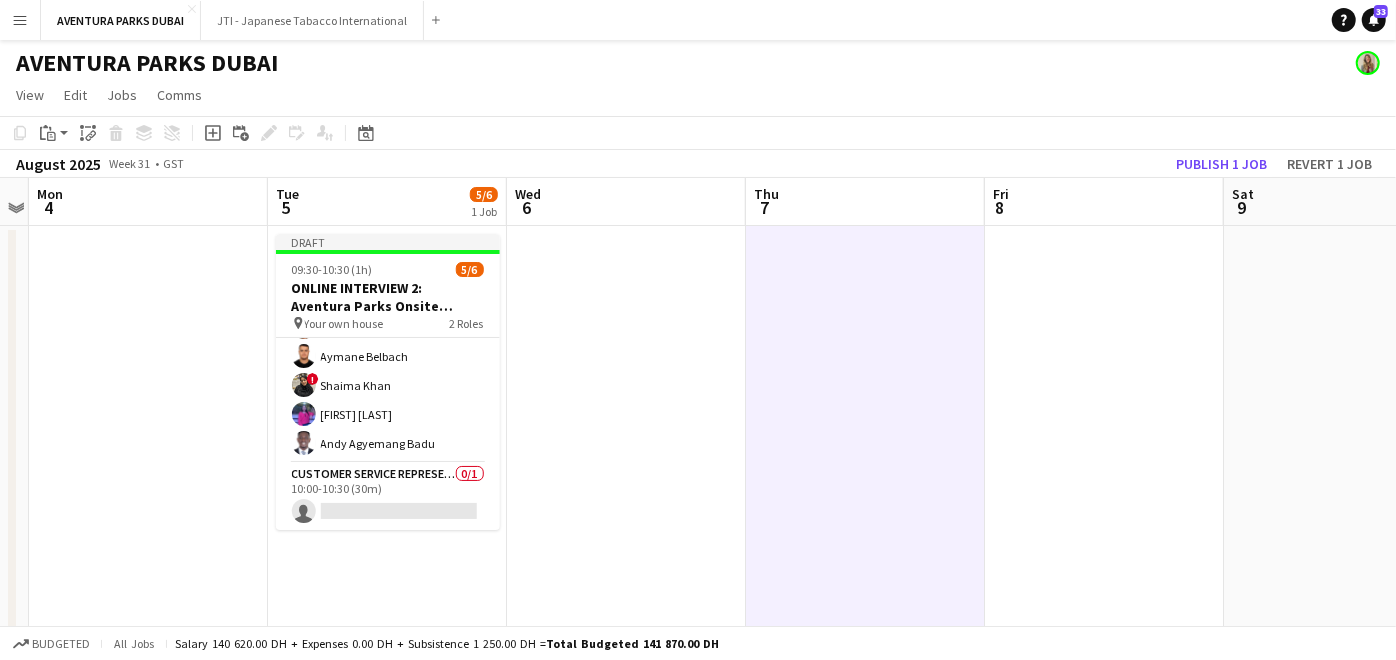 click on "Customer Service Representative   0/1   10:00-10:30 (30m)
single-neutral-actions" at bounding box center (388, 497) 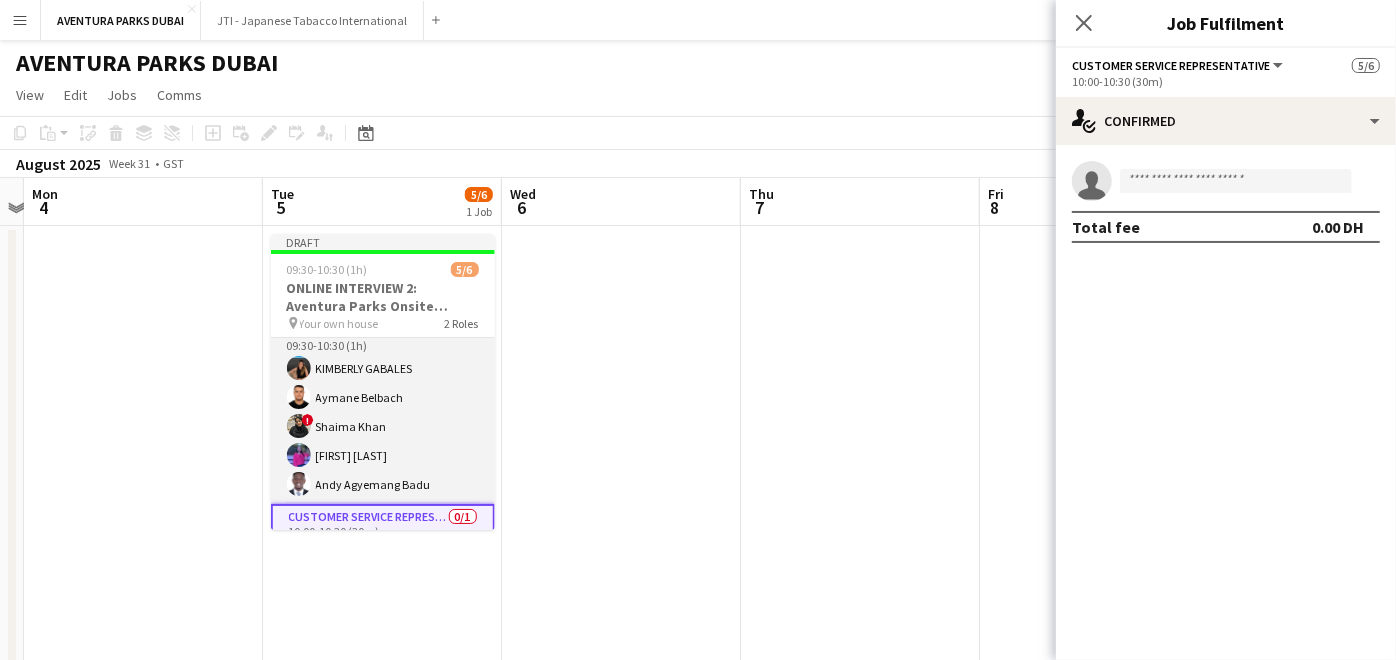 scroll, scrollTop: 0, scrollLeft: 0, axis: both 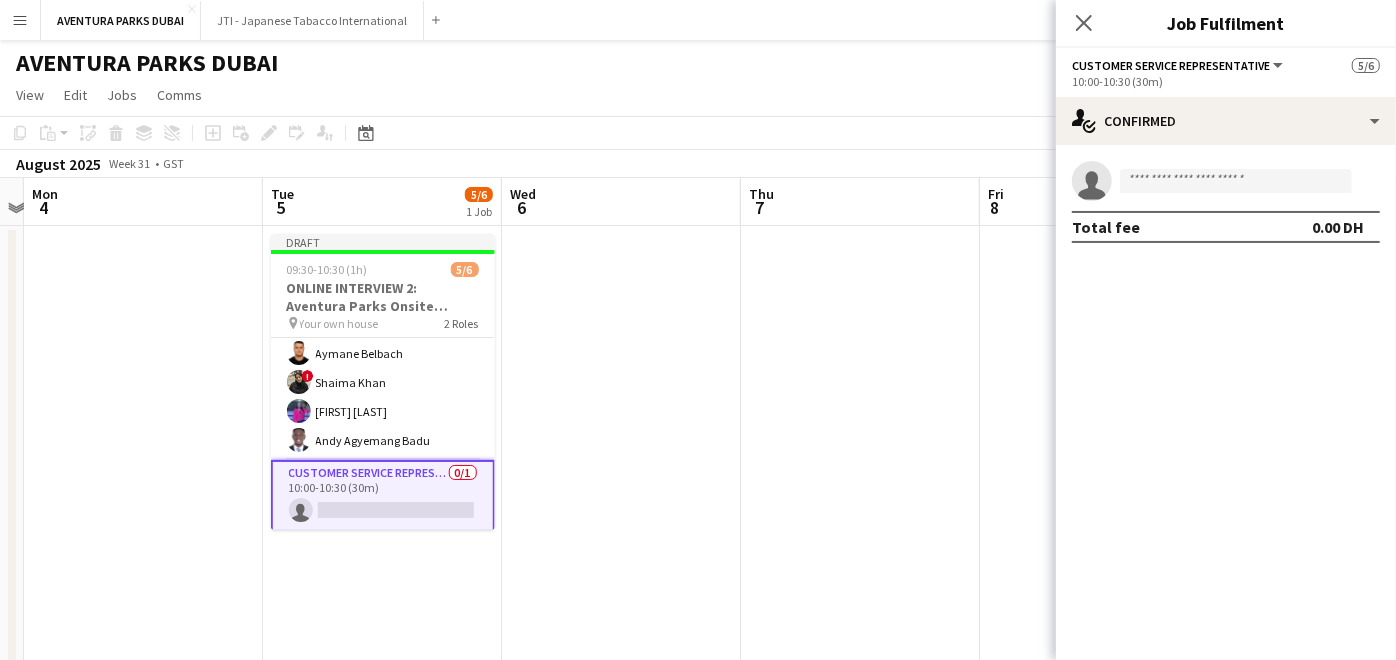 click on "Customer Service Representative   0/1   10:00-10:30 (30m)
single-neutral-actions" at bounding box center [383, 496] 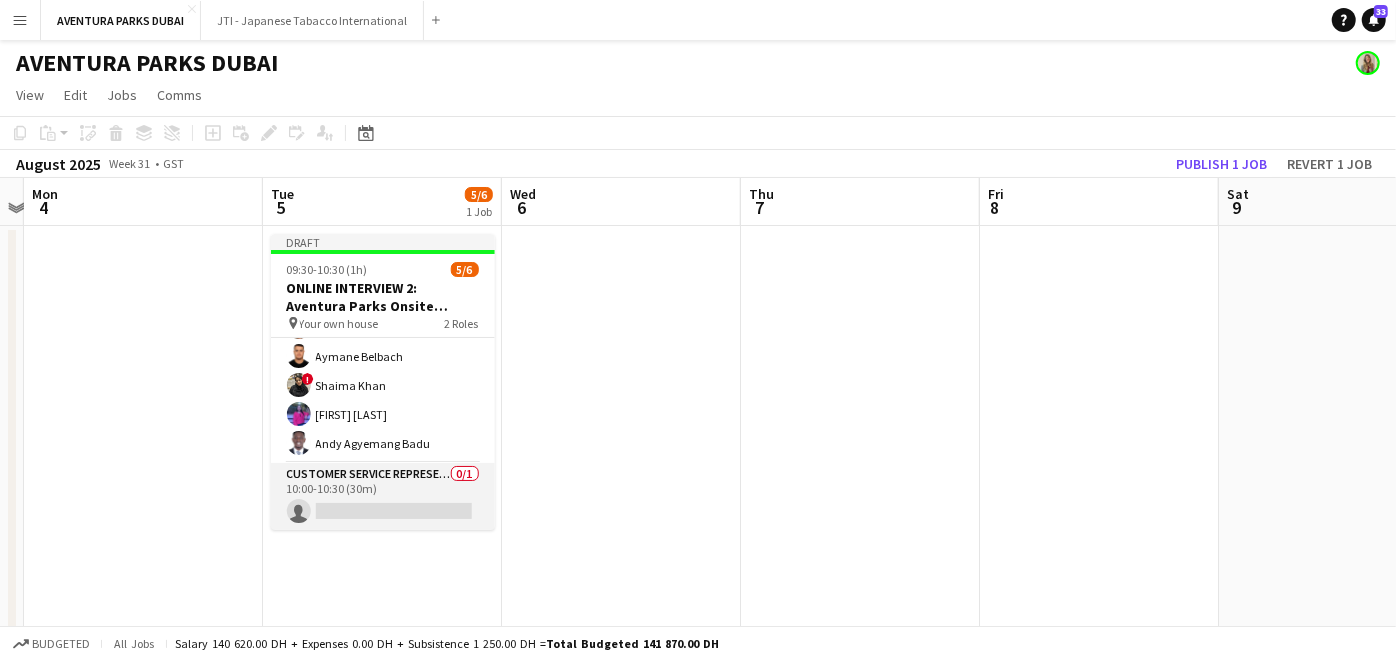 click on "Customer Service Representative   0/1   10:00-10:30 (30m)
single-neutral-actions" at bounding box center (383, 497) 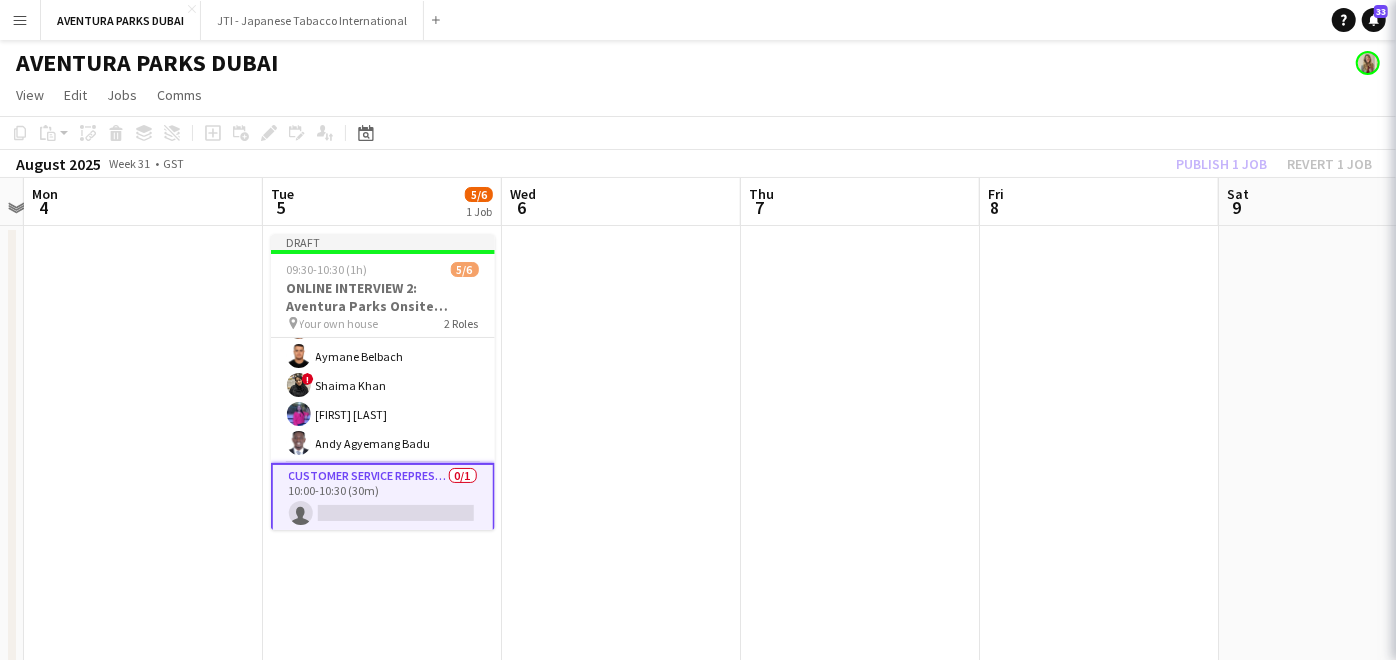 scroll, scrollTop: 62, scrollLeft: 0, axis: vertical 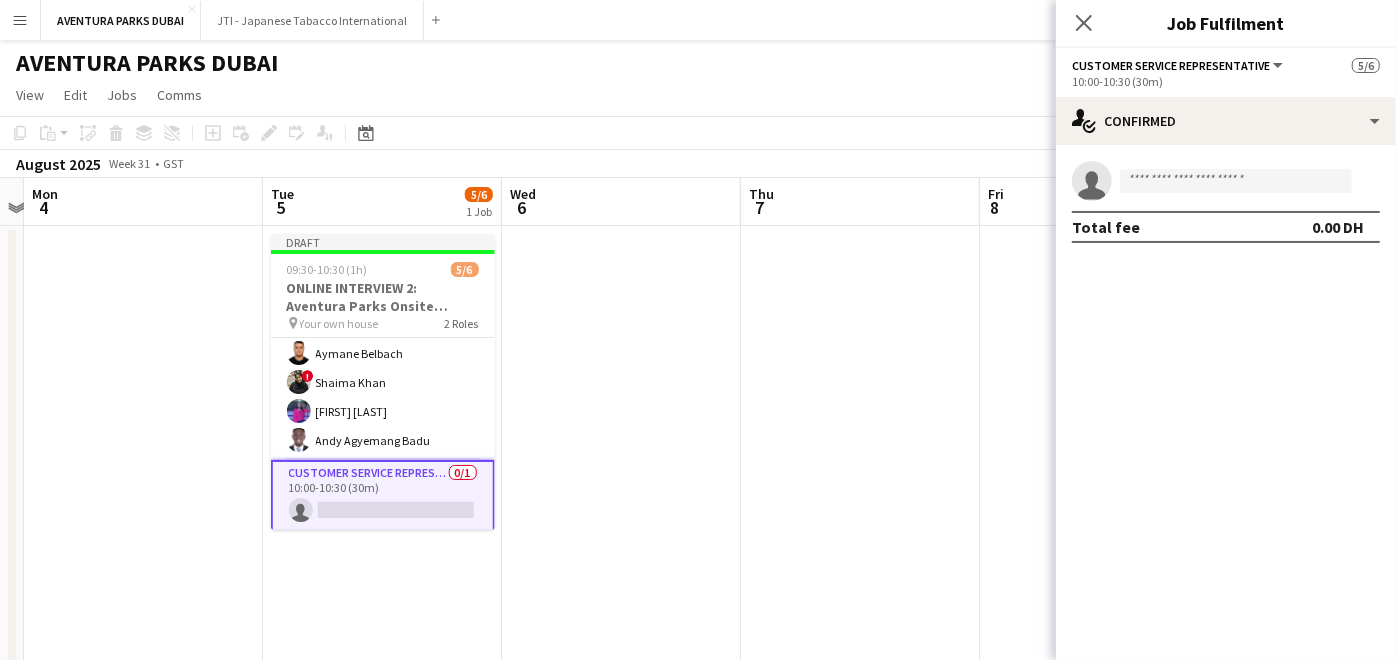 click on "Customer Service Representative   All roles   Customer Service Representative   5/6   10:00-10:30 (30m)" 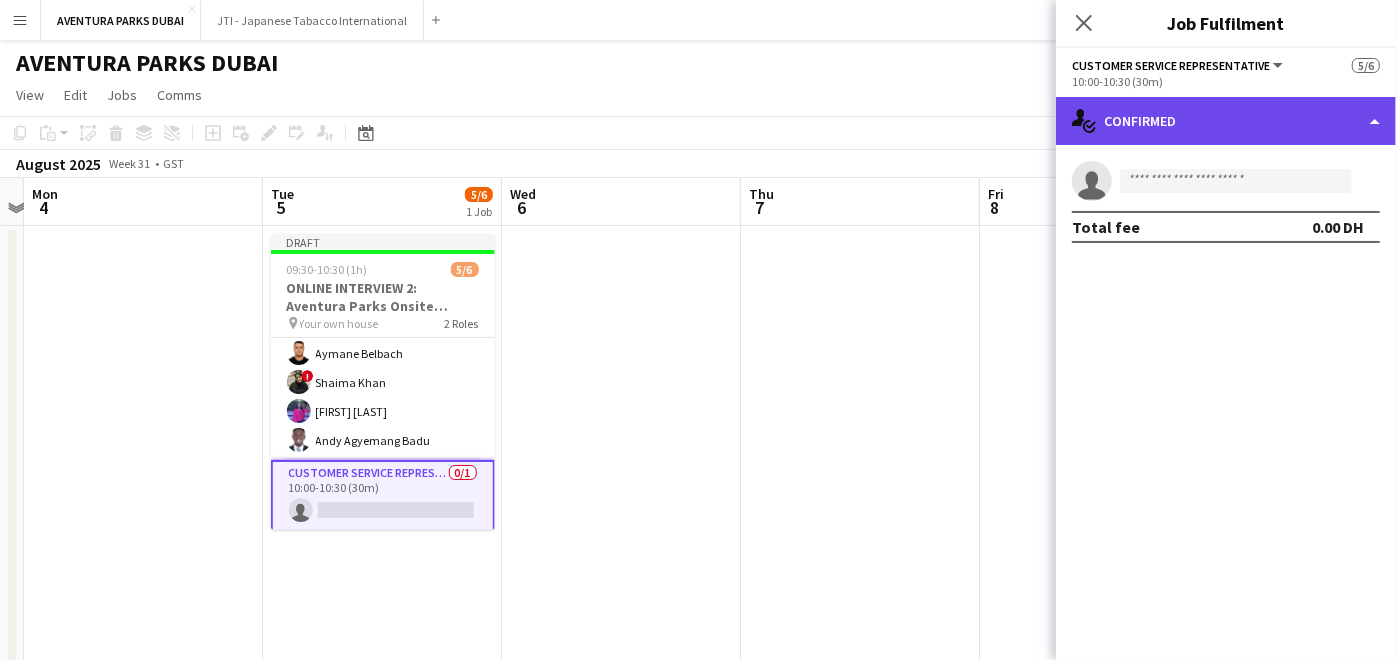 click on "single-neutral-actions-check-2
Confirmed" 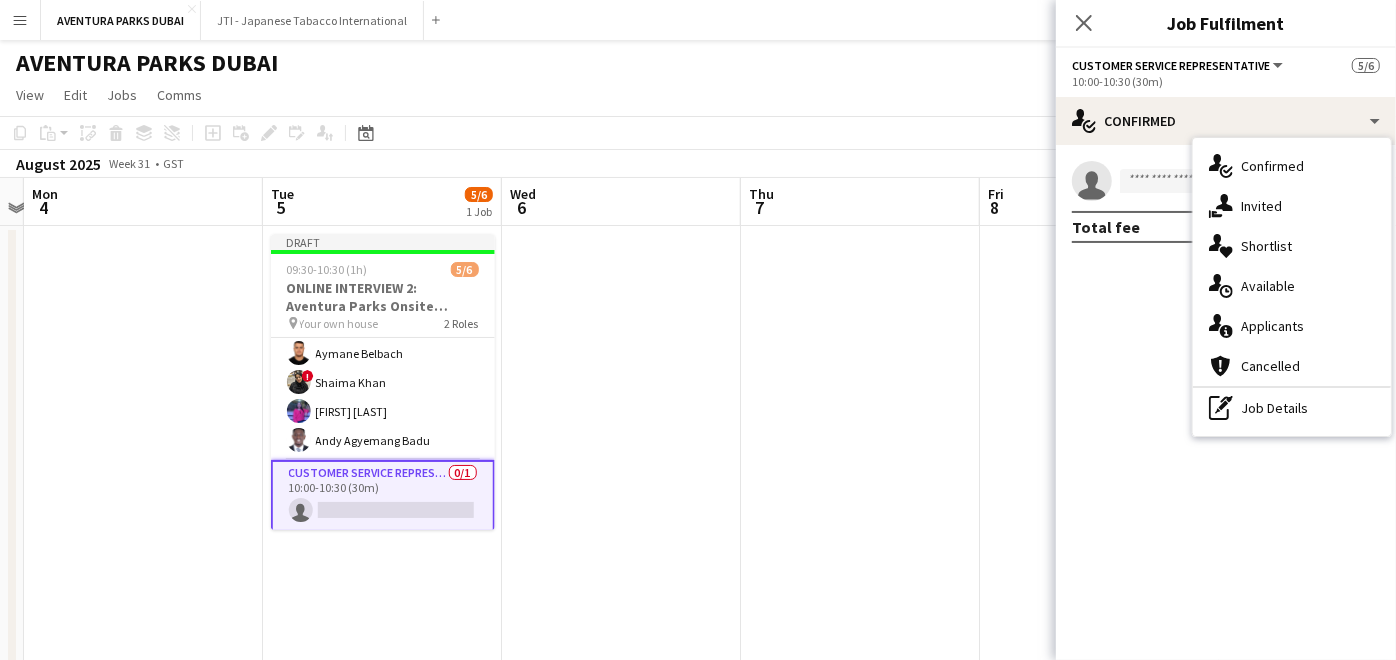 click on "pen-write
Job Details" at bounding box center (1292, 408) 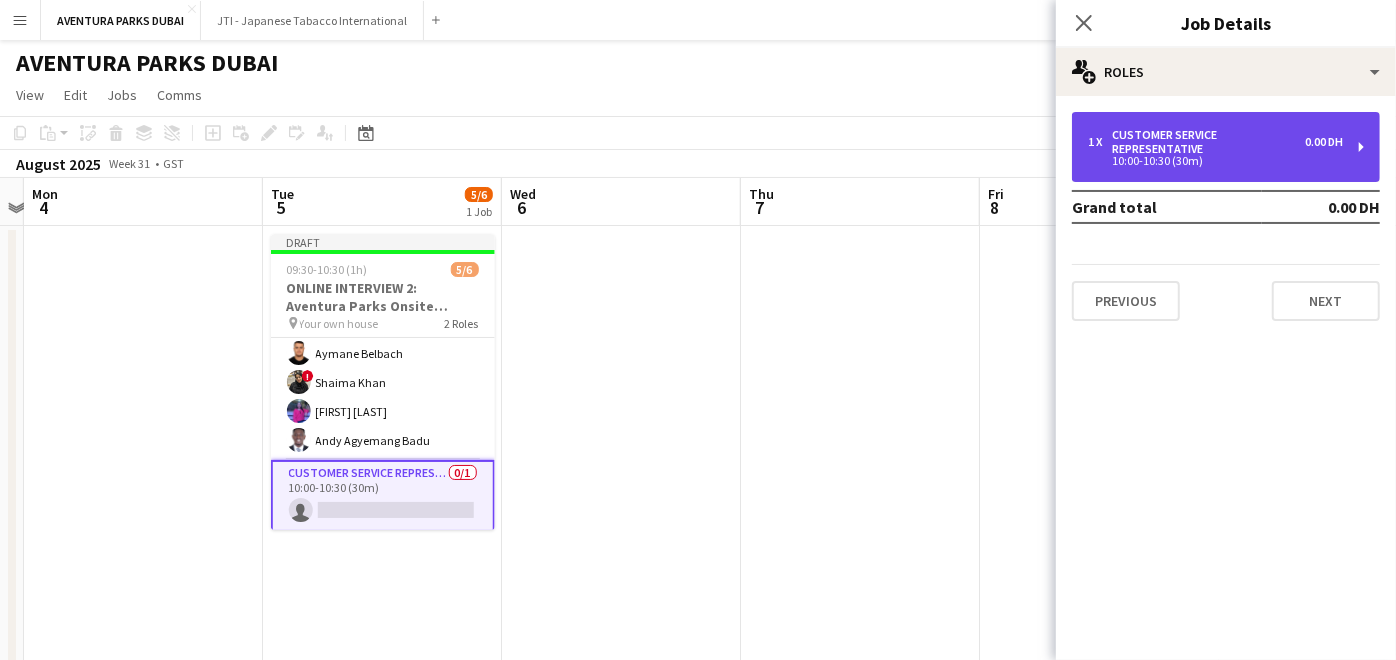 click on "Customer Service Representative" at bounding box center [1208, 142] 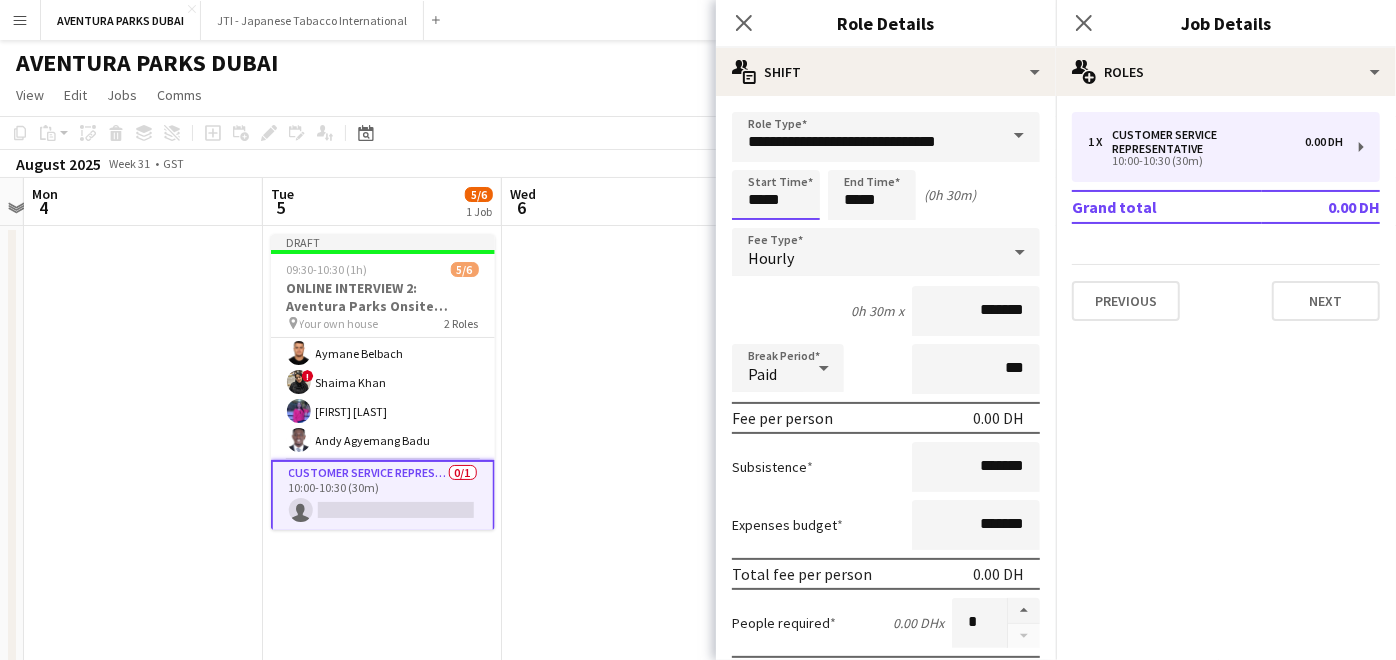 click on "*****" at bounding box center (776, 195) 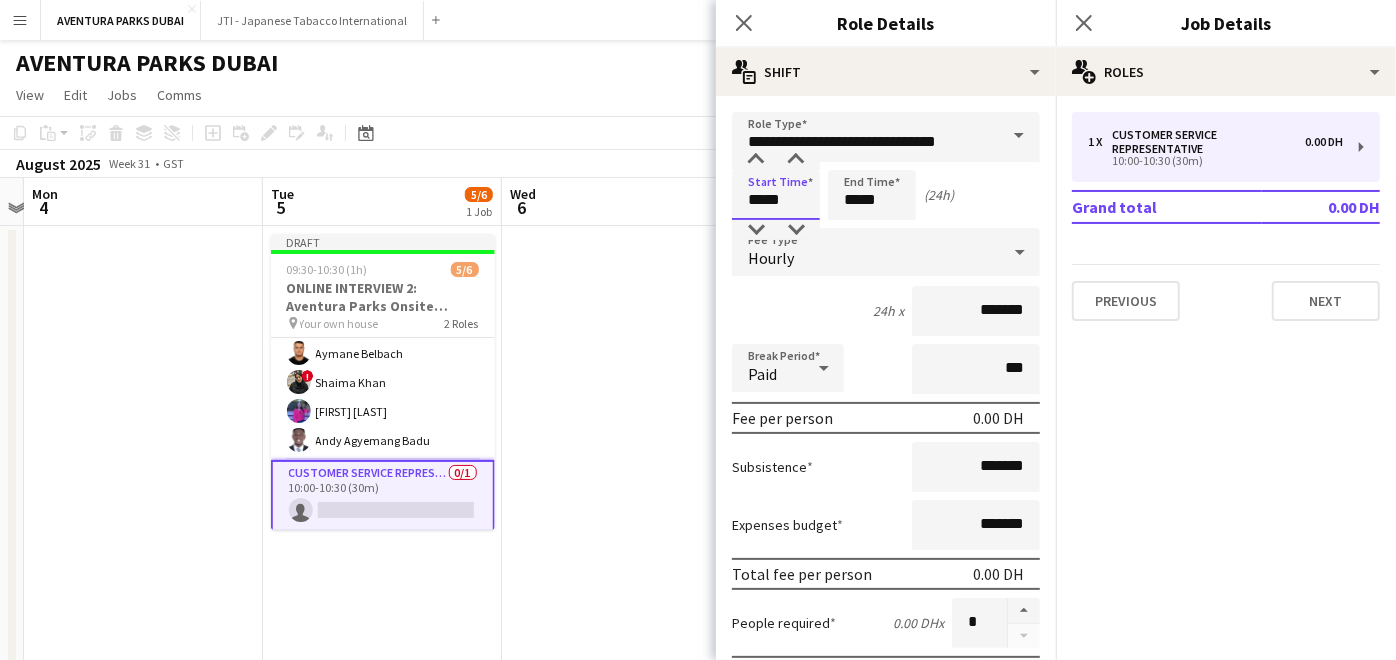 type on "*****" 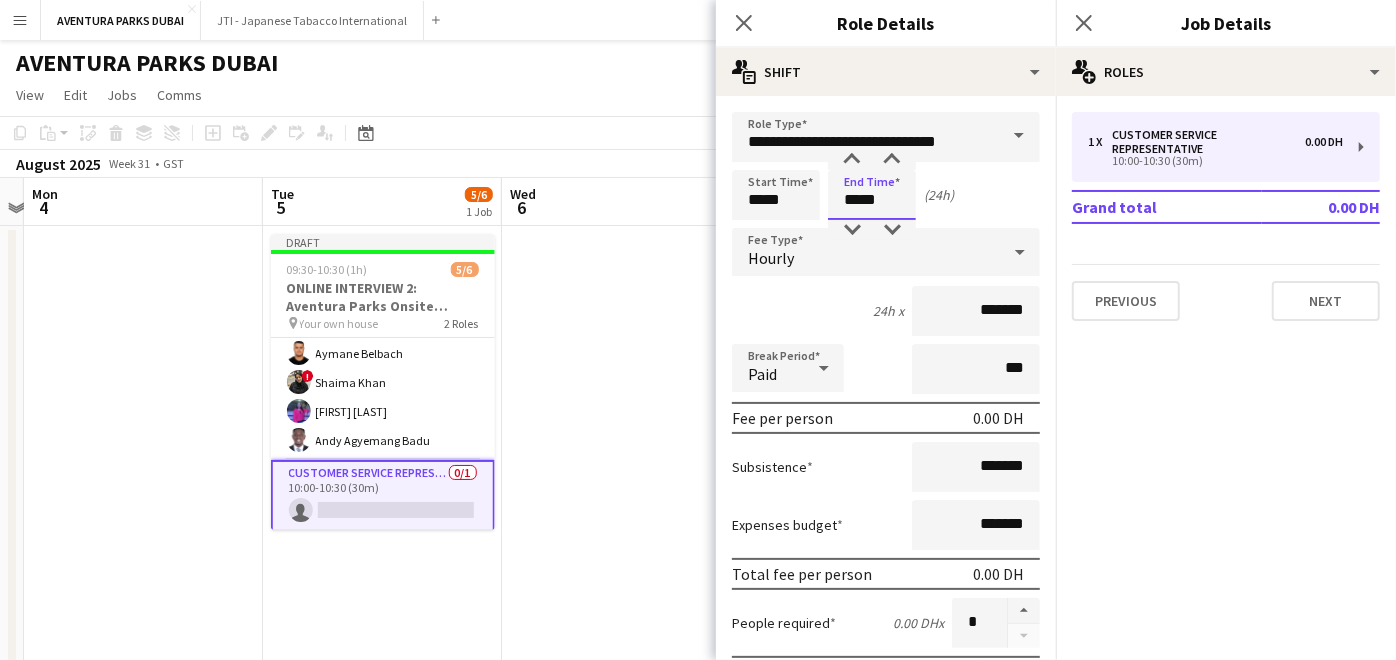 drag, startPoint x: 881, startPoint y: 199, endPoint x: 798, endPoint y: 184, distance: 84.34453 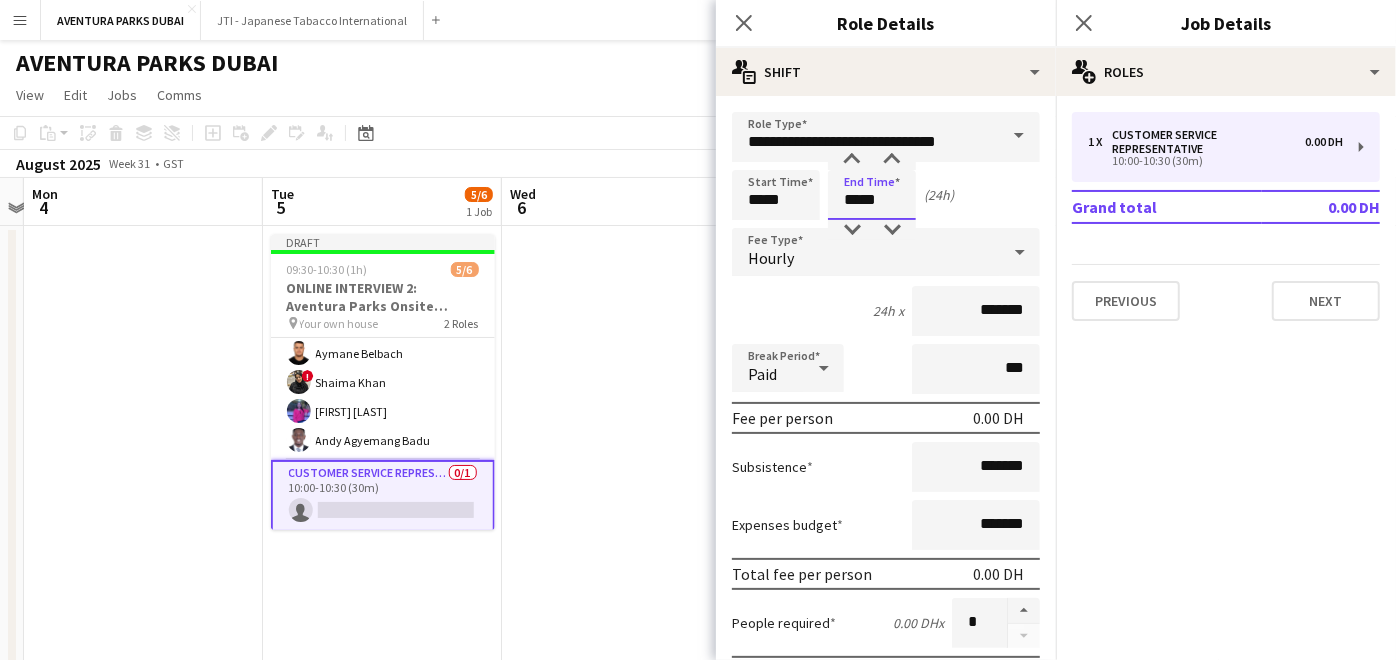 click on "Start Time  *****  End Time  *****  (24h)" at bounding box center (886, 195) 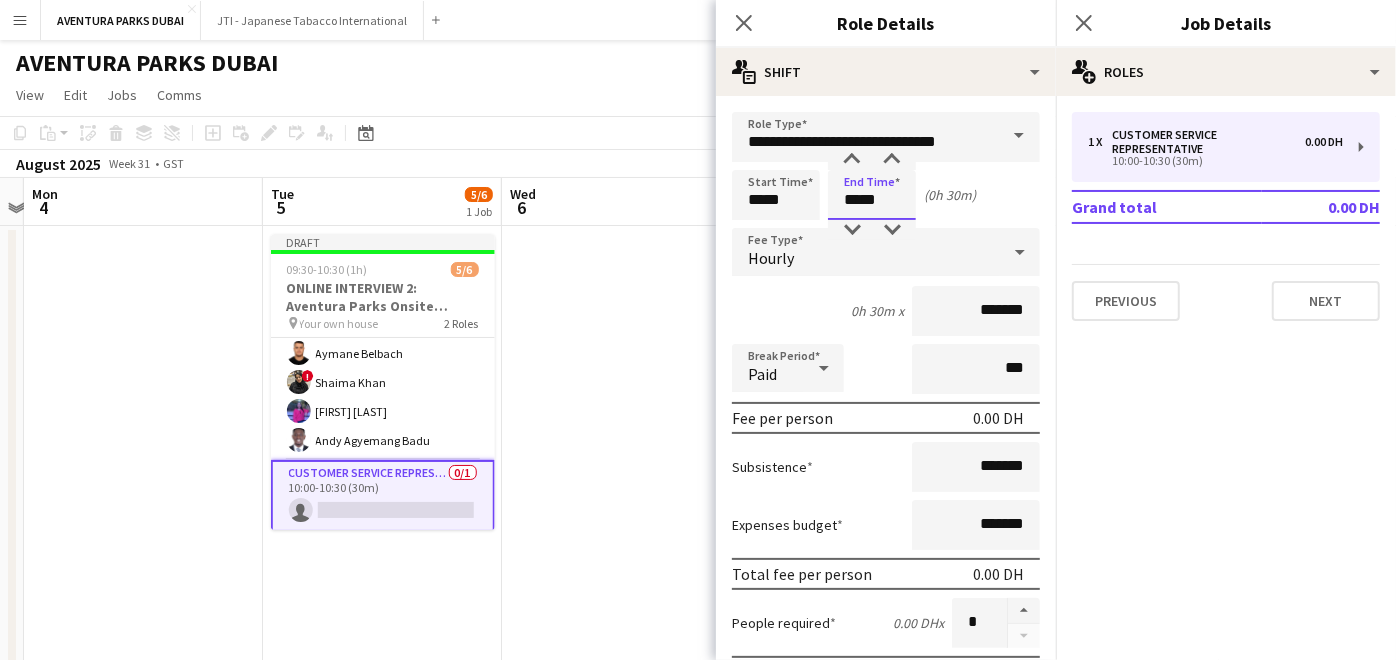 type on "*****" 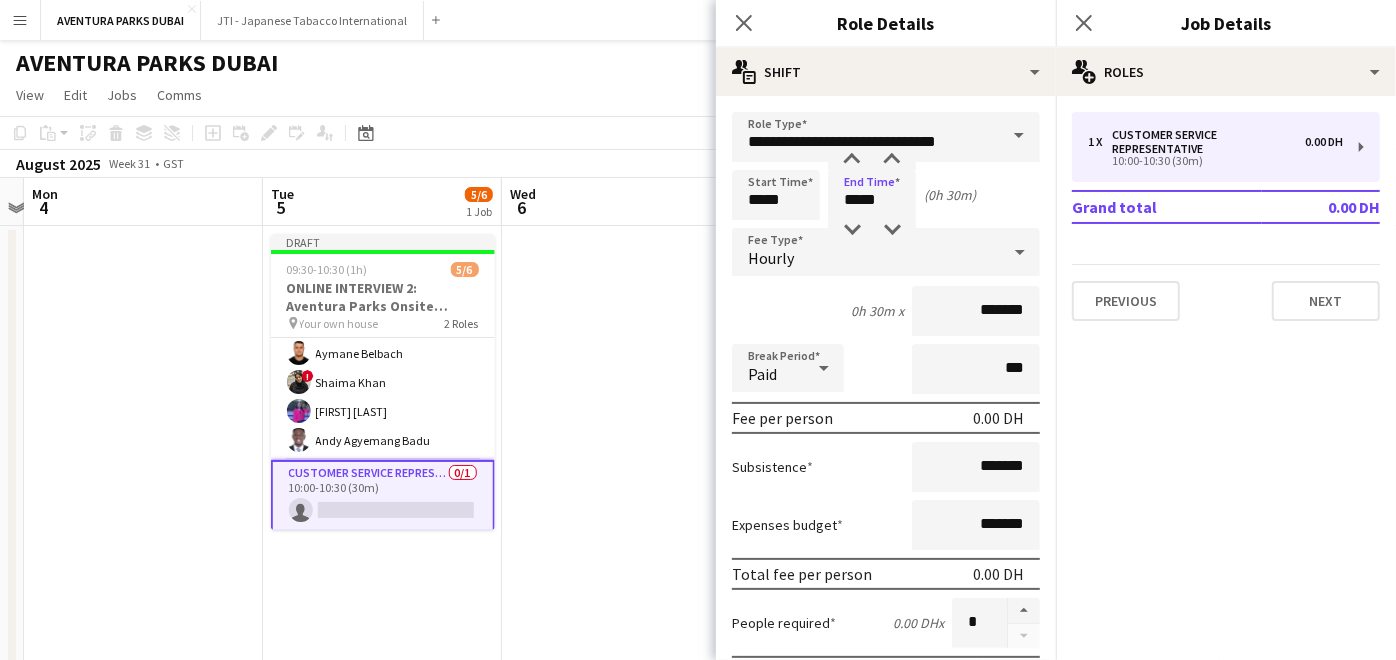 click at bounding box center [621, 479] 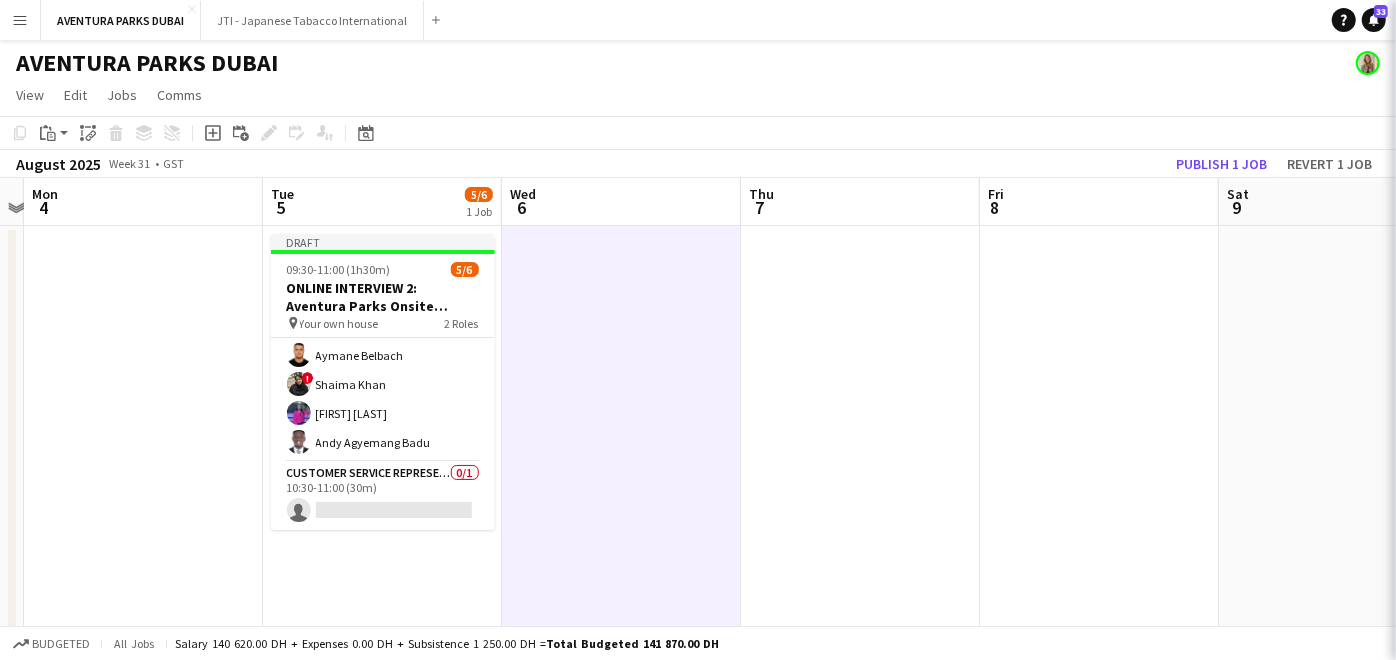 scroll, scrollTop: 59, scrollLeft: 0, axis: vertical 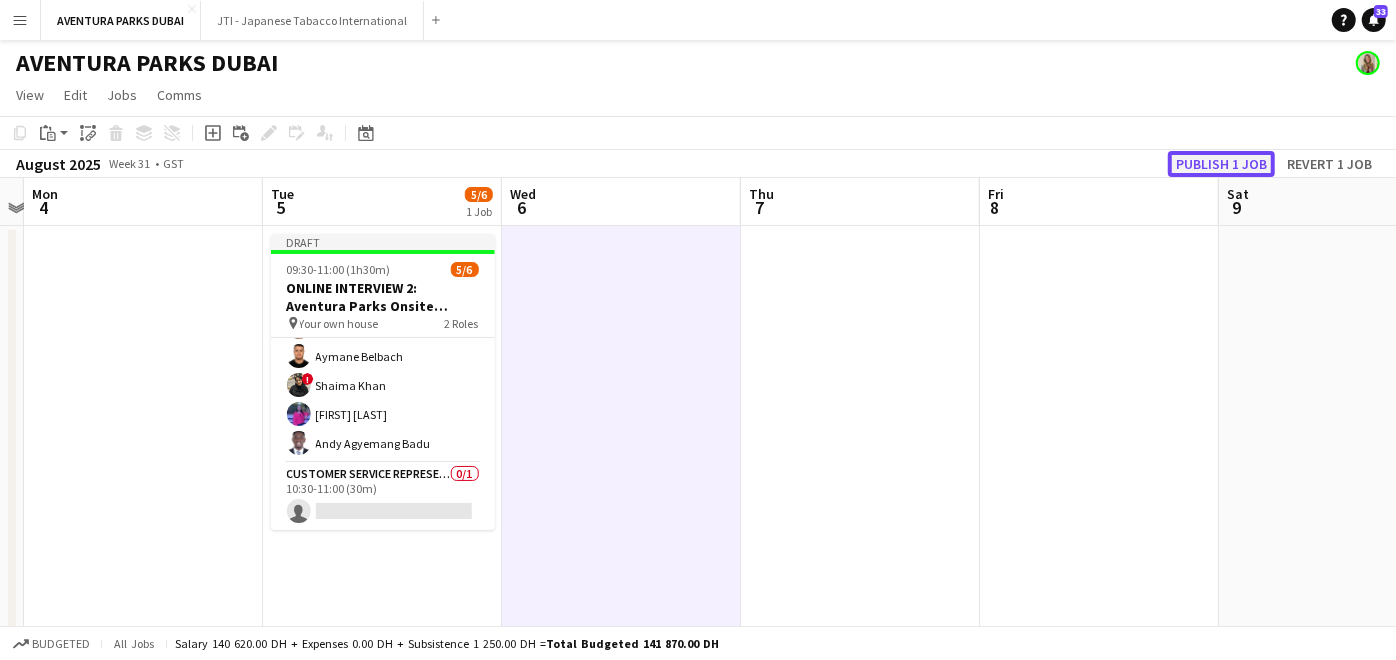 click on "Publish 1 job" 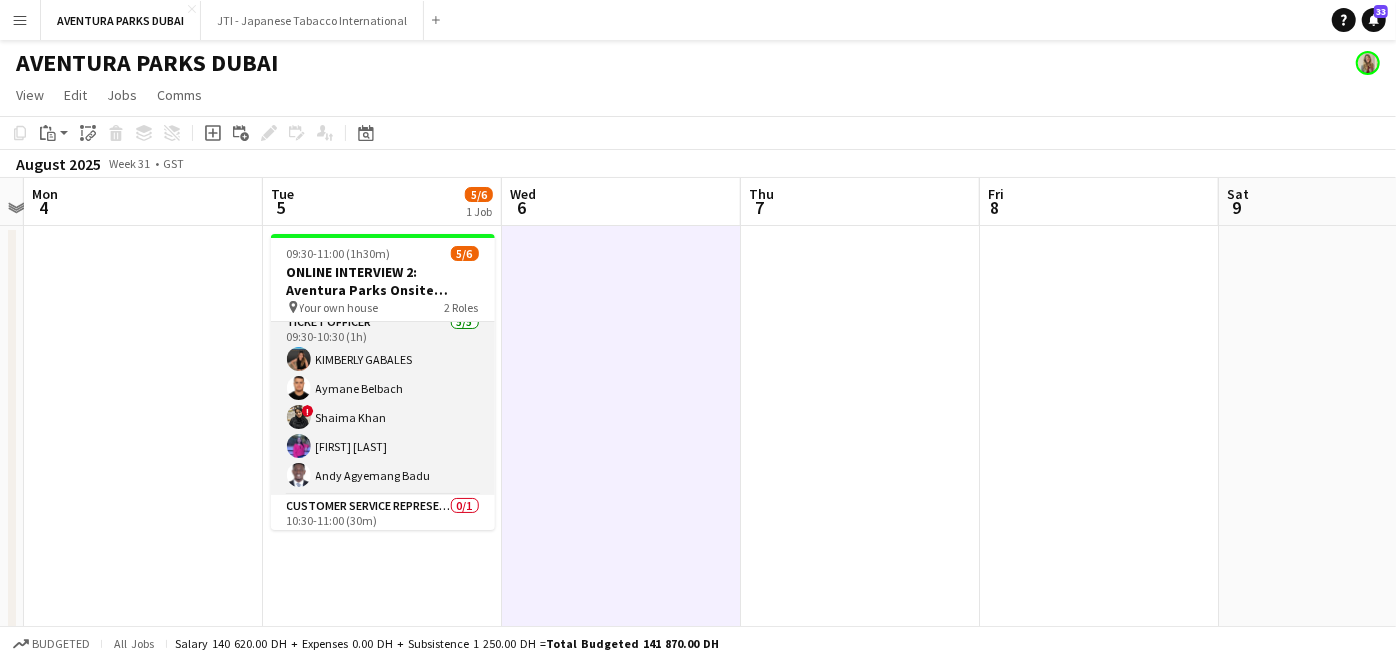 scroll, scrollTop: 43, scrollLeft: 0, axis: vertical 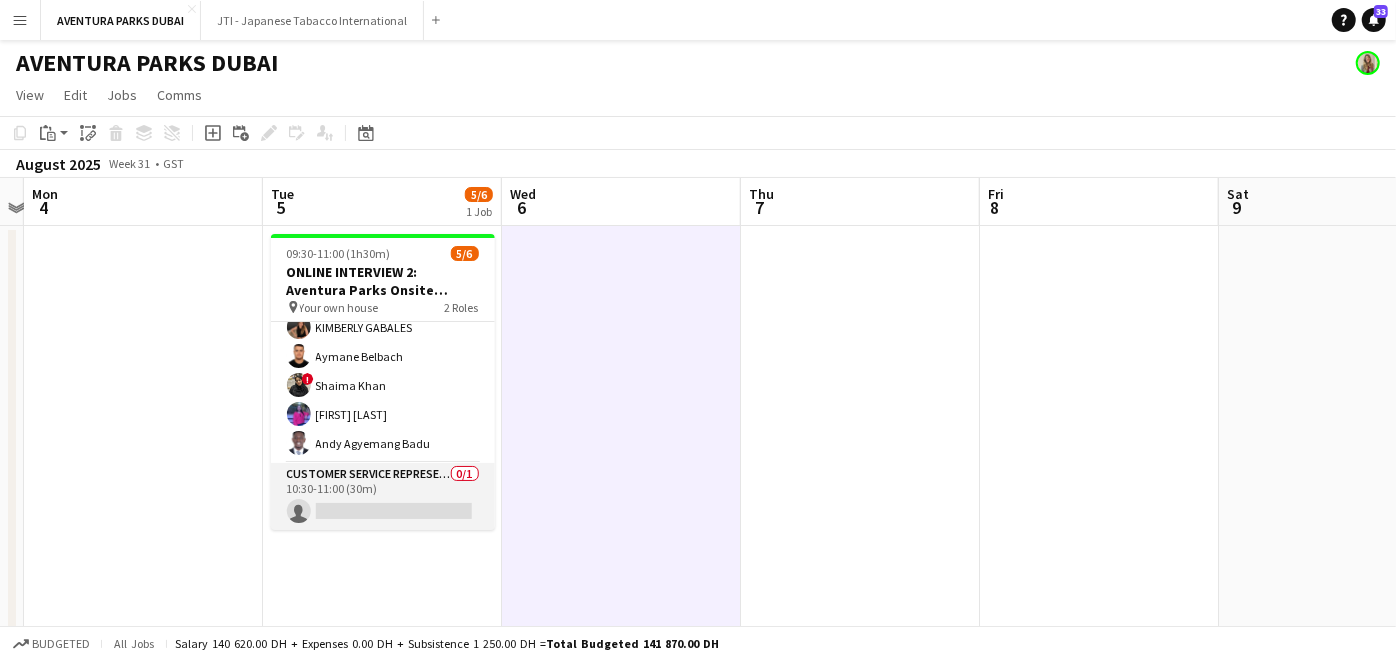 click on "Customer Service Representative   0/1   10:30-11:00 (30m)
single-neutral-actions" at bounding box center (383, 497) 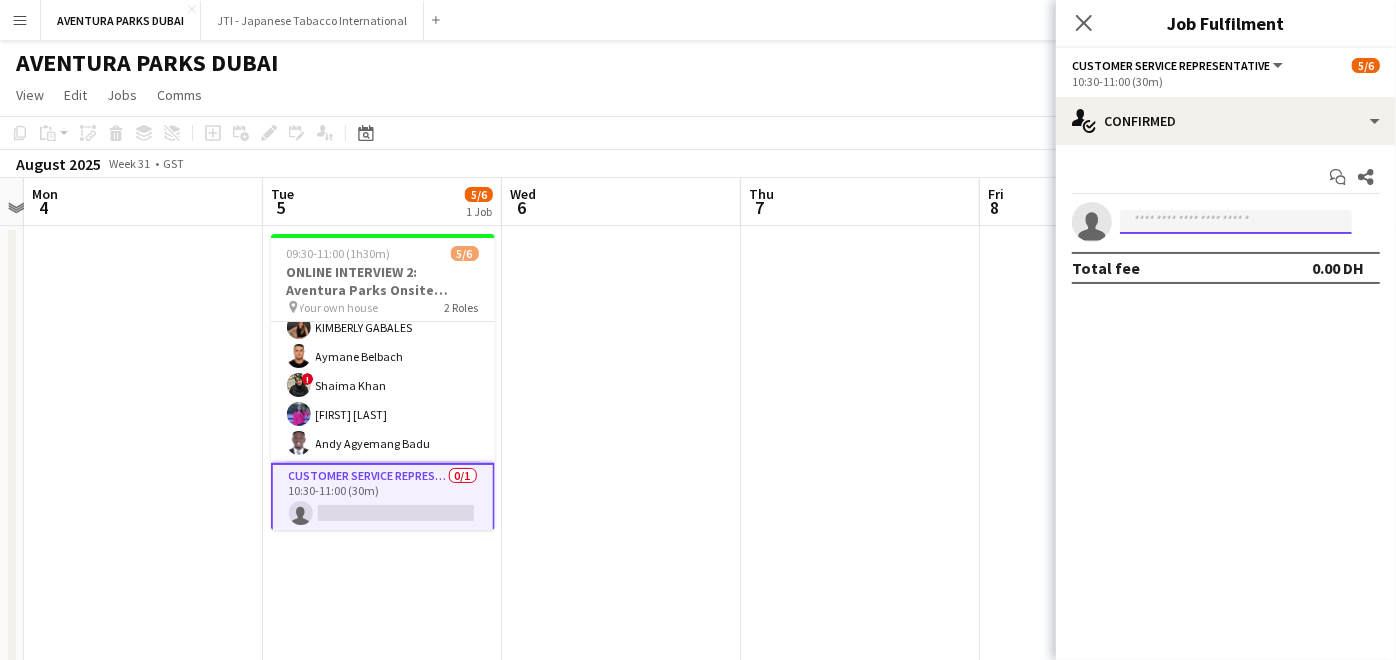 click at bounding box center (1236, 222) 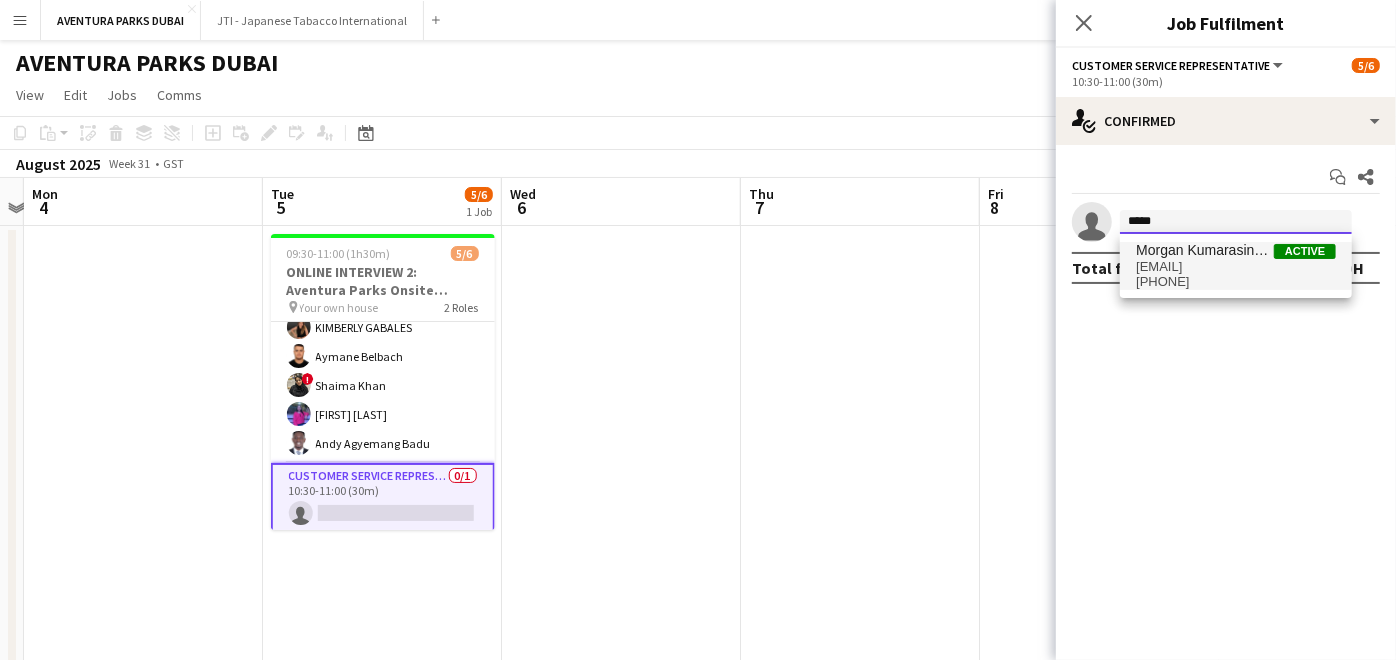 type on "*****" 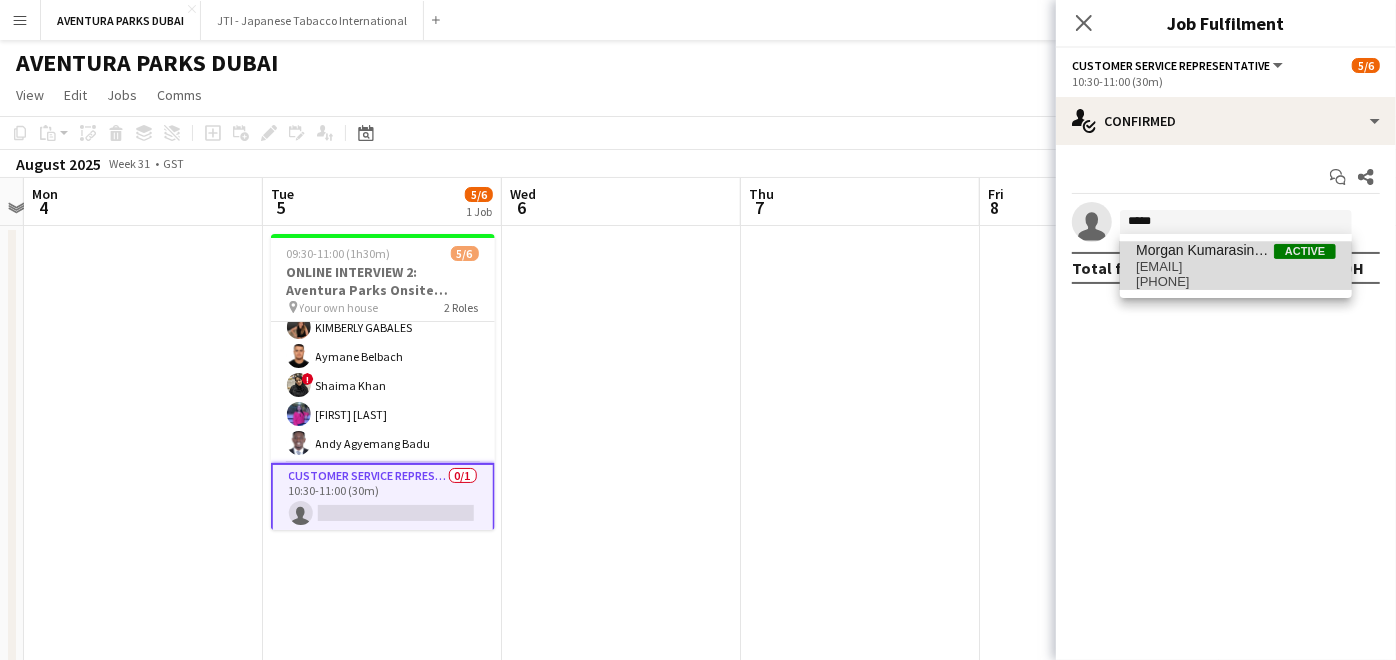 drag, startPoint x: 1211, startPoint y: 267, endPoint x: 1412, endPoint y: 382, distance: 231.57288 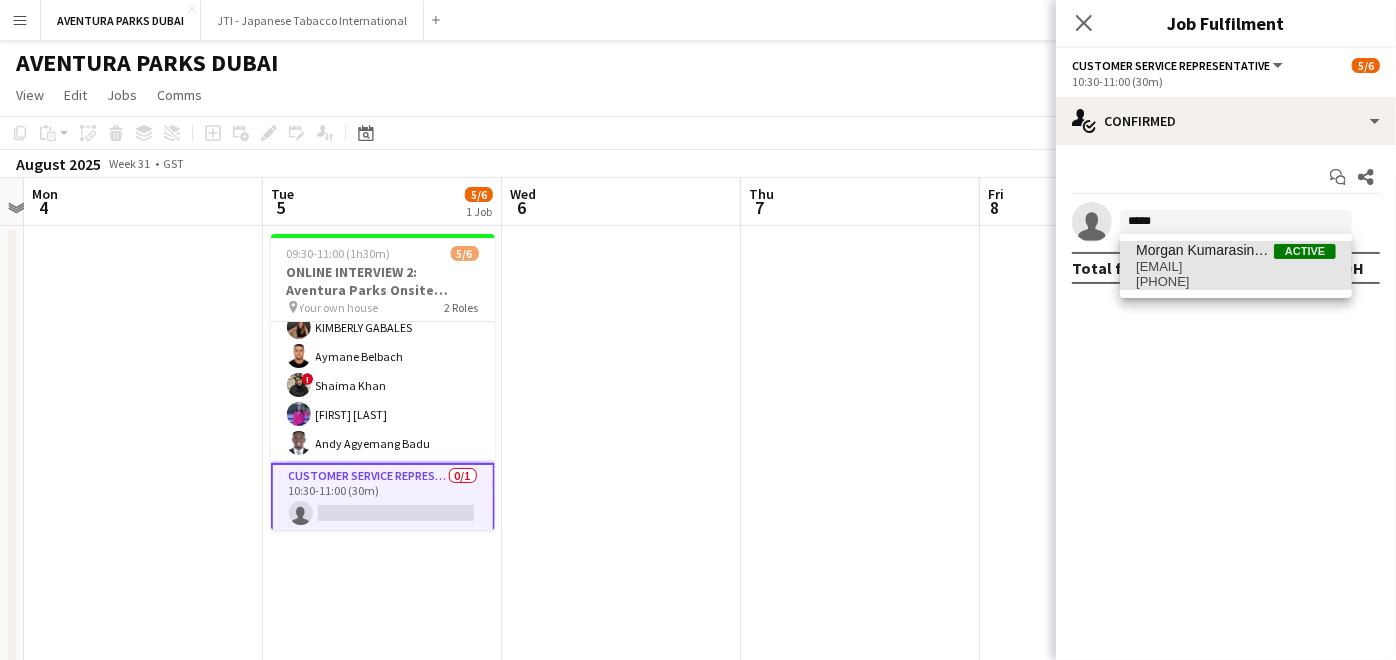 click on "[EMAIL]" at bounding box center [1236, 267] 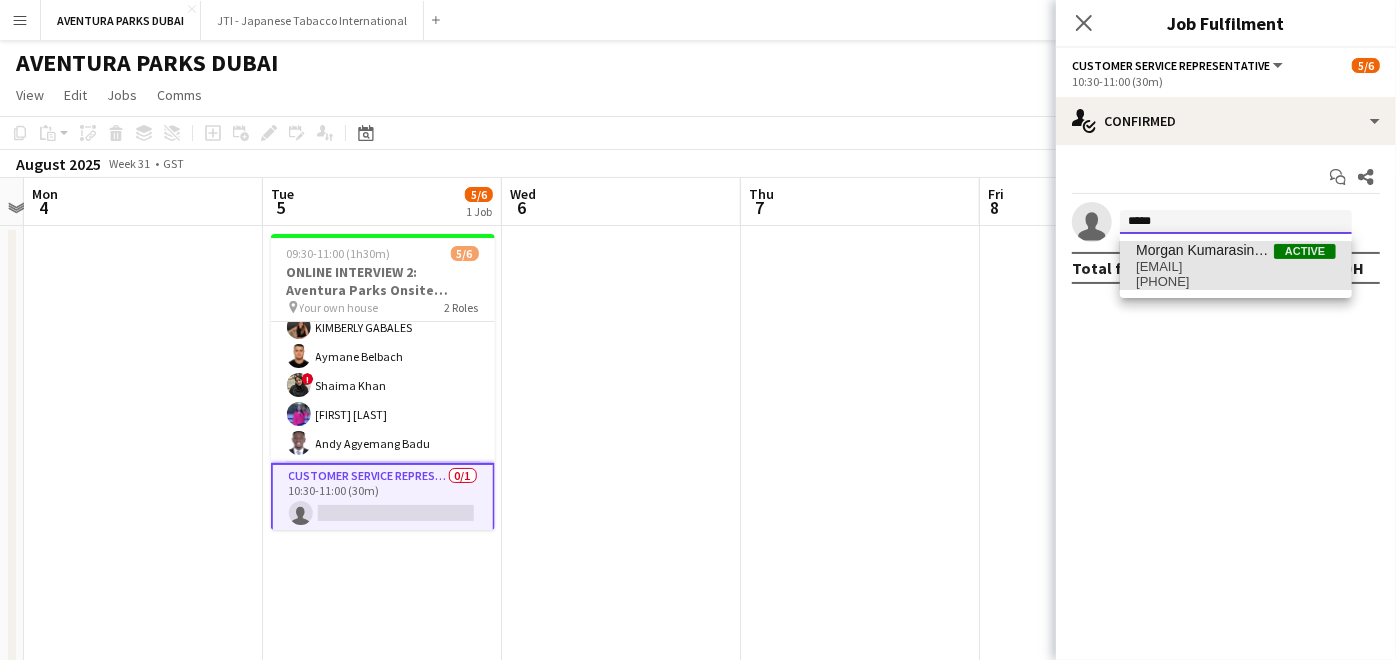 type 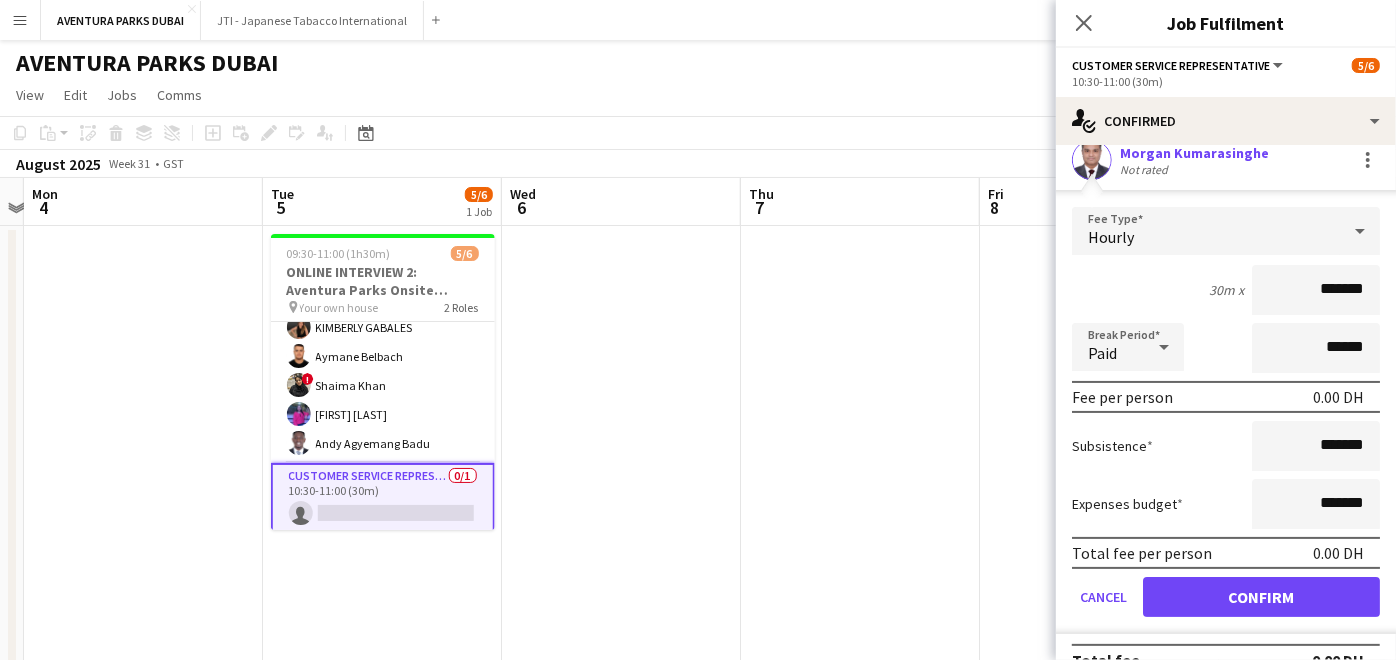 scroll, scrollTop: 90, scrollLeft: 0, axis: vertical 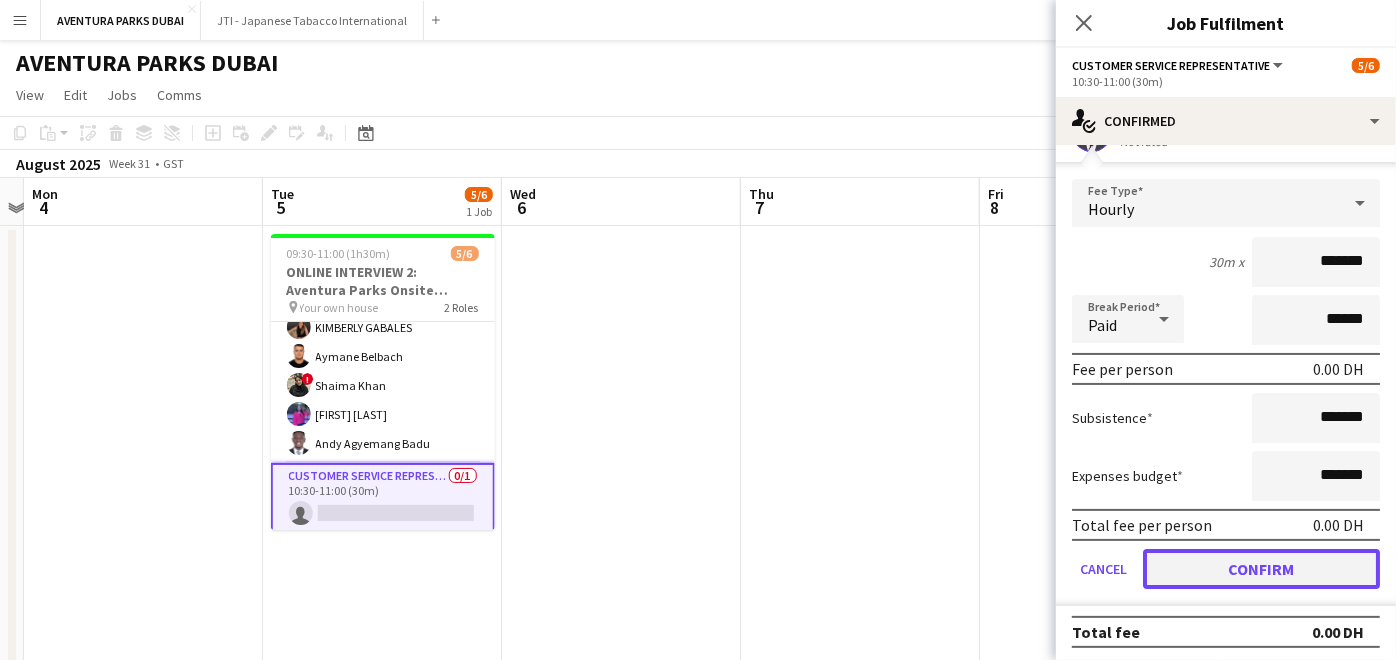 click on "Confirm" at bounding box center (1261, 569) 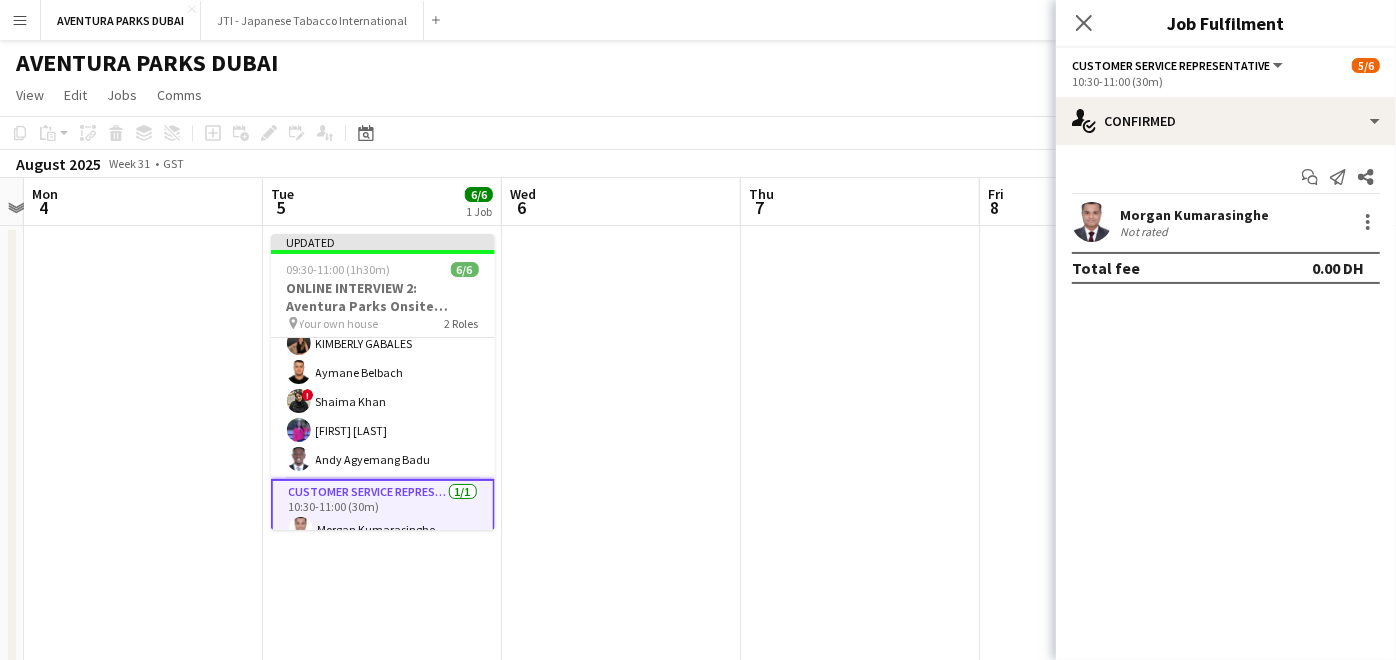 scroll, scrollTop: 0, scrollLeft: 0, axis: both 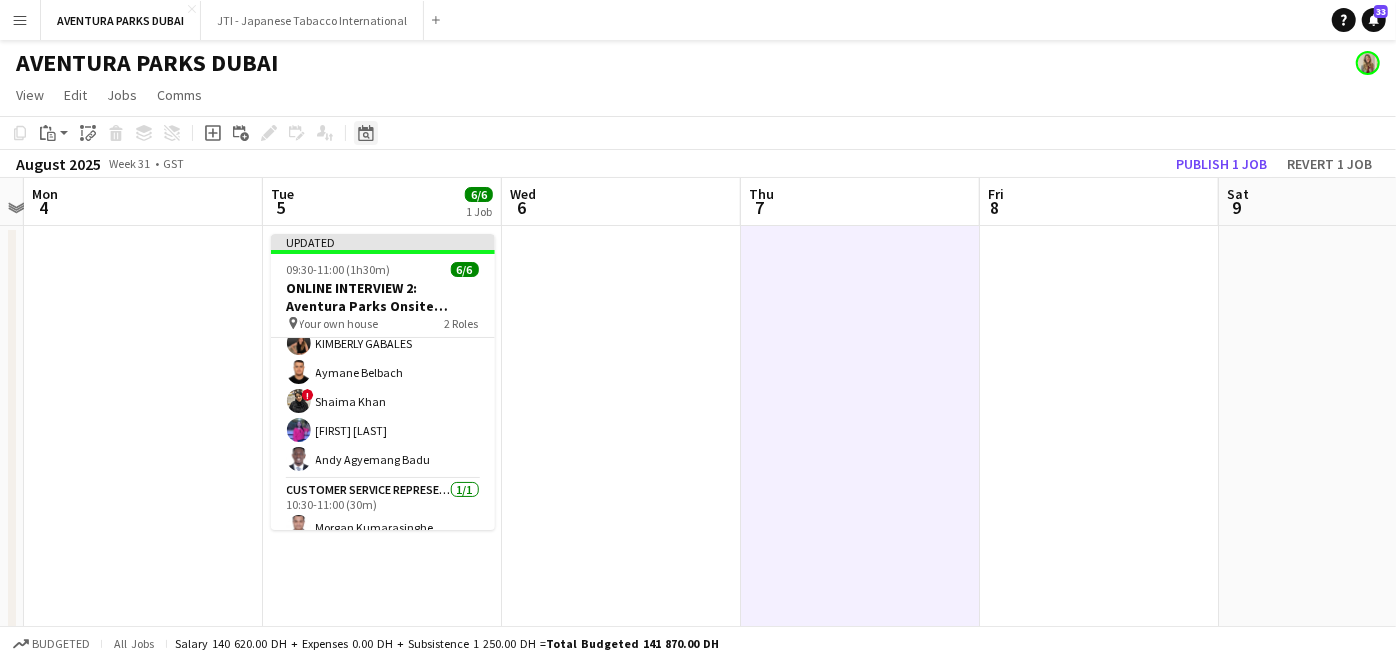 click on "Date picker" 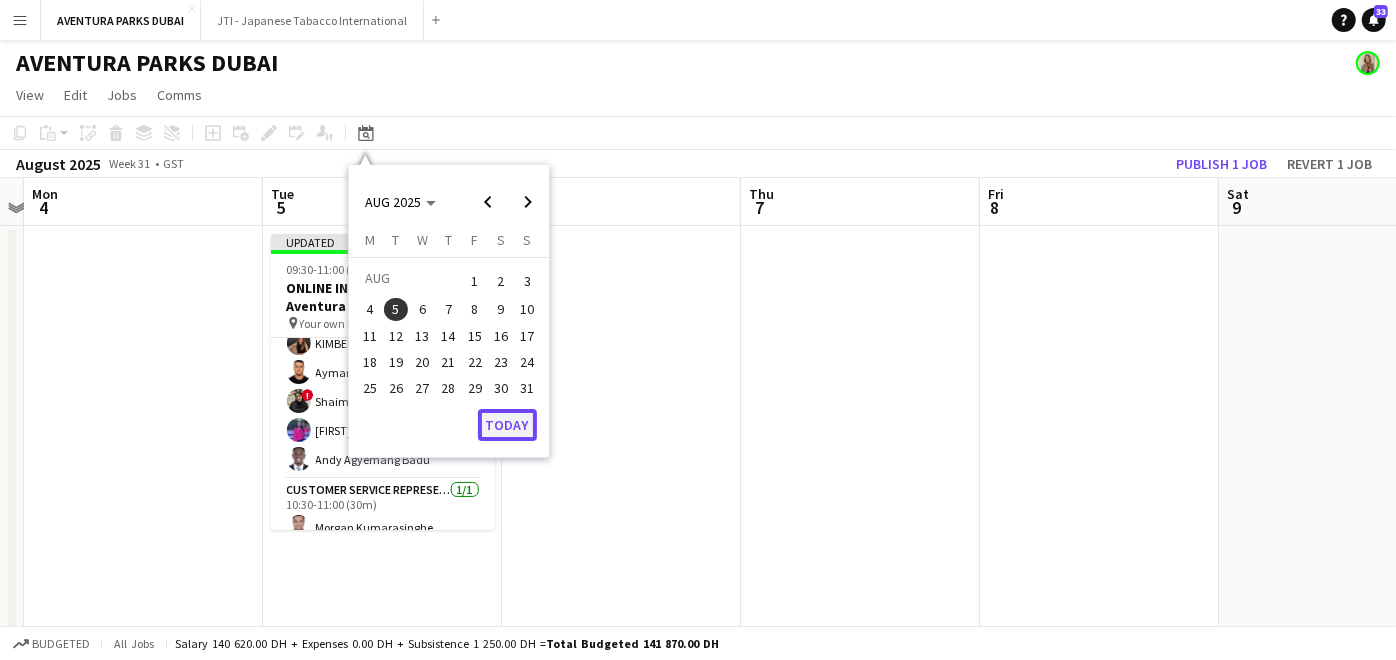 click on "Today" at bounding box center [507, 425] 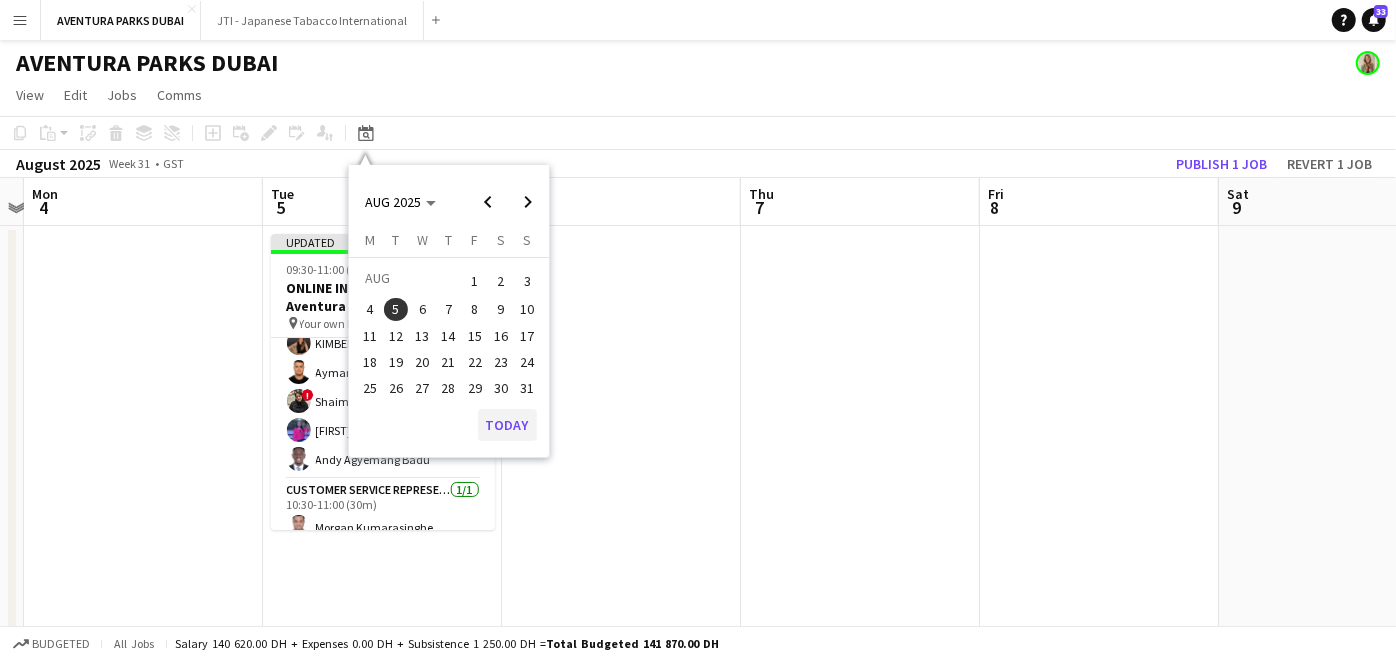 scroll, scrollTop: 0, scrollLeft: 687, axis: horizontal 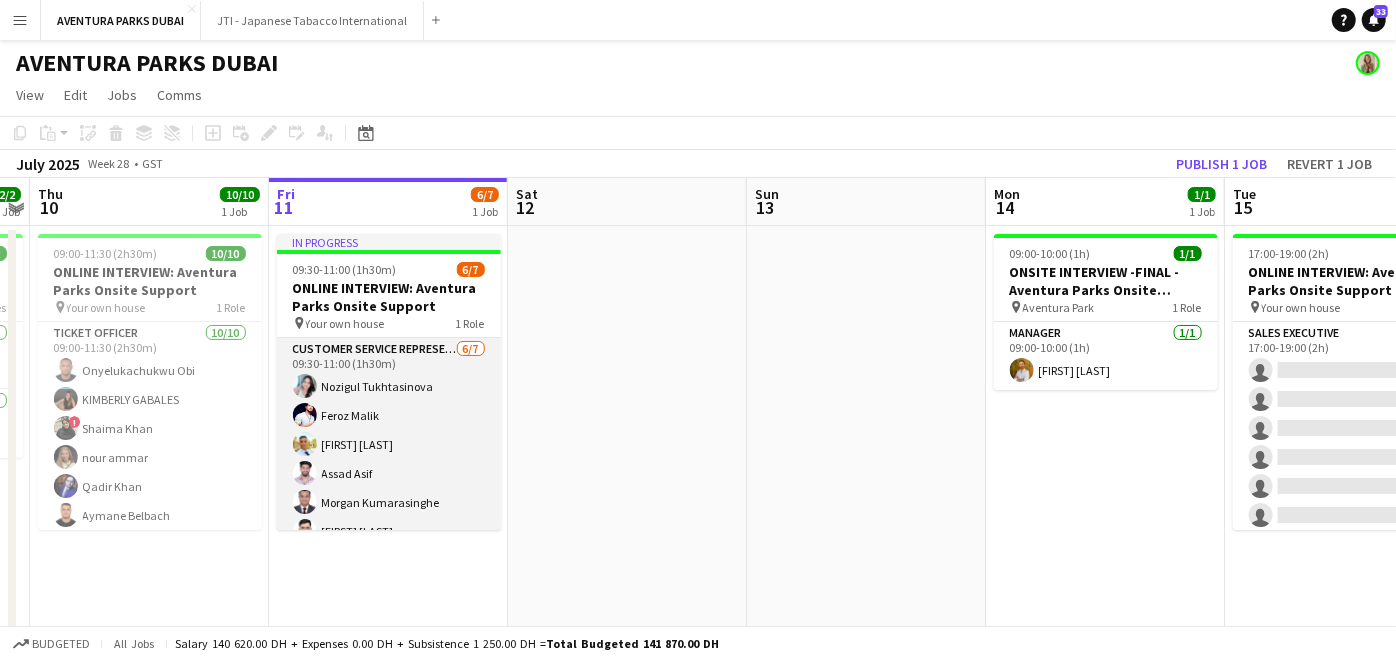 click on "Customer Service Representative   6/7   09:30-11:00 (1h30m)
[FIRST] [LAST] [FIRST] [LAST] [FIRST] [LAST] [FIRST] [LAST] [FIRST] [LAST] [FIRST] [LAST]
single-neutral-actions" at bounding box center [389, 459] 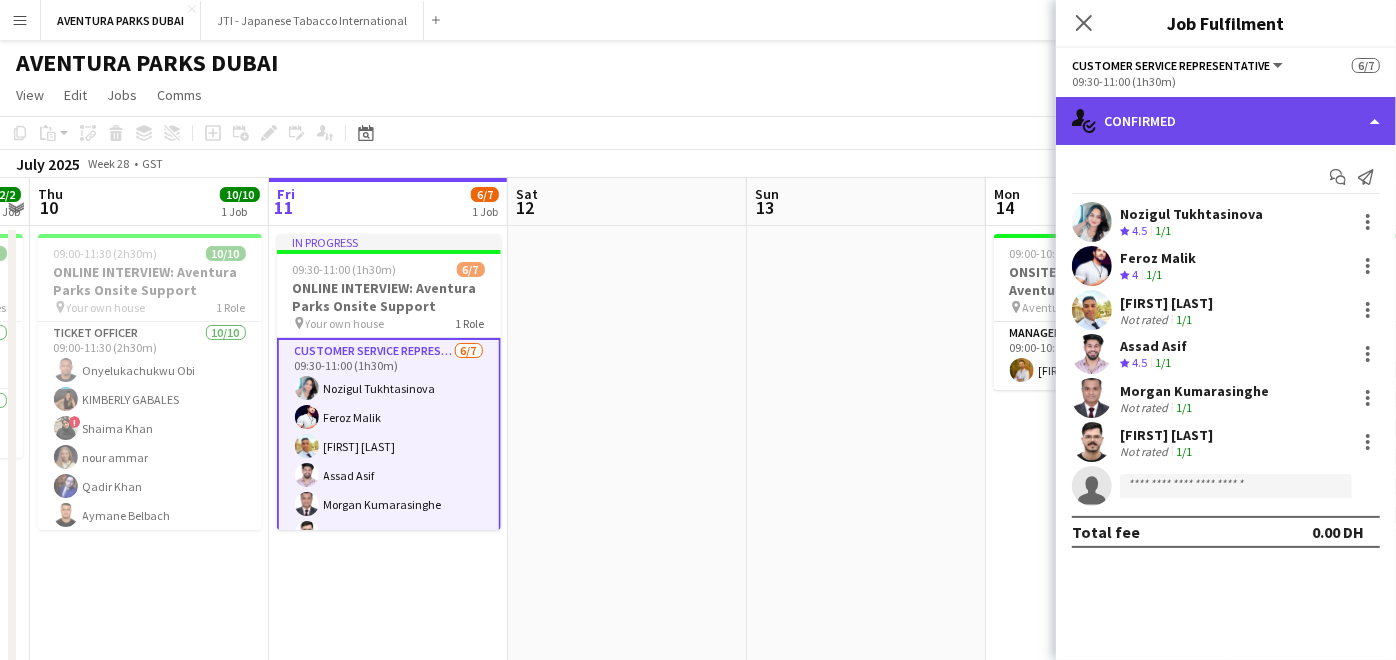 click on "single-neutral-actions-check-2
Confirmed" 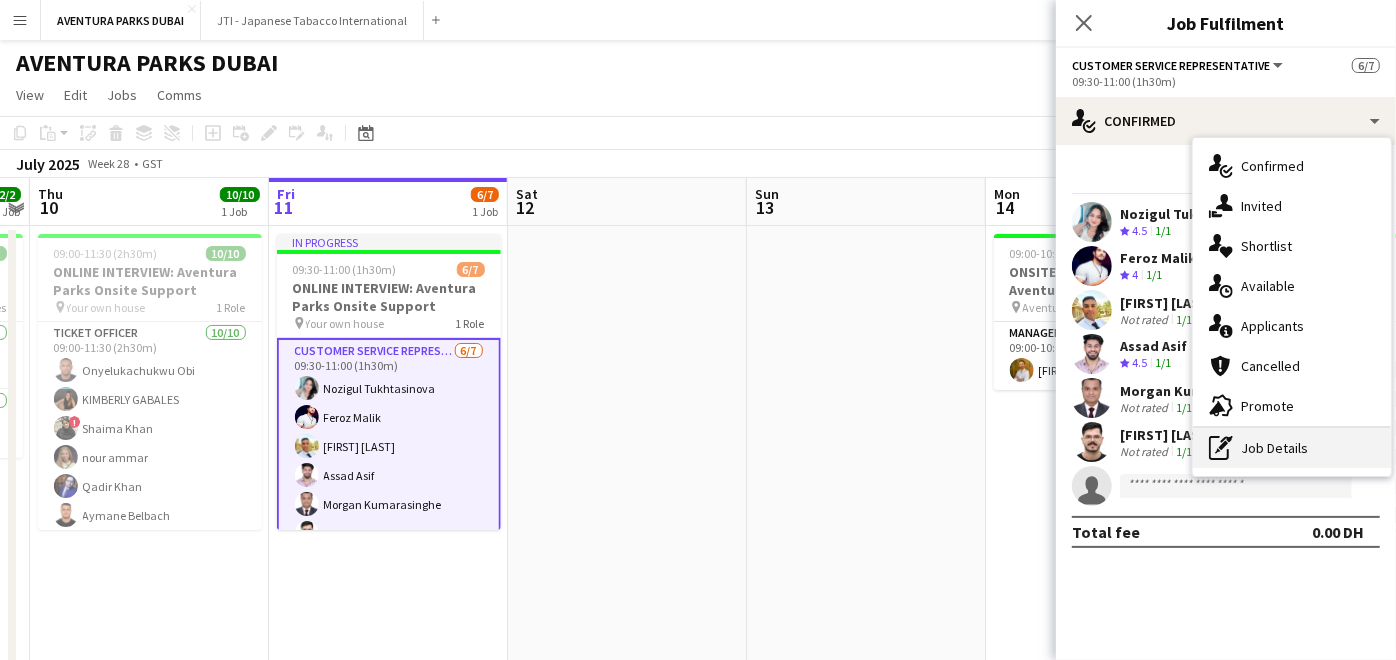 click on "pen-write
Job Details" at bounding box center [1292, 448] 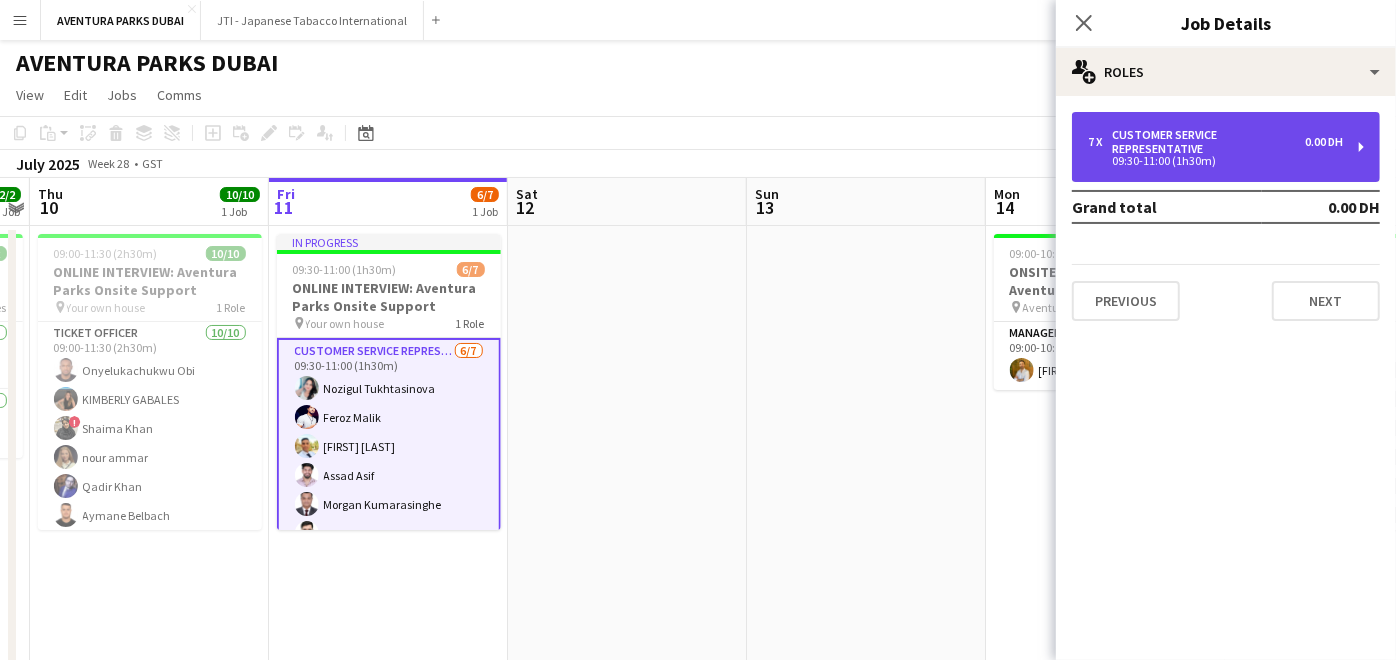 drag, startPoint x: 1174, startPoint y: 144, endPoint x: 1163, endPoint y: 147, distance: 11.401754 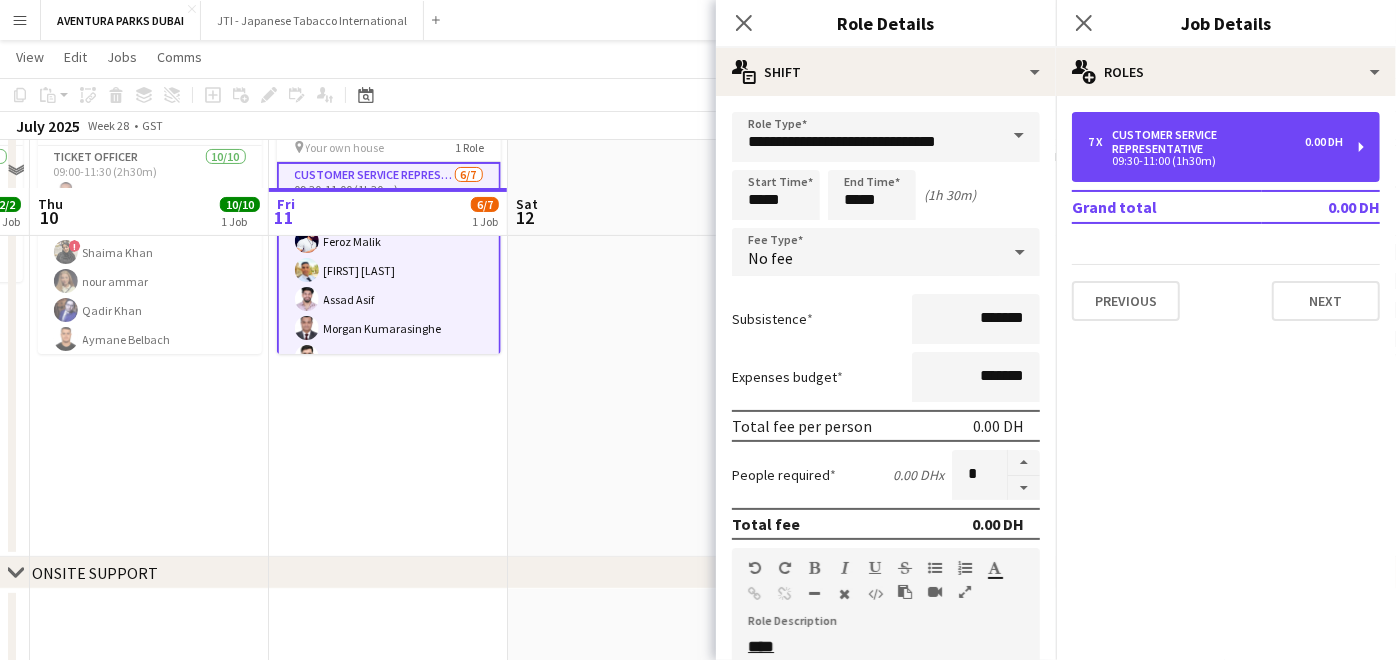 scroll, scrollTop: 222, scrollLeft: 0, axis: vertical 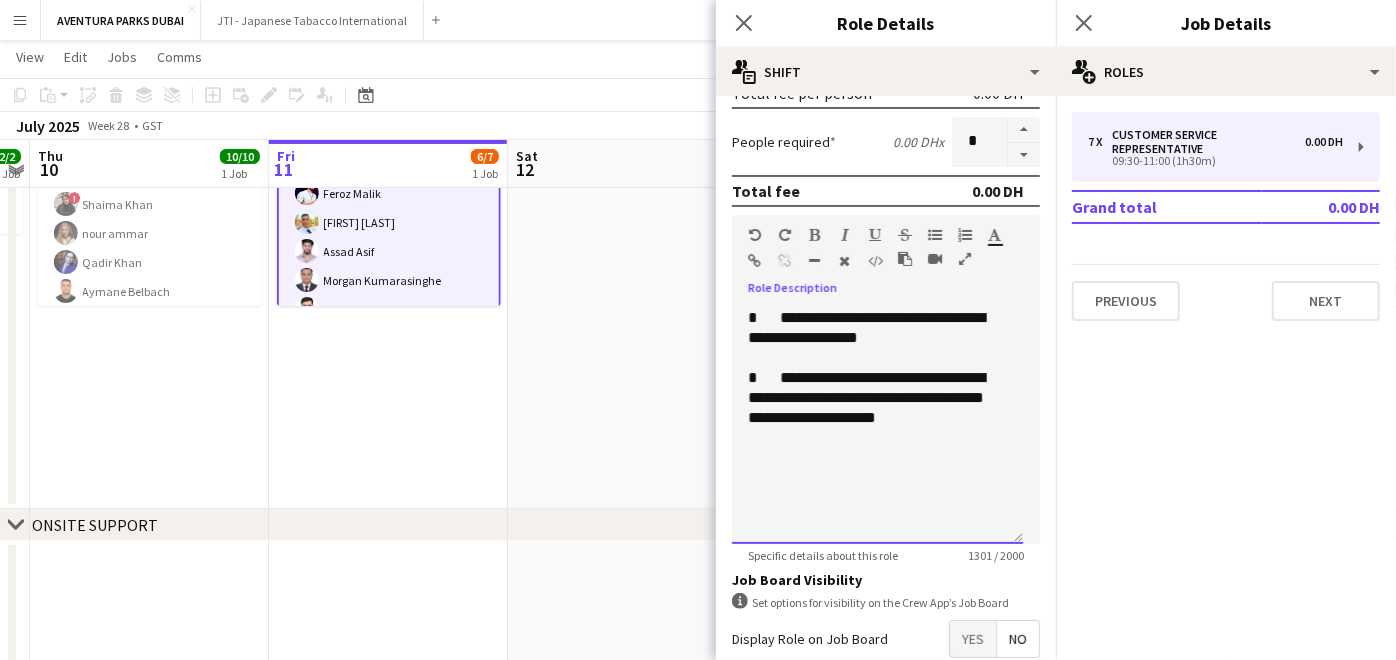 drag, startPoint x: 748, startPoint y: 314, endPoint x: 882, endPoint y: 529, distance: 253.33969 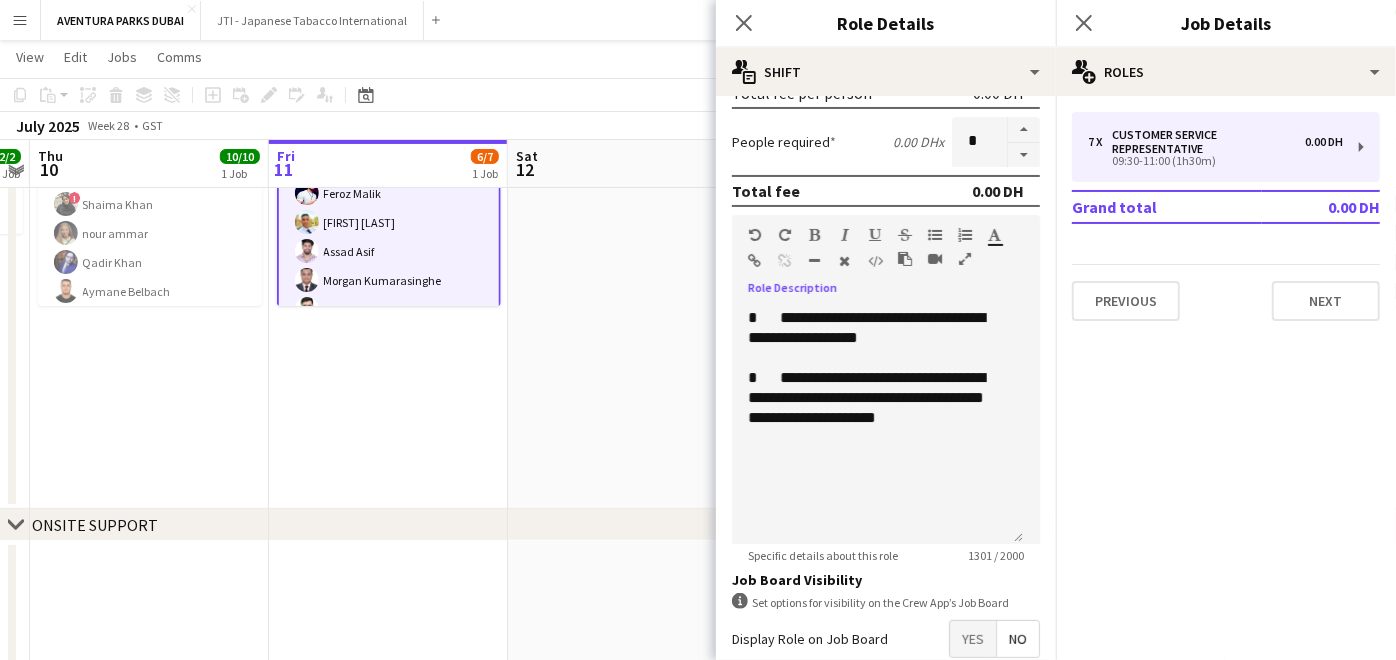 click at bounding box center [627, 255] 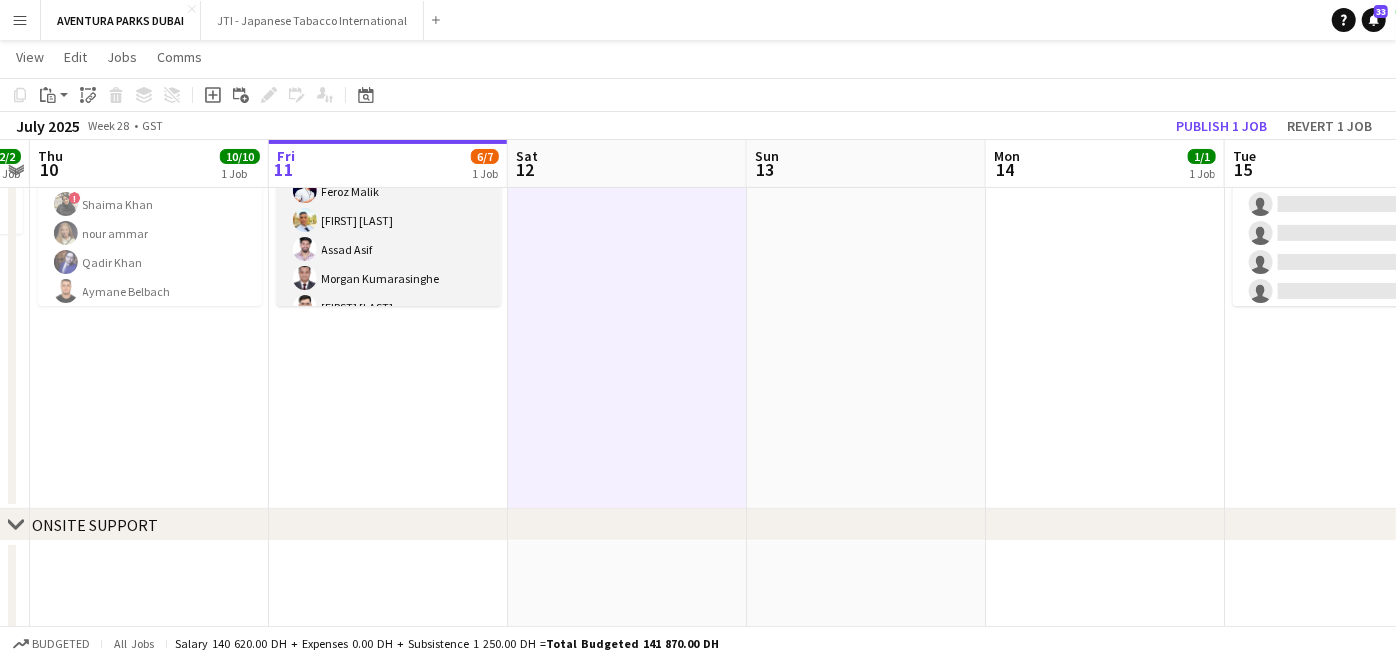 click on "Customer Service Representative   6/7   09:30-11:00 (1h30m)
[FIRST] [LAST] [FIRST] [LAST] [FIRST] [LAST] [FIRST] [LAST] [FIRST] [LAST] [FIRST] [LAST]
single-neutral-actions" at bounding box center [389, 235] 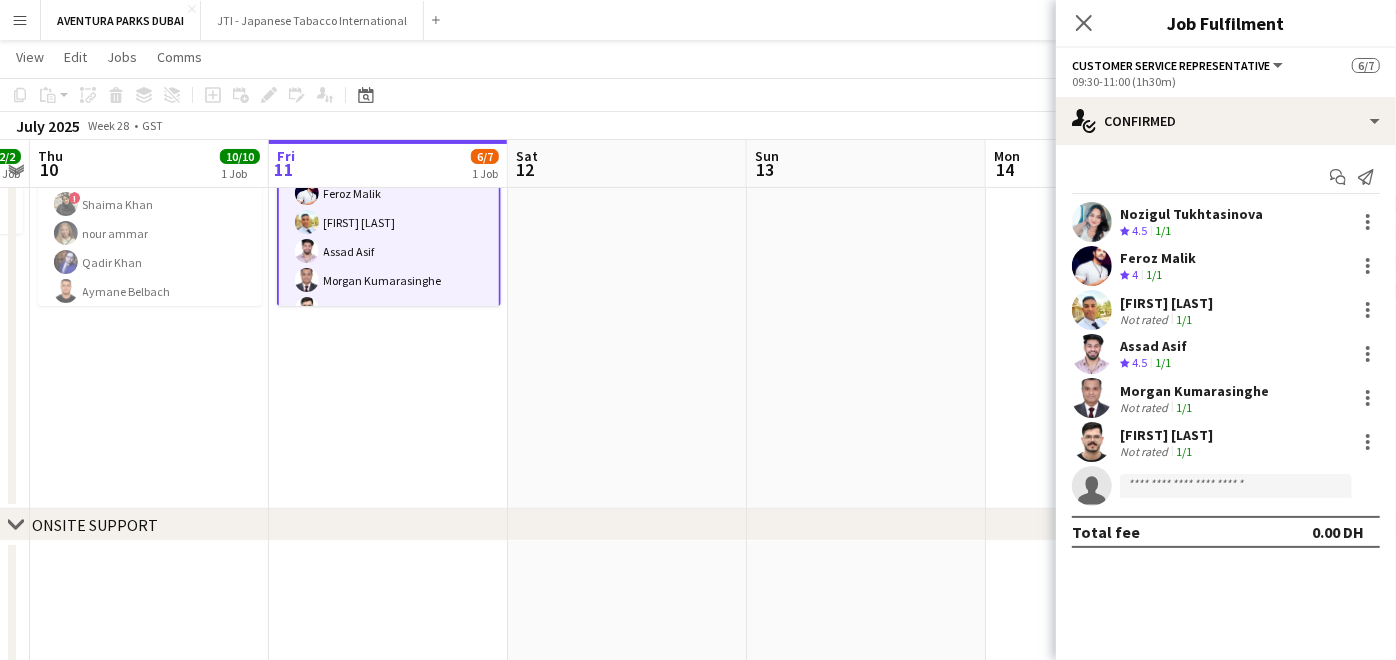 click on "Crew rating
4.5  1/1" at bounding box center (1191, 231) 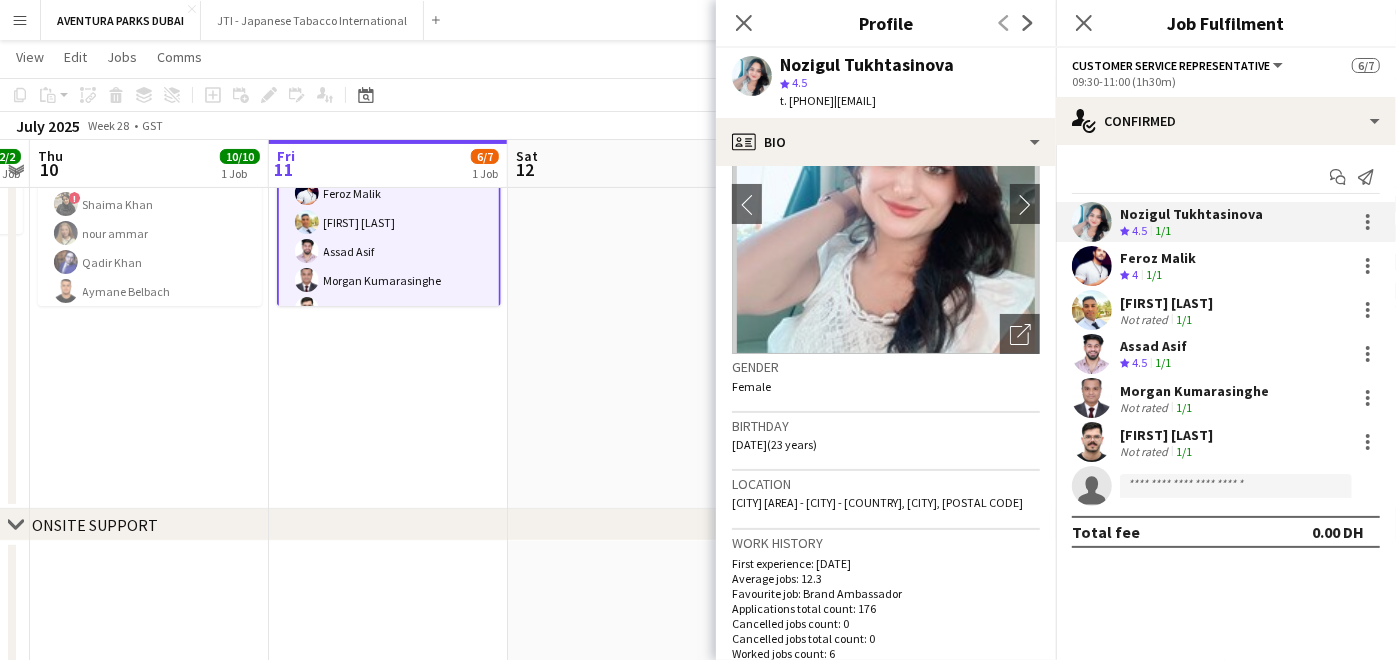 scroll, scrollTop: 333, scrollLeft: 0, axis: vertical 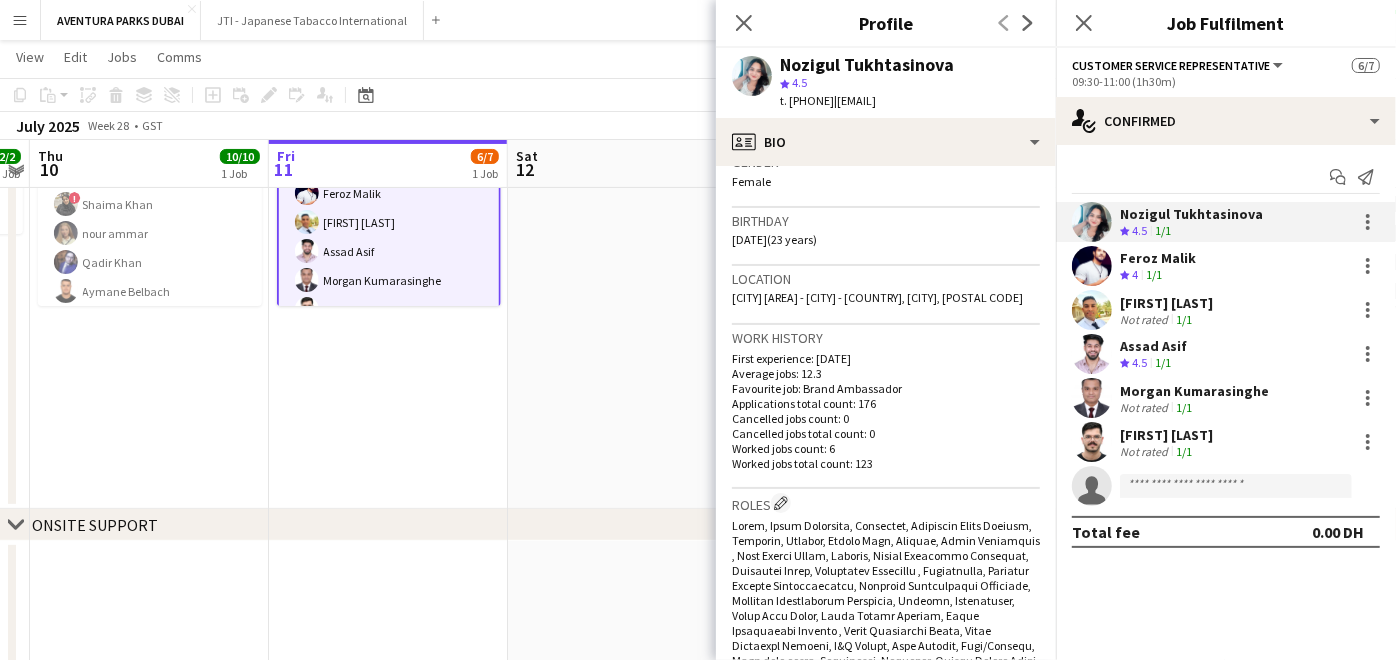 click at bounding box center (627, 255) 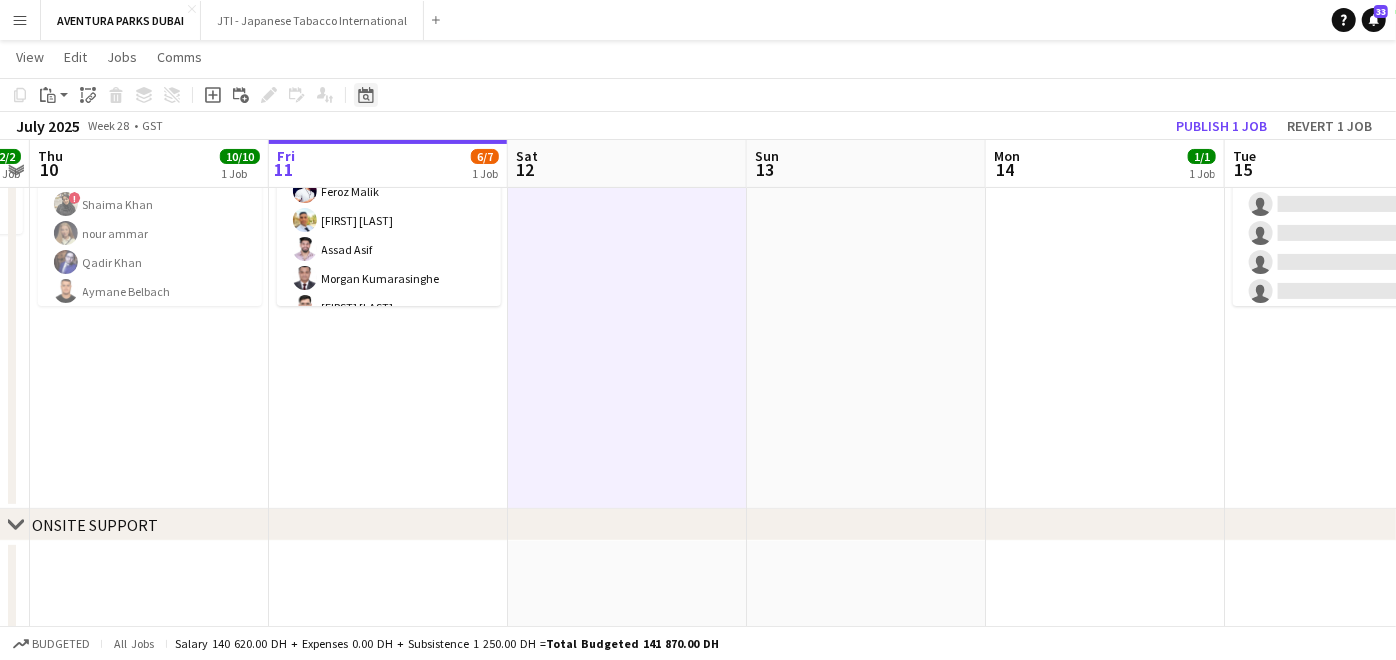 click 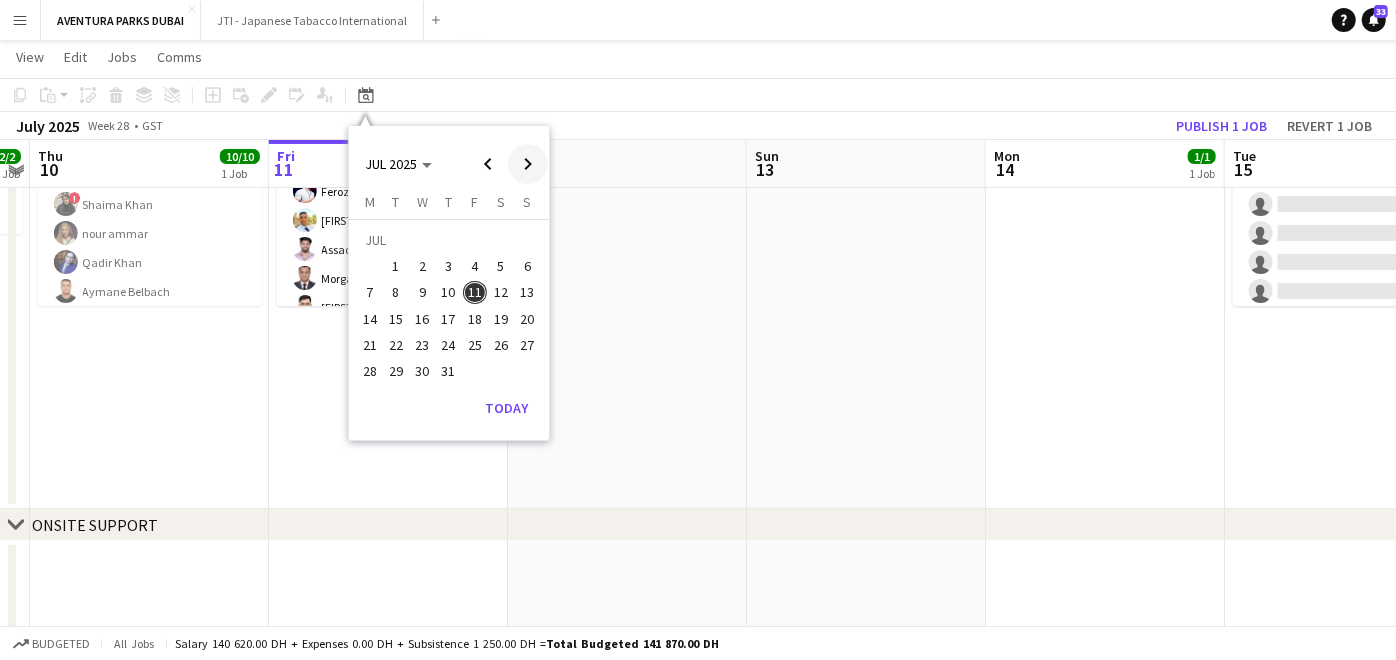 click at bounding box center [528, 164] 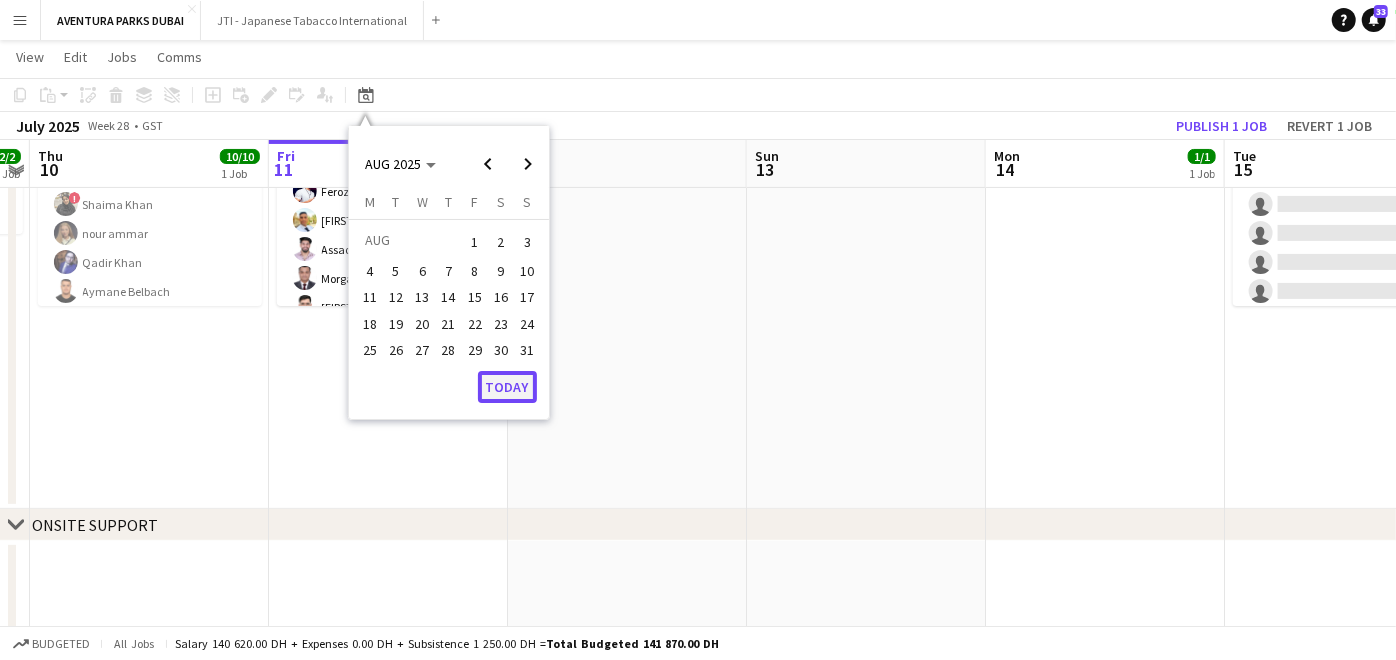 click on "Today" at bounding box center [507, 387] 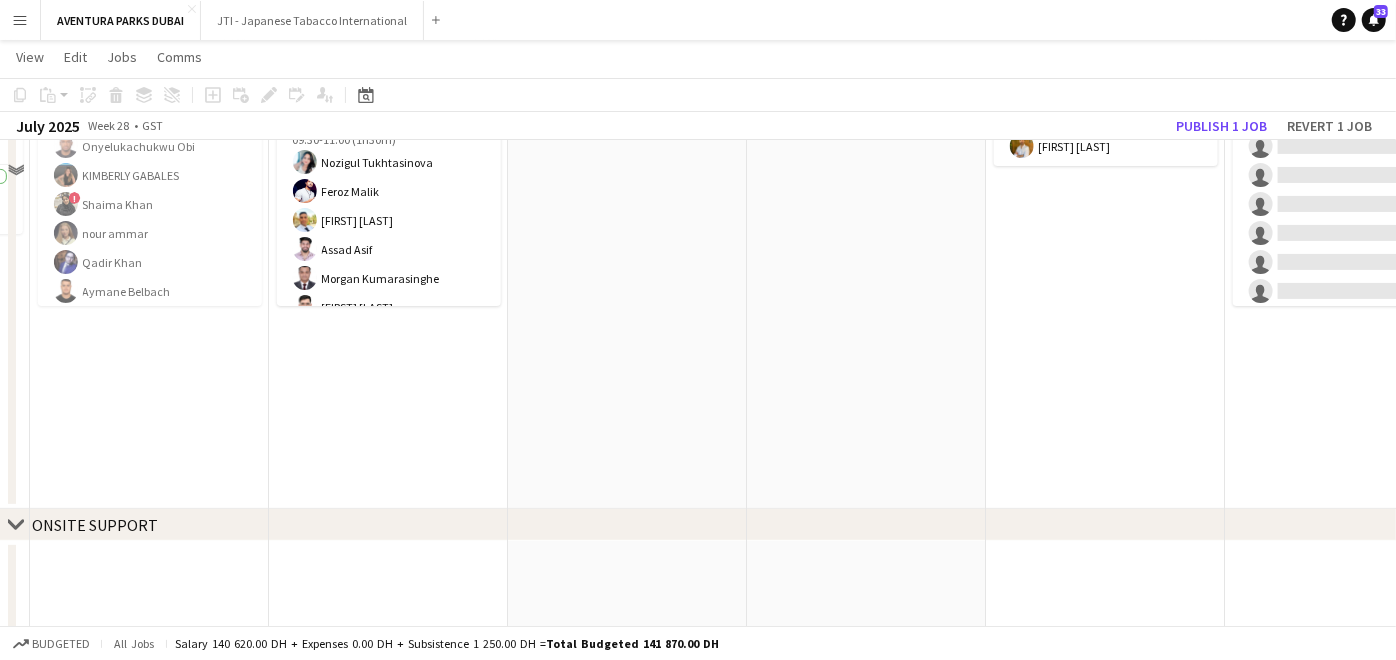 scroll, scrollTop: 0, scrollLeft: 0, axis: both 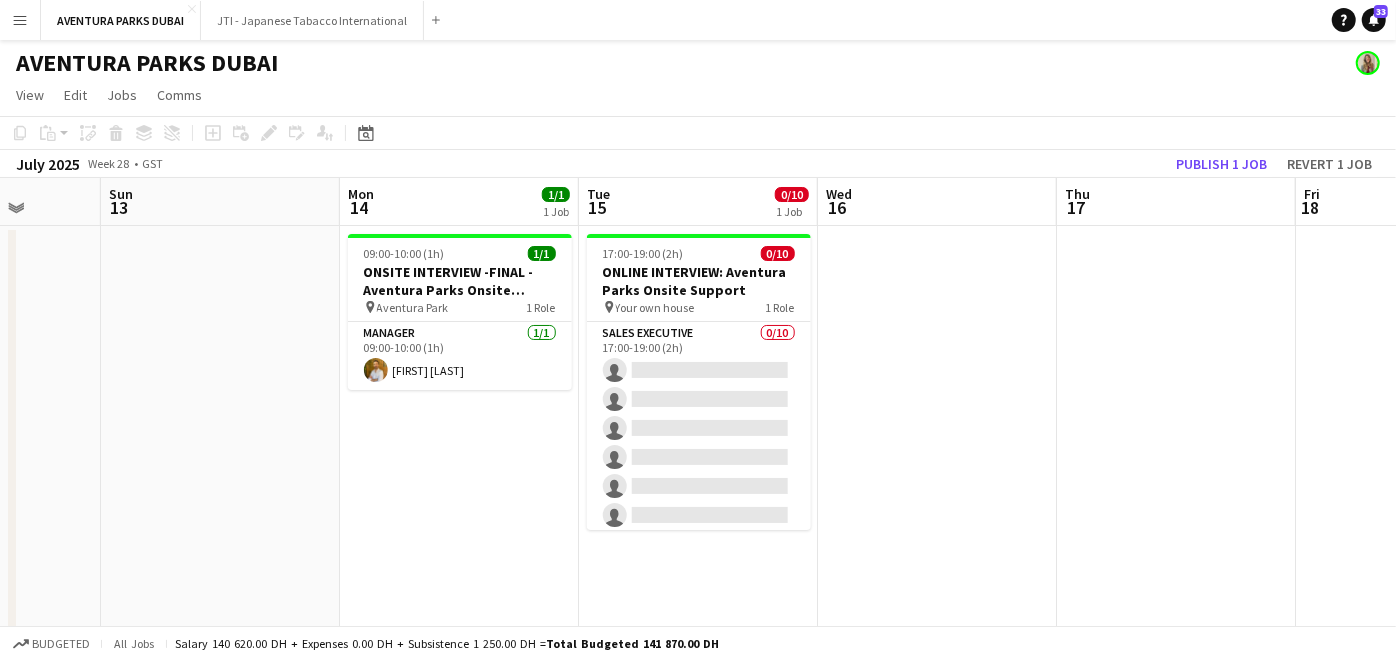 drag, startPoint x: 617, startPoint y: 312, endPoint x: 777, endPoint y: 325, distance: 160.52725 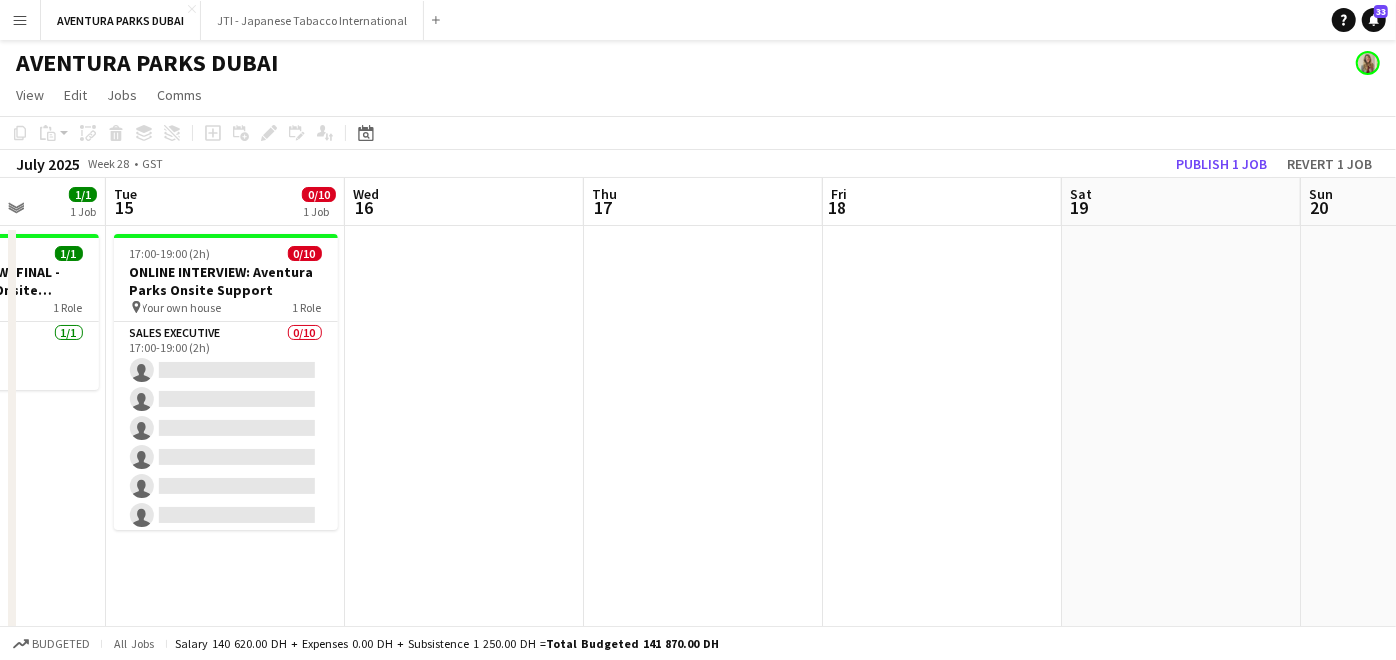 drag, startPoint x: 294, startPoint y: 354, endPoint x: 278, endPoint y: 353, distance: 16.03122 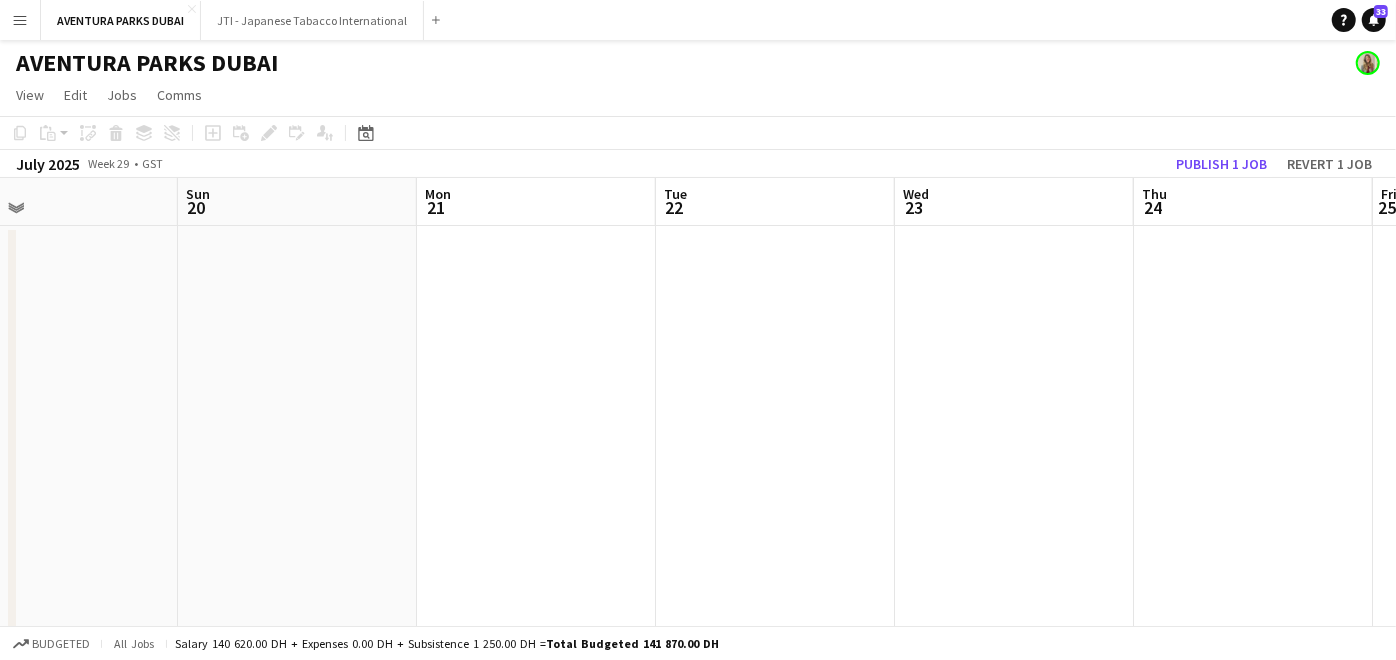 drag, startPoint x: 508, startPoint y: 325, endPoint x: 134, endPoint y: 325, distance: 374 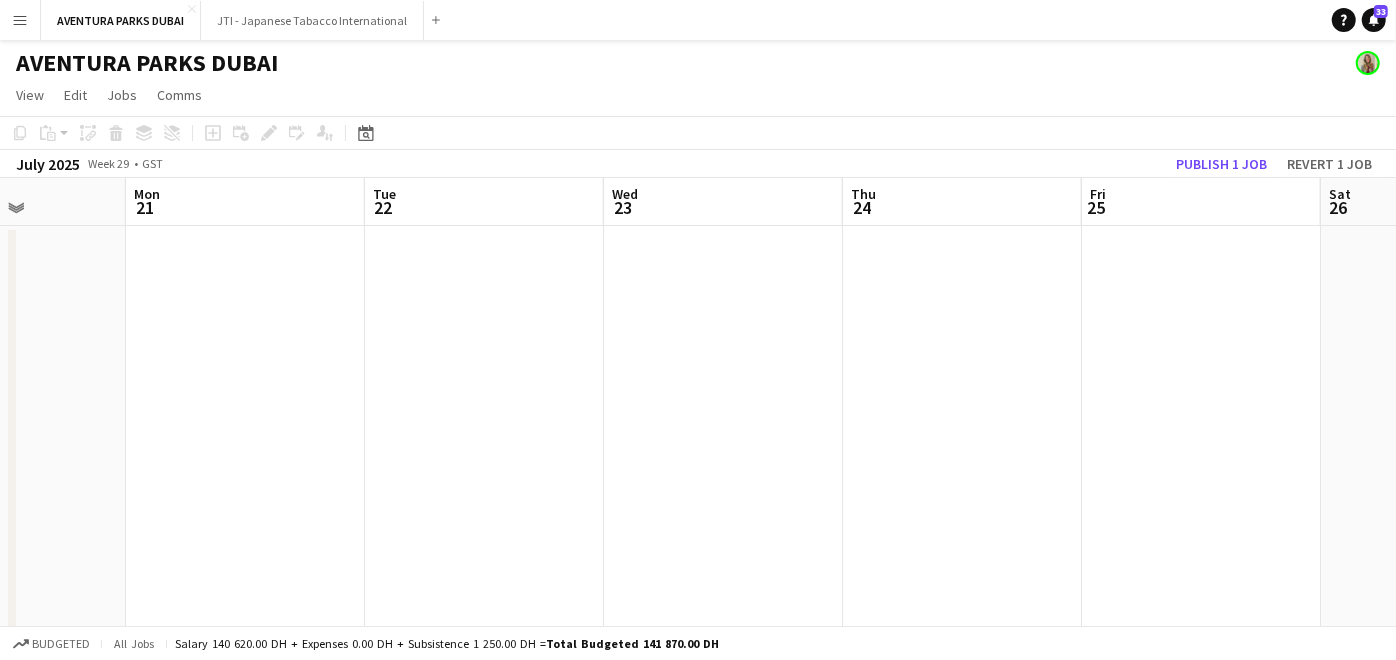 click on "Thu   17   Fri   18   Sat   19   Sun   20   Mon   21   Tue   22   Wed   23   Thu   24   Fri   25   Sat   26   Sun   27" at bounding box center [698, 620] 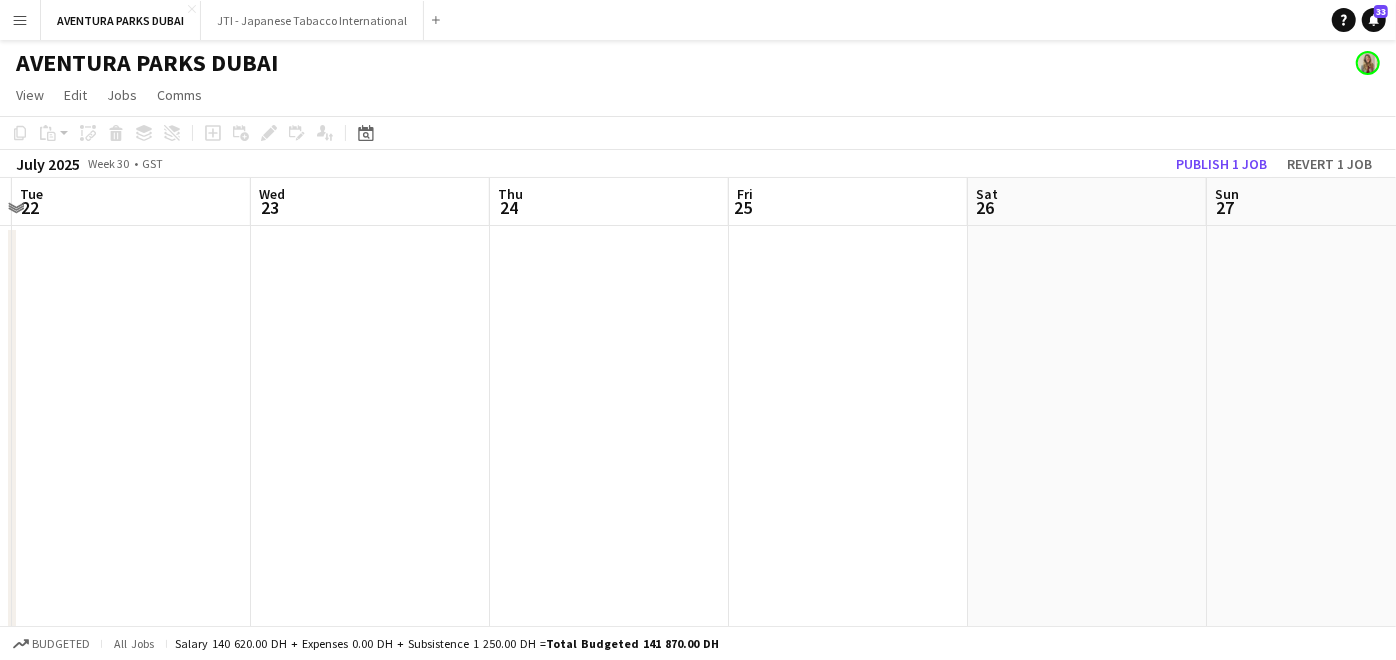 drag, startPoint x: 1042, startPoint y: 278, endPoint x: 177, endPoint y: 282, distance: 865.0093 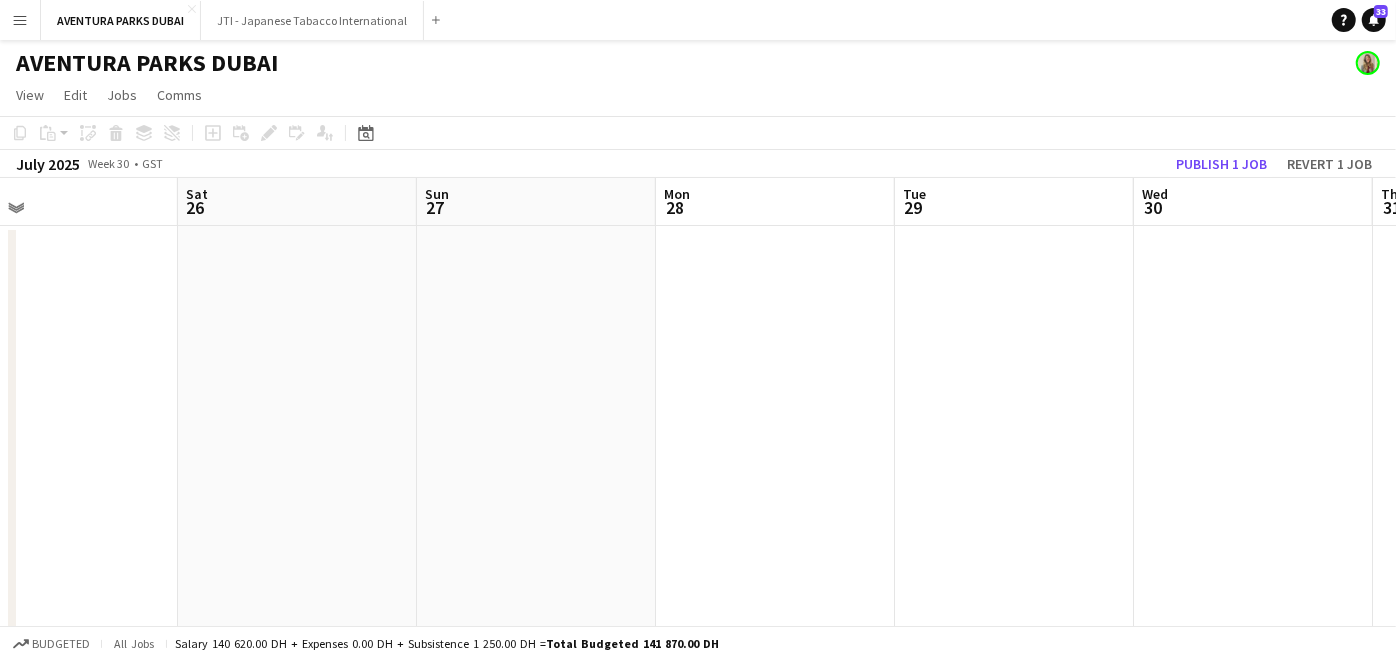 click on "Wed   23   Thu   24   Fri   25   Sat   26   Sun   27   Mon   28   Tue   29   Wed   30   Thu   31   Fri   1   Sat   2" at bounding box center [698, 620] 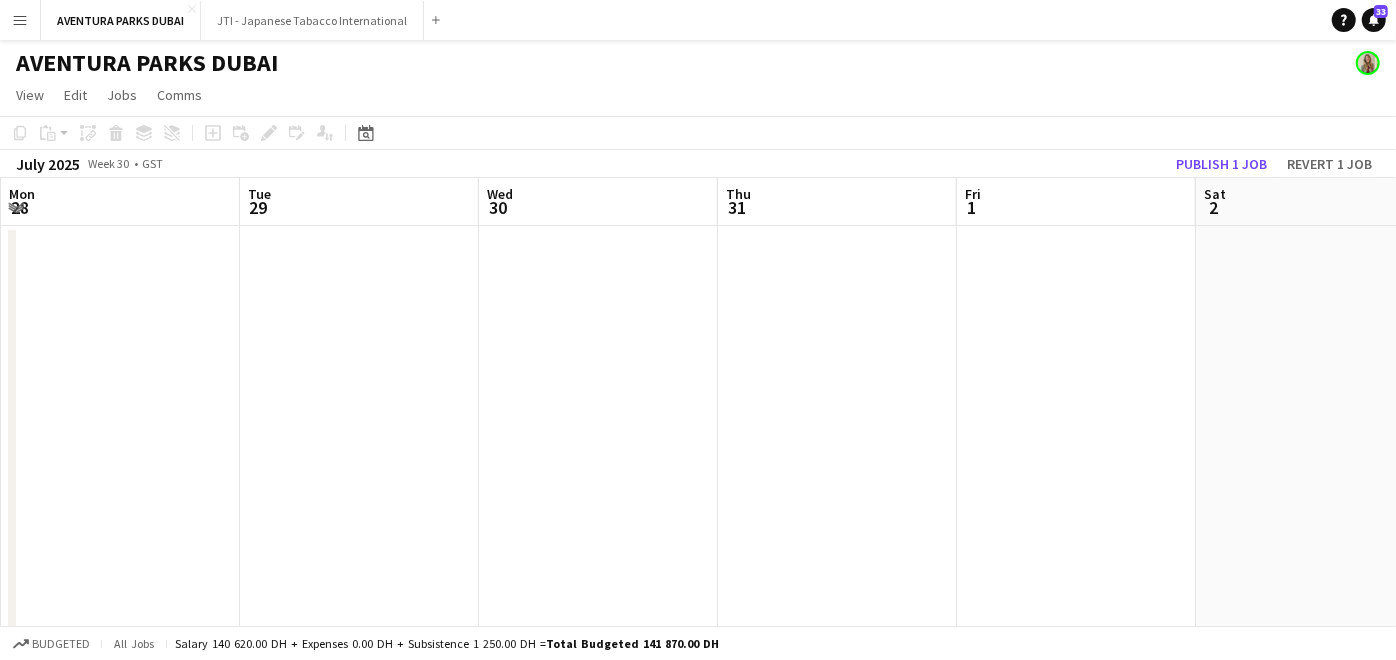 drag, startPoint x: 971, startPoint y: 325, endPoint x: 144, endPoint y: 333, distance: 827.0387 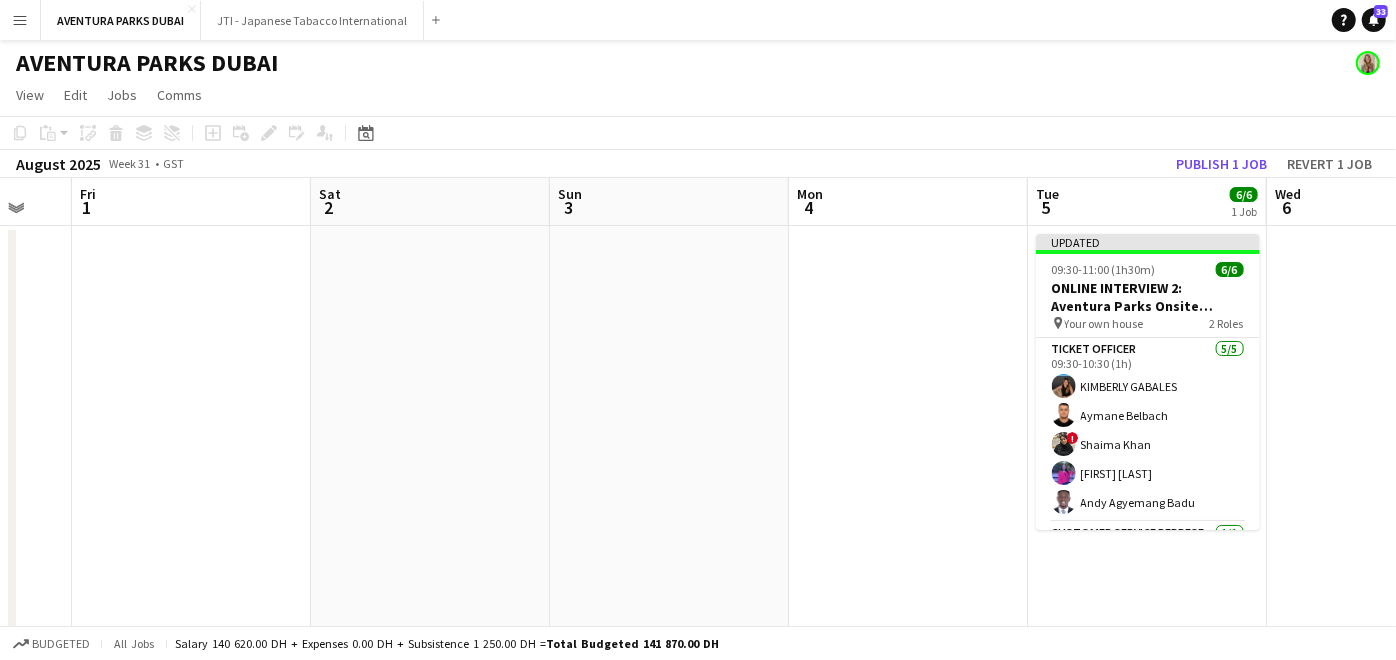 drag, startPoint x: 697, startPoint y: 356, endPoint x: -5, endPoint y: 356, distance: 702 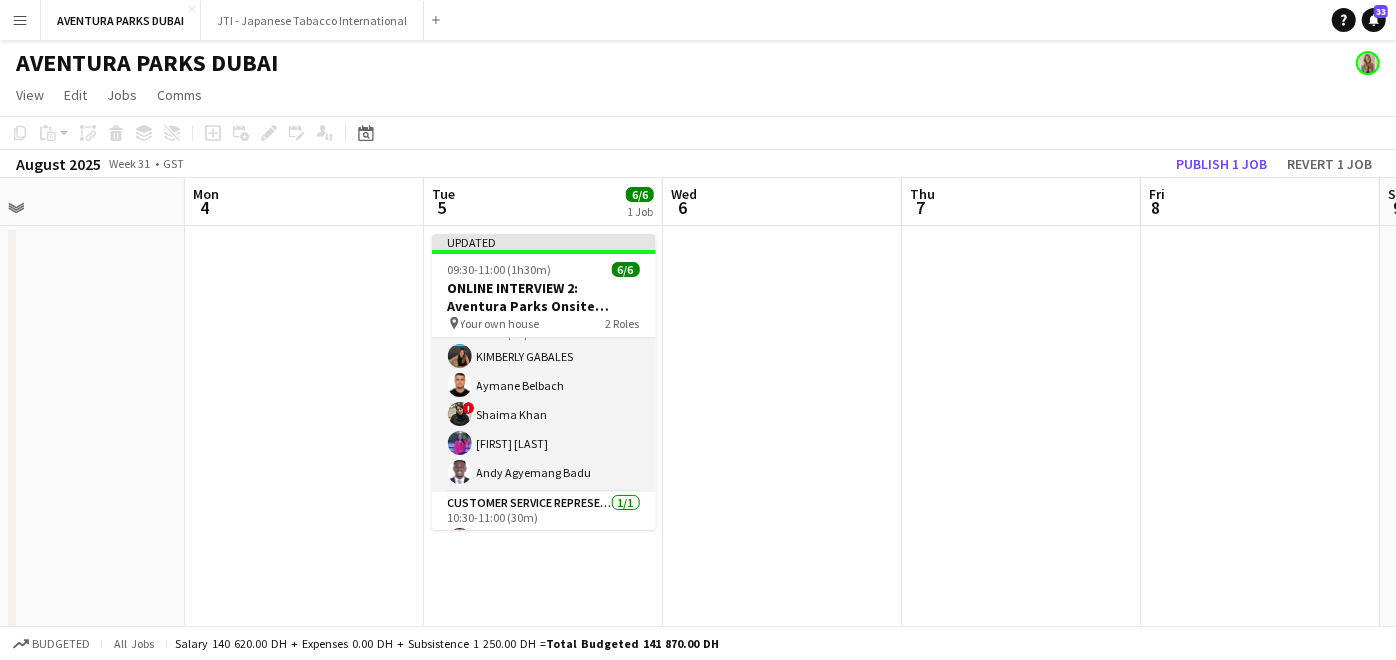 scroll, scrollTop: 59, scrollLeft: 0, axis: vertical 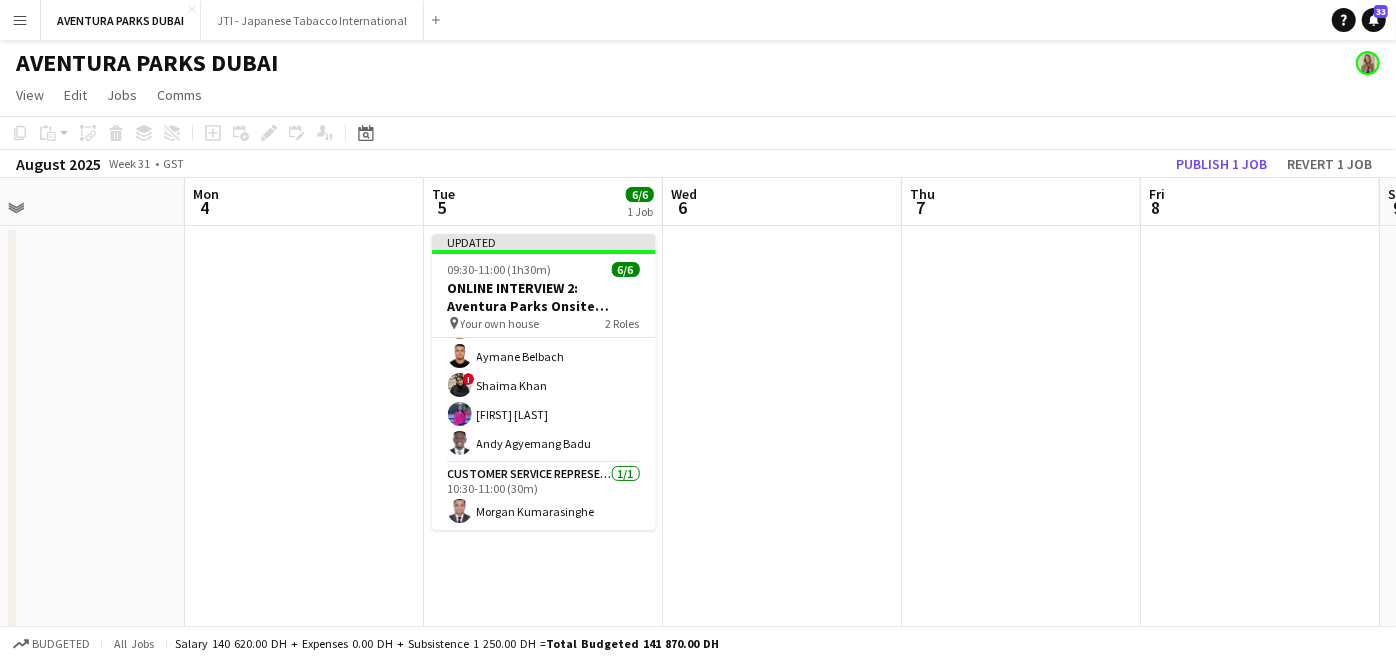 drag, startPoint x: 548, startPoint y: 492, endPoint x: 1086, endPoint y: 517, distance: 538.58057 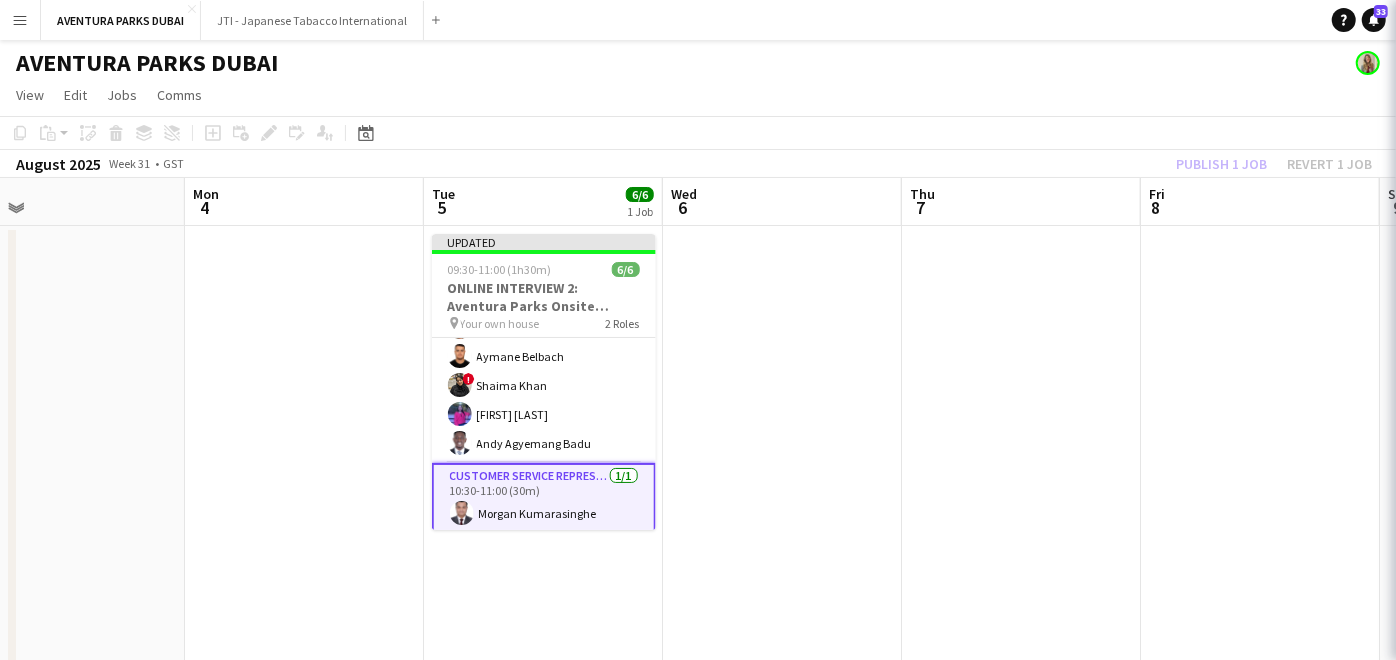 scroll, scrollTop: 0, scrollLeft: 771, axis: horizontal 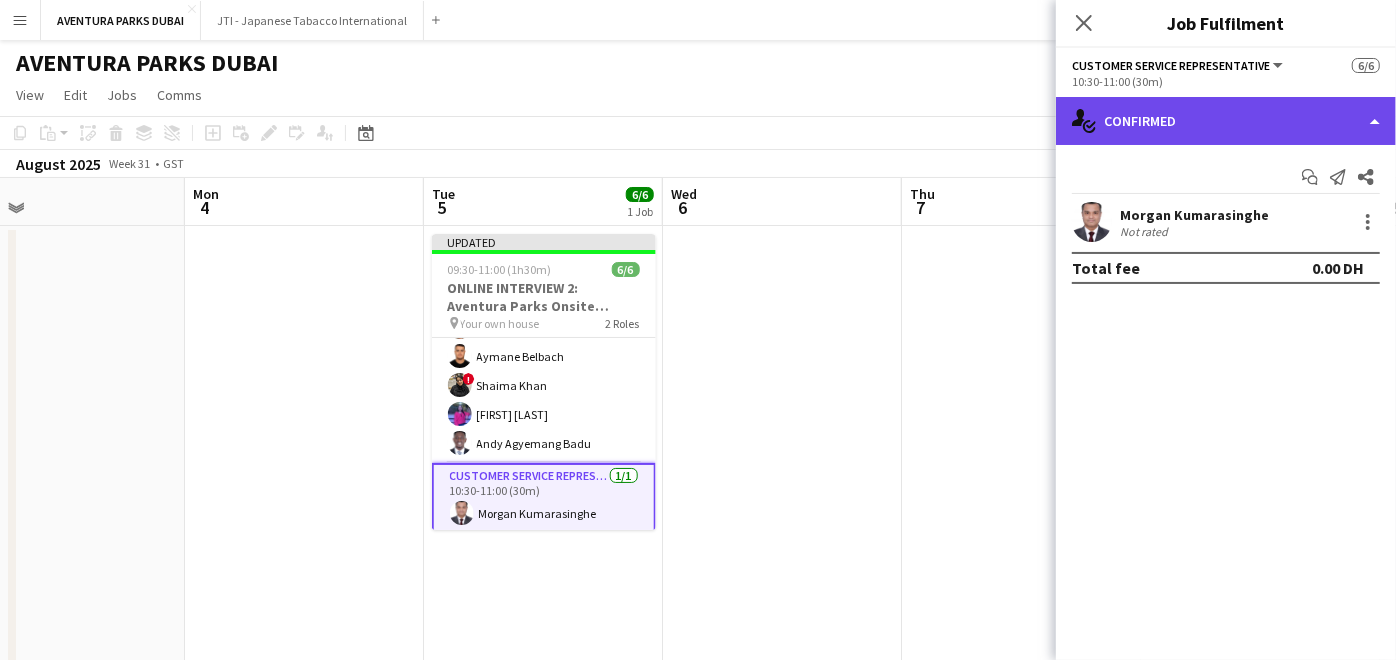 click on "single-neutral-actions-check-2
Confirmed" 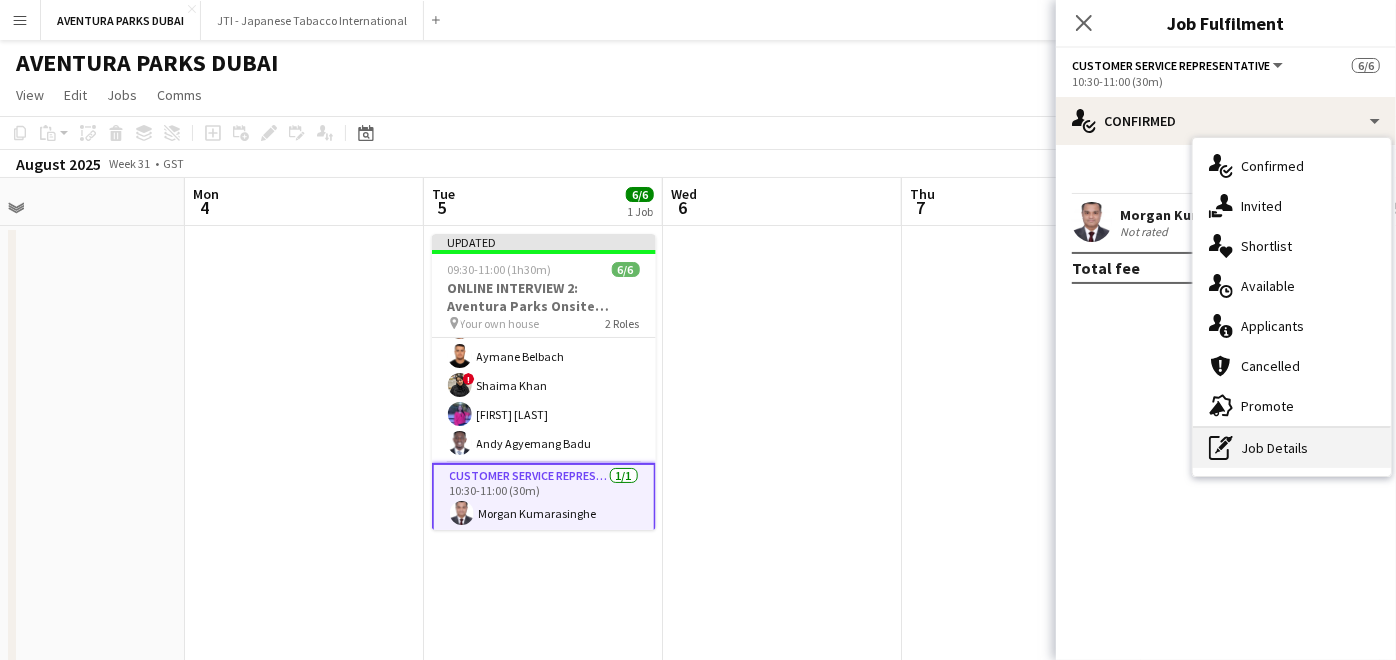 click on "pen-write
Job Details" at bounding box center [1292, 448] 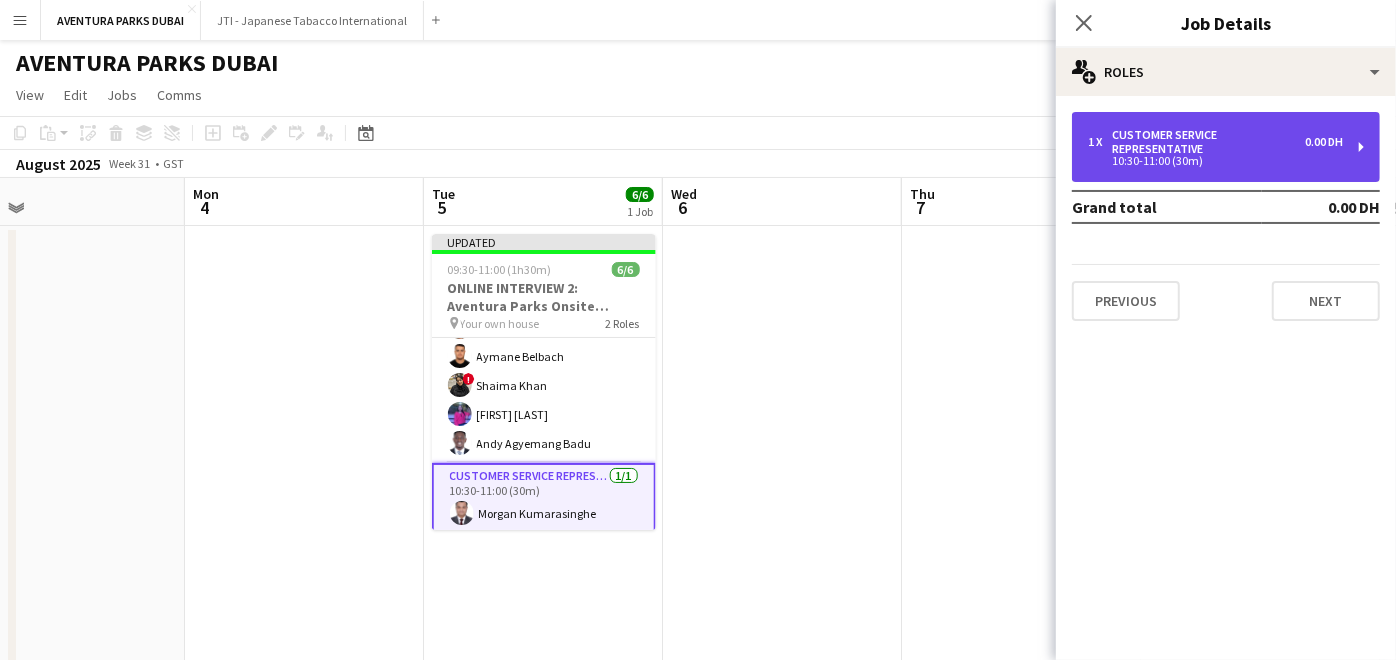 click on "10:30-11:00 (30m)" at bounding box center (1215, 161) 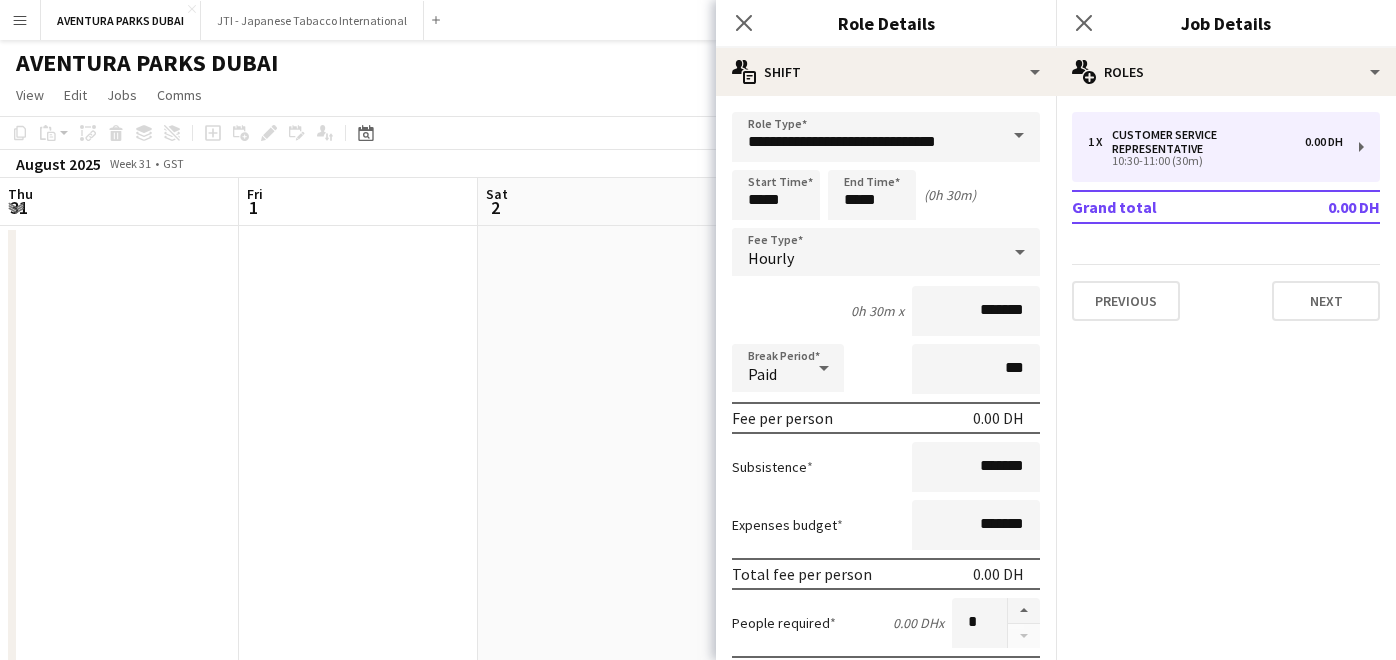 scroll, scrollTop: 0, scrollLeft: 0, axis: both 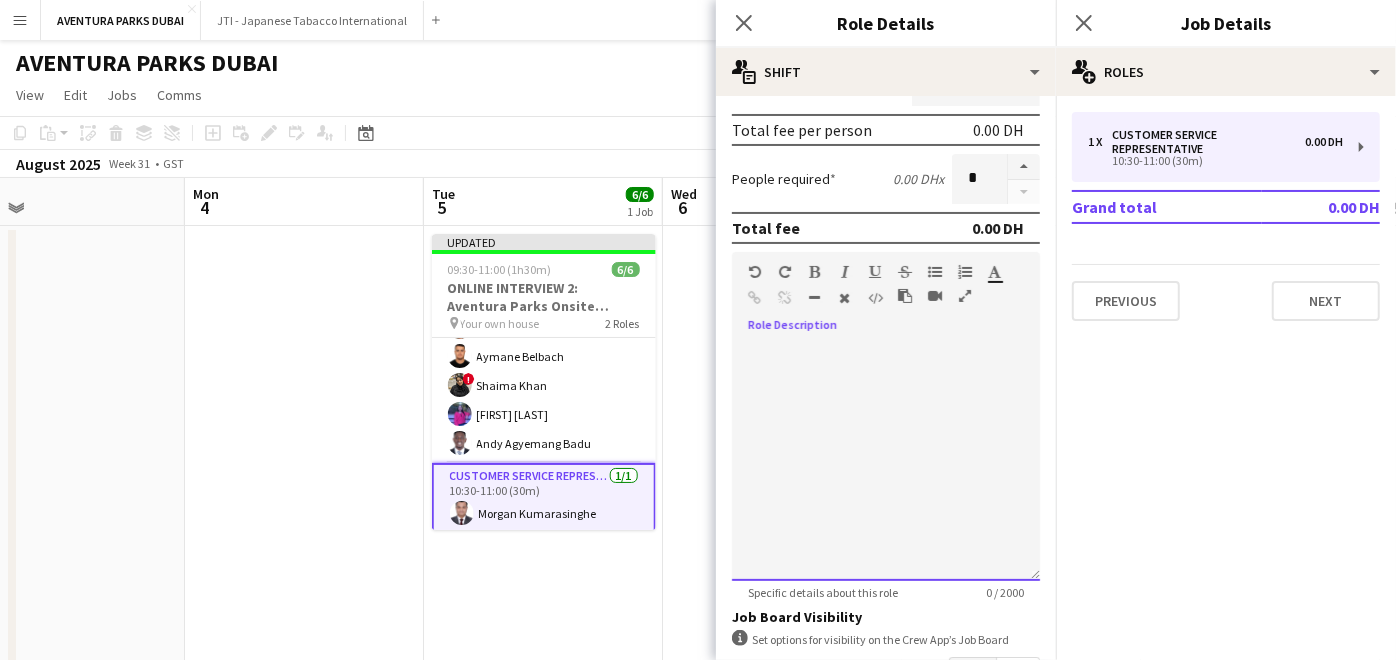 click at bounding box center [886, 461] 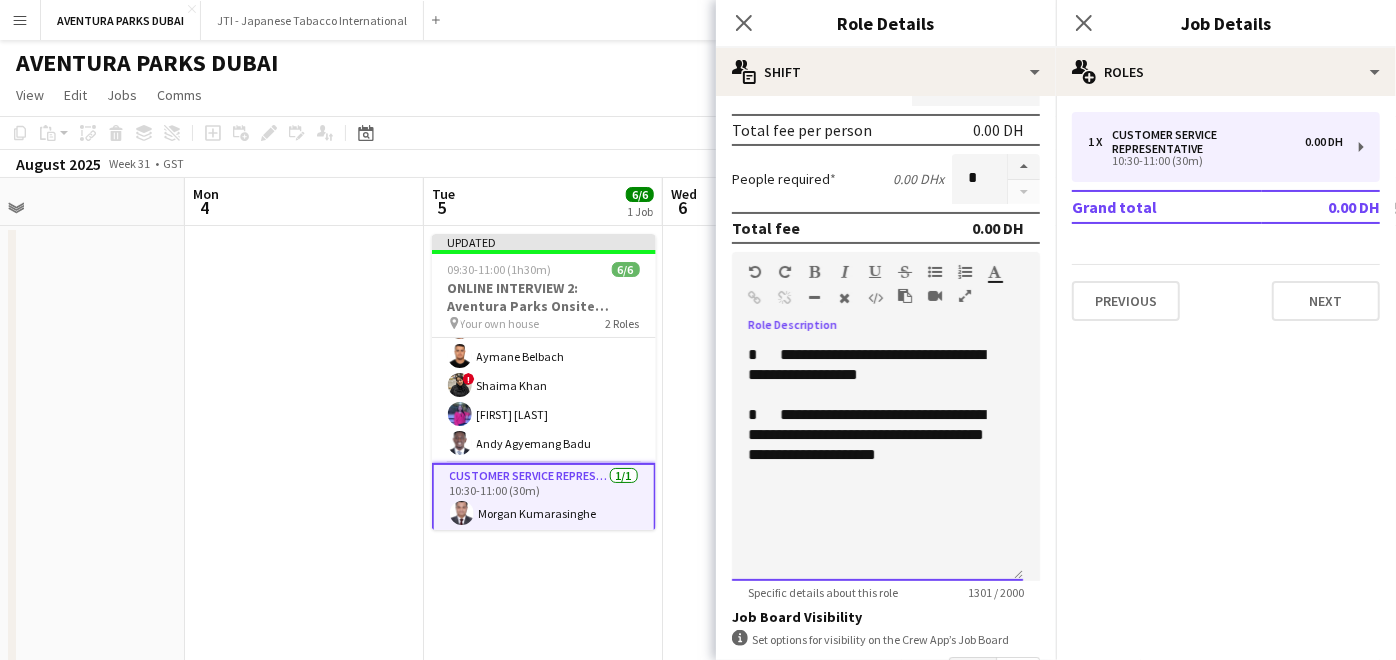 scroll, scrollTop: 213, scrollLeft: 0, axis: vertical 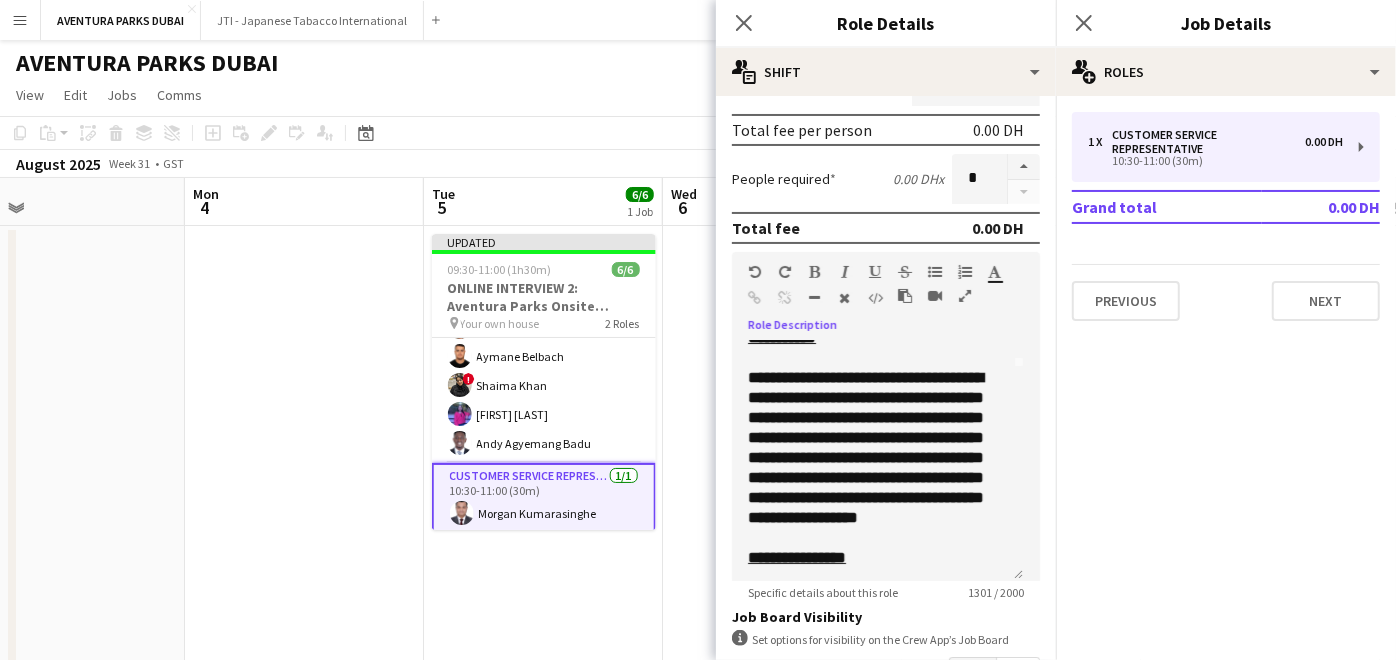 click at bounding box center [304, 479] 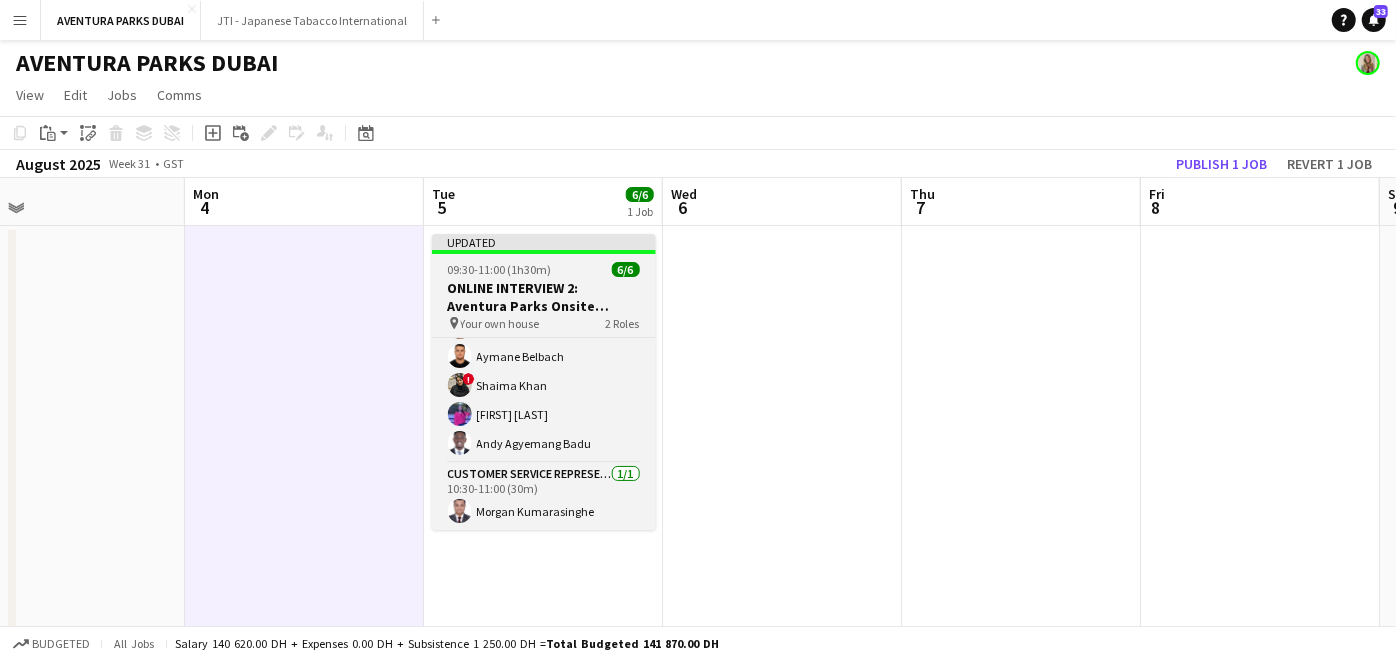 click on "ONLINE INTERVIEW 2: Aventura Parks Onsite Support" at bounding box center (544, 297) 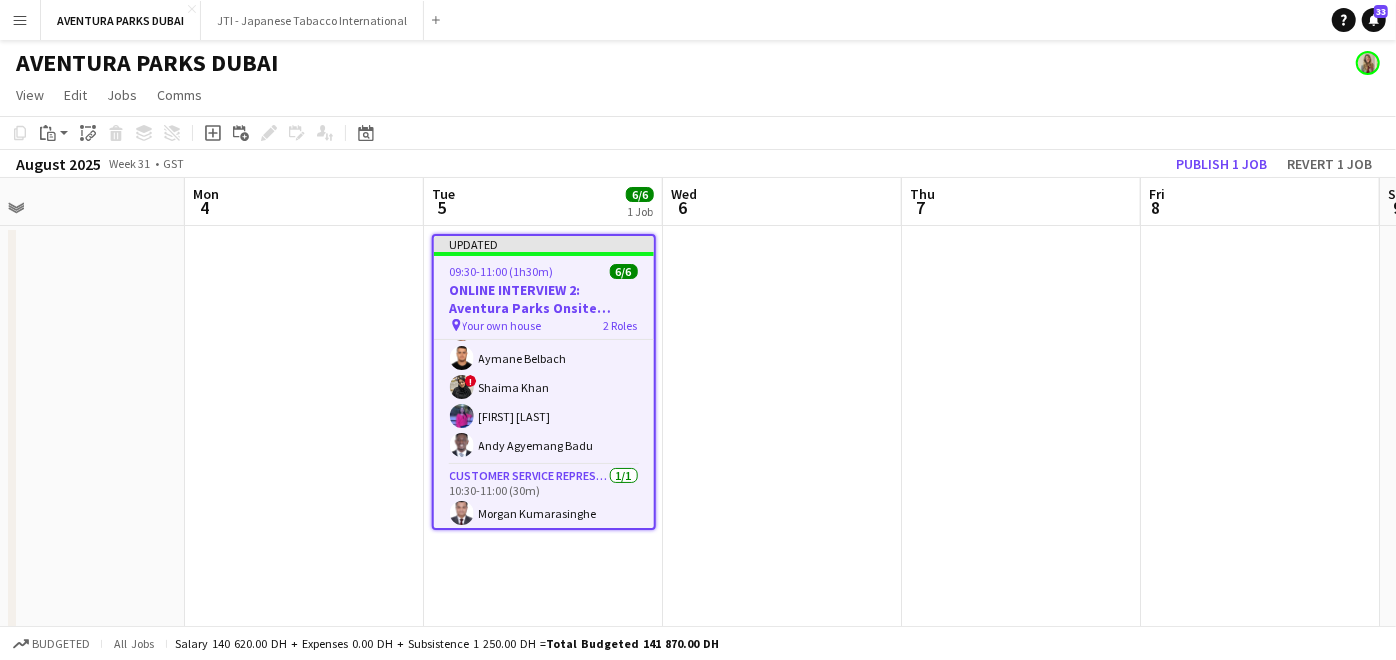 scroll, scrollTop: 0, scrollLeft: 772, axis: horizontal 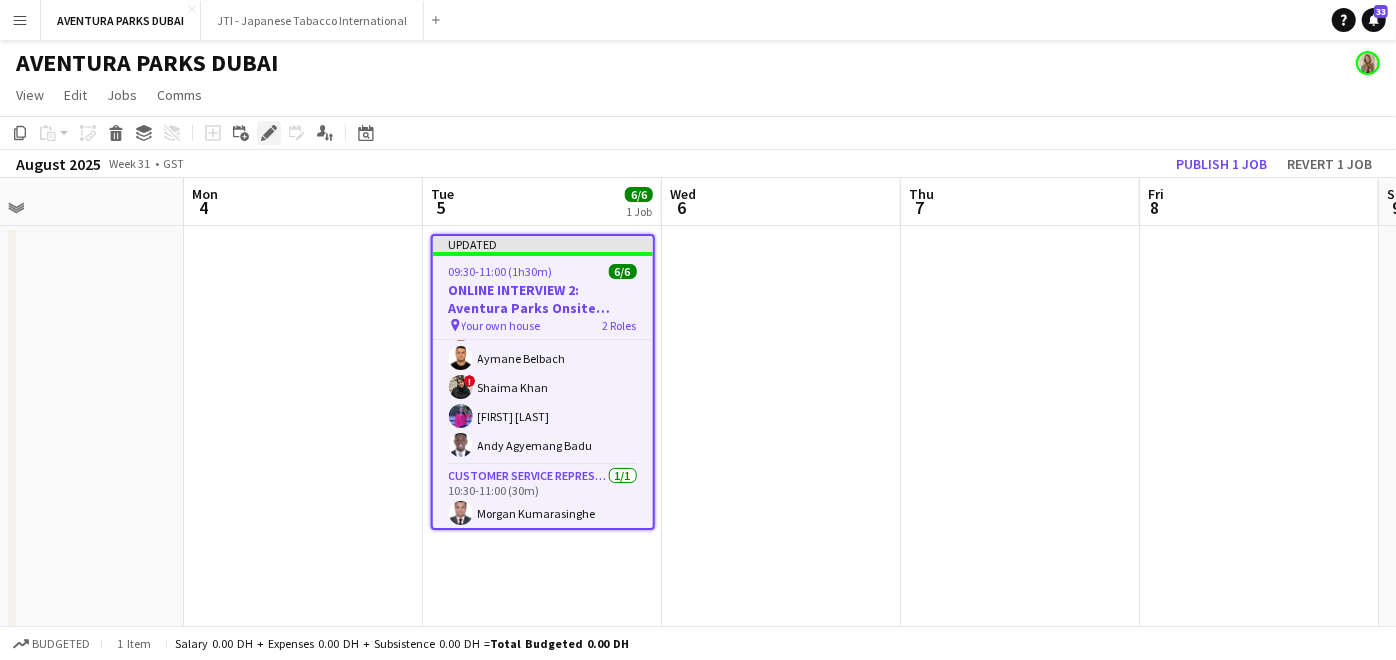 click on "Edit" 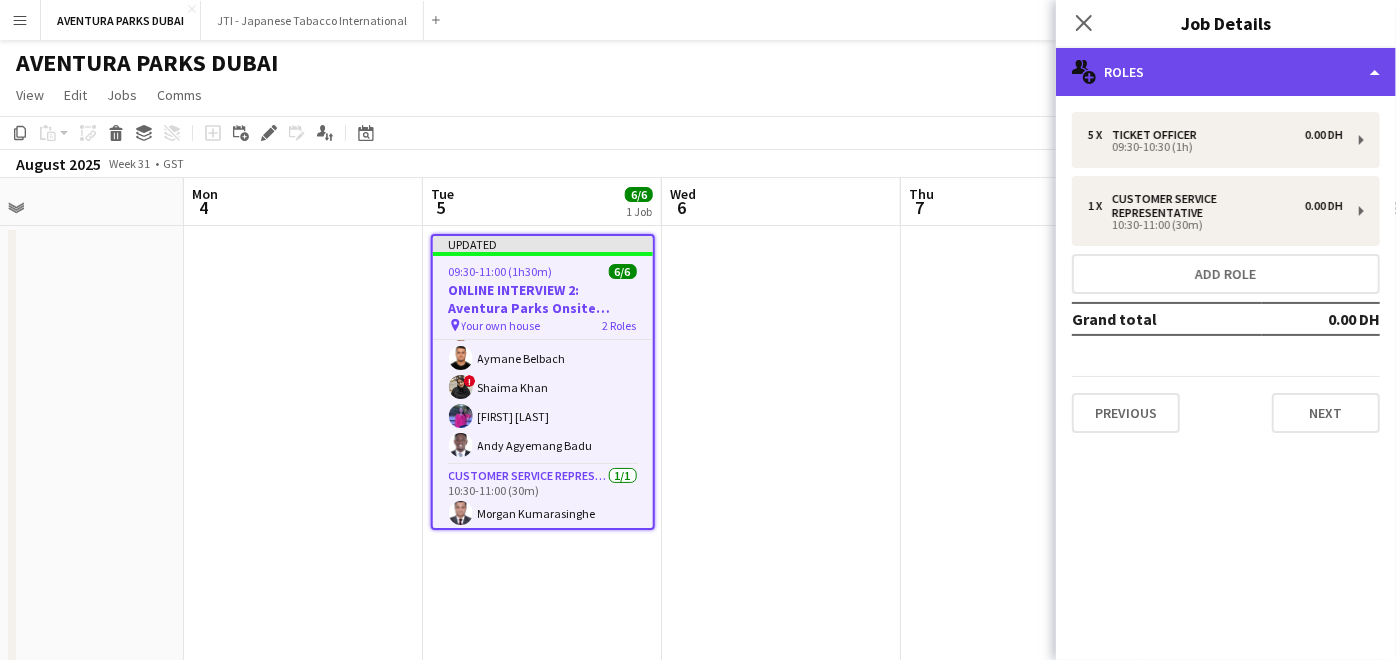 click on "multiple-users-add
Roles" 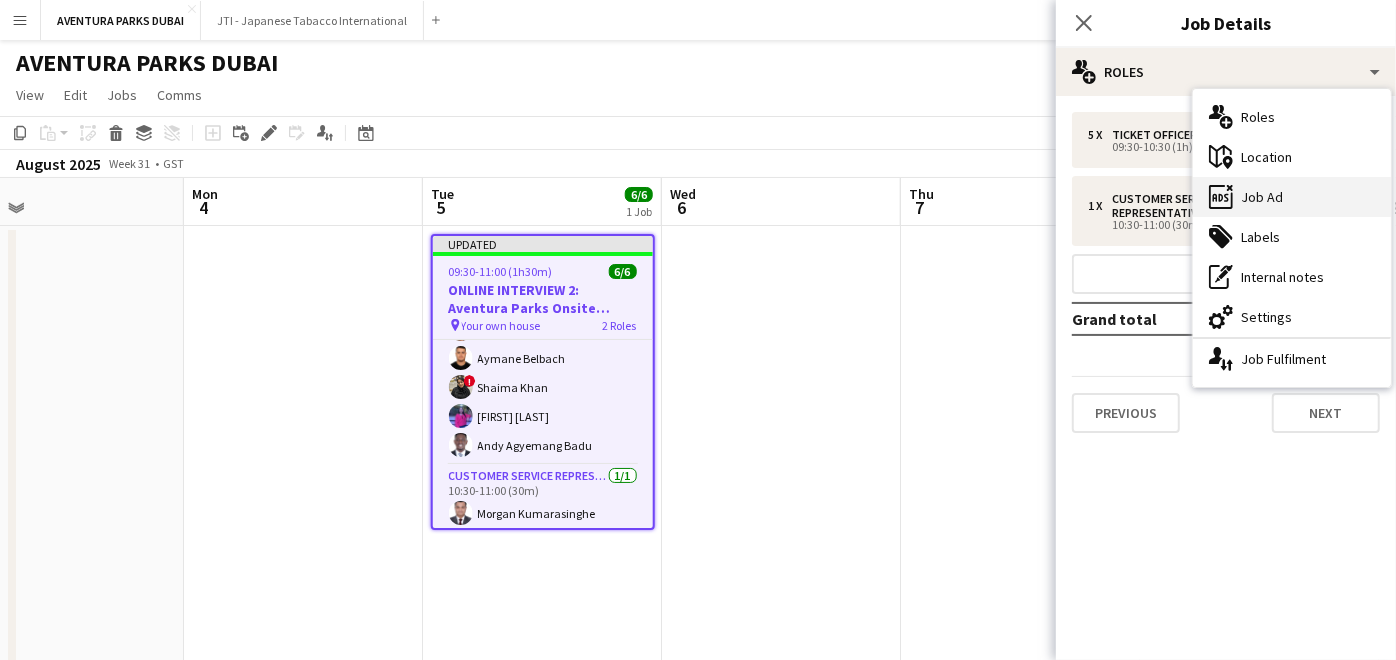 click on "ads-window
Job Ad" at bounding box center [1292, 197] 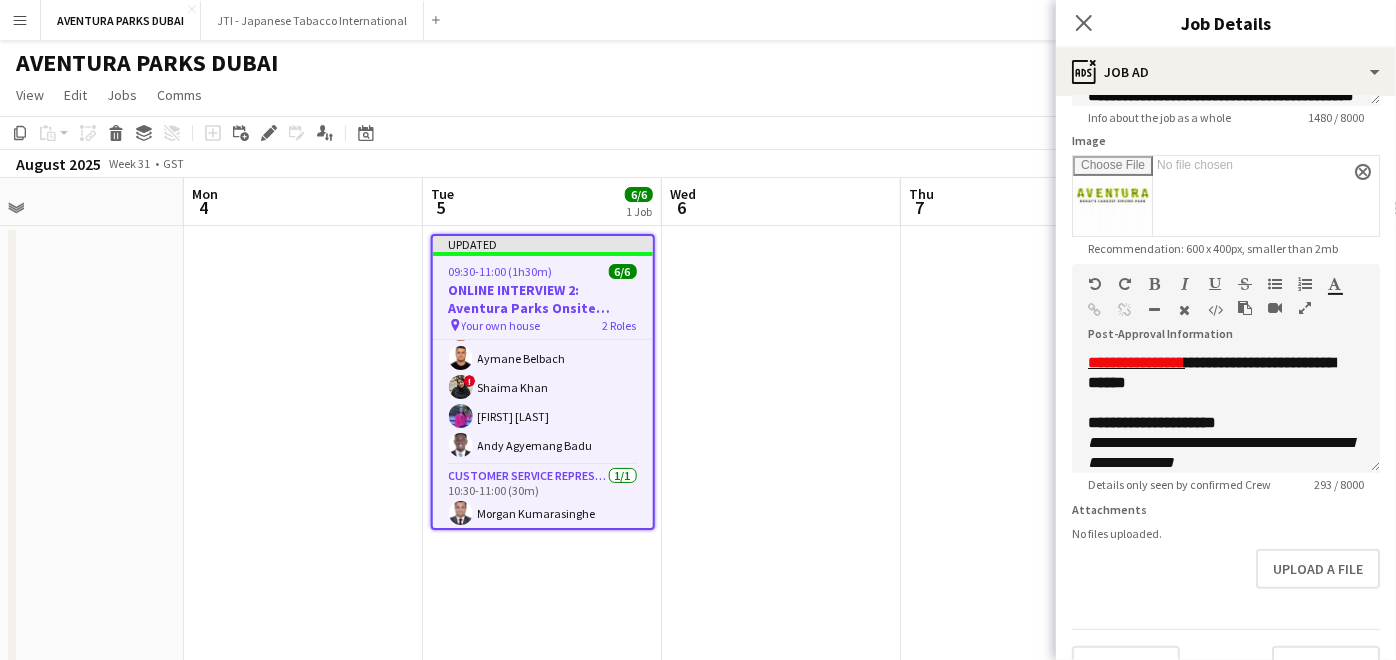 scroll, scrollTop: 345, scrollLeft: 0, axis: vertical 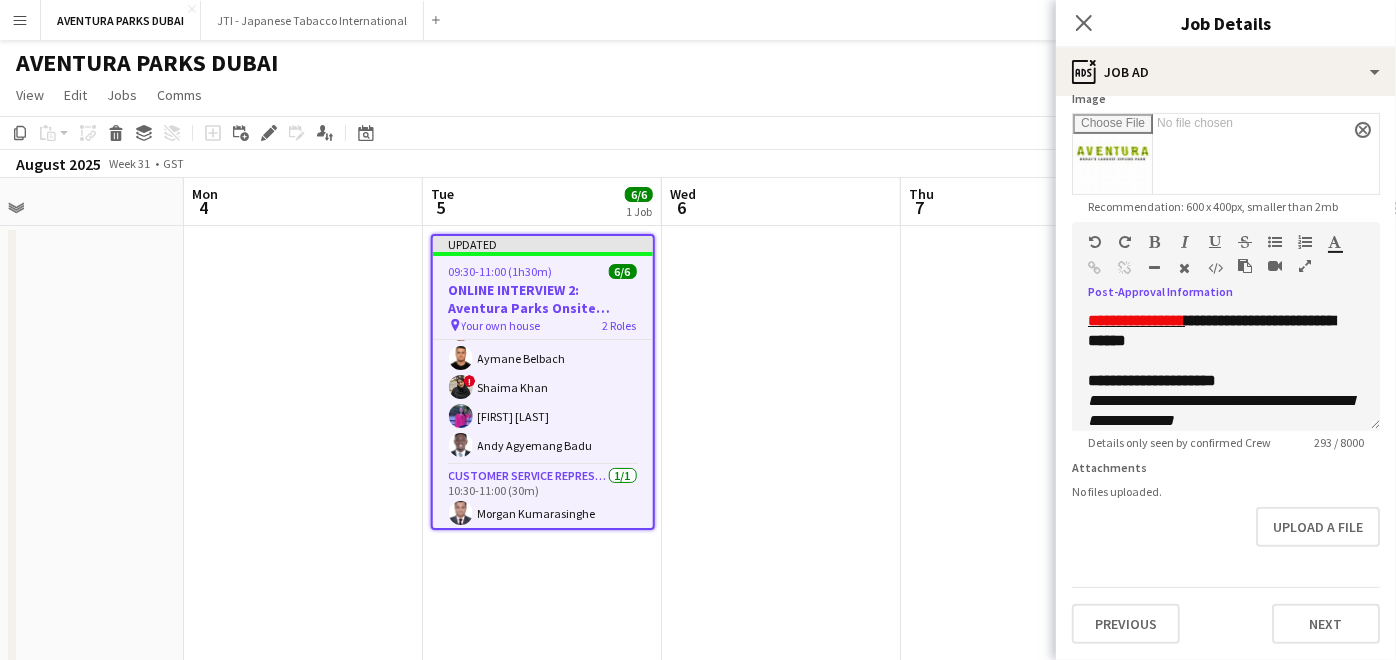 click at bounding box center [1305, 266] 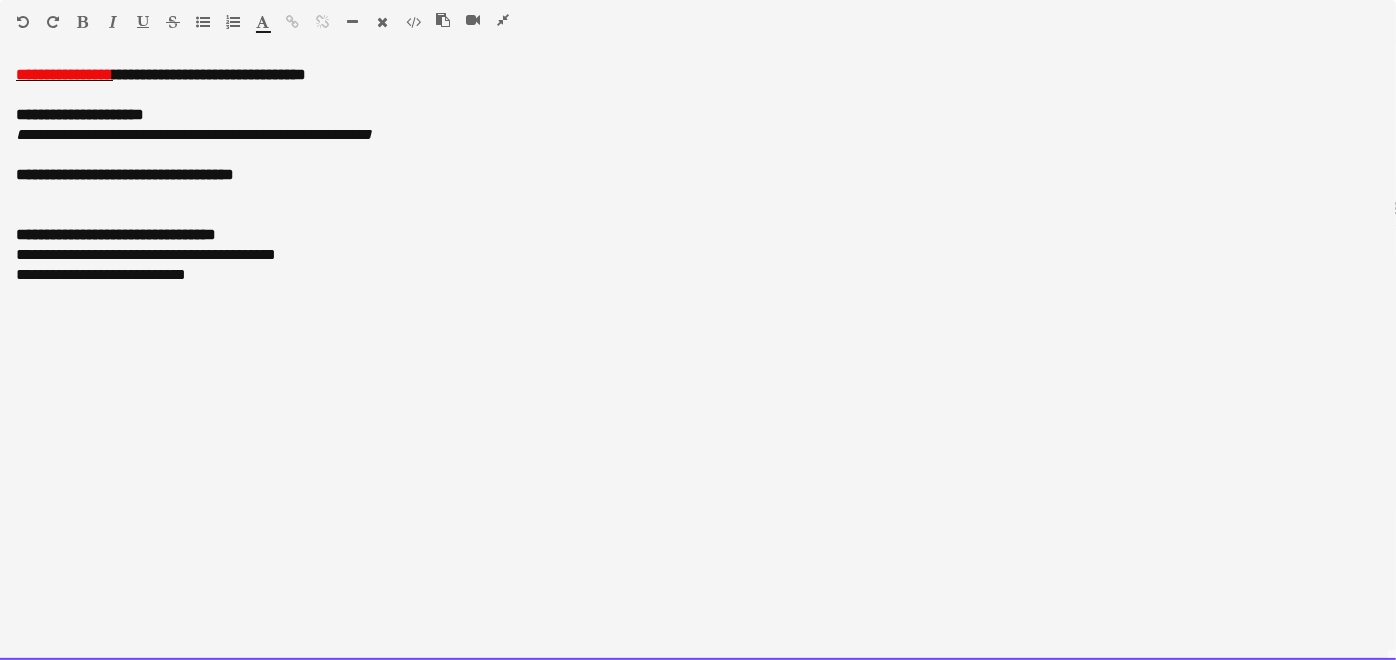 click on "**********" at bounding box center (698, 275) 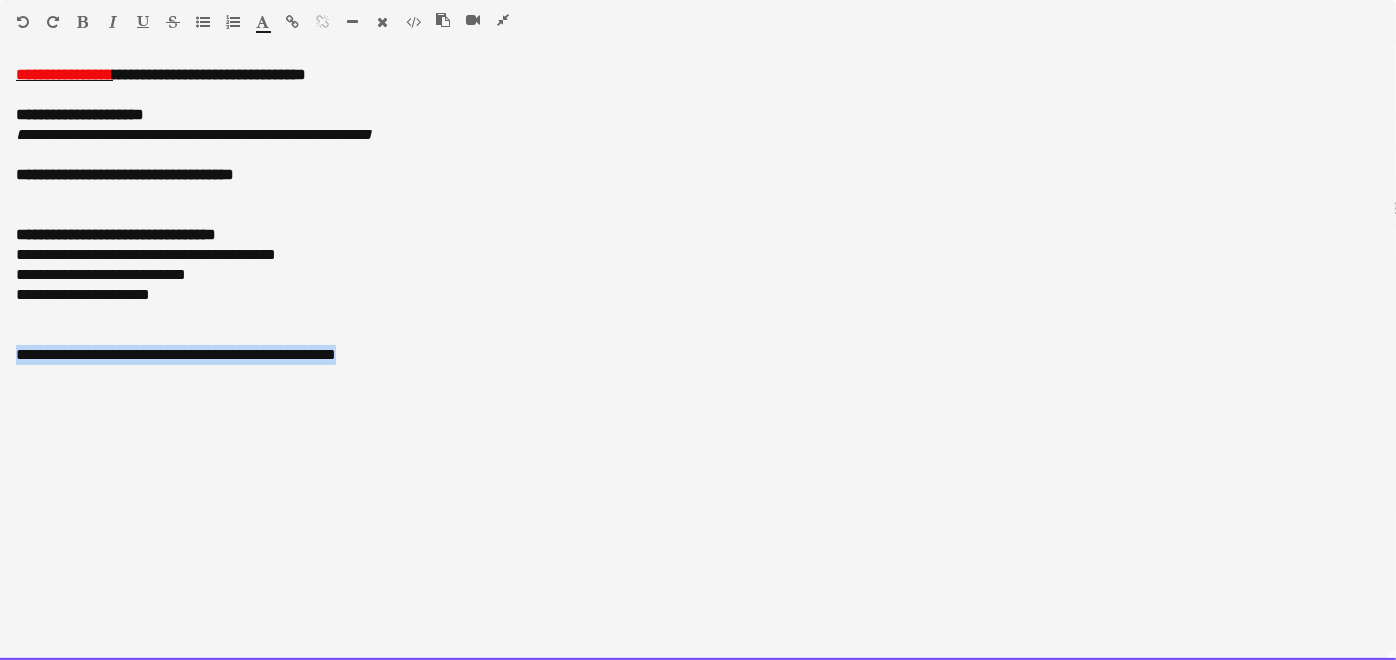 drag, startPoint x: 454, startPoint y: 359, endPoint x: -5, endPoint y: 360, distance: 459.0011 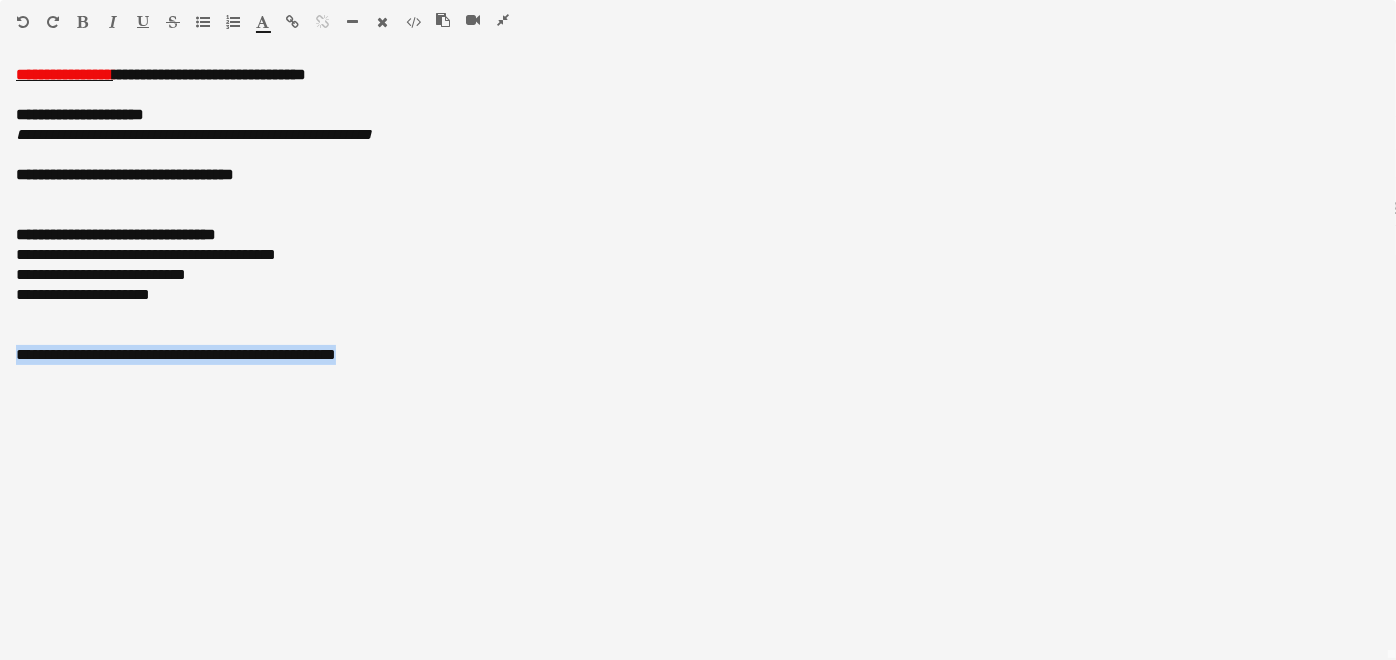 click at bounding box center [83, 22] 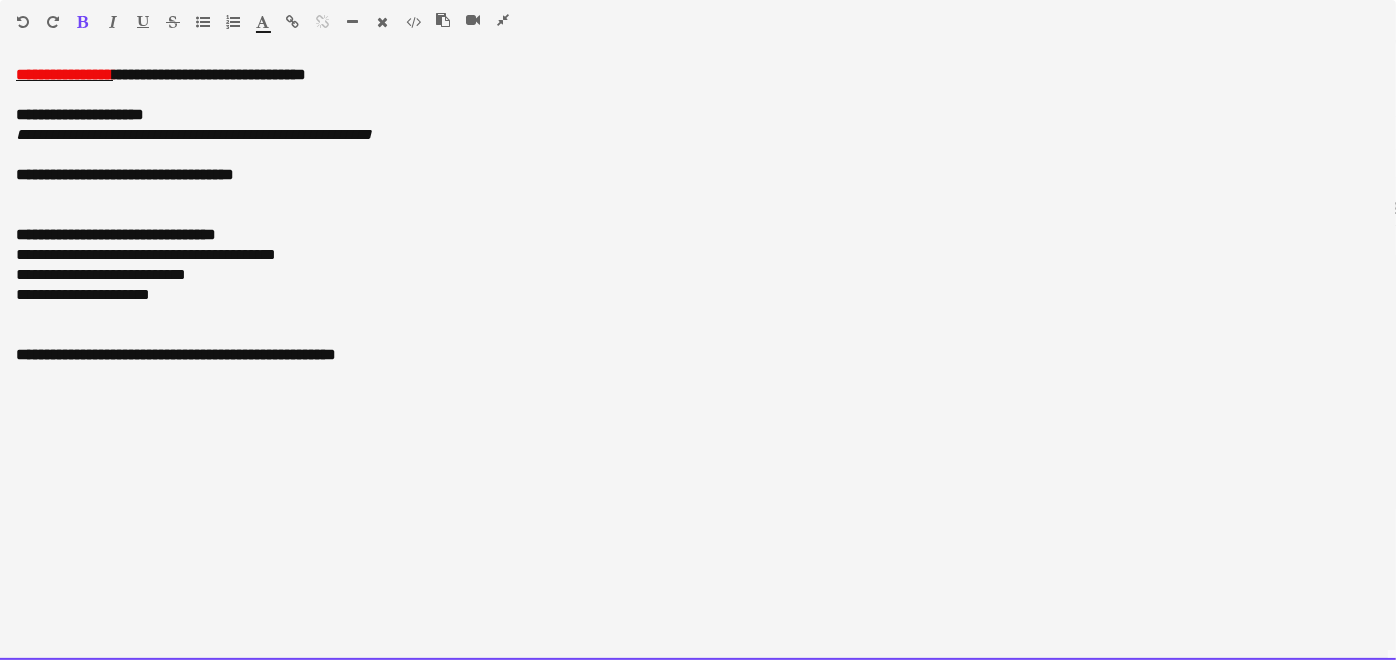 click at bounding box center [698, 315] 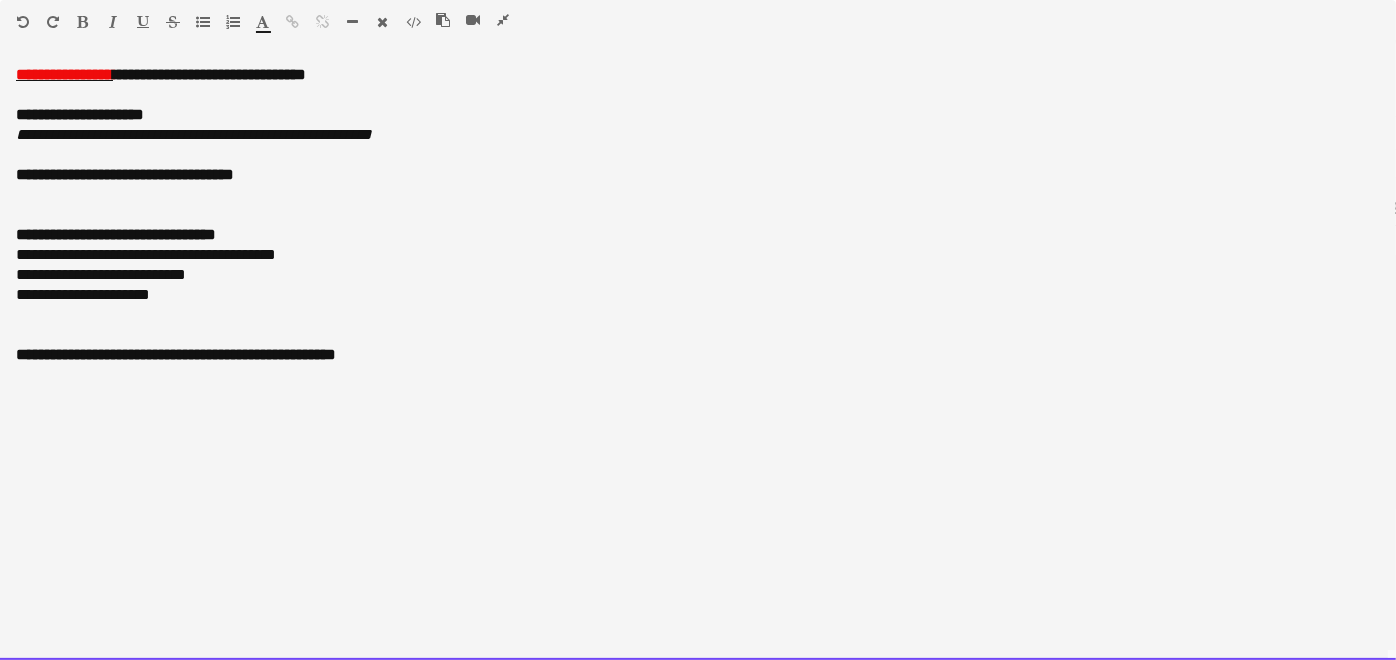 click on "**********" at bounding box center (698, 362) 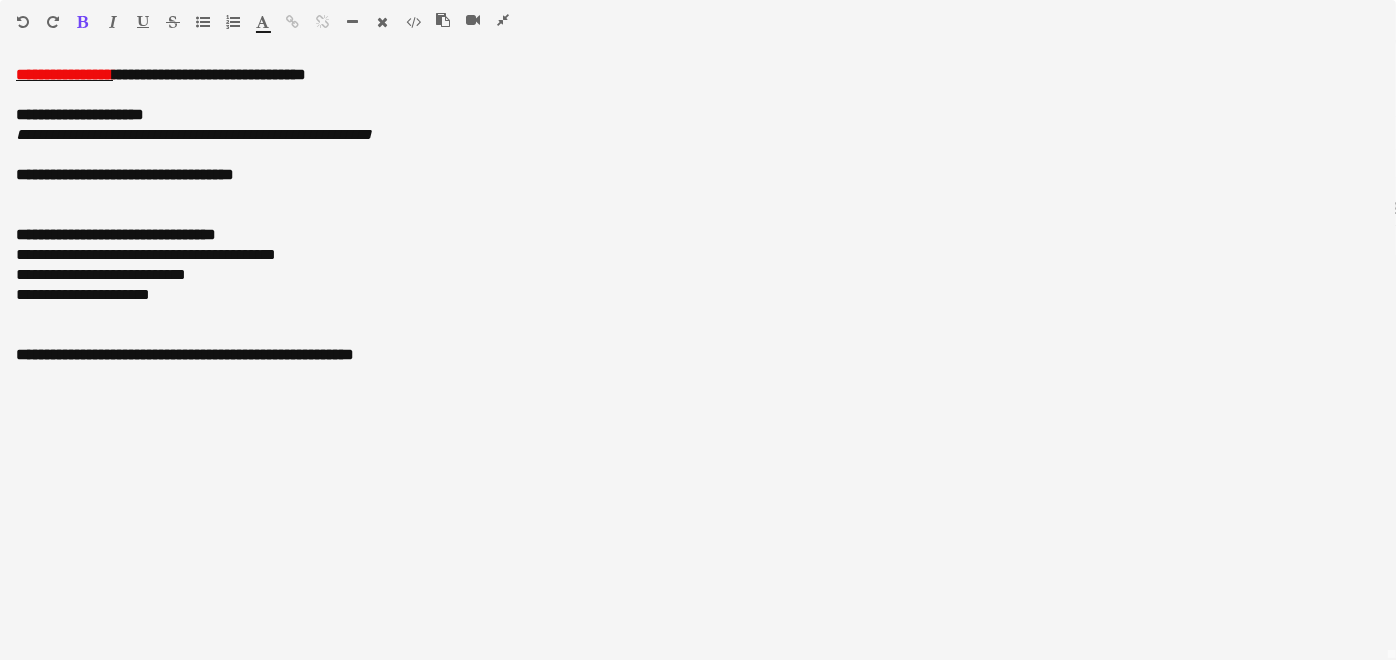 click at bounding box center [503, 20] 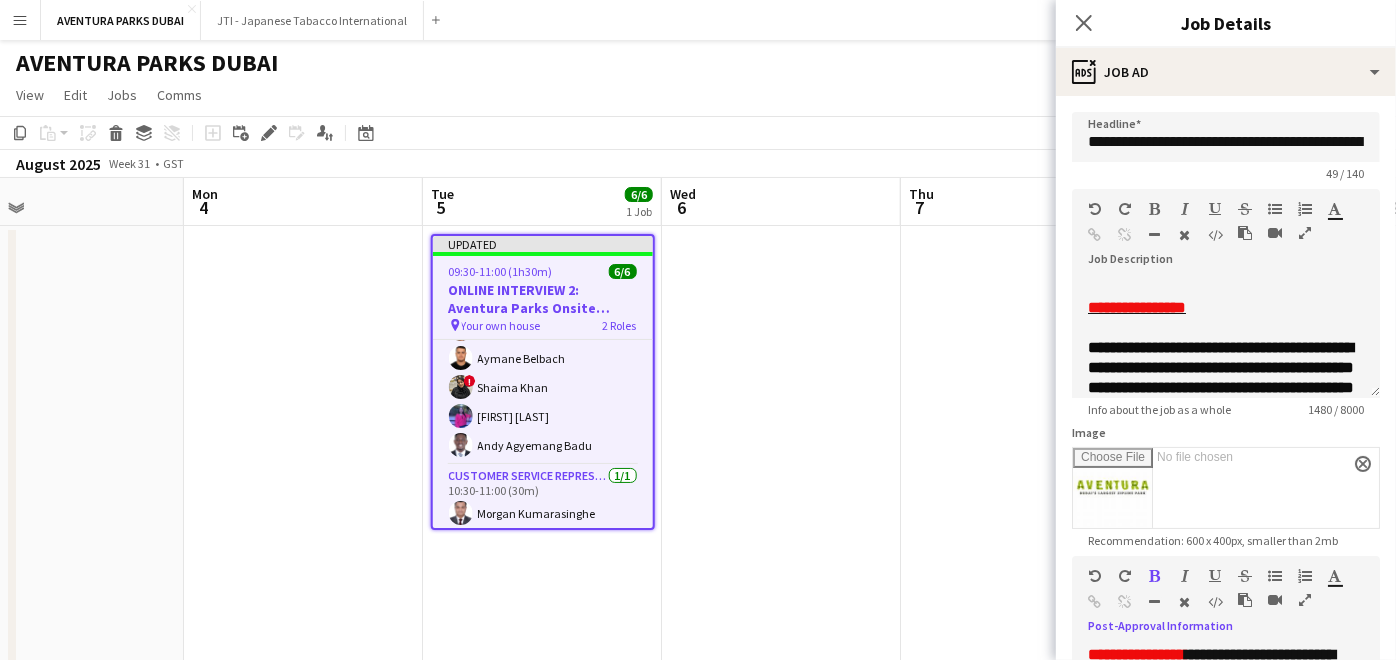 click at bounding box center (1020, 479) 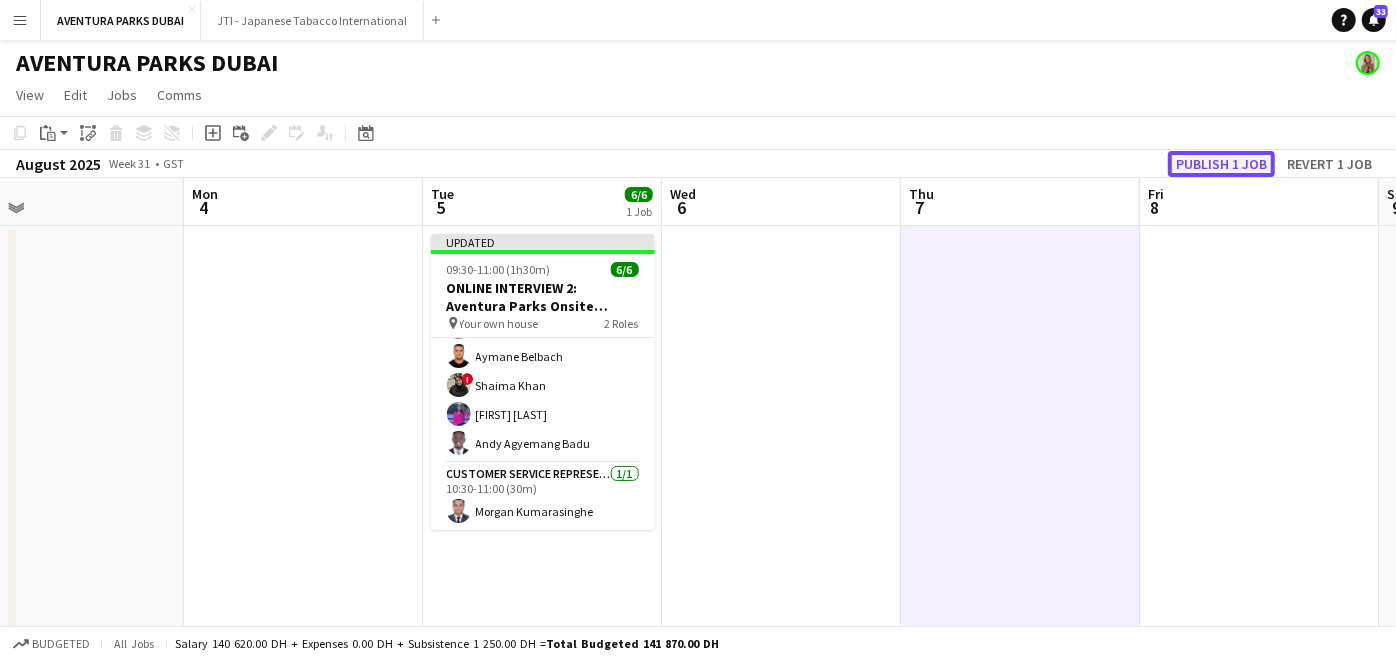 click on "Publish 1 job" 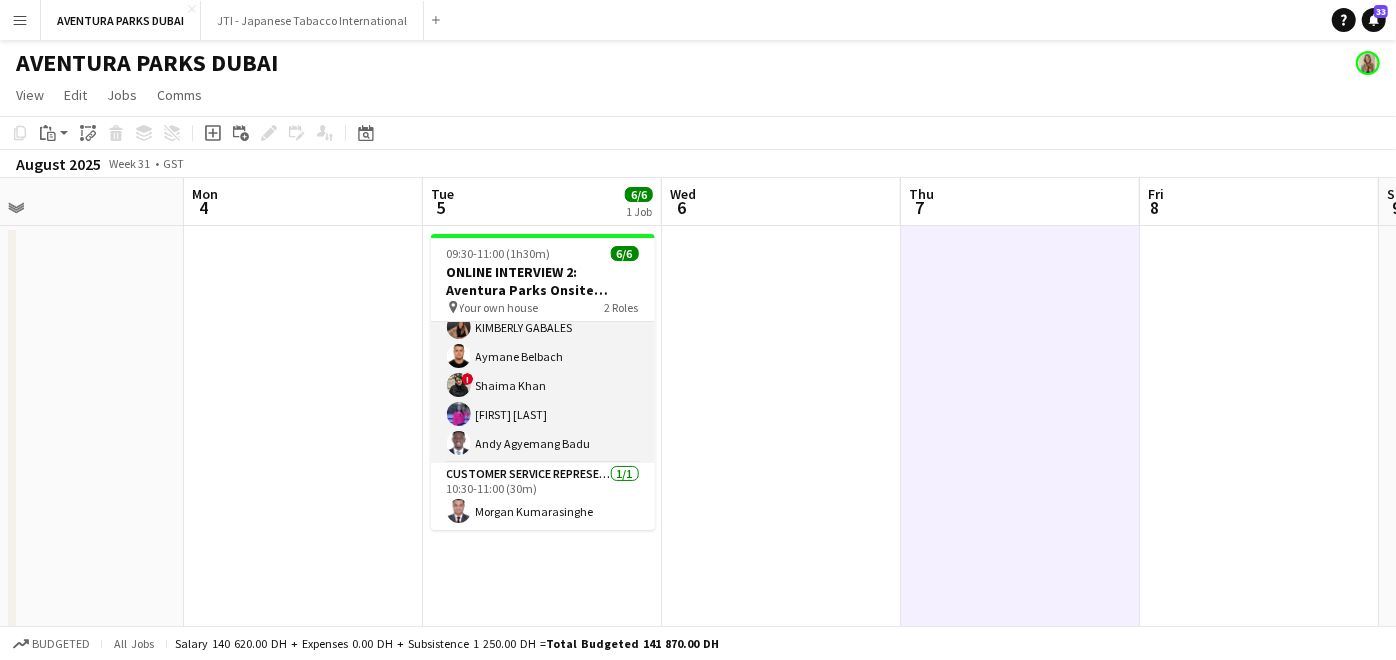 scroll, scrollTop: 0, scrollLeft: 0, axis: both 